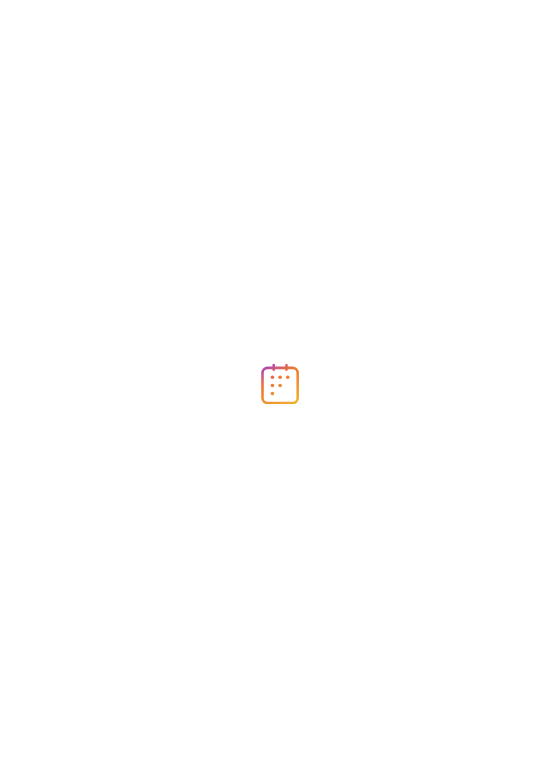 scroll, scrollTop: 0, scrollLeft: 0, axis: both 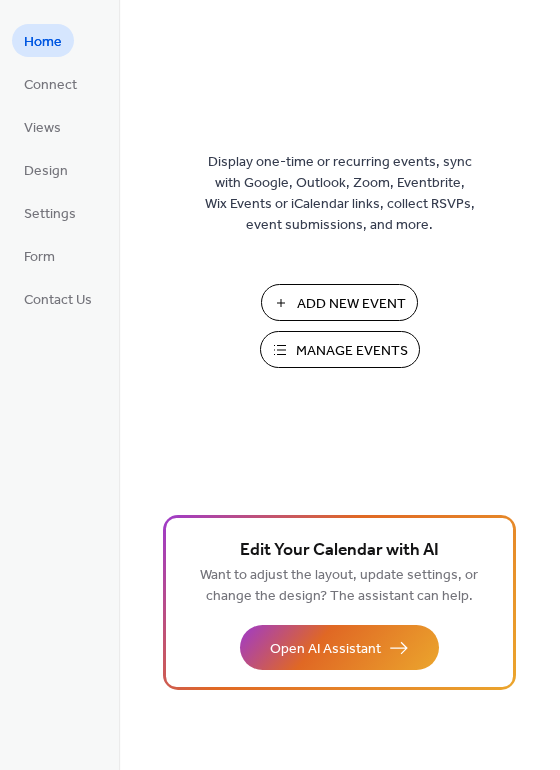 click on "Add New Event" at bounding box center [351, 304] 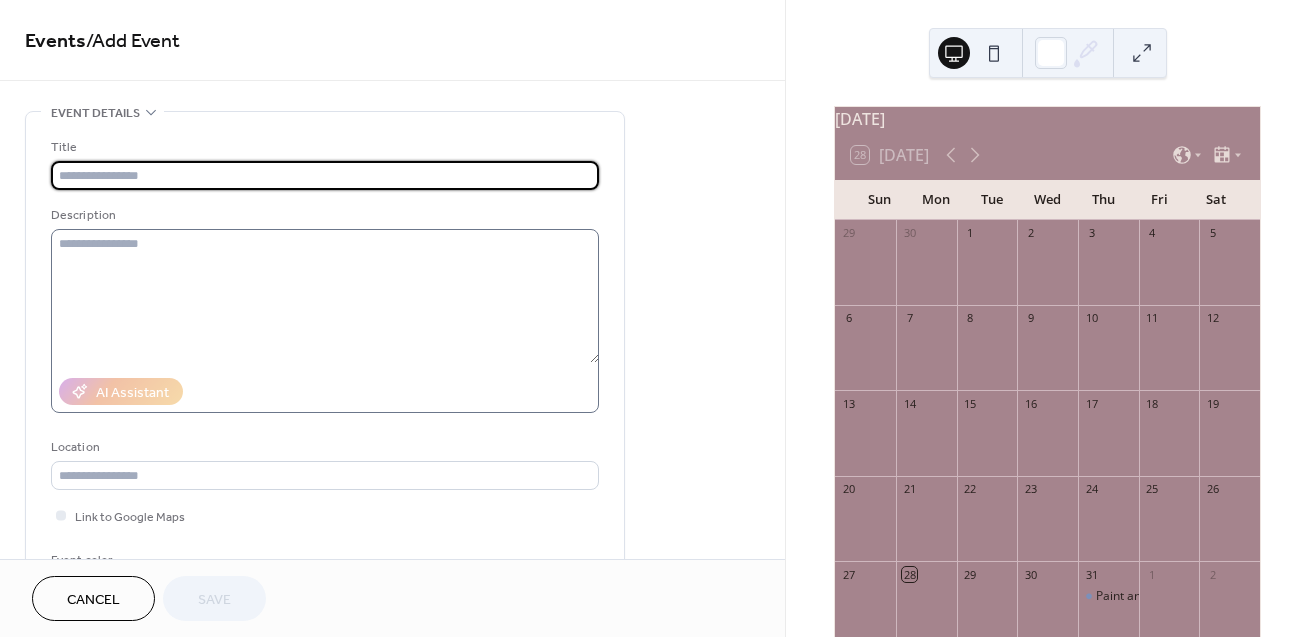 scroll, scrollTop: 0, scrollLeft: 0, axis: both 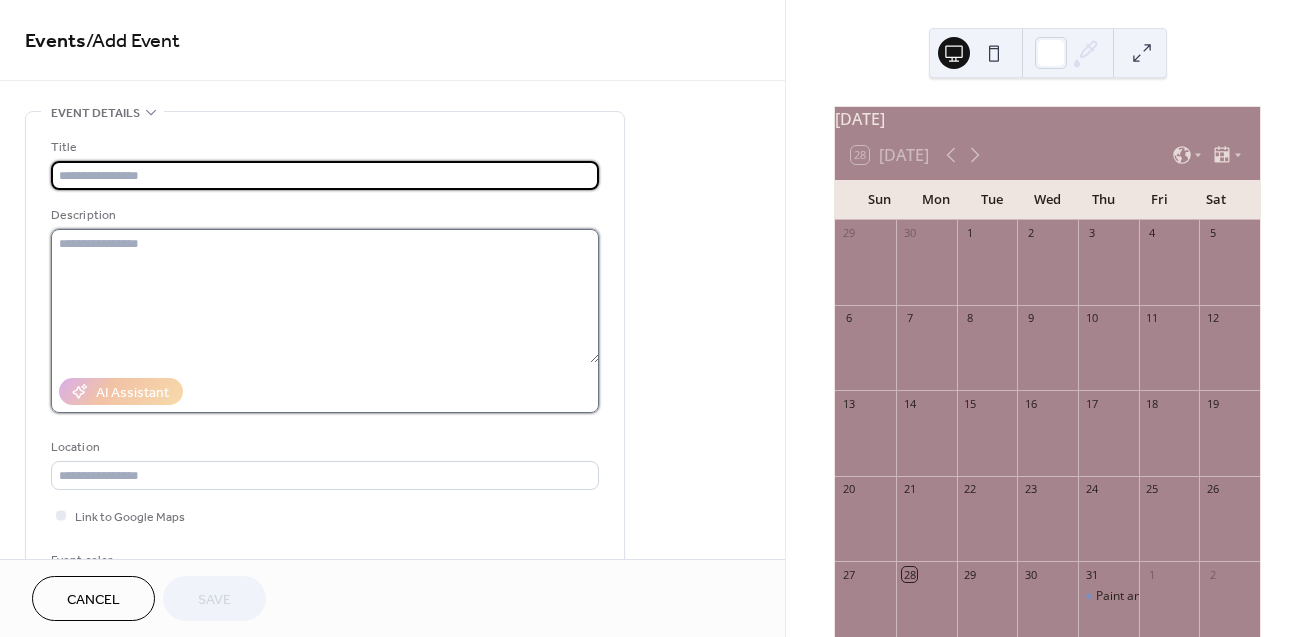click at bounding box center [325, 296] 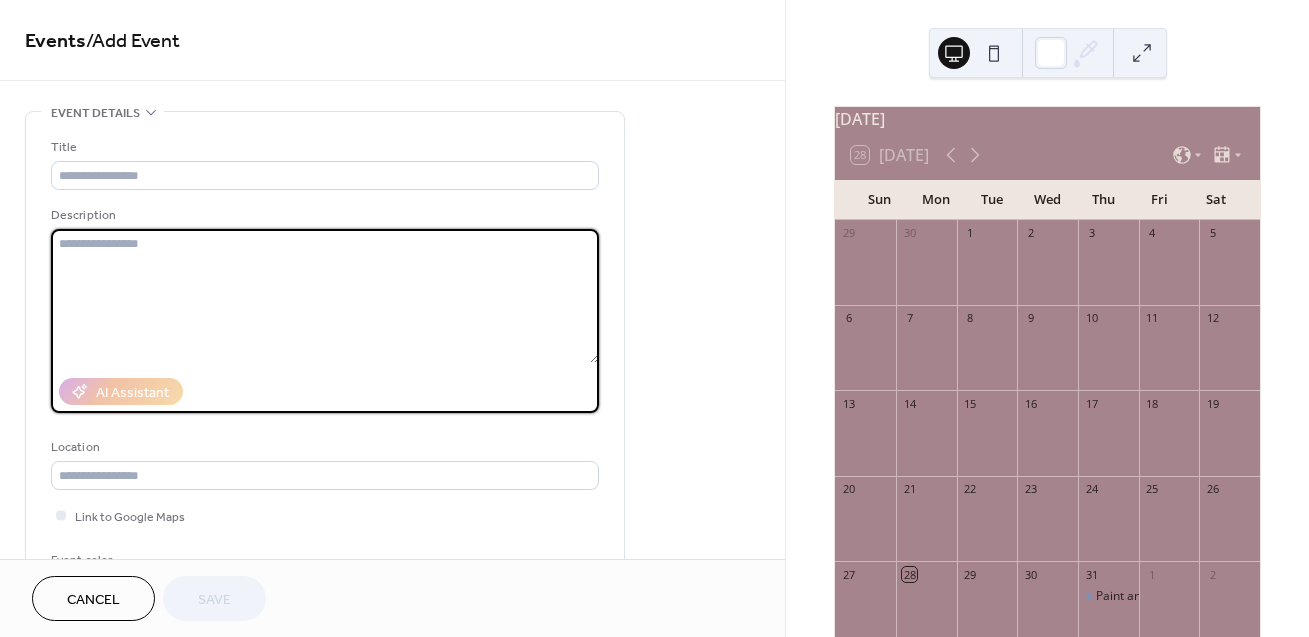 paste on "**********" 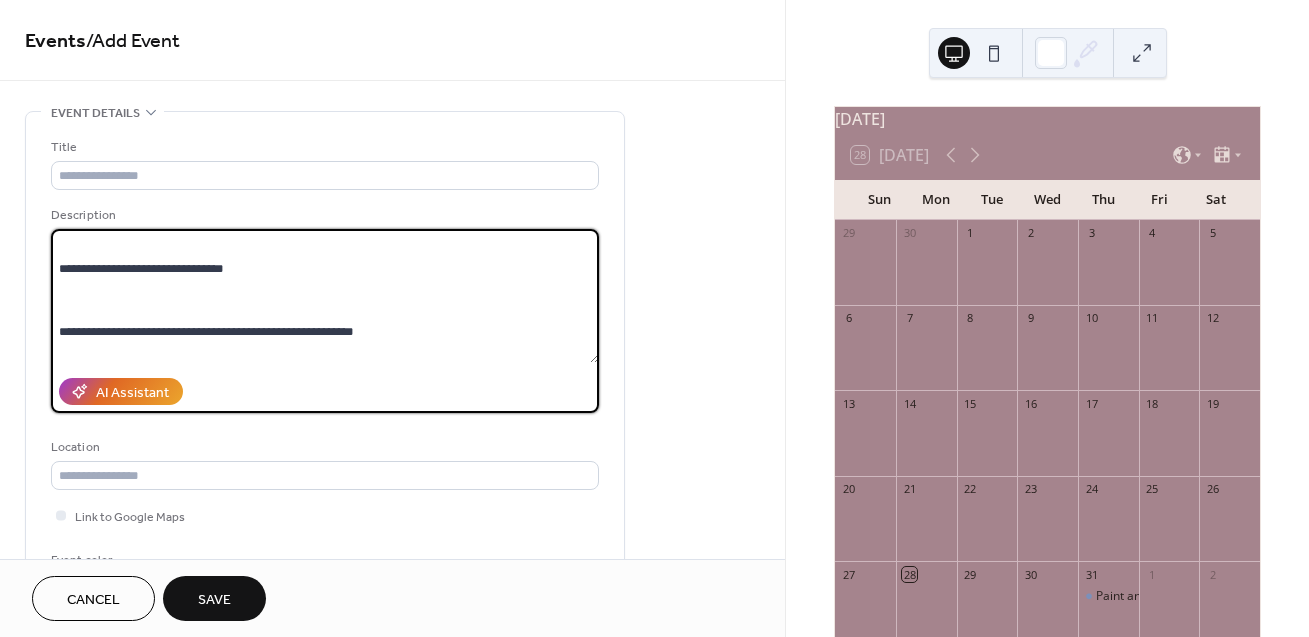 scroll, scrollTop: 0, scrollLeft: 0, axis: both 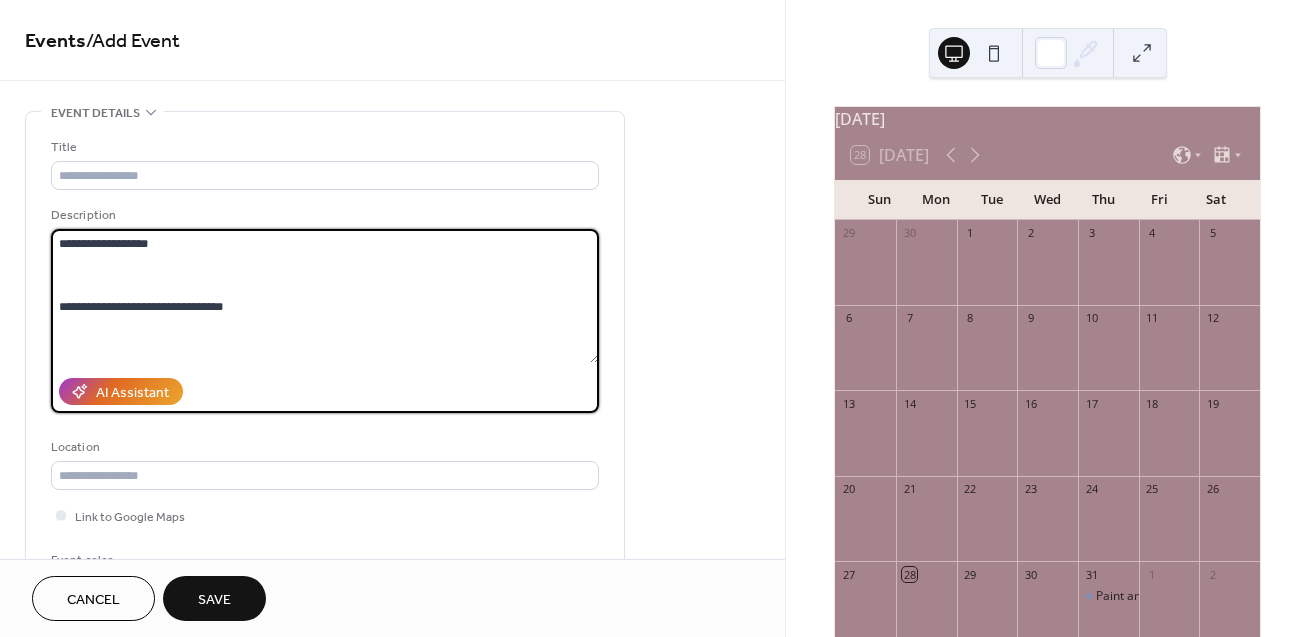 click on "**********" at bounding box center [325, 296] 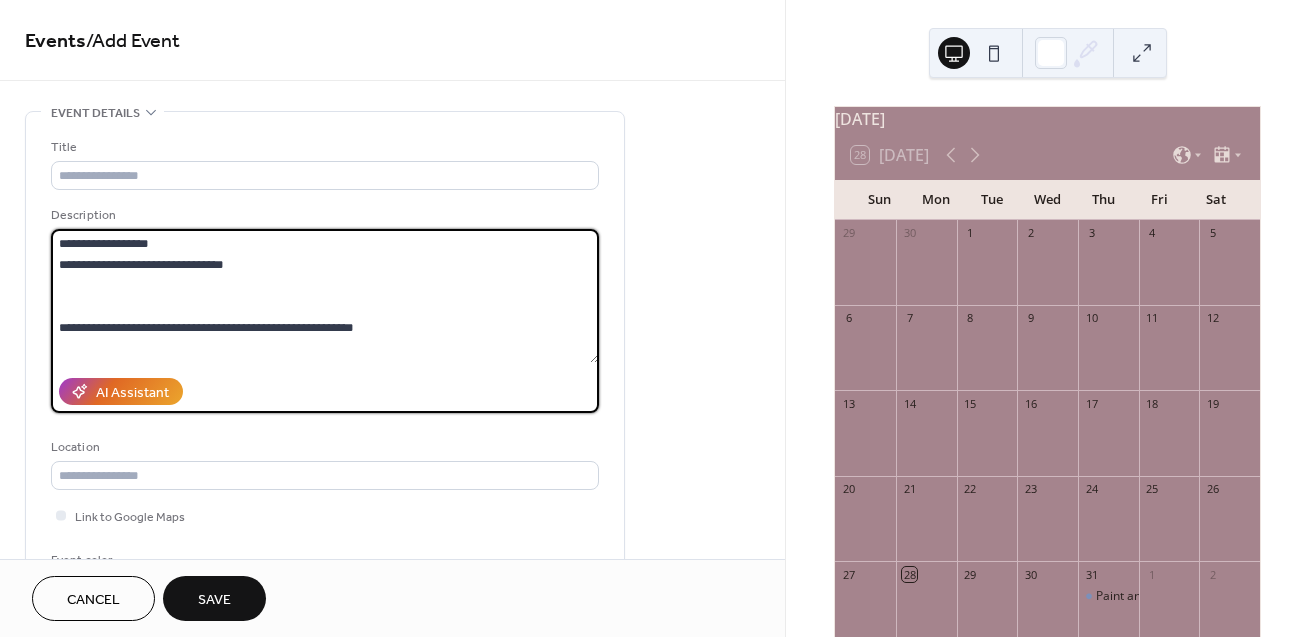 drag, startPoint x: 97, startPoint y: 295, endPoint x: 115, endPoint y: 259, distance: 40.24922 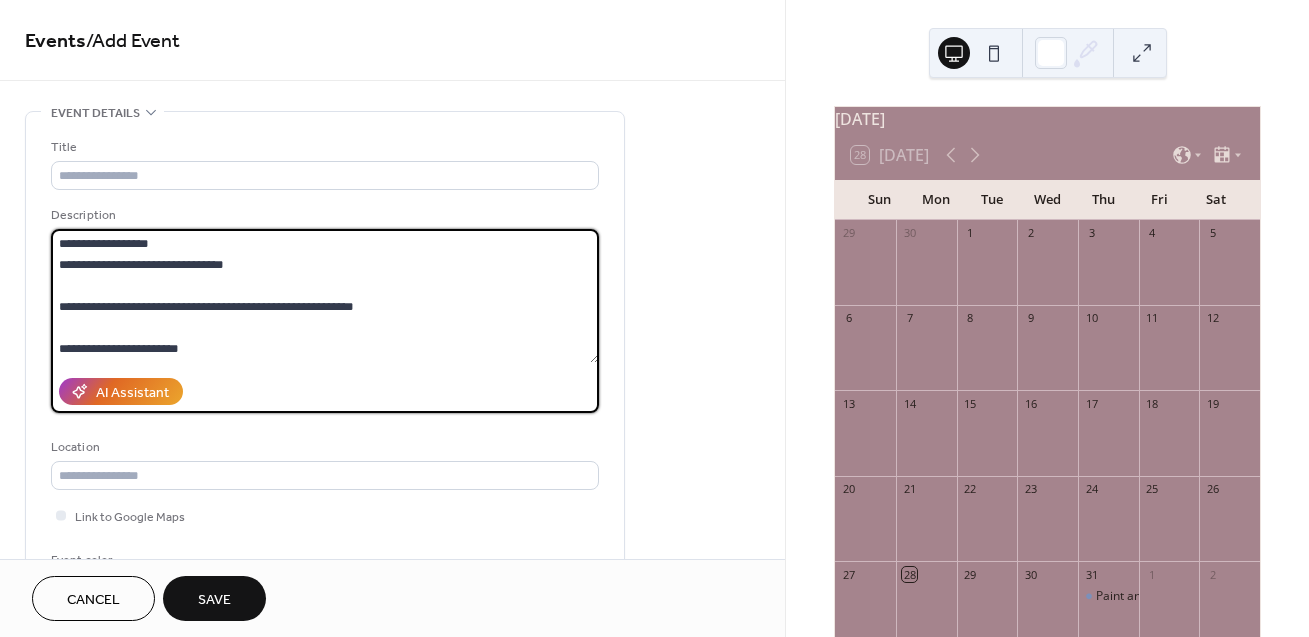 click on "**********" at bounding box center [325, 296] 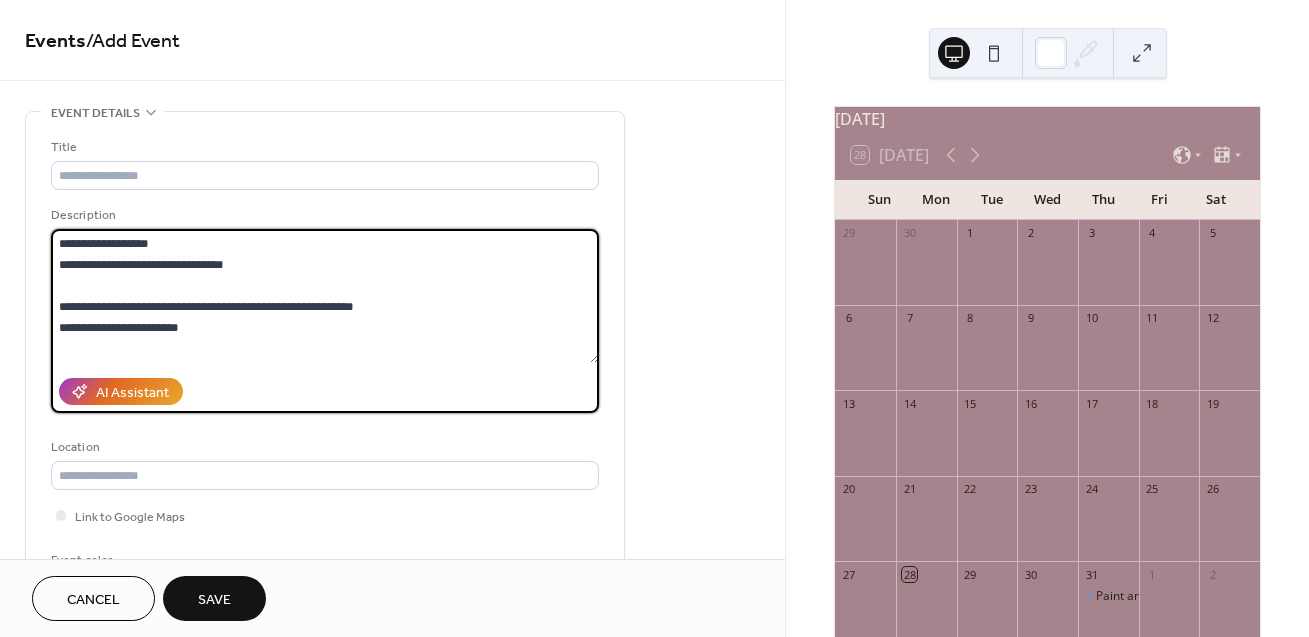 click on "**********" at bounding box center [325, 296] 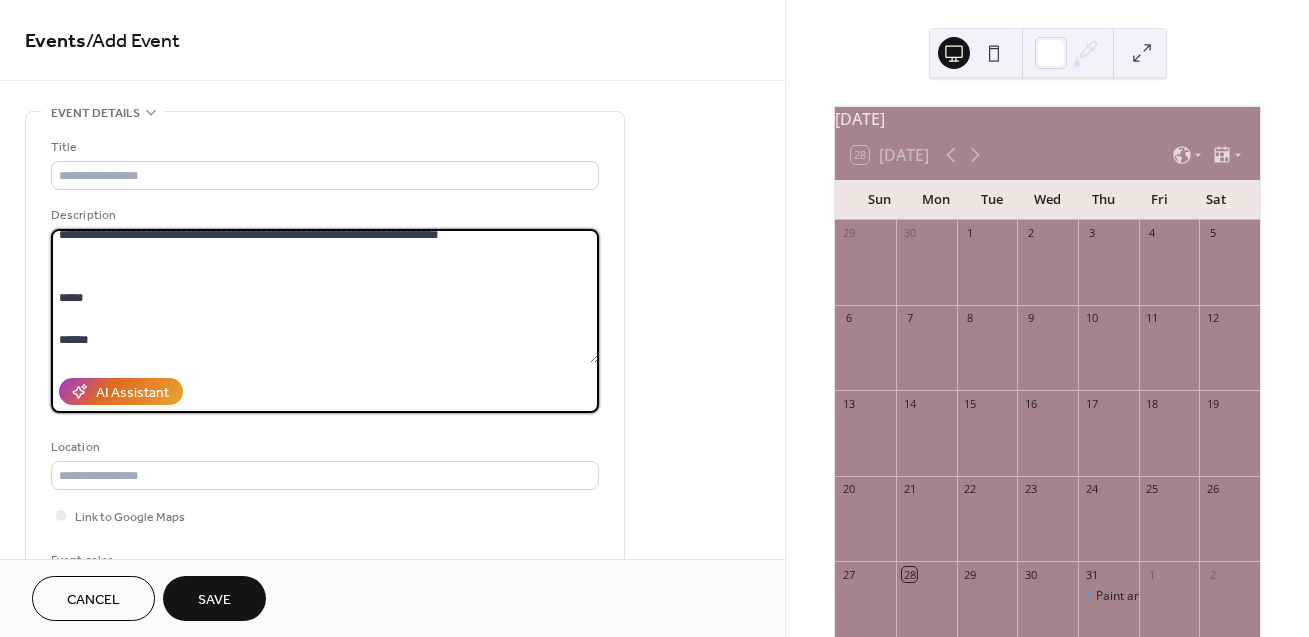 scroll, scrollTop: 117, scrollLeft: 0, axis: vertical 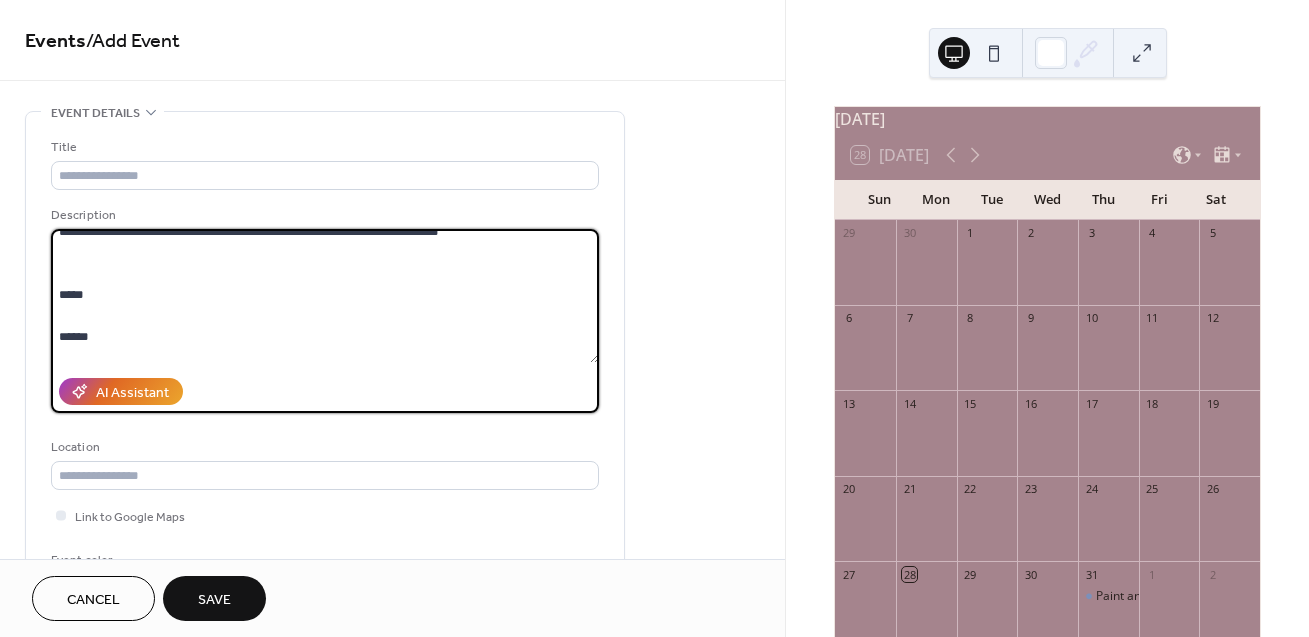 click on "**********" at bounding box center [325, 296] 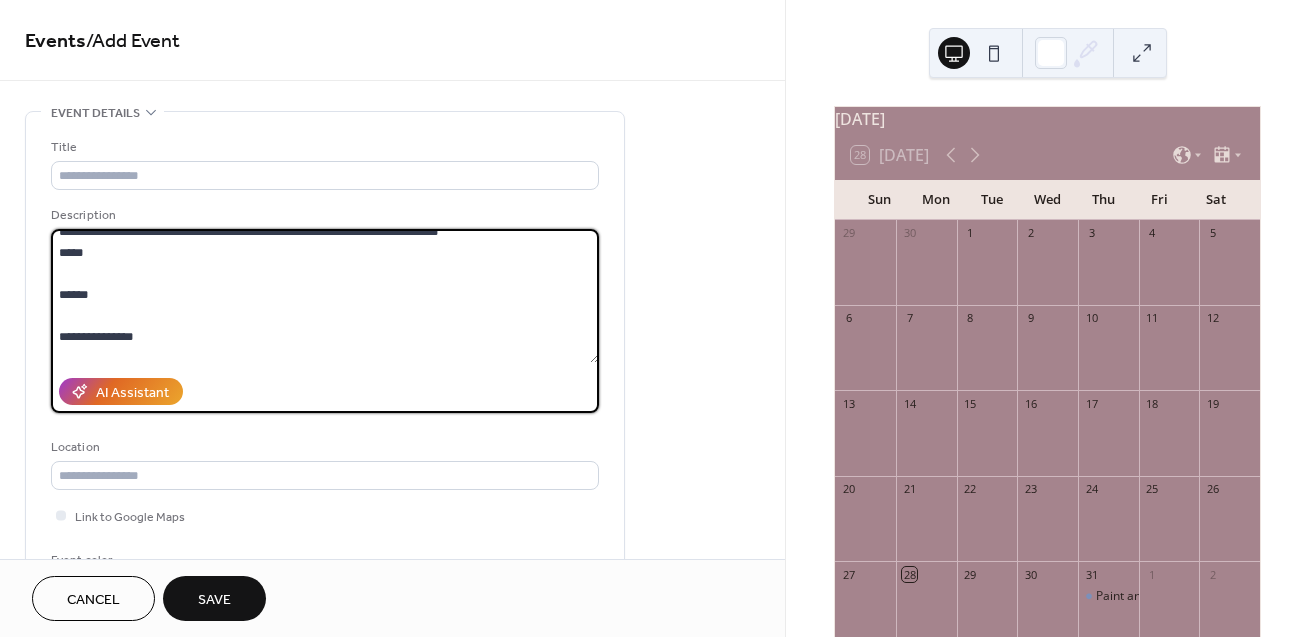 scroll, scrollTop: 107, scrollLeft: 0, axis: vertical 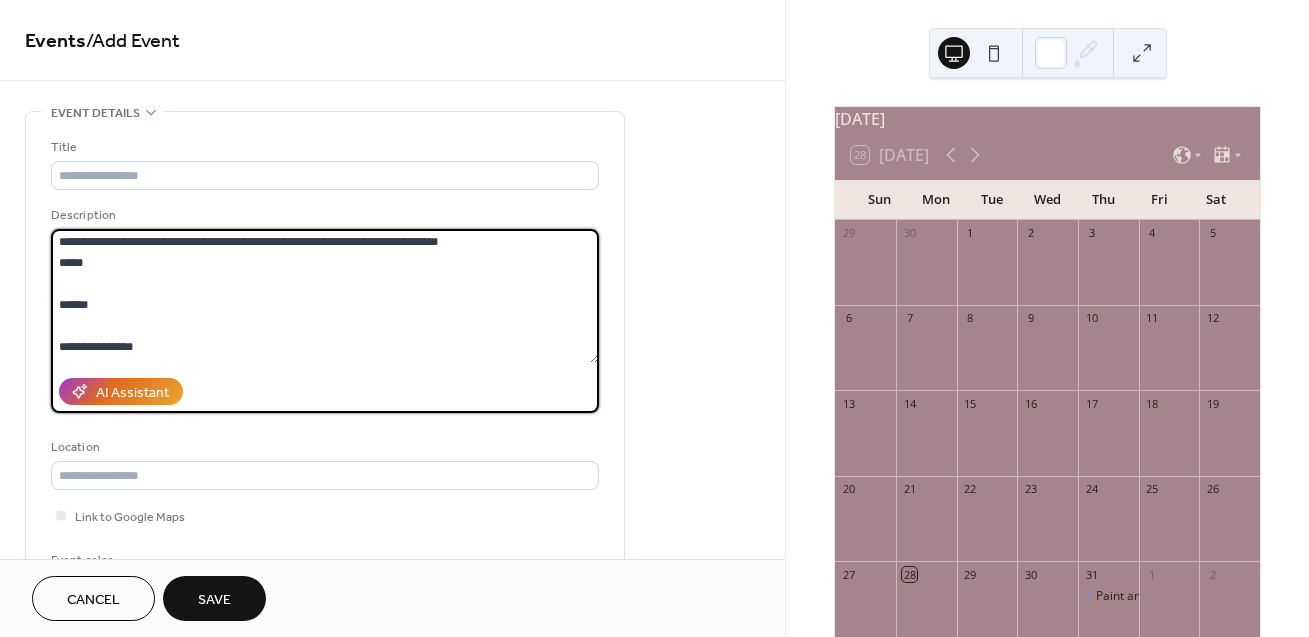 click on "**********" at bounding box center (325, 296) 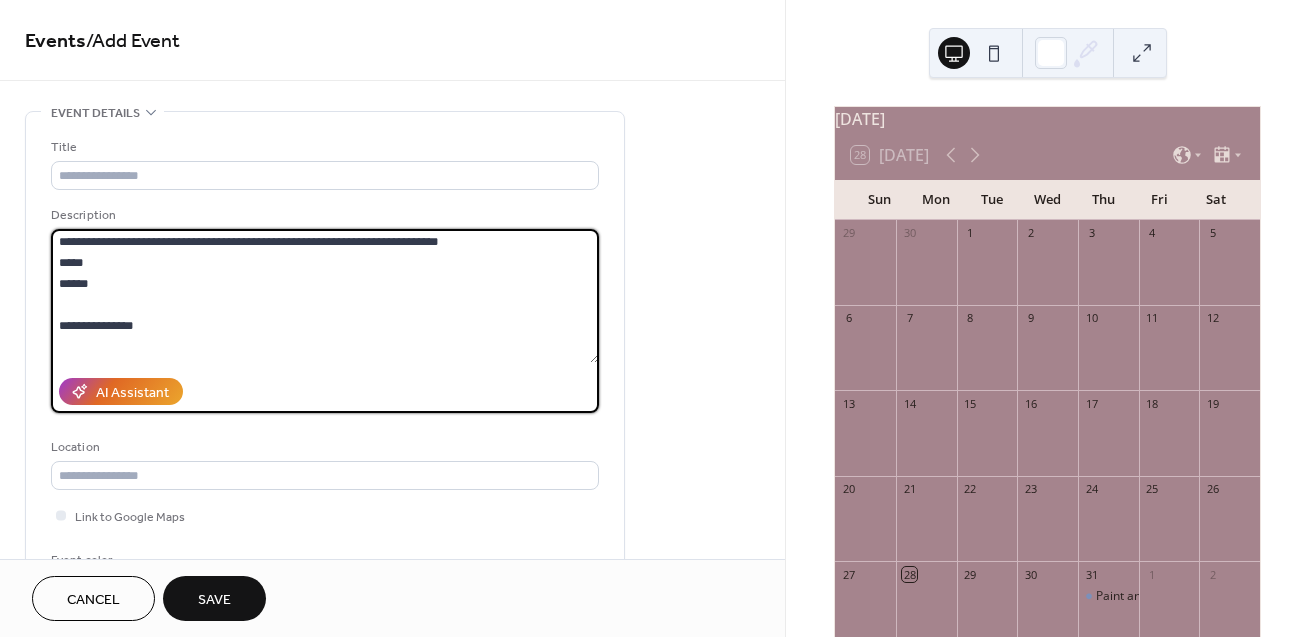 click on "**********" at bounding box center (325, 296) 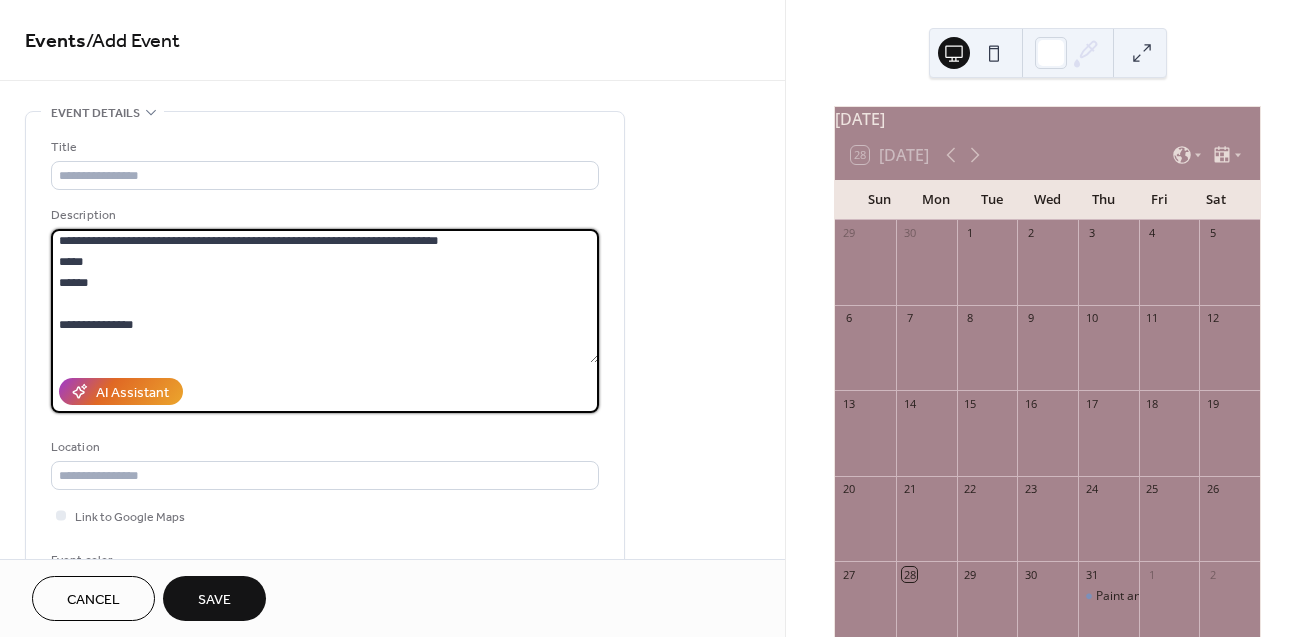 click on "**********" at bounding box center [325, 296] 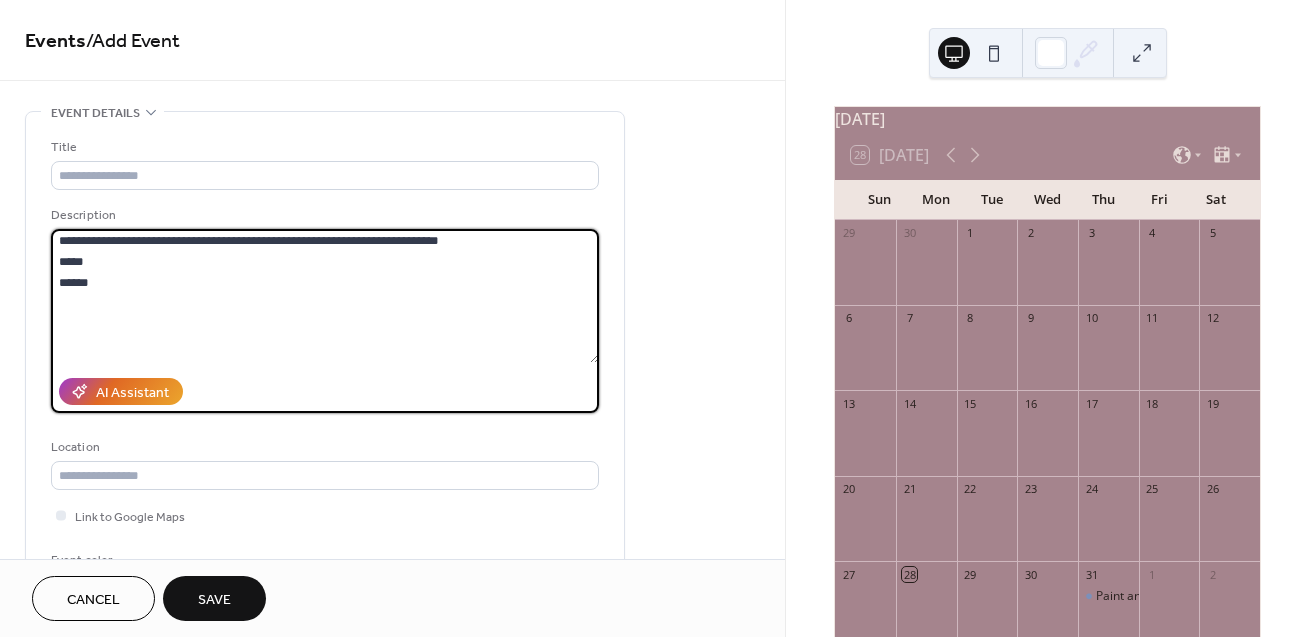 click on "**********" at bounding box center (325, 296) 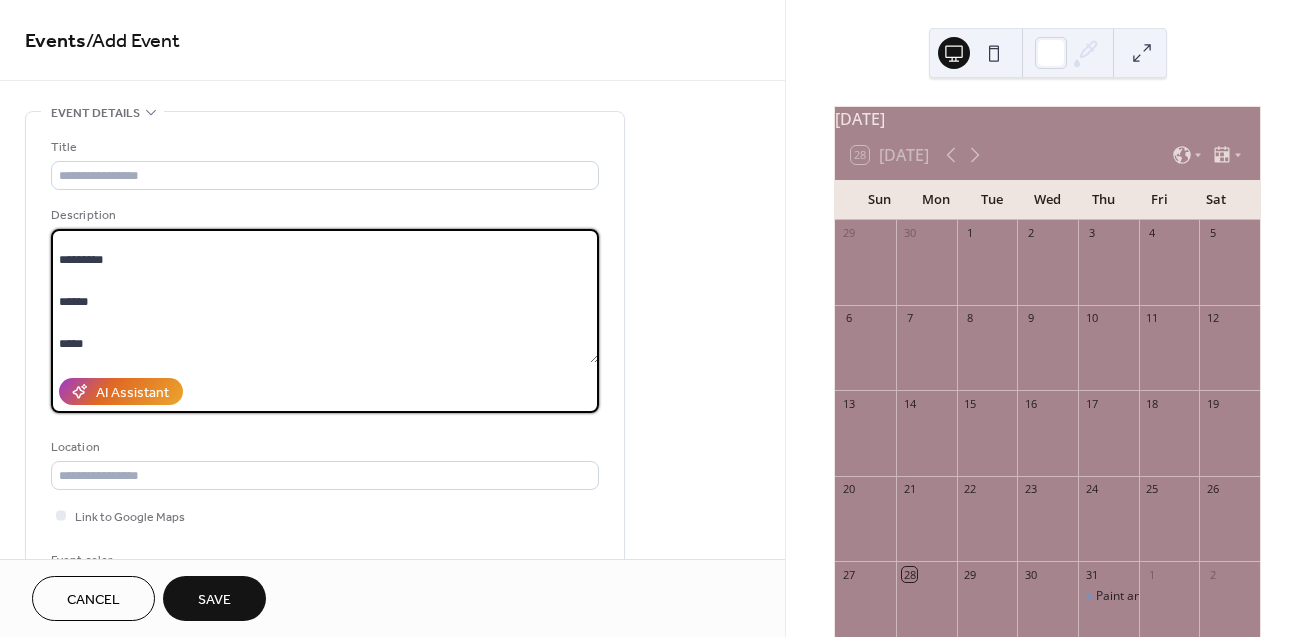 scroll, scrollTop: 238, scrollLeft: 0, axis: vertical 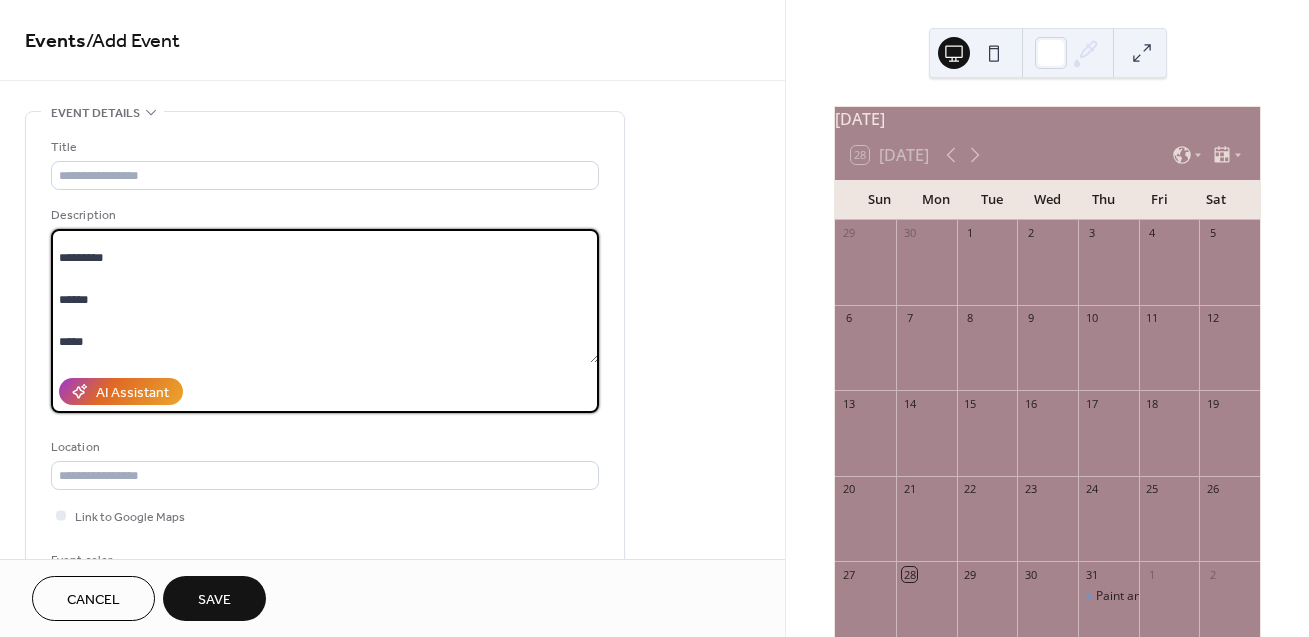 click on "**********" at bounding box center [325, 296] 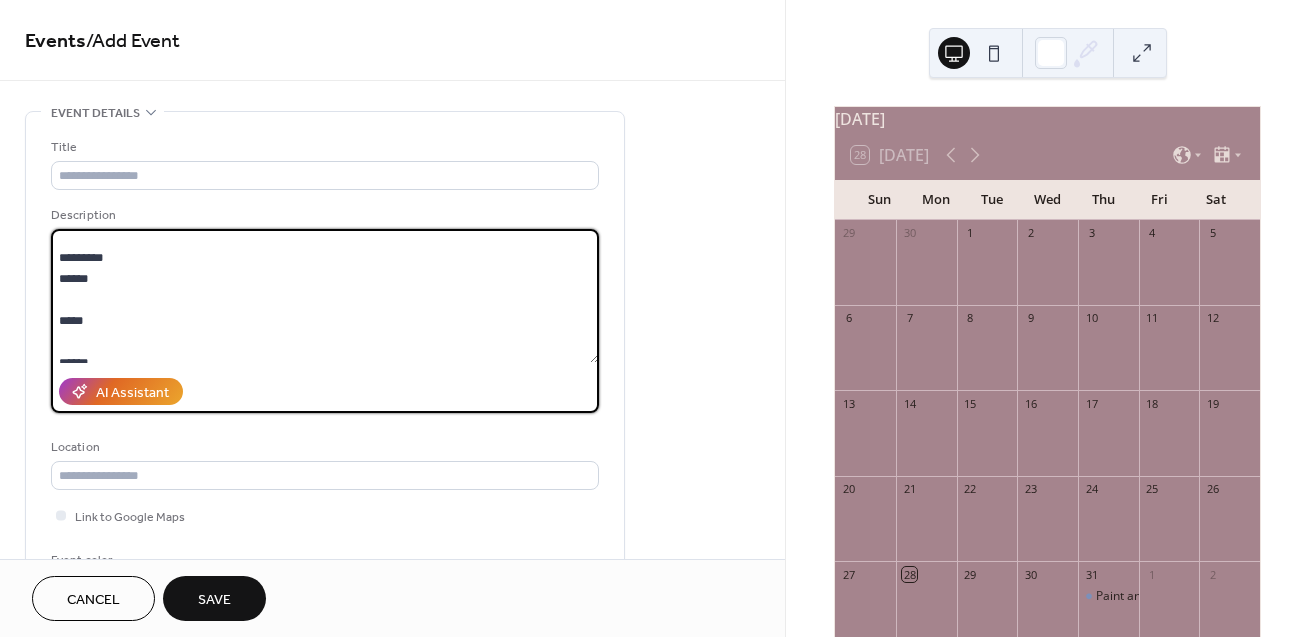 click on "**********" at bounding box center (325, 296) 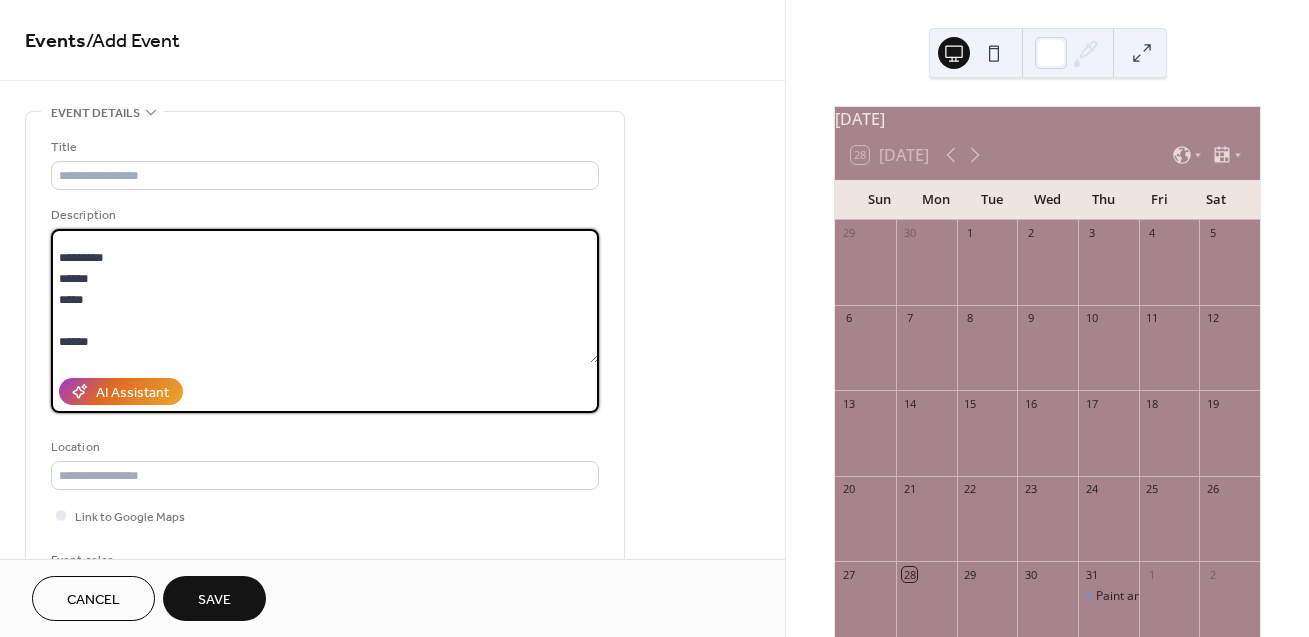 click on "**********" at bounding box center (325, 296) 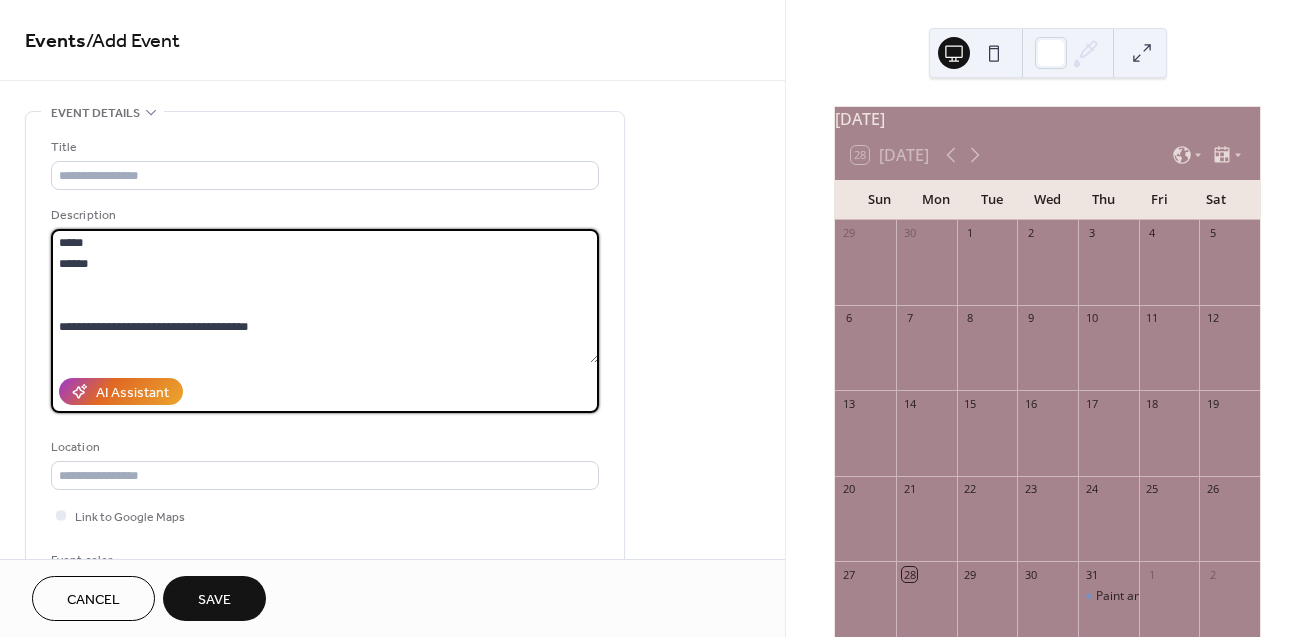 scroll, scrollTop: 294, scrollLeft: 0, axis: vertical 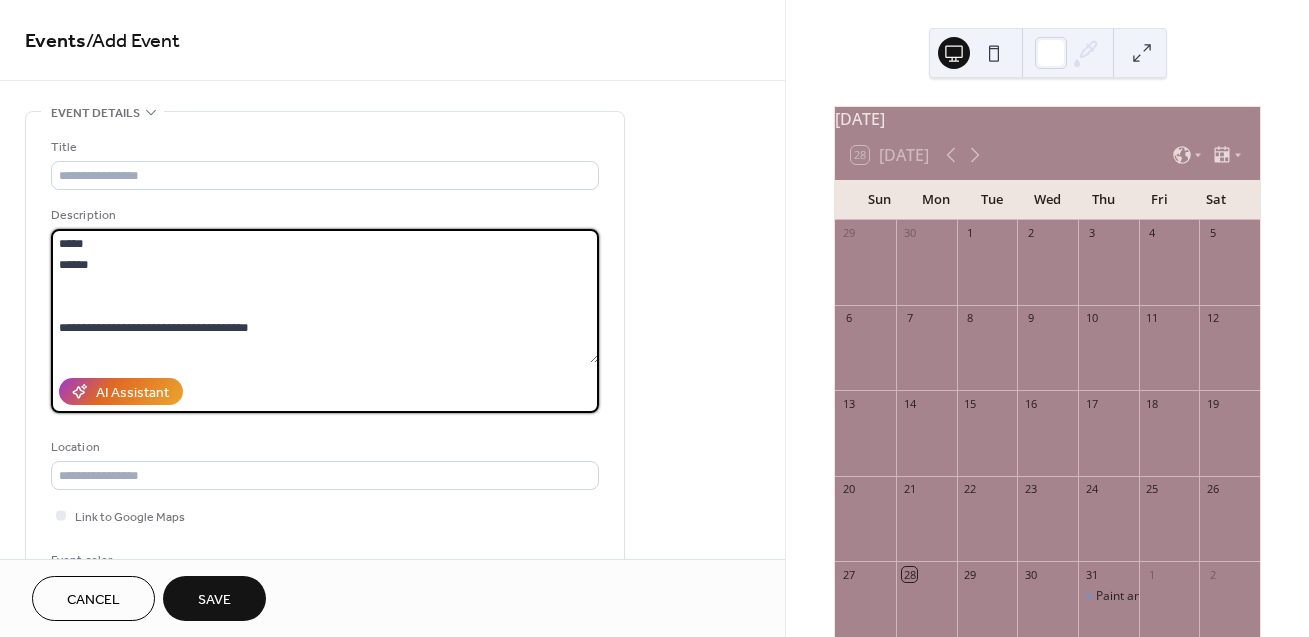 click on "**********" at bounding box center [325, 296] 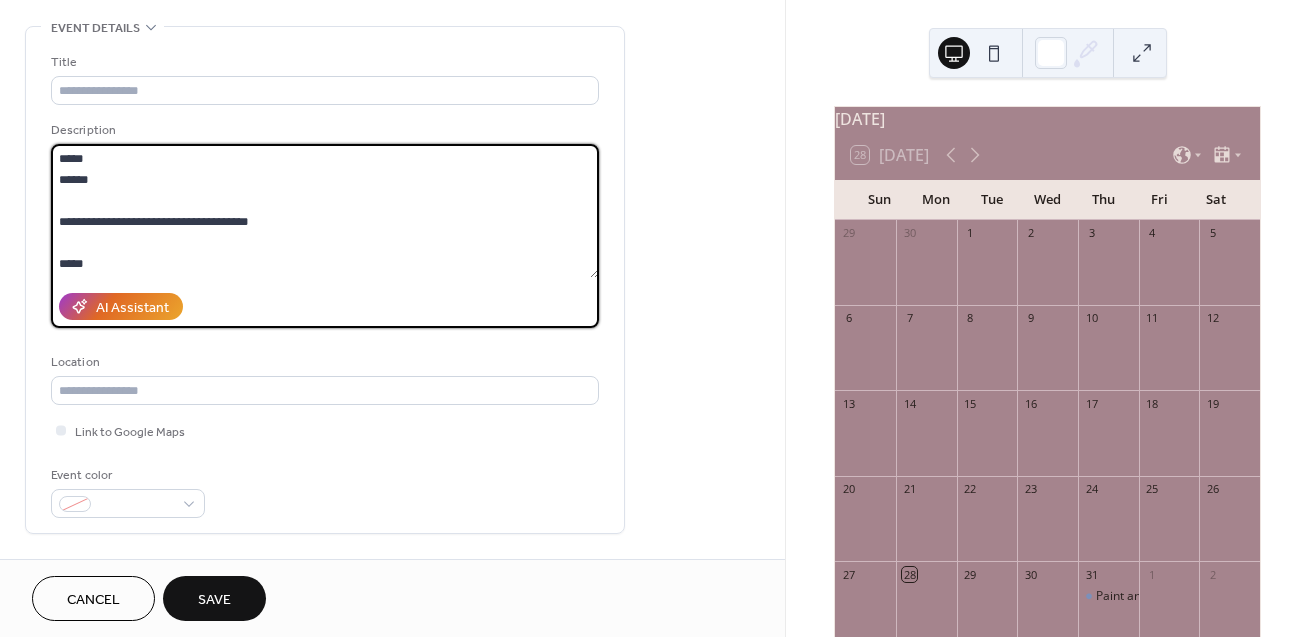 scroll, scrollTop: 86, scrollLeft: 0, axis: vertical 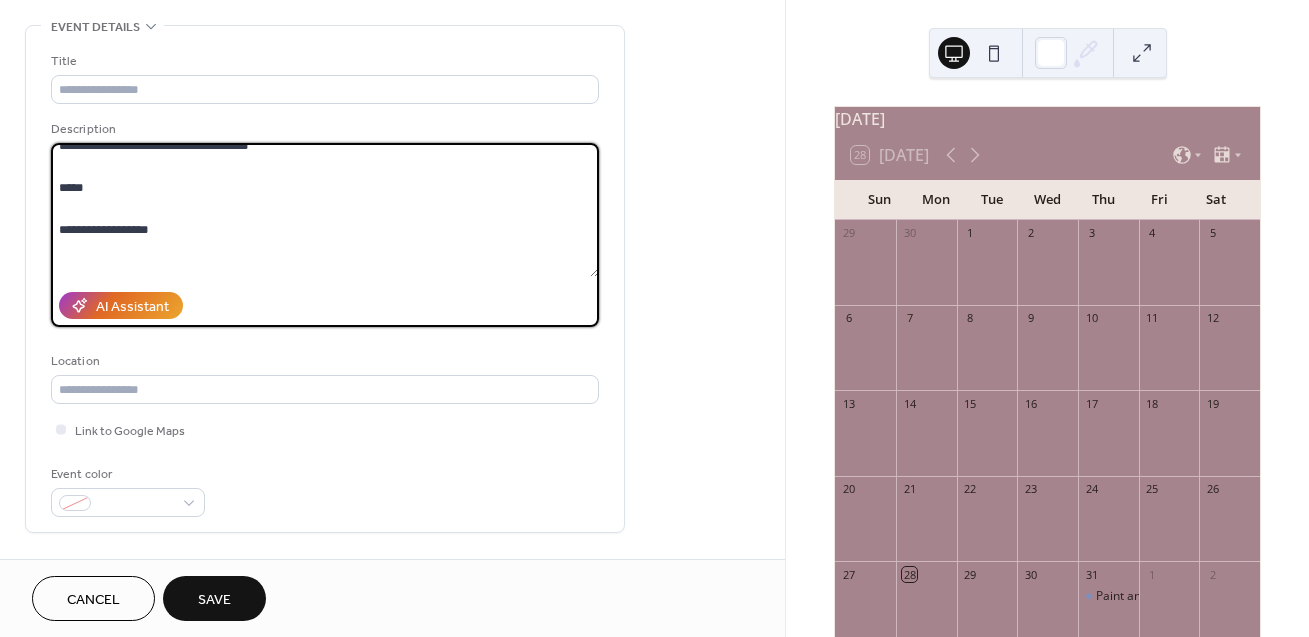 click on "**********" at bounding box center [325, 210] 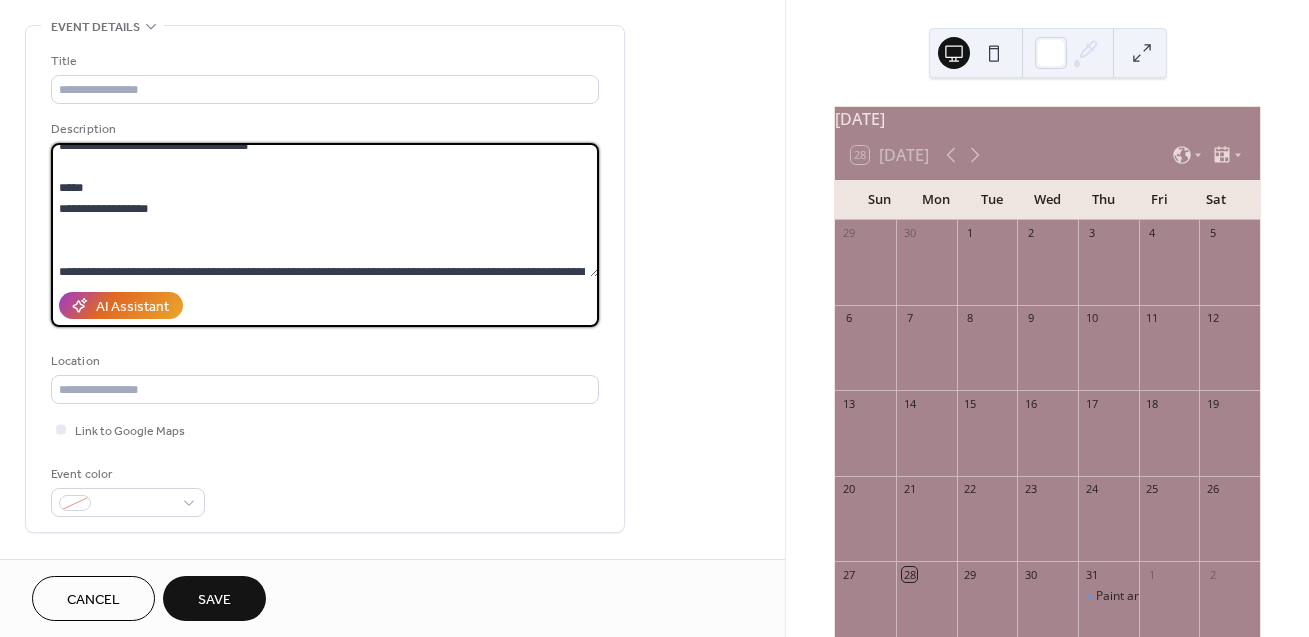 drag, startPoint x: 86, startPoint y: 247, endPoint x: 86, endPoint y: 232, distance: 15 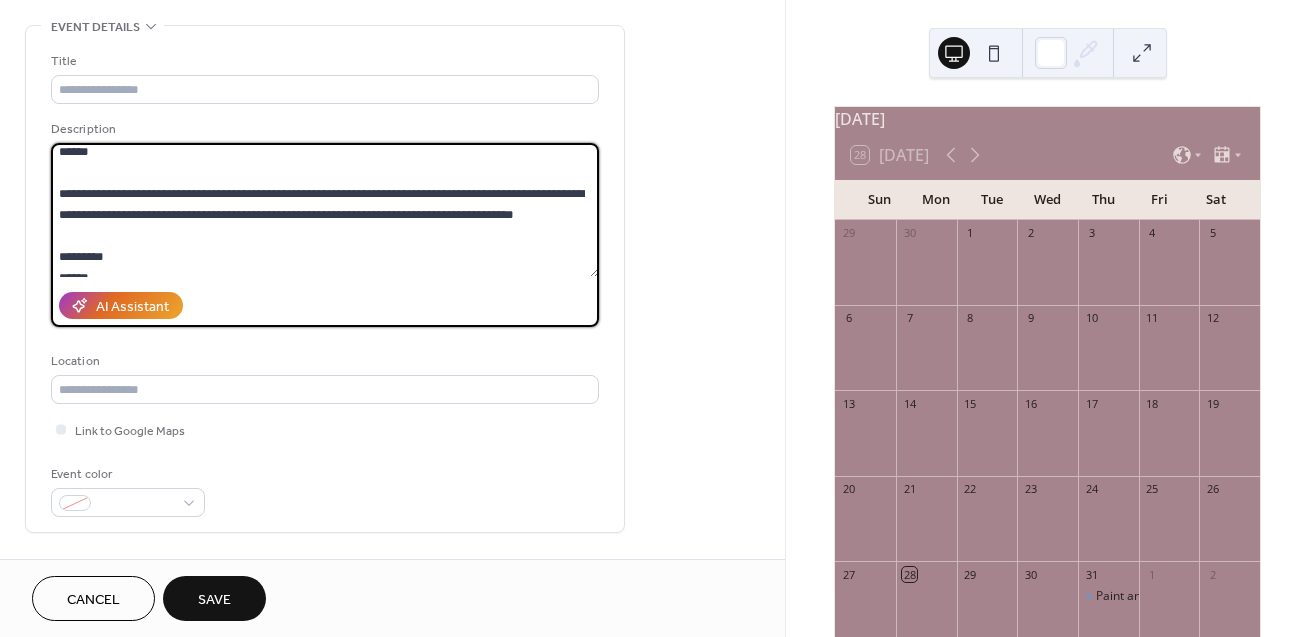 scroll, scrollTop: 0, scrollLeft: 0, axis: both 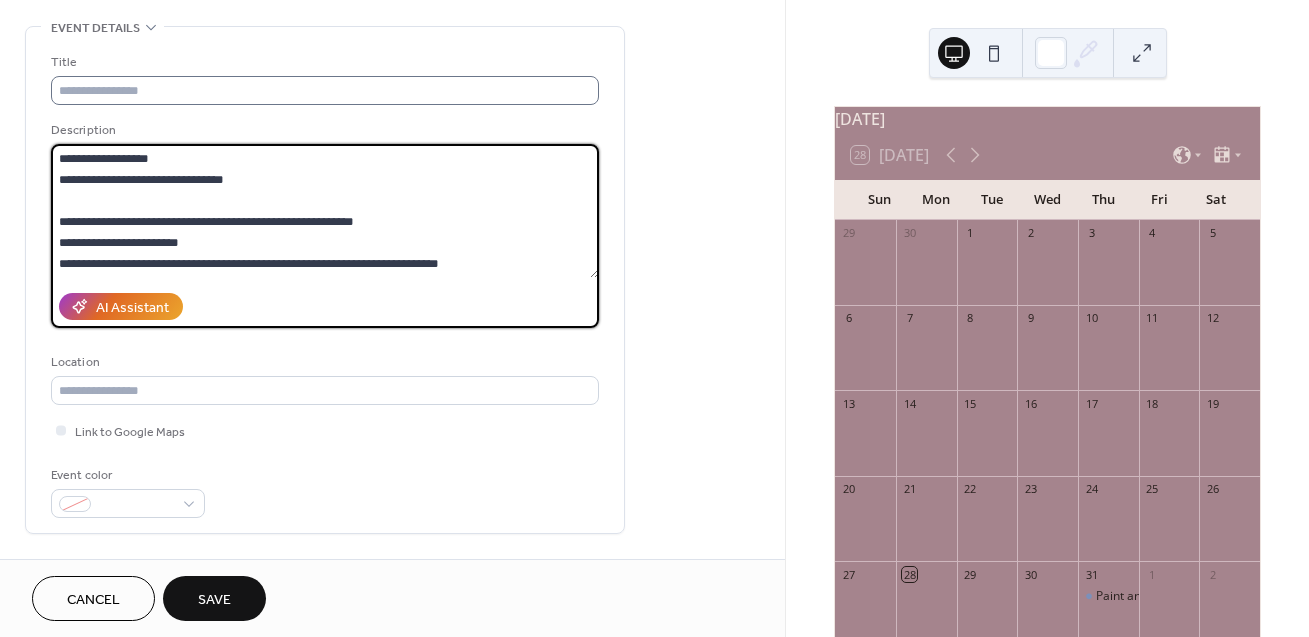type on "**********" 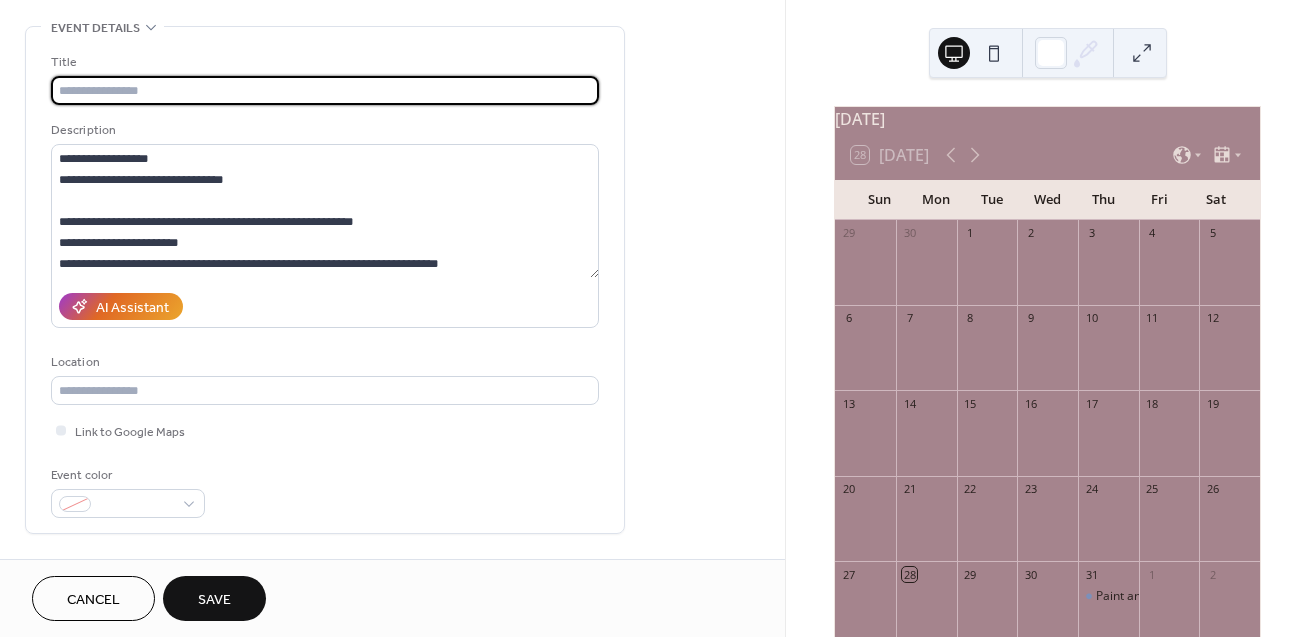 drag, startPoint x: 103, startPoint y: 88, endPoint x: 104, endPoint y: 60, distance: 28.01785 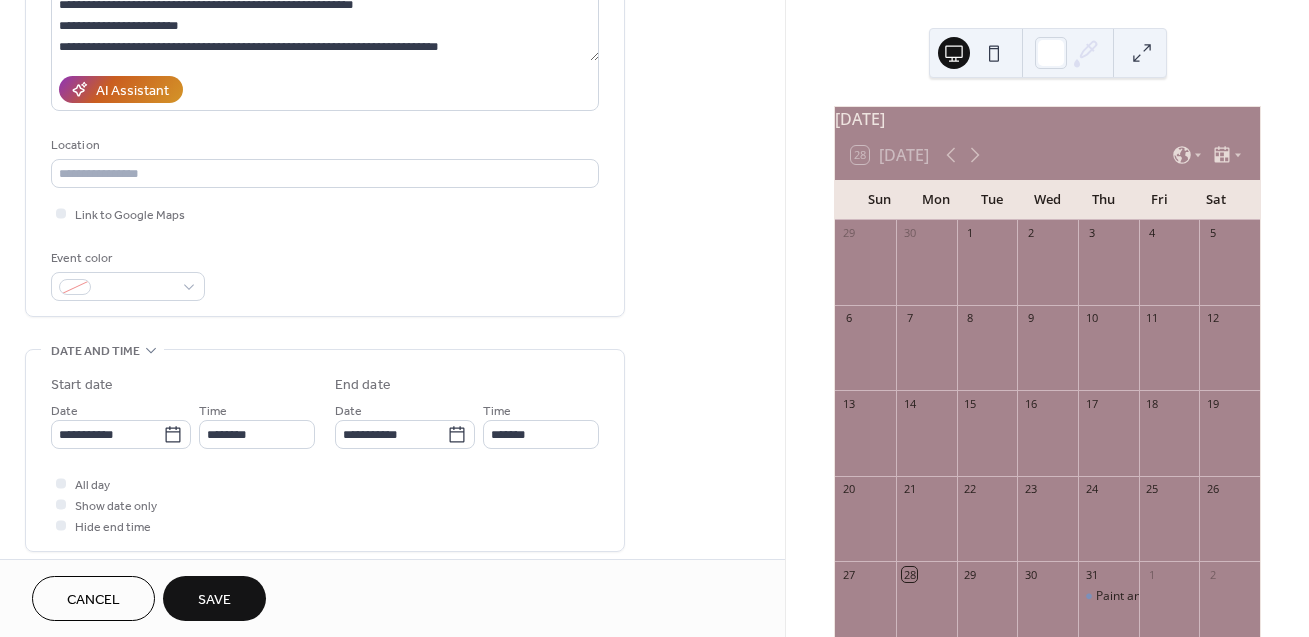 scroll, scrollTop: 321, scrollLeft: 0, axis: vertical 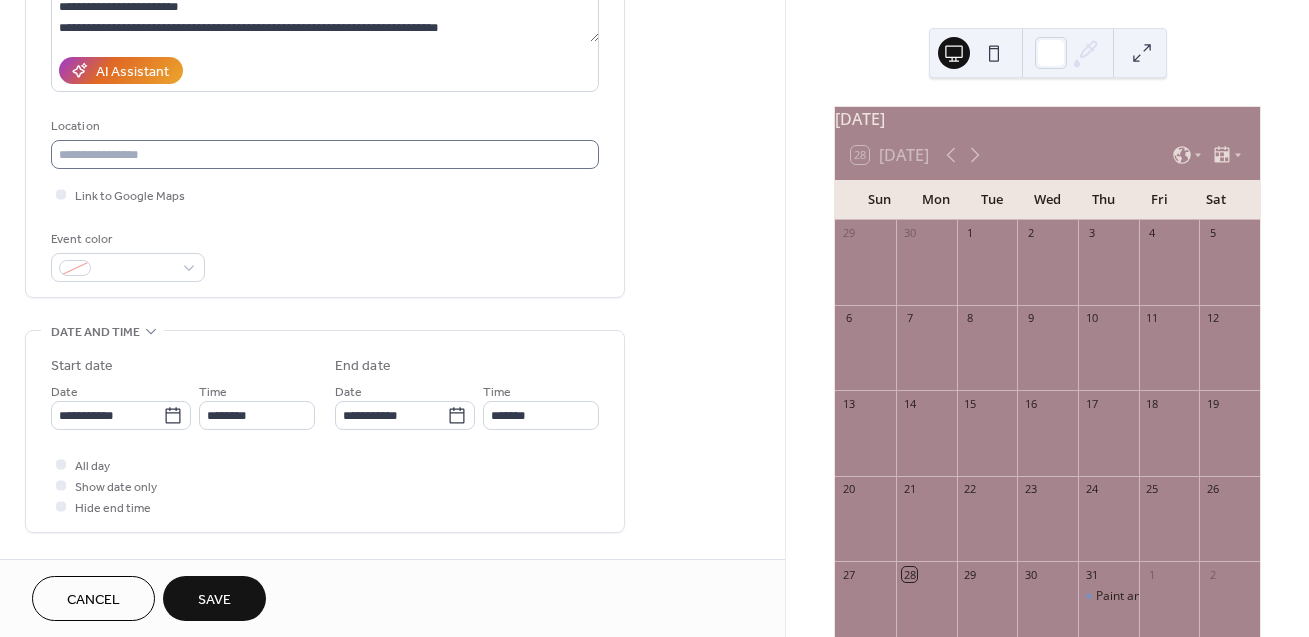 type on "**********" 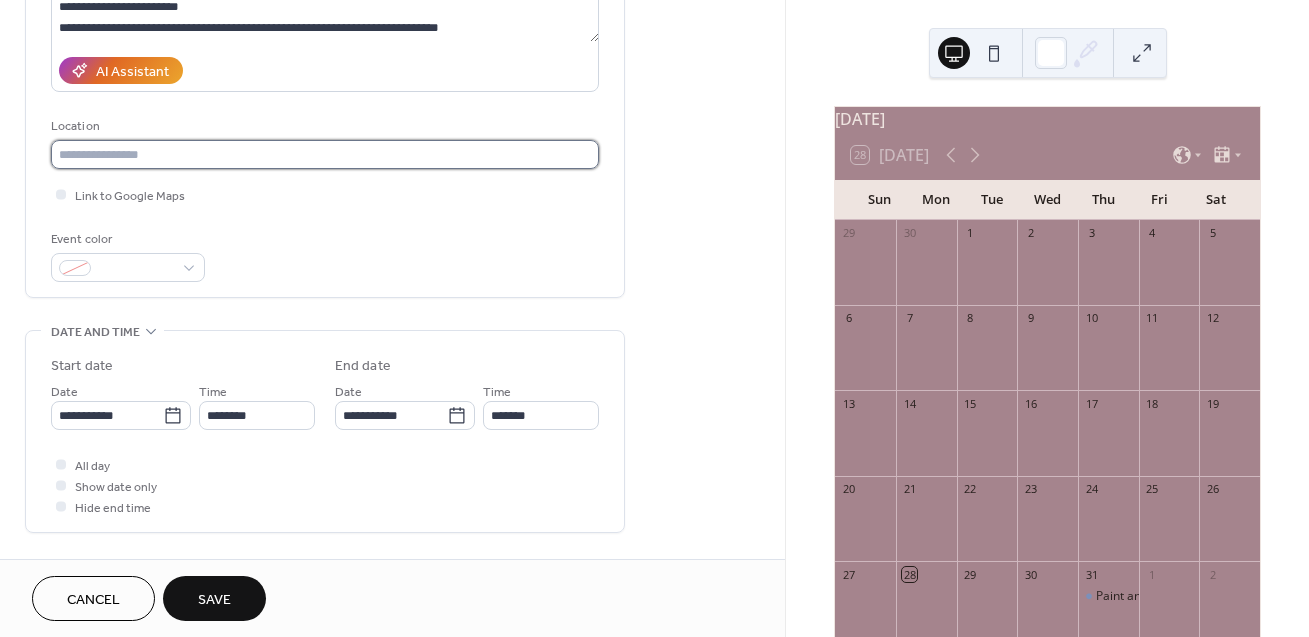 click at bounding box center [325, 154] 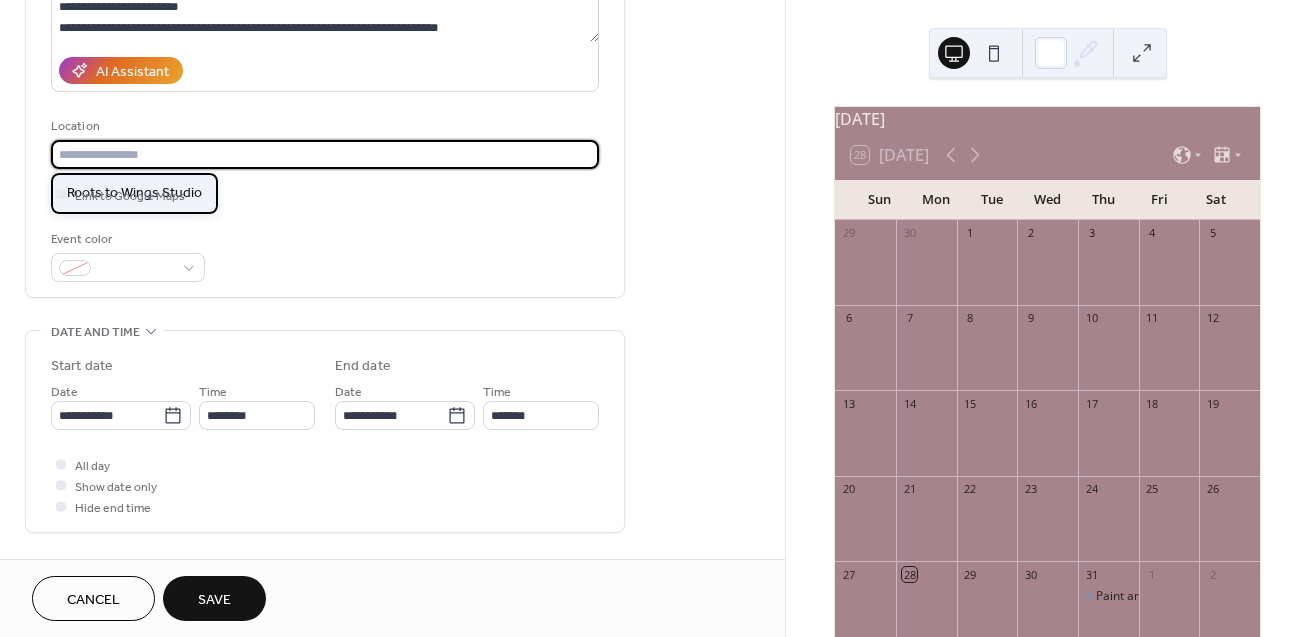 click on "Roots to Wings Studio" at bounding box center [134, 193] 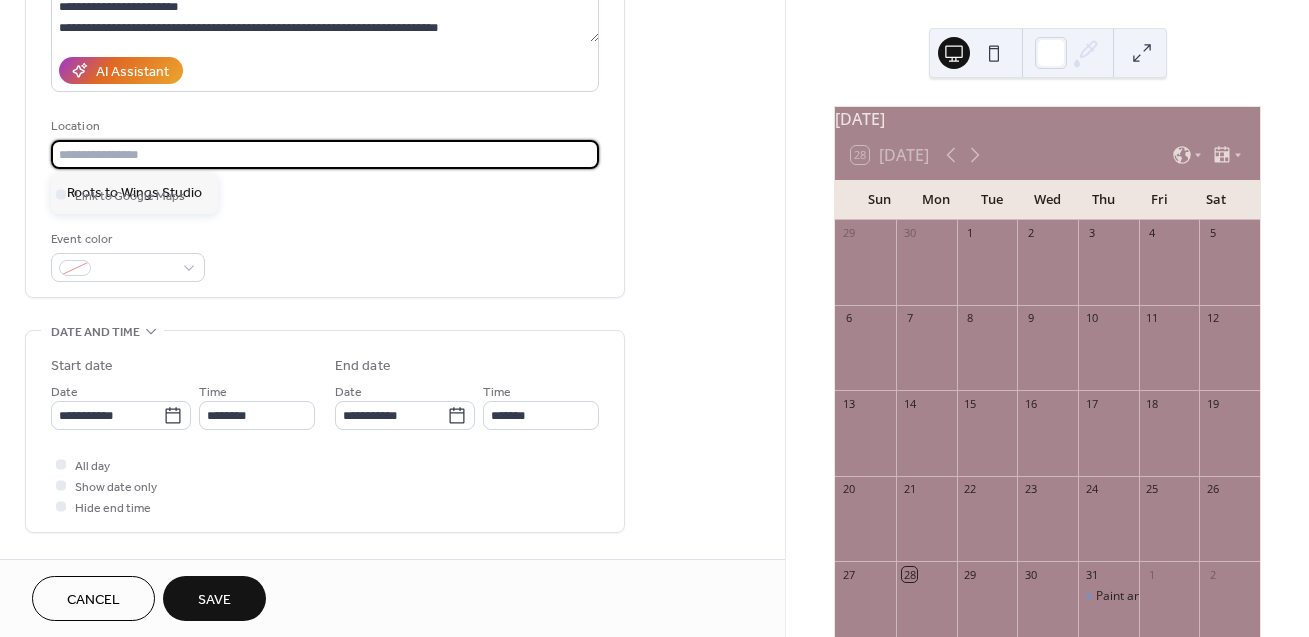 type on "**********" 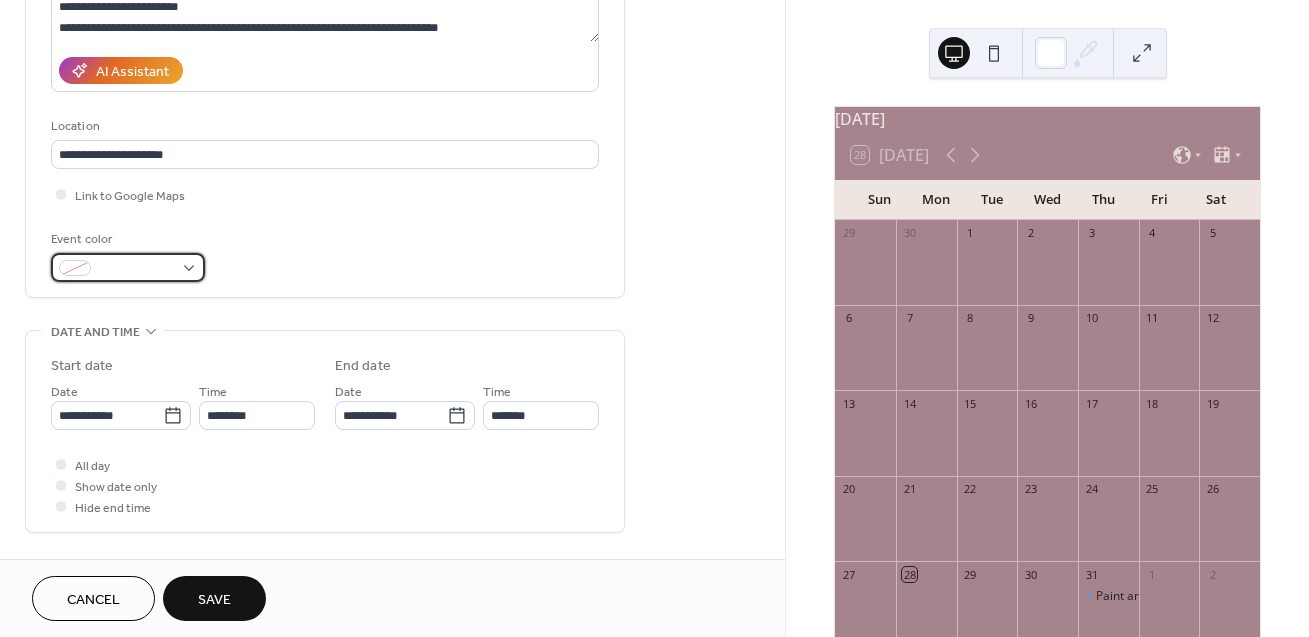click at bounding box center (128, 267) 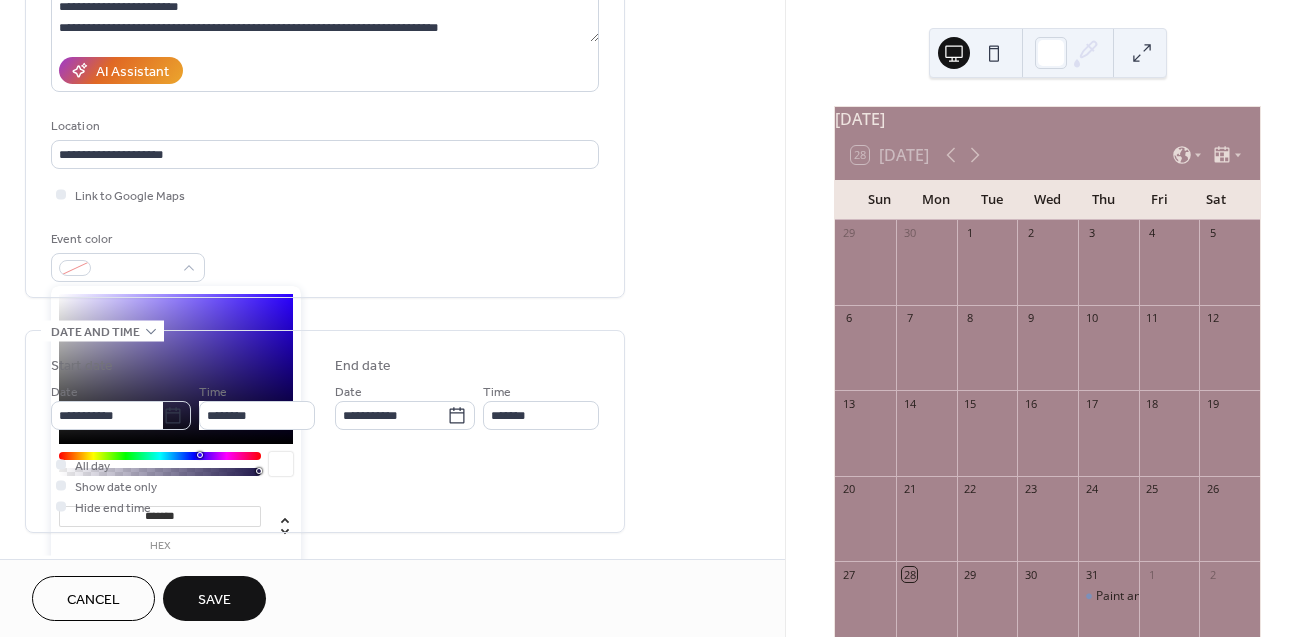 type on "**" 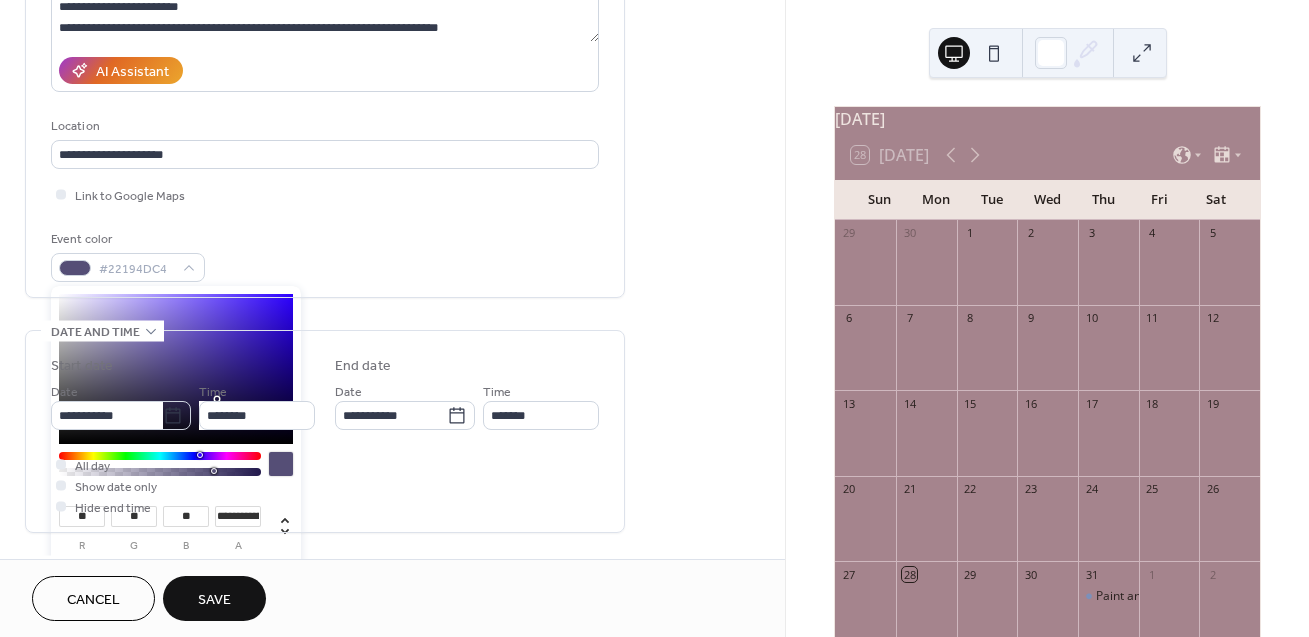 click at bounding box center [160, 472] 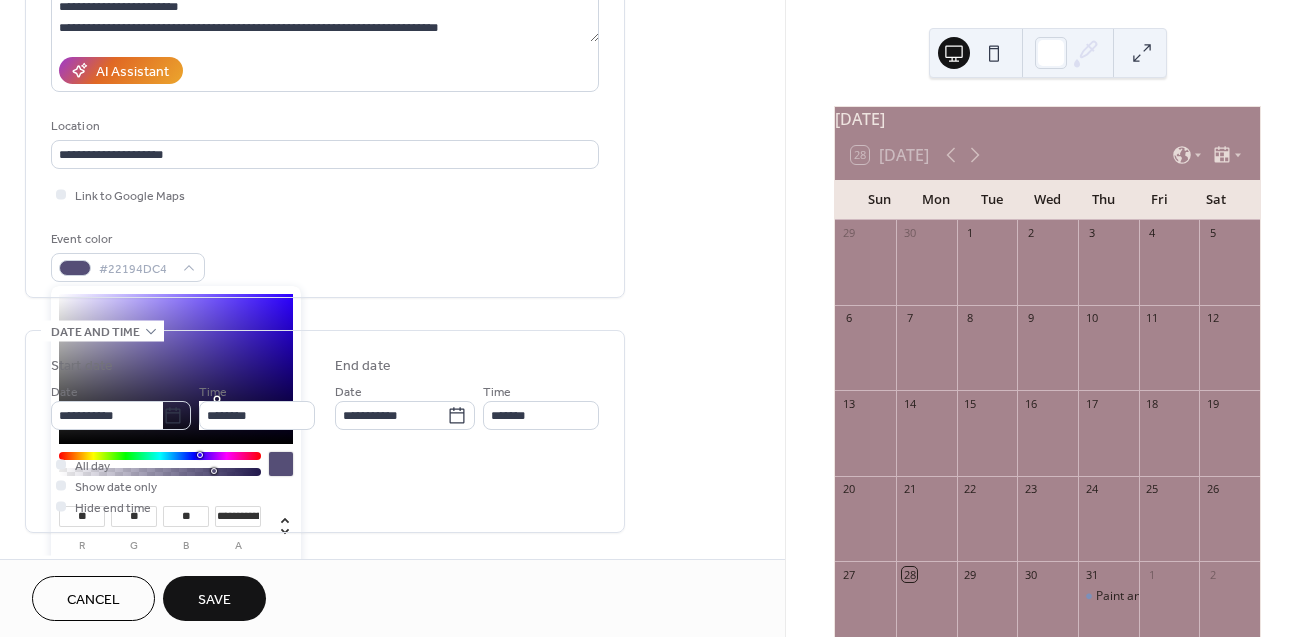 click on "All day Show date only Hide end time" at bounding box center [325, 485] 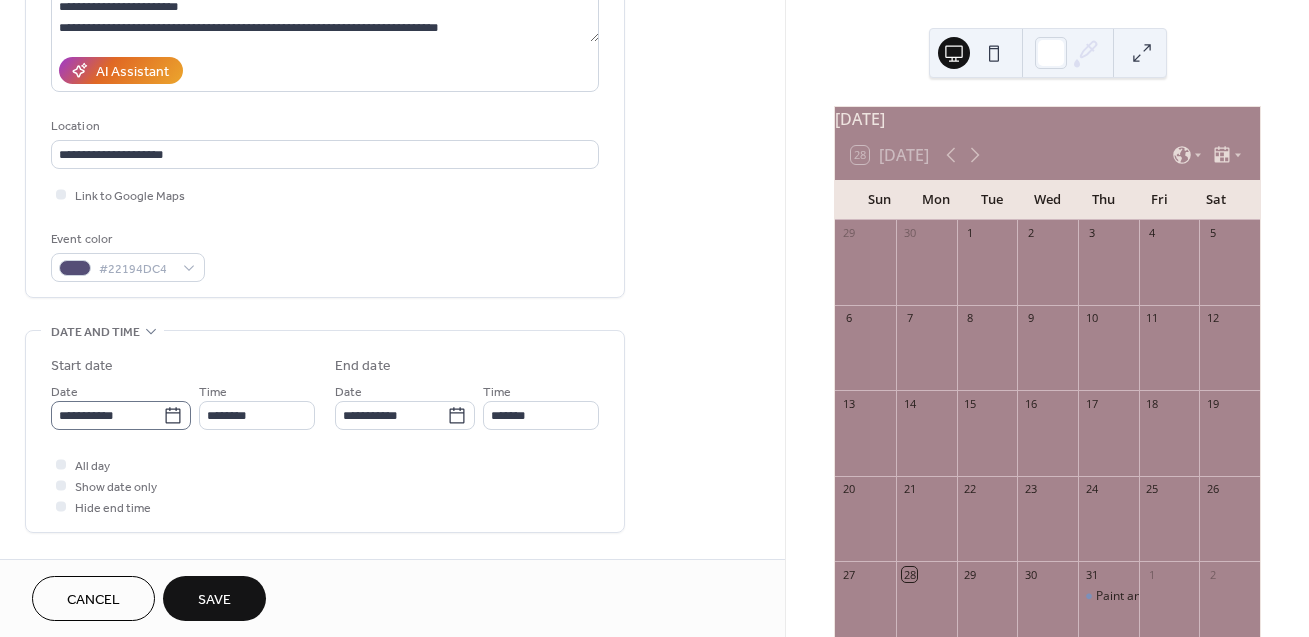 click 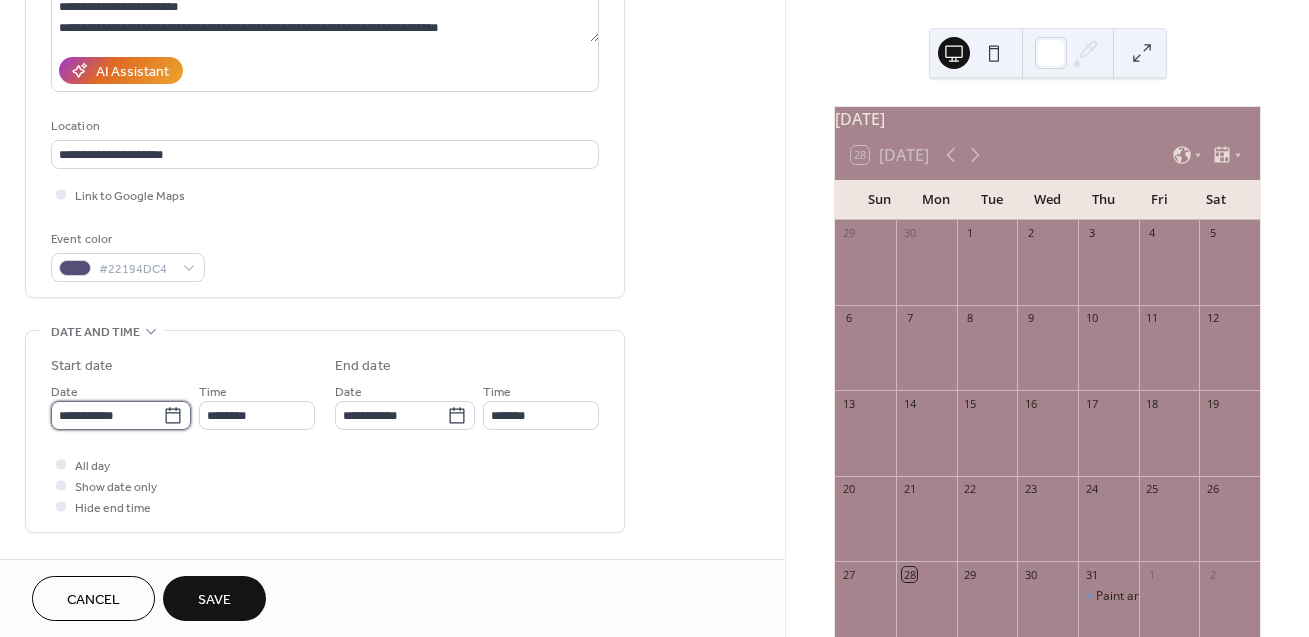 click on "**********" at bounding box center [107, 415] 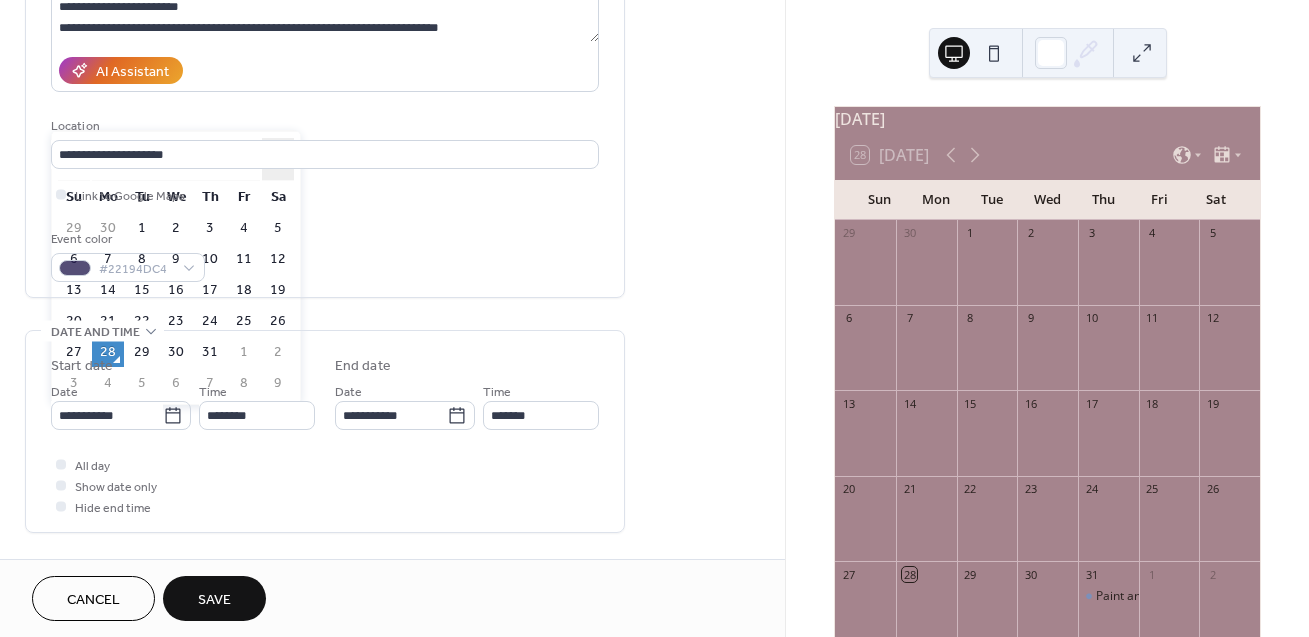 click on "›" at bounding box center [278, 159] 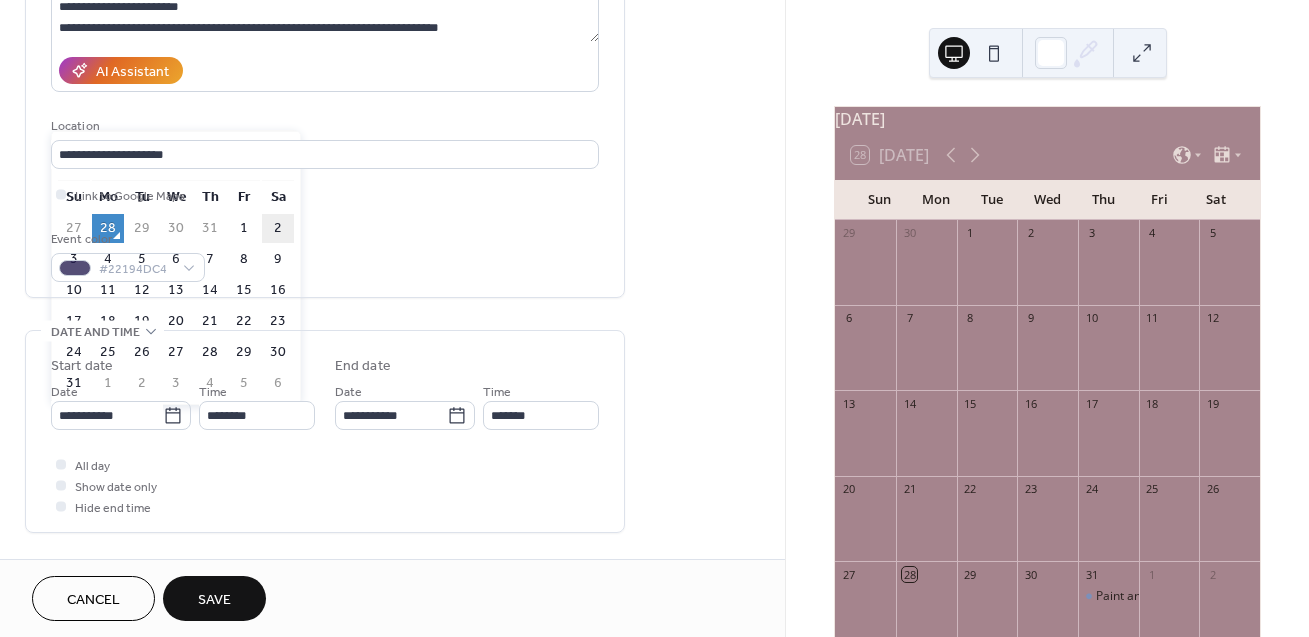 click on "2" at bounding box center [278, 228] 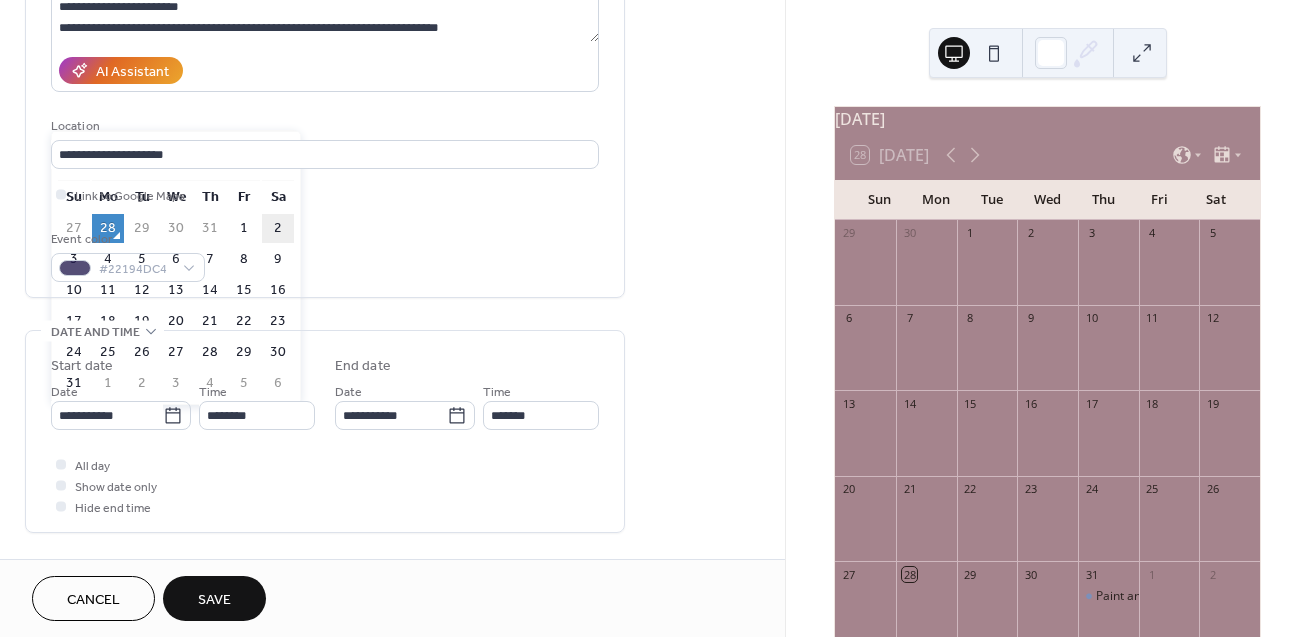 type on "**********" 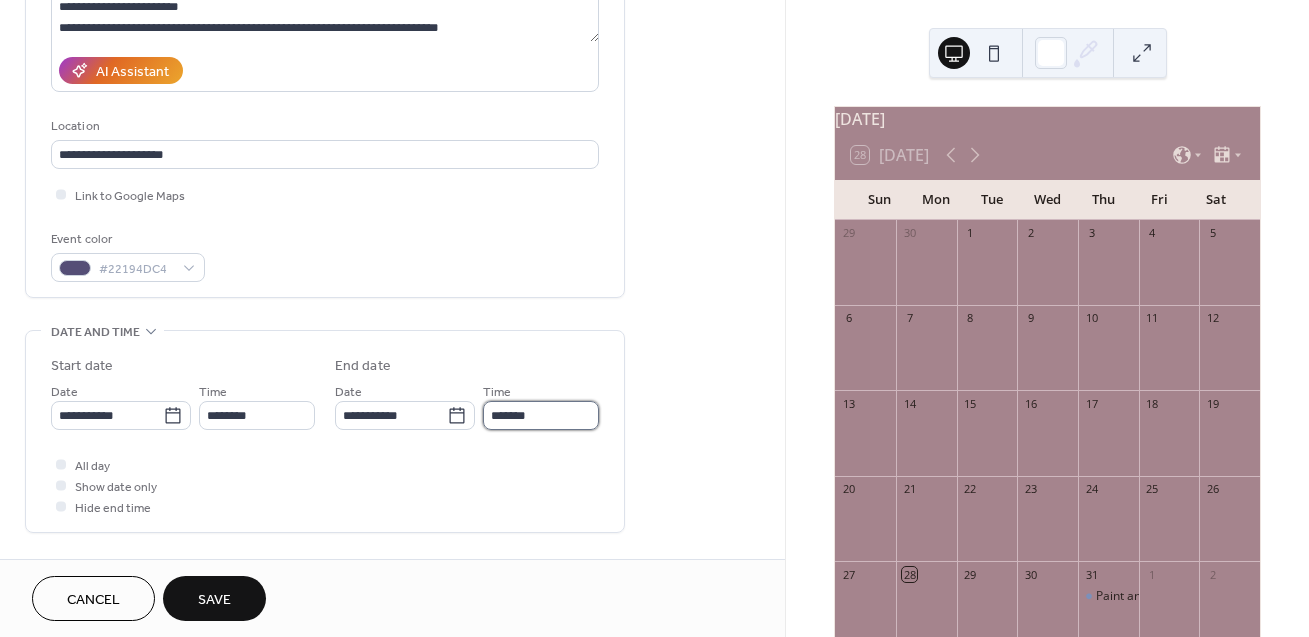 click on "*******" at bounding box center [541, 415] 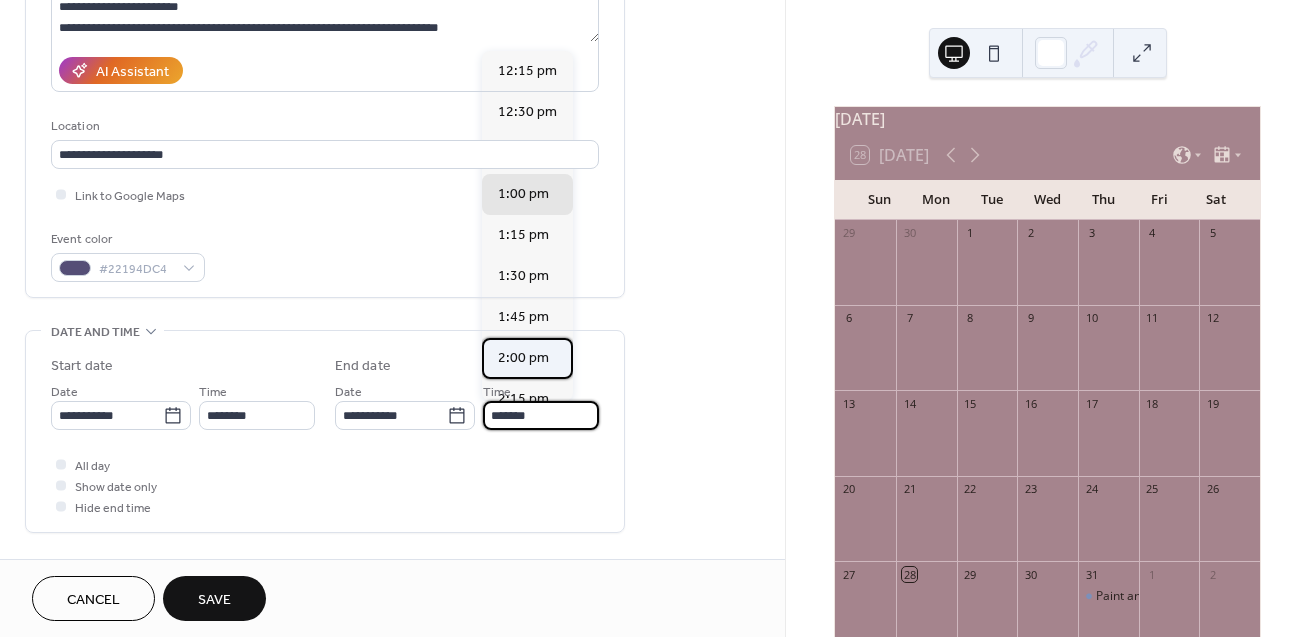 click on "2:00 pm" at bounding box center (523, 358) 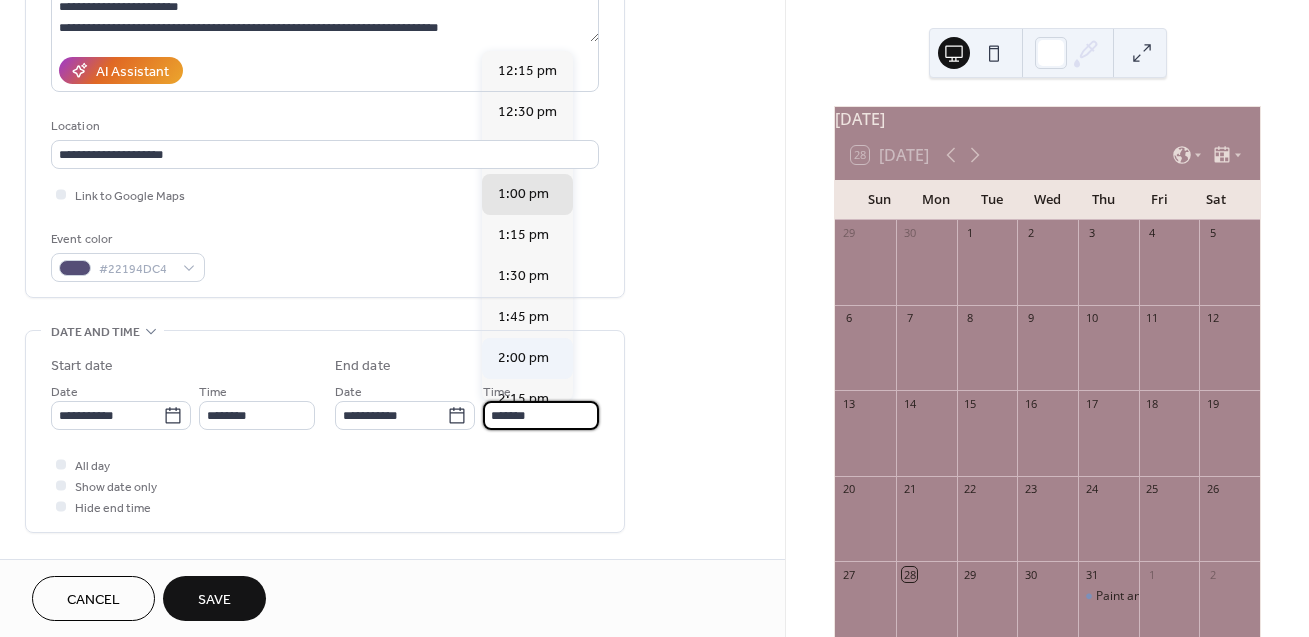 type on "*******" 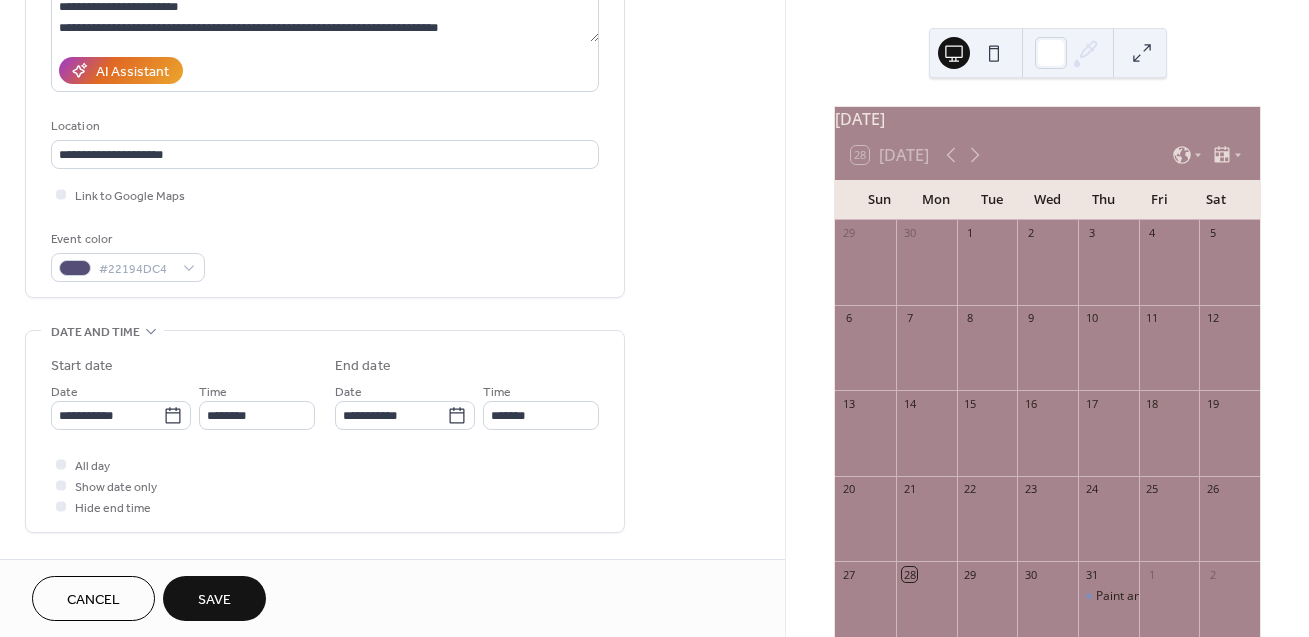 click on "Save" at bounding box center [214, 598] 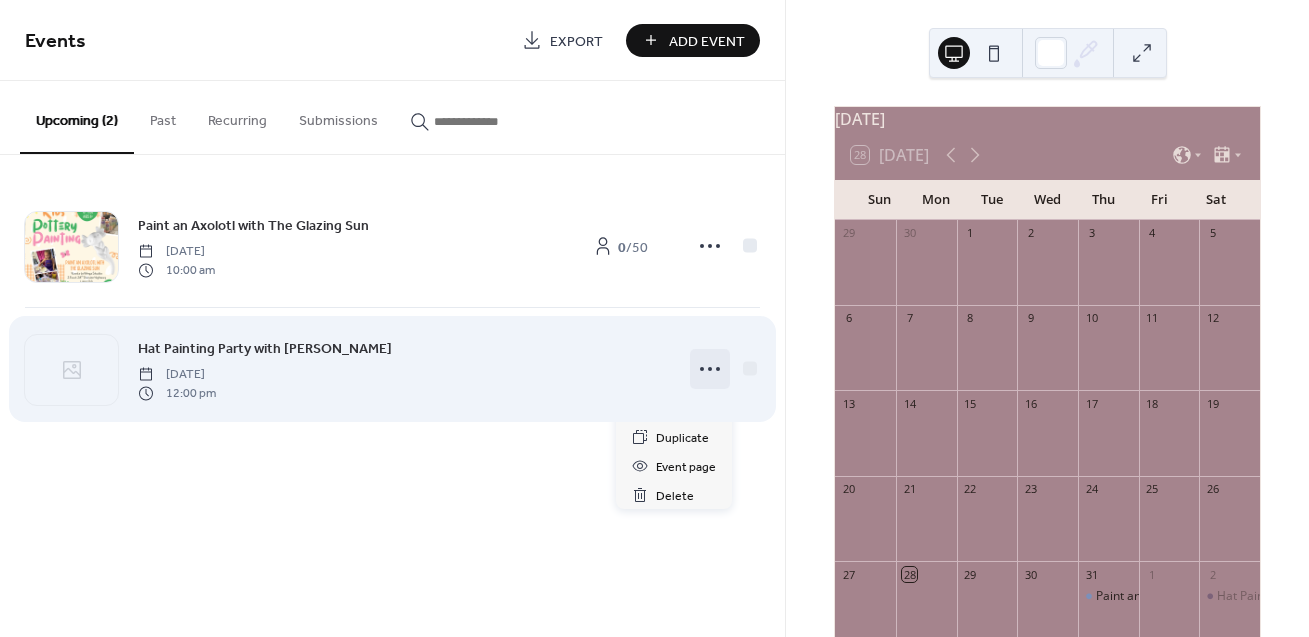 click 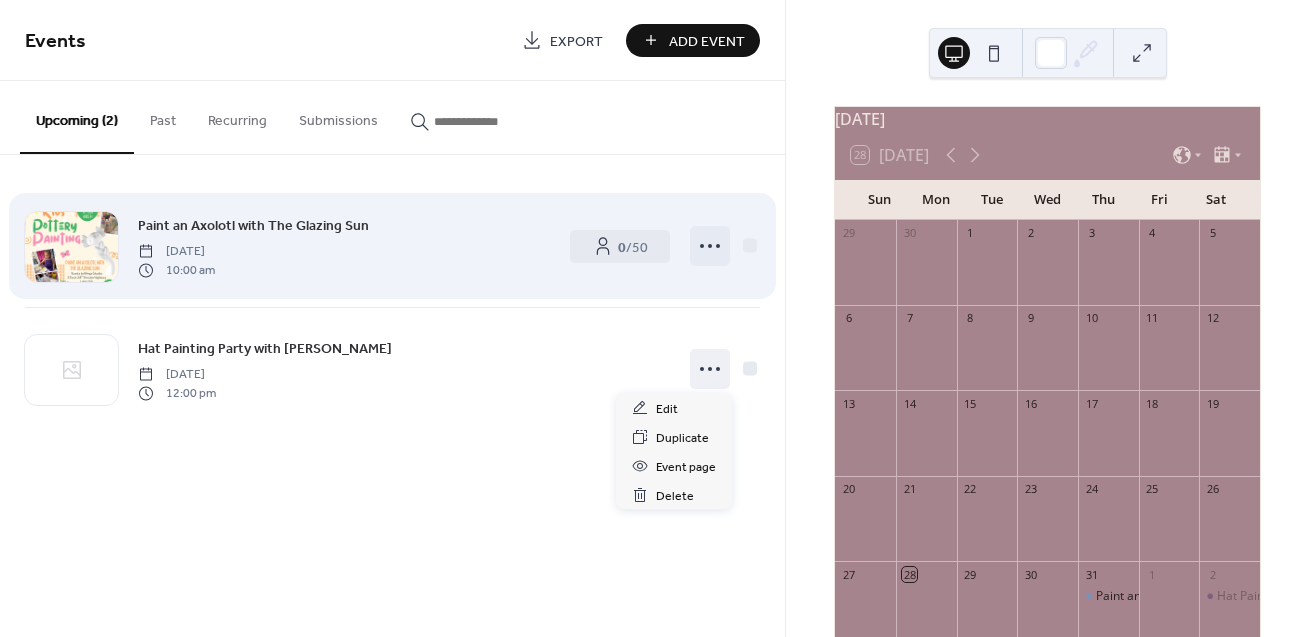 click 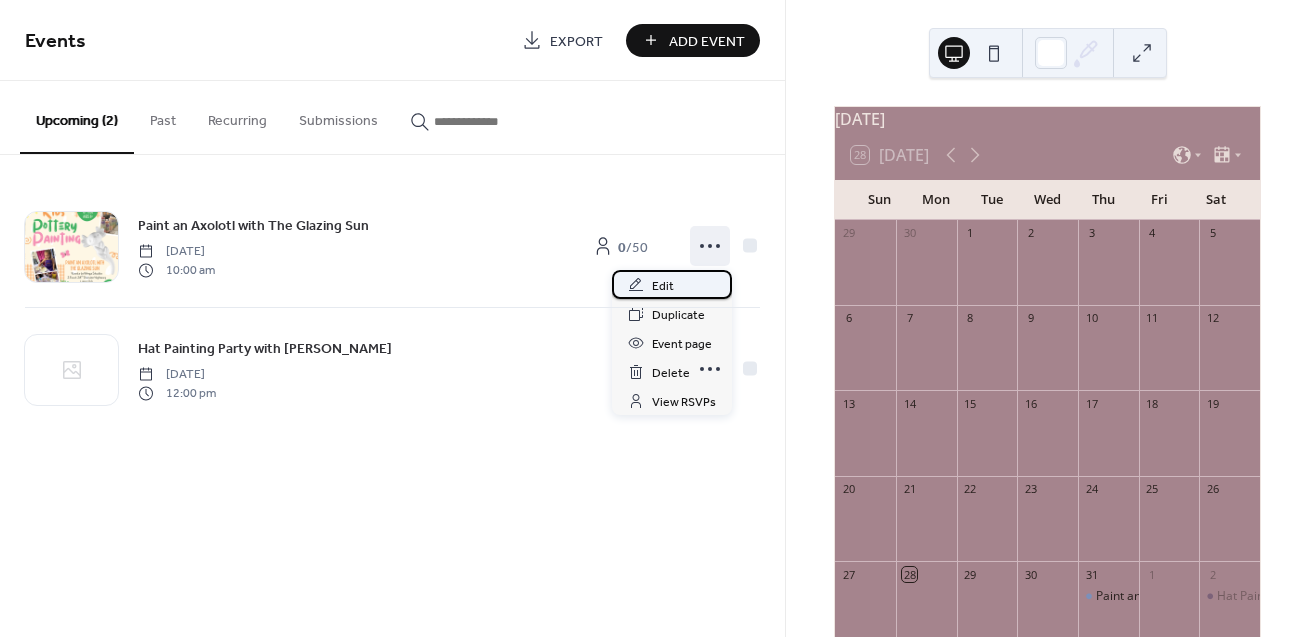 click on "Edit" at bounding box center (672, 284) 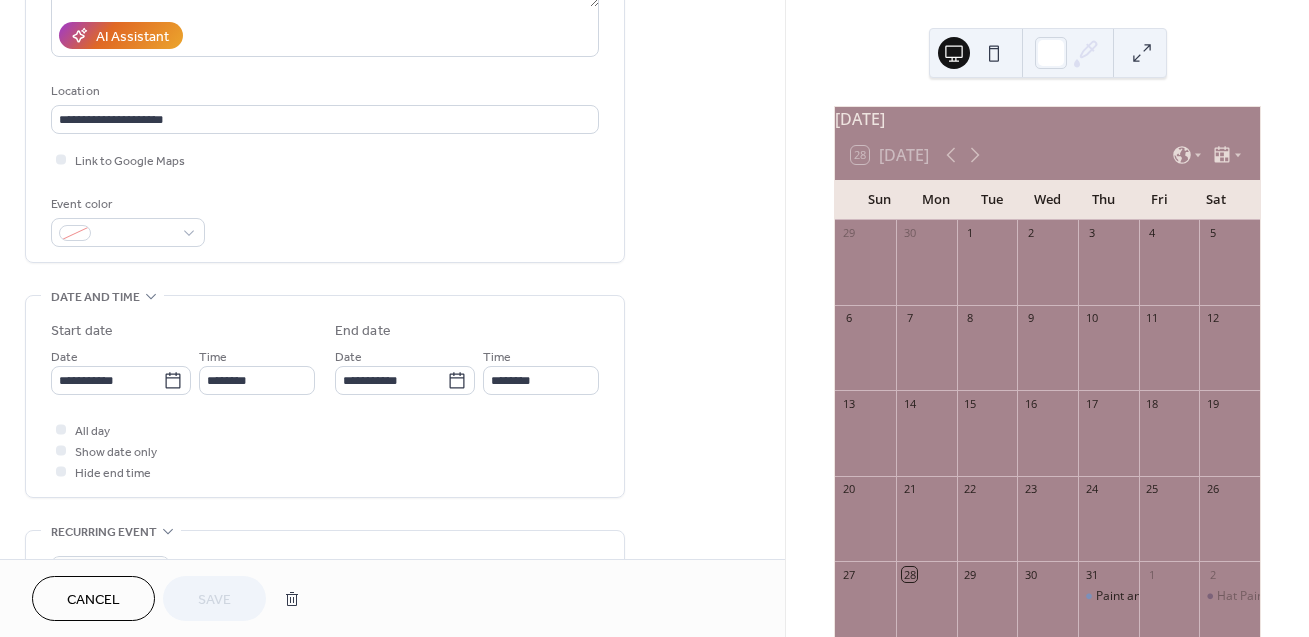 scroll, scrollTop: 341, scrollLeft: 0, axis: vertical 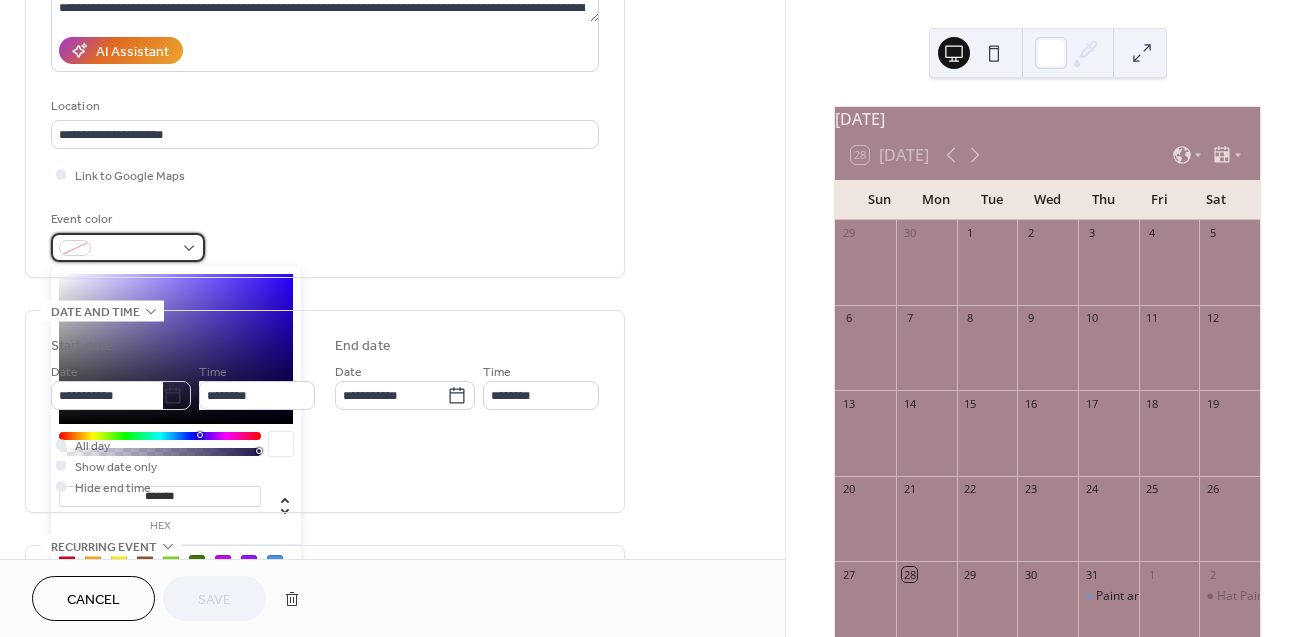click at bounding box center [128, 247] 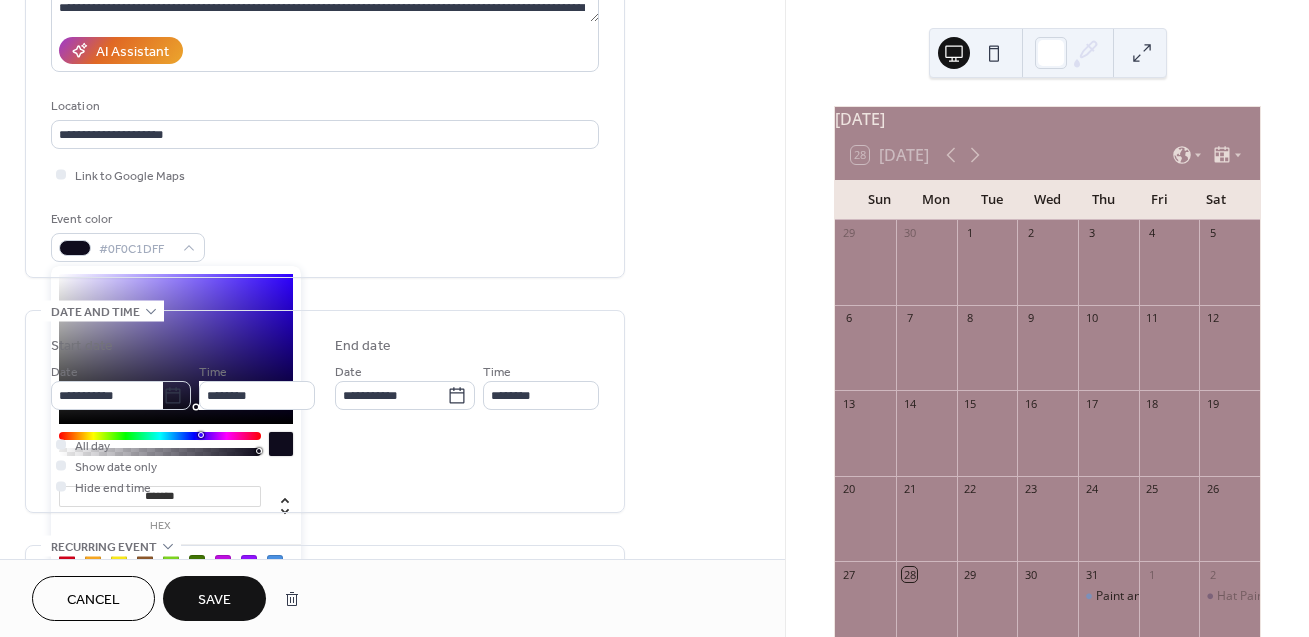 click at bounding box center (176, 349) 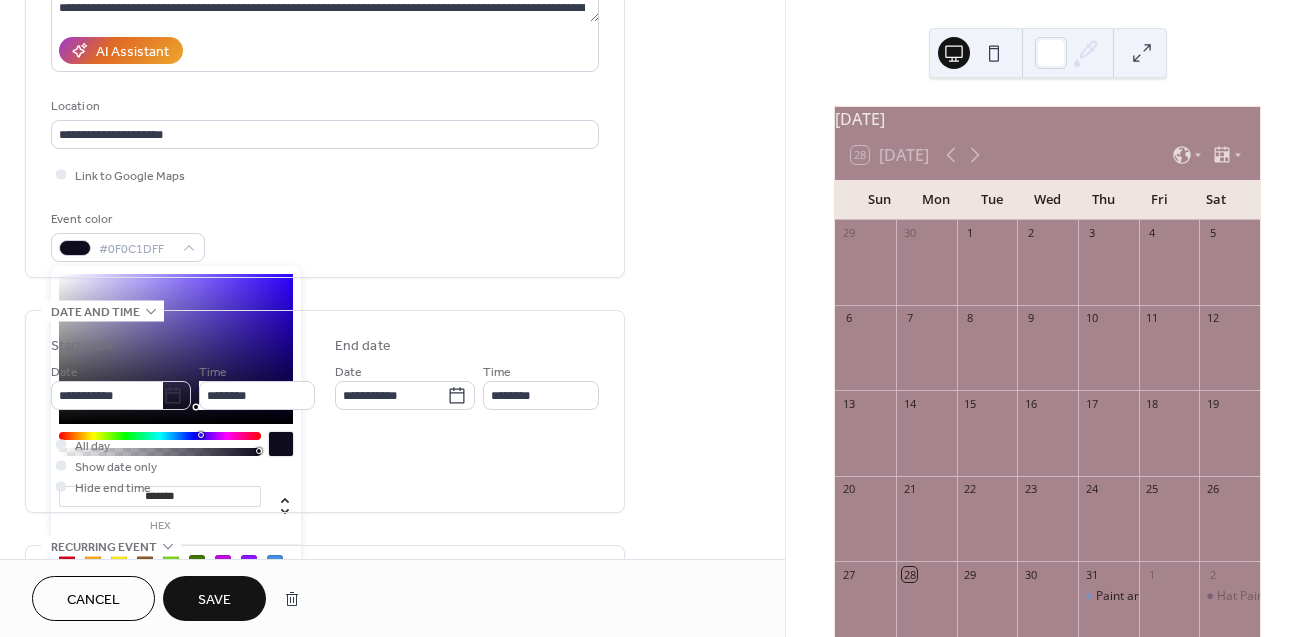 click at bounding box center (176, 349) 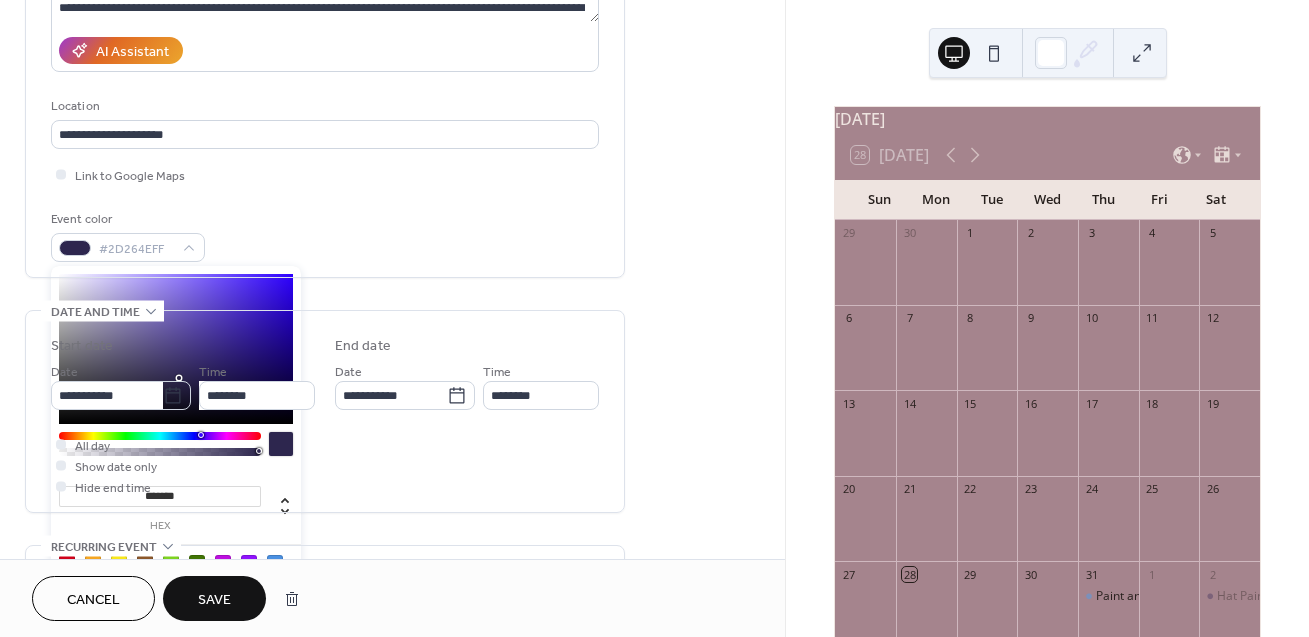 type on "*******" 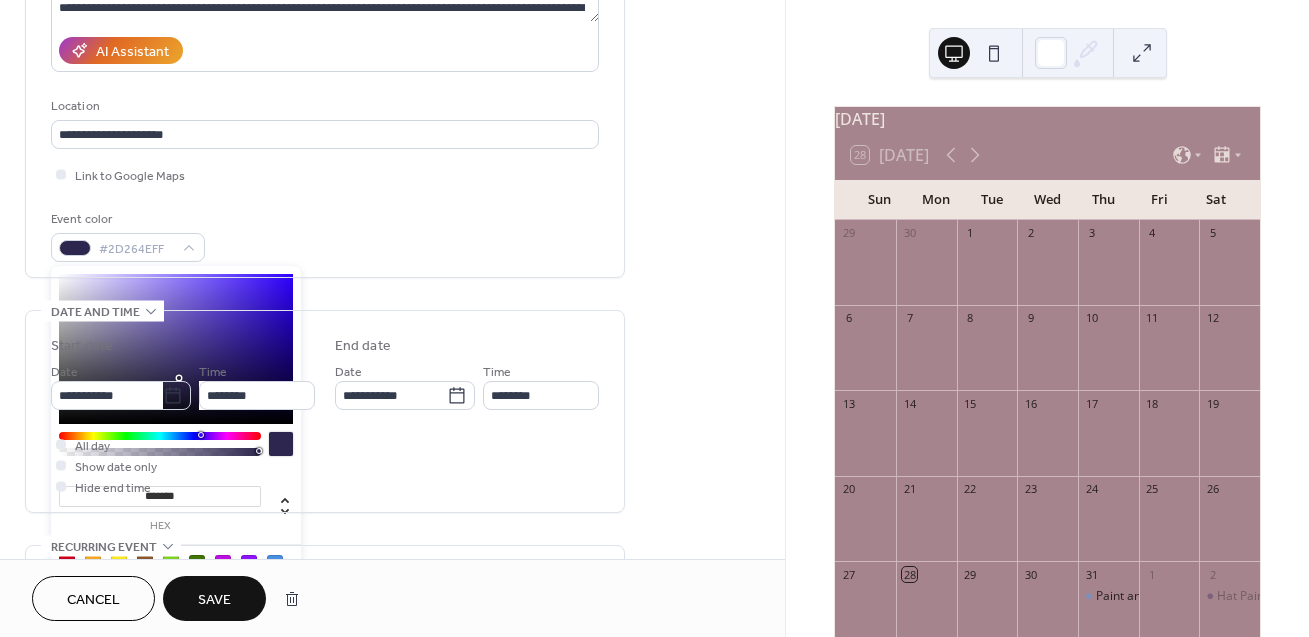 click at bounding box center [176, 349] 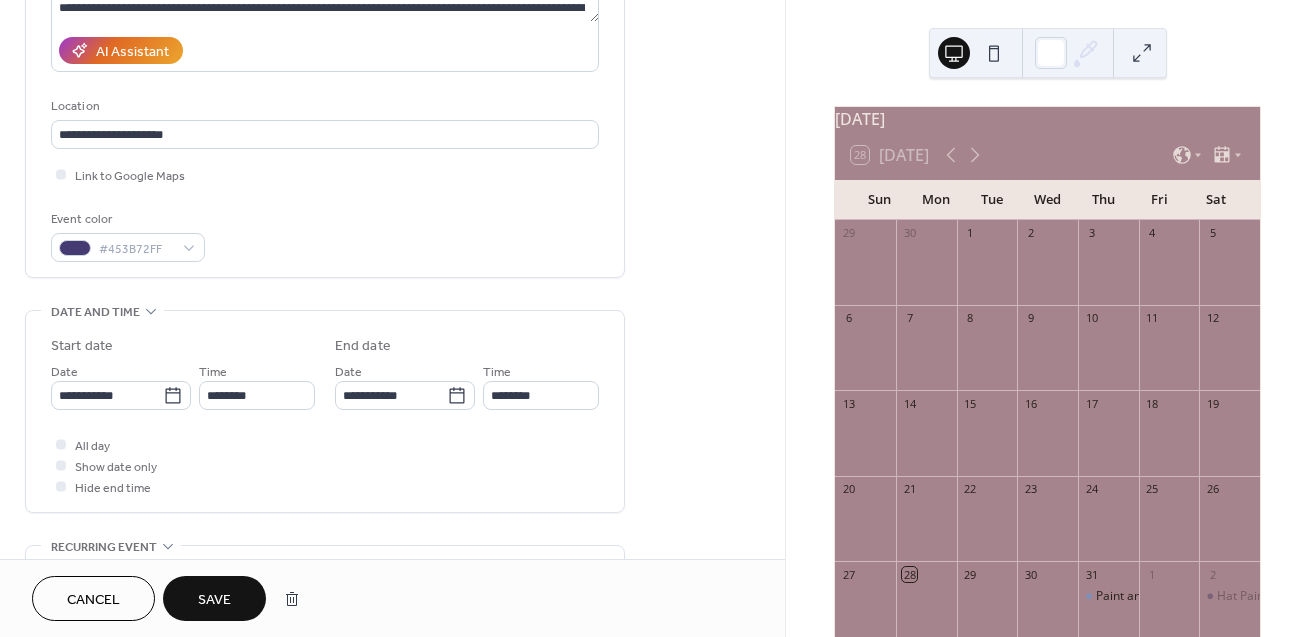 click on "All day Show date only Hide end time" at bounding box center (325, 465) 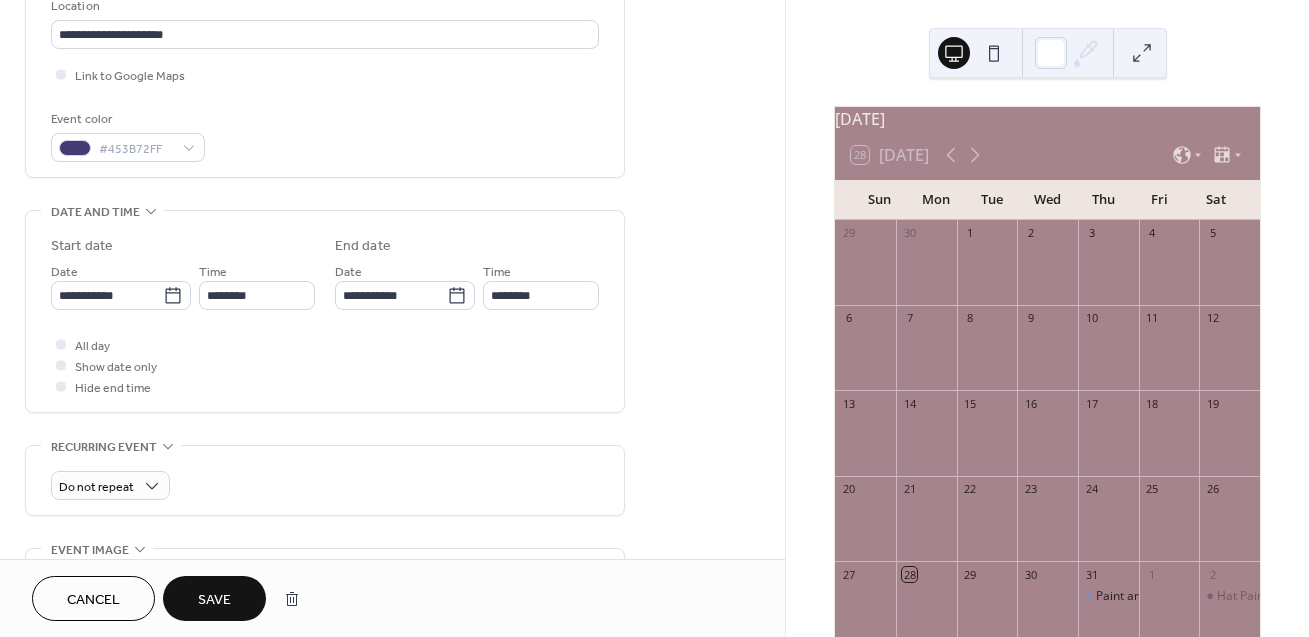 scroll, scrollTop: 461, scrollLeft: 0, axis: vertical 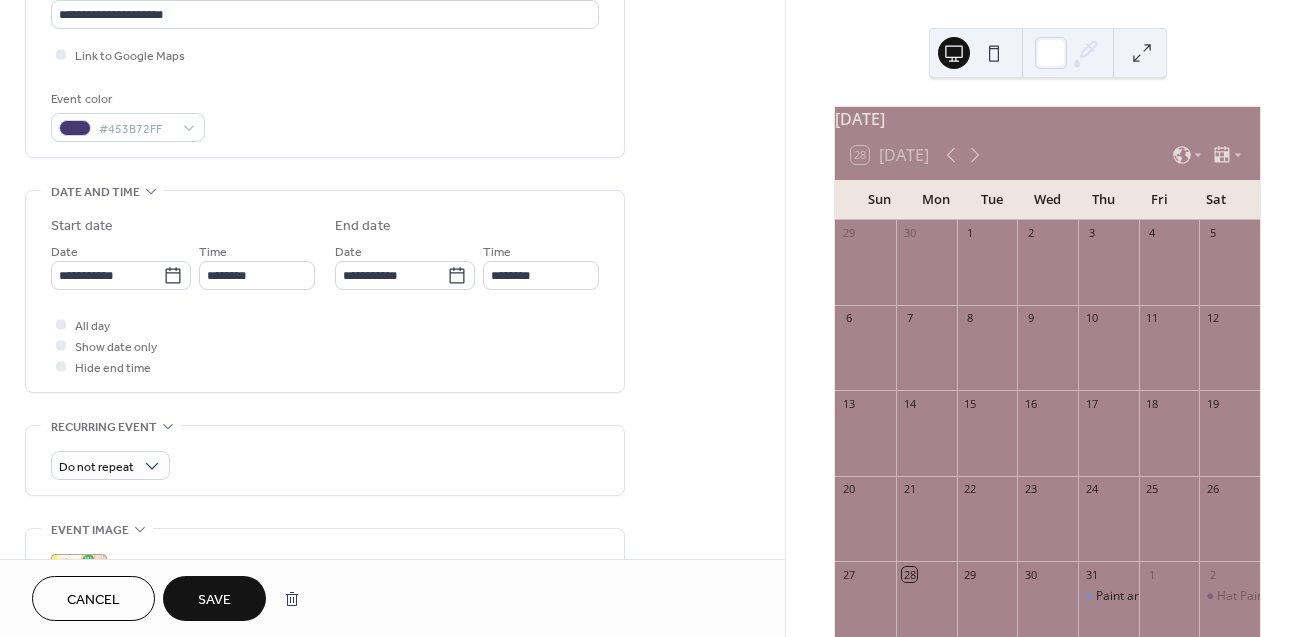 click on "Save" at bounding box center (214, 600) 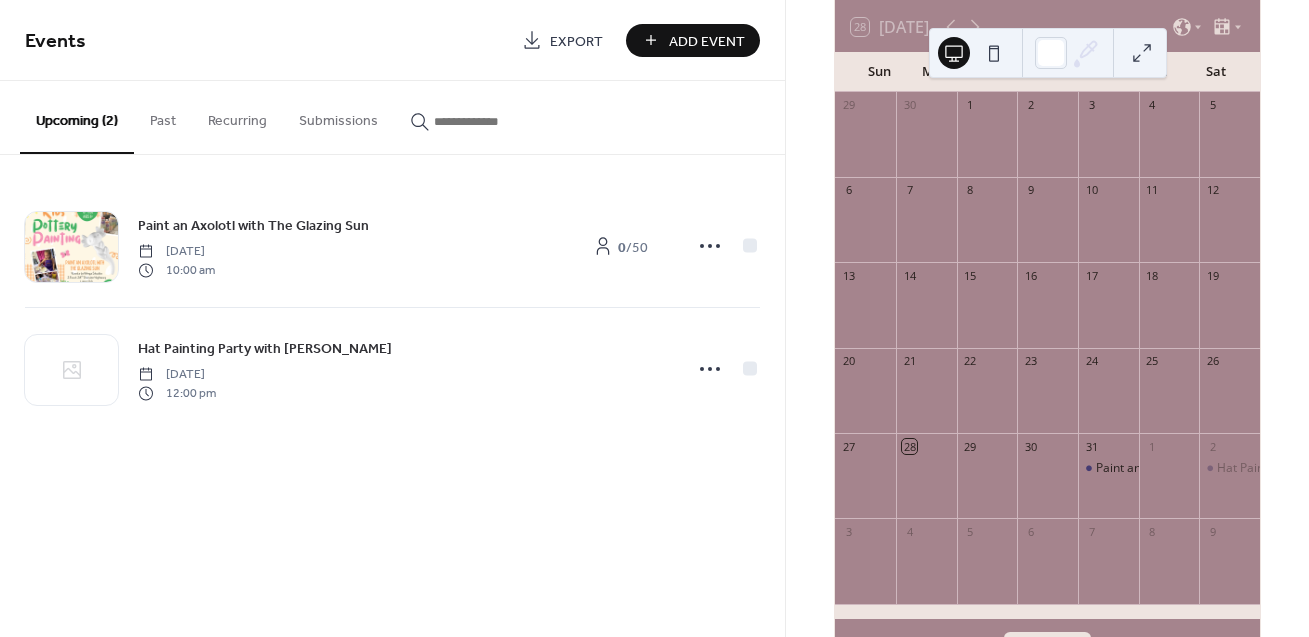 scroll, scrollTop: 134, scrollLeft: 0, axis: vertical 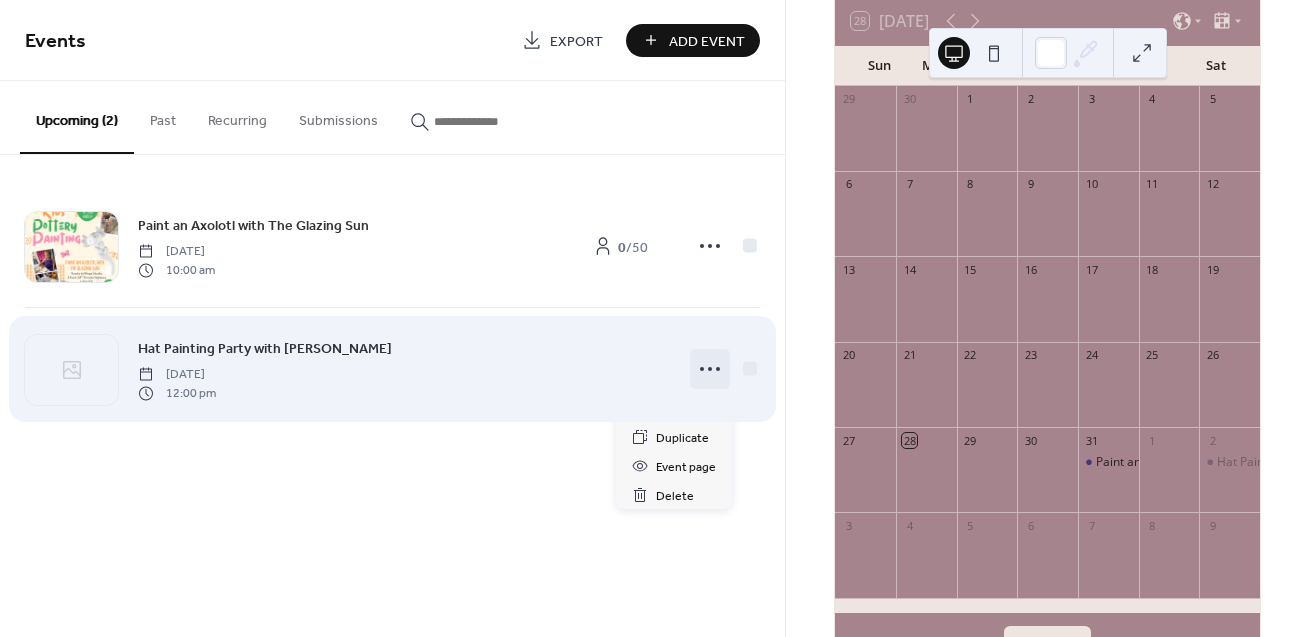 click 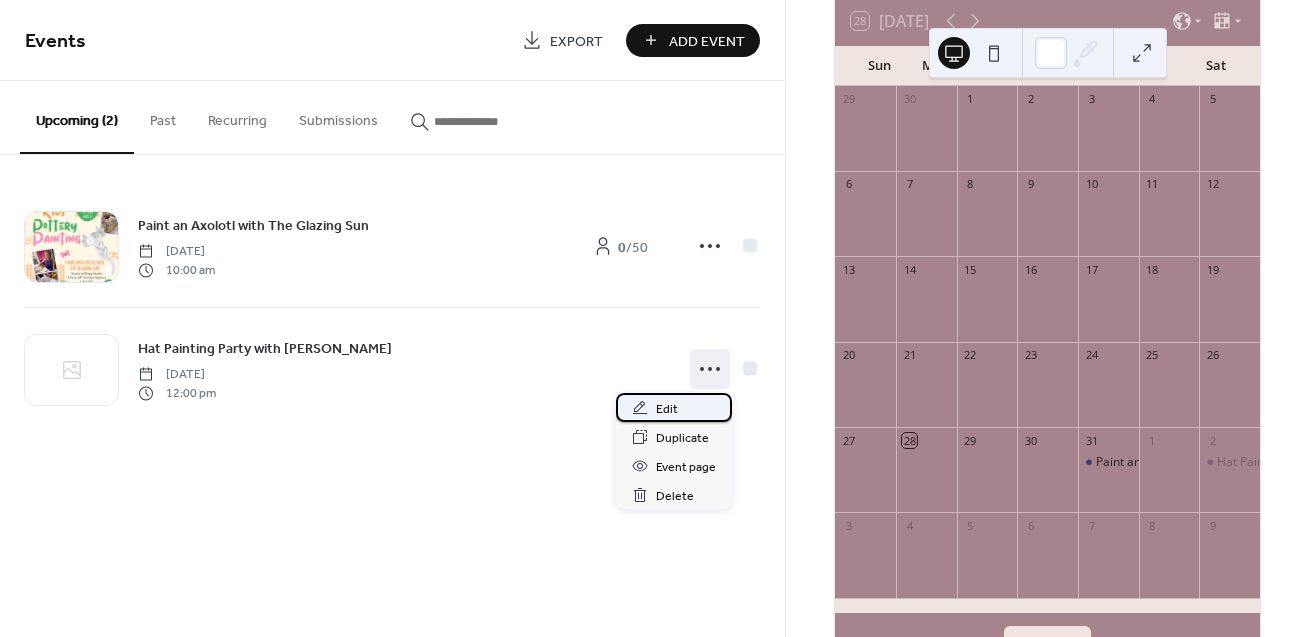 click on "Edit" at bounding box center [674, 407] 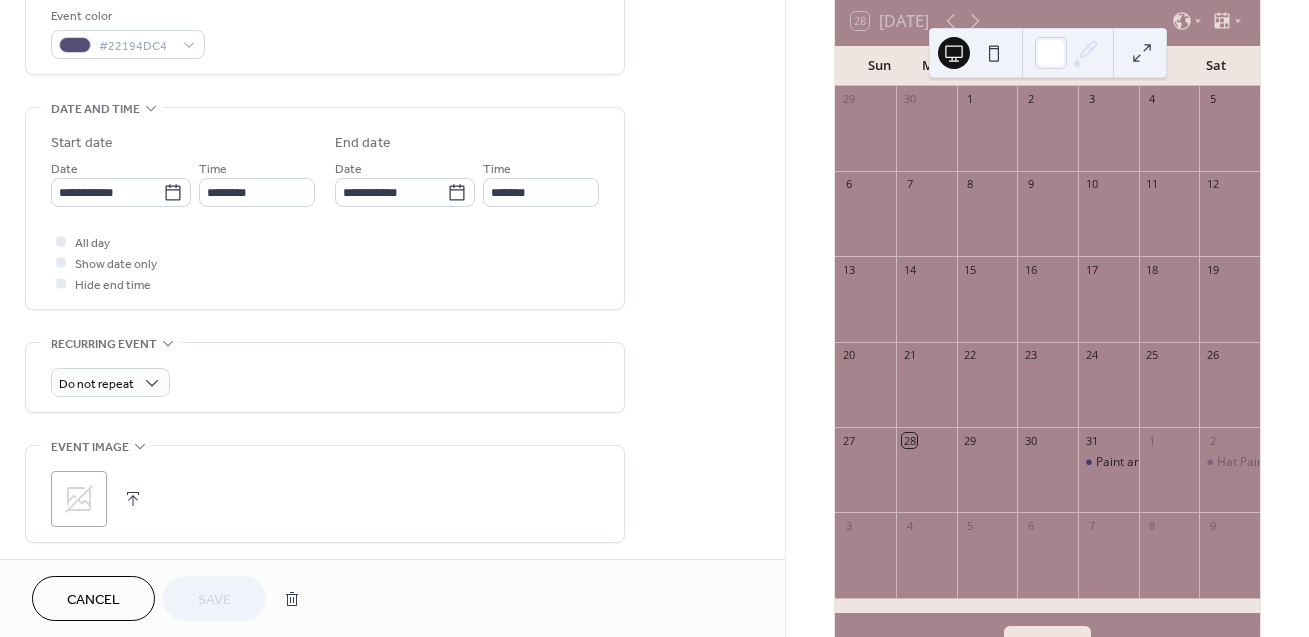 scroll, scrollTop: 545, scrollLeft: 0, axis: vertical 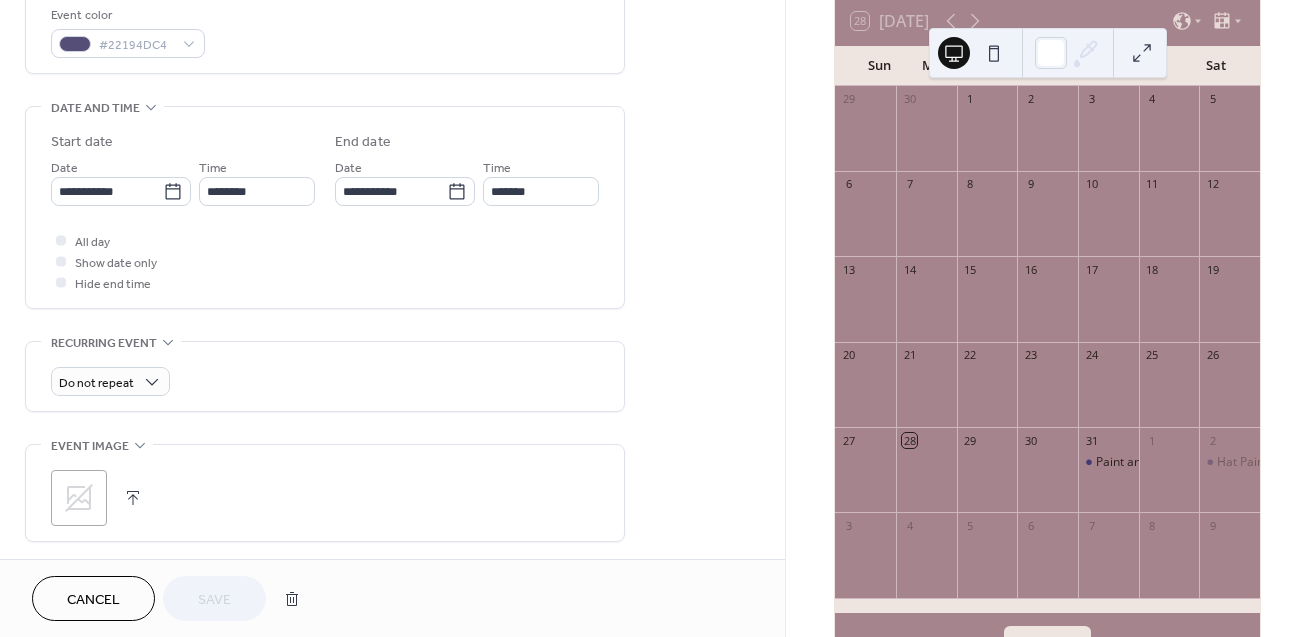 click 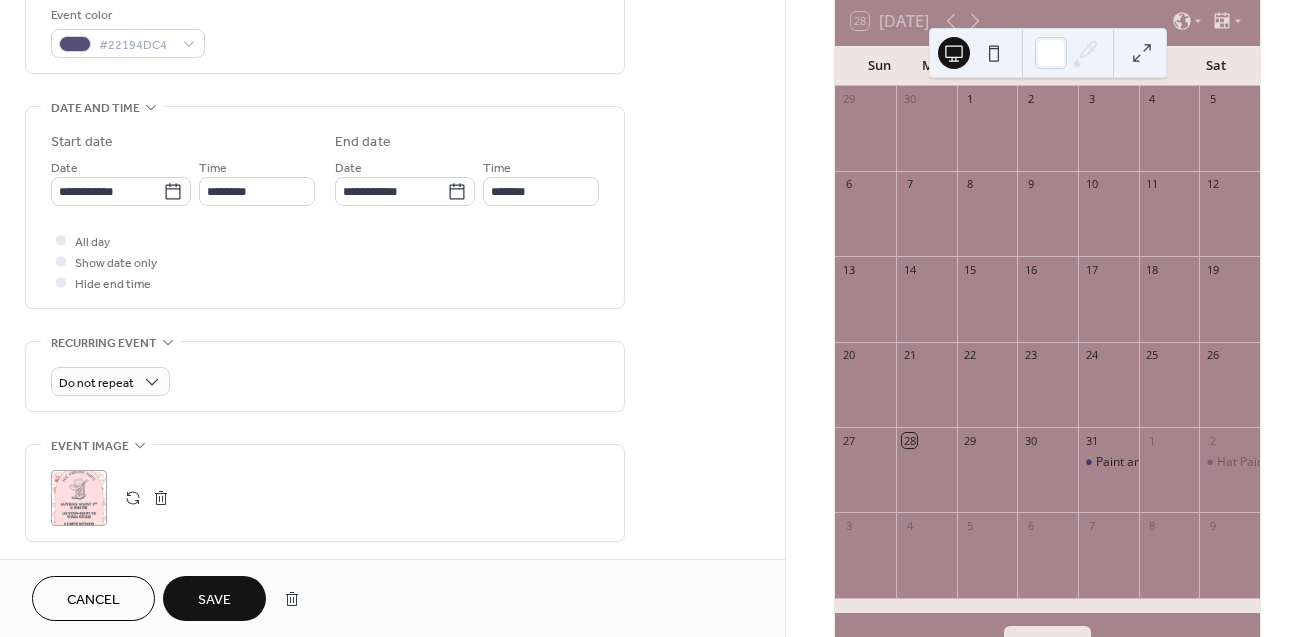 click on "Save" at bounding box center [214, 600] 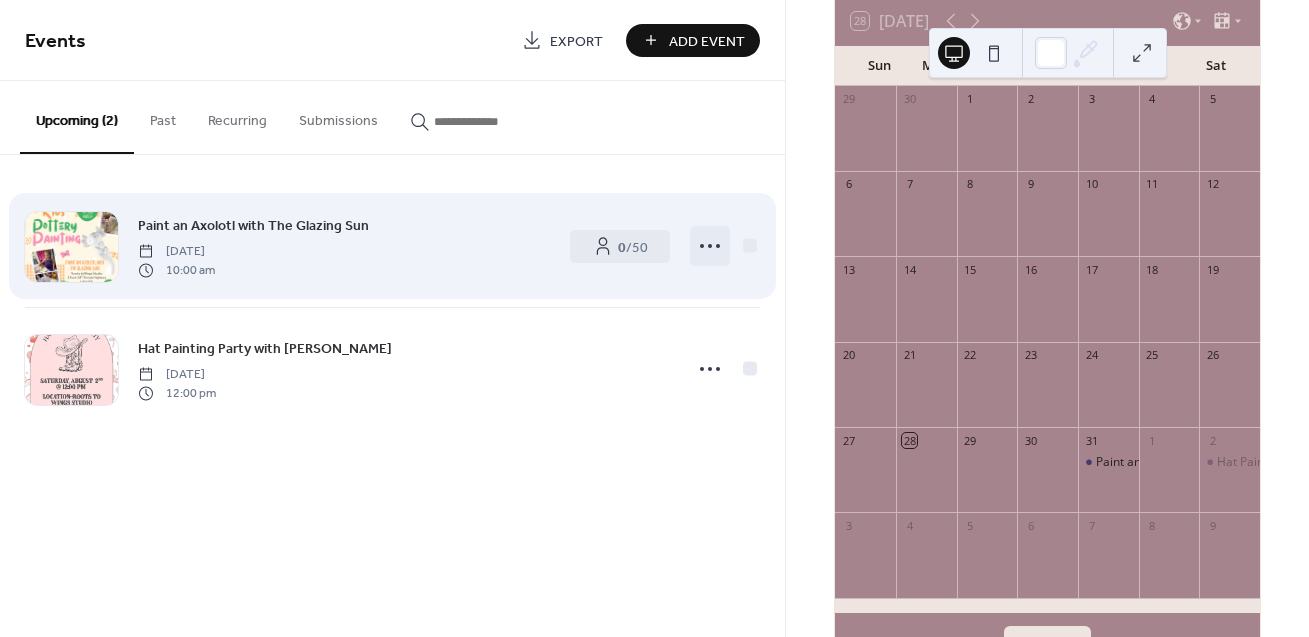 click 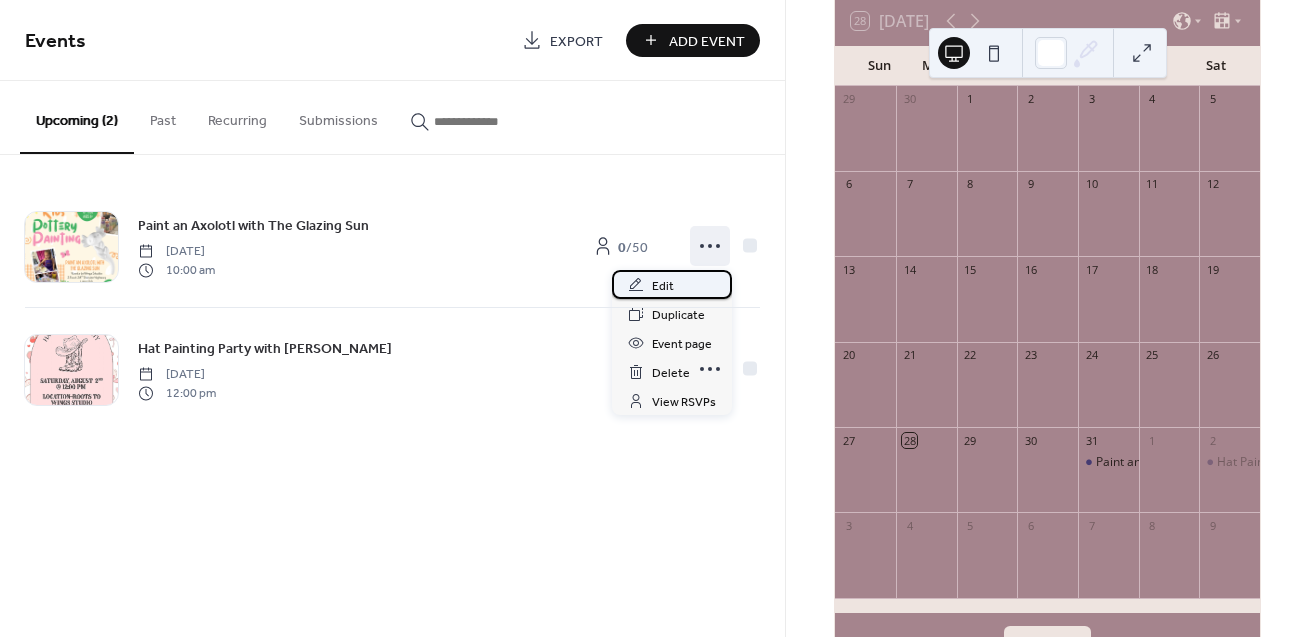 click on "Edit" at bounding box center [672, 284] 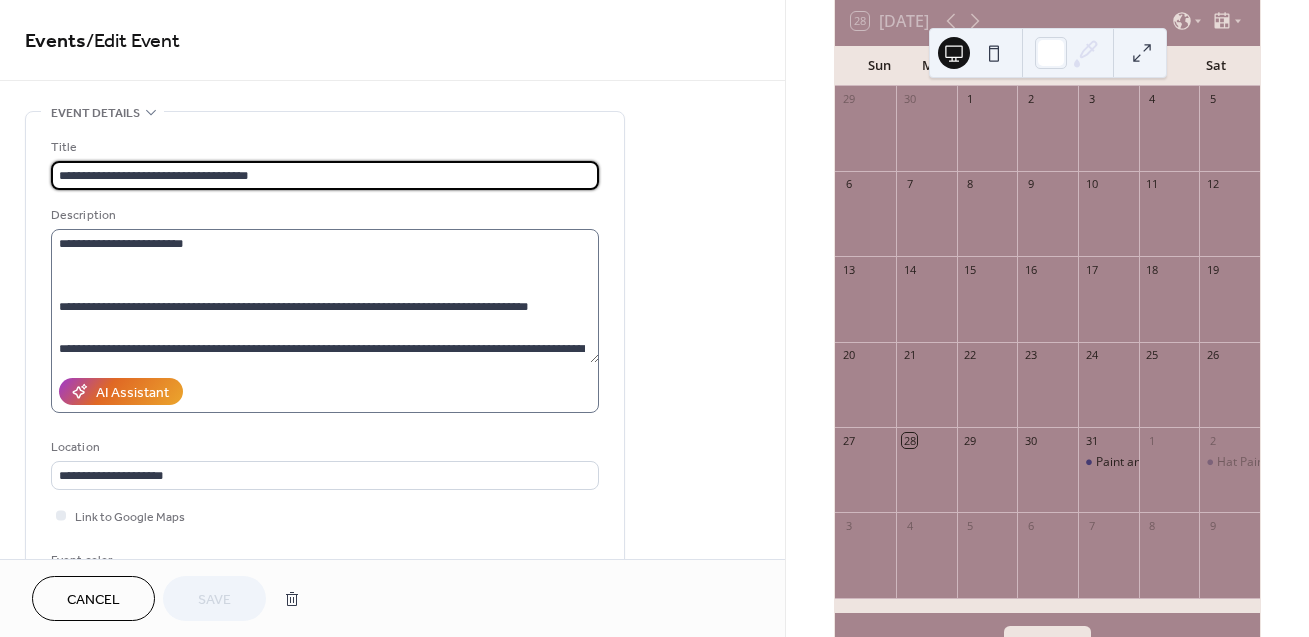 scroll, scrollTop: 63, scrollLeft: 0, axis: vertical 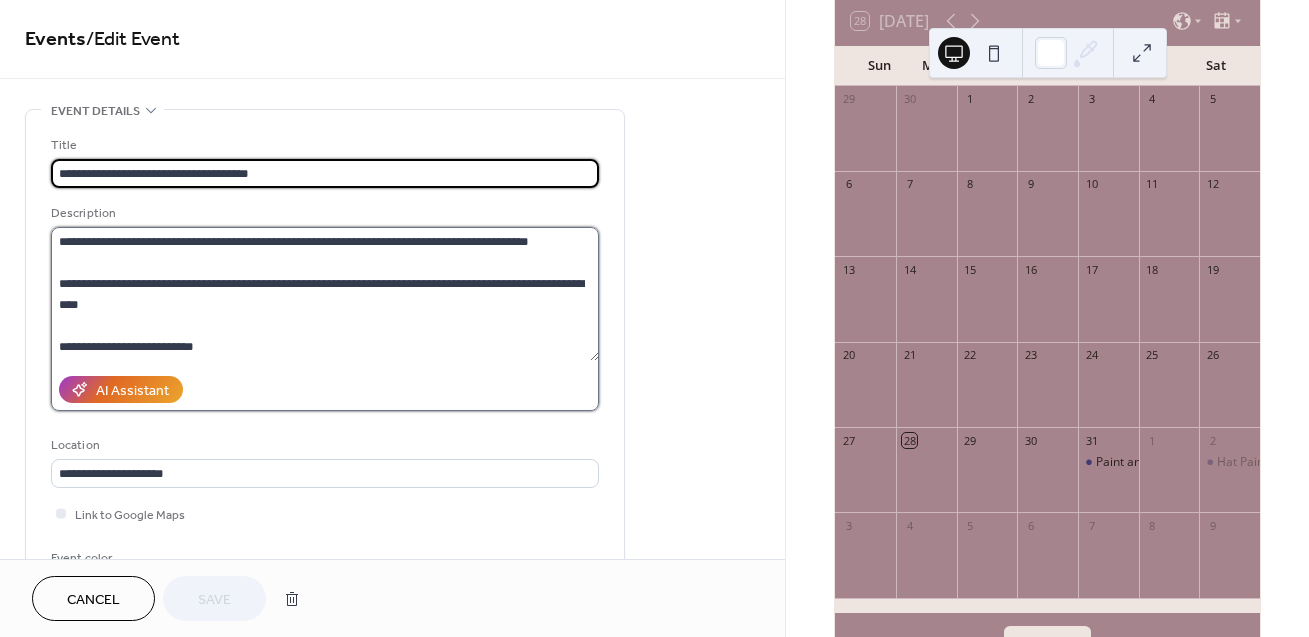 click on "**********" at bounding box center (325, 294) 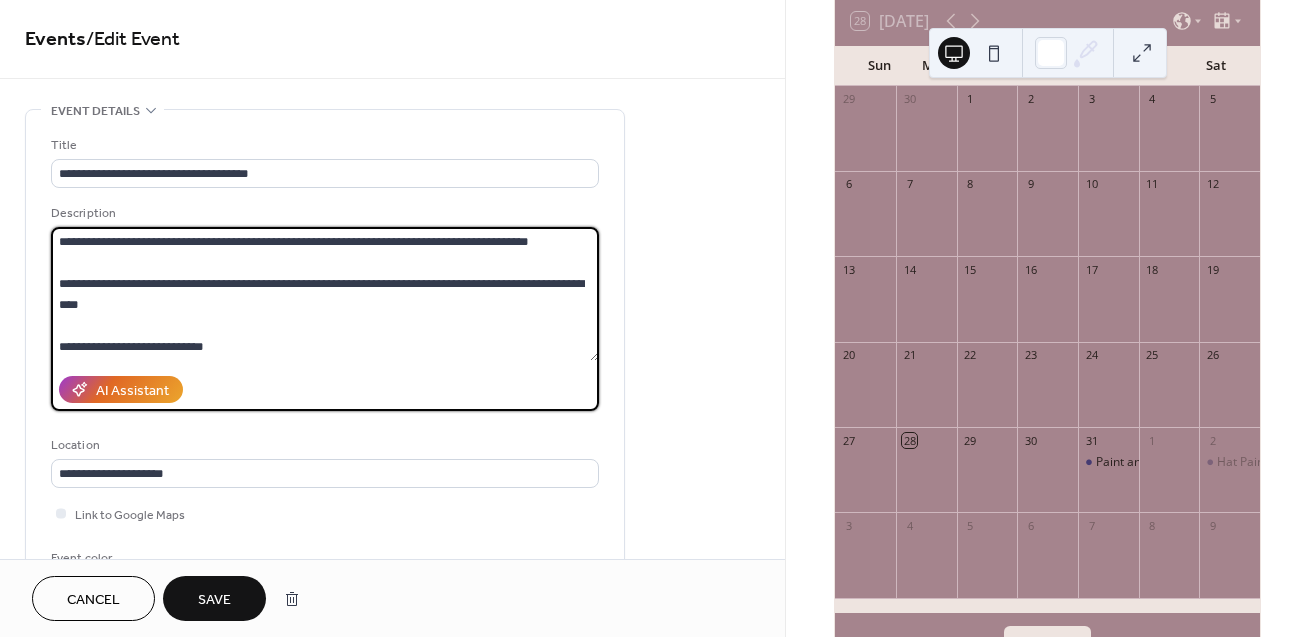 scroll, scrollTop: 102, scrollLeft: 0, axis: vertical 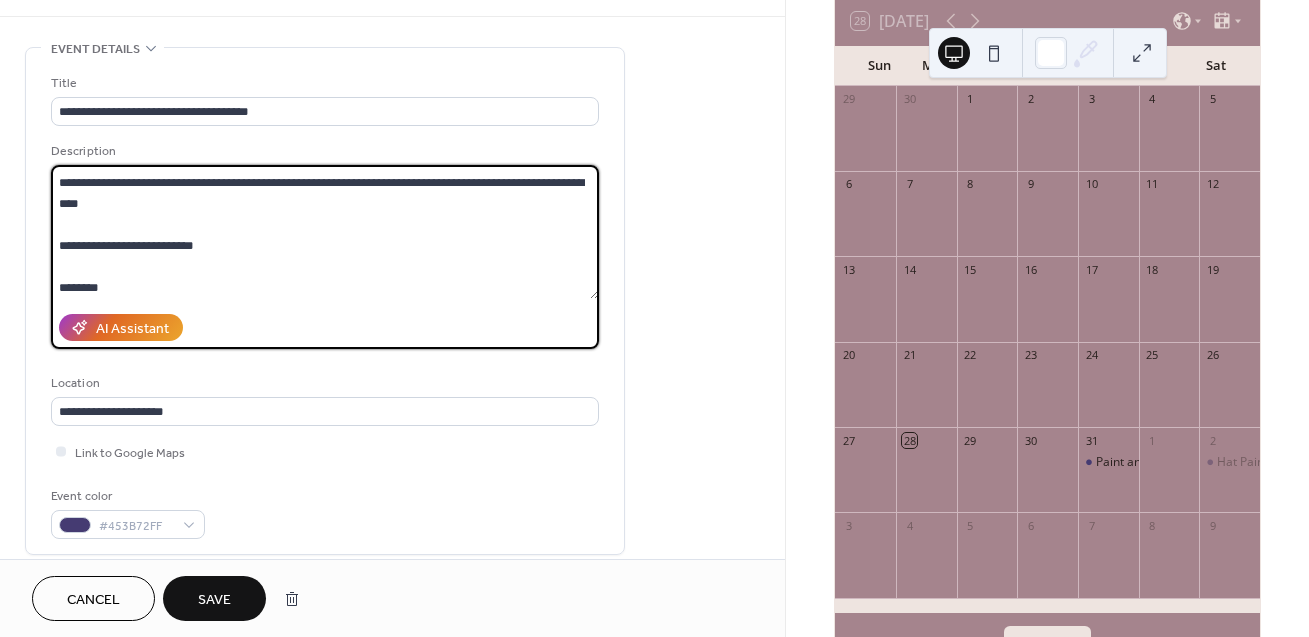 click on "**********" at bounding box center (325, 232) 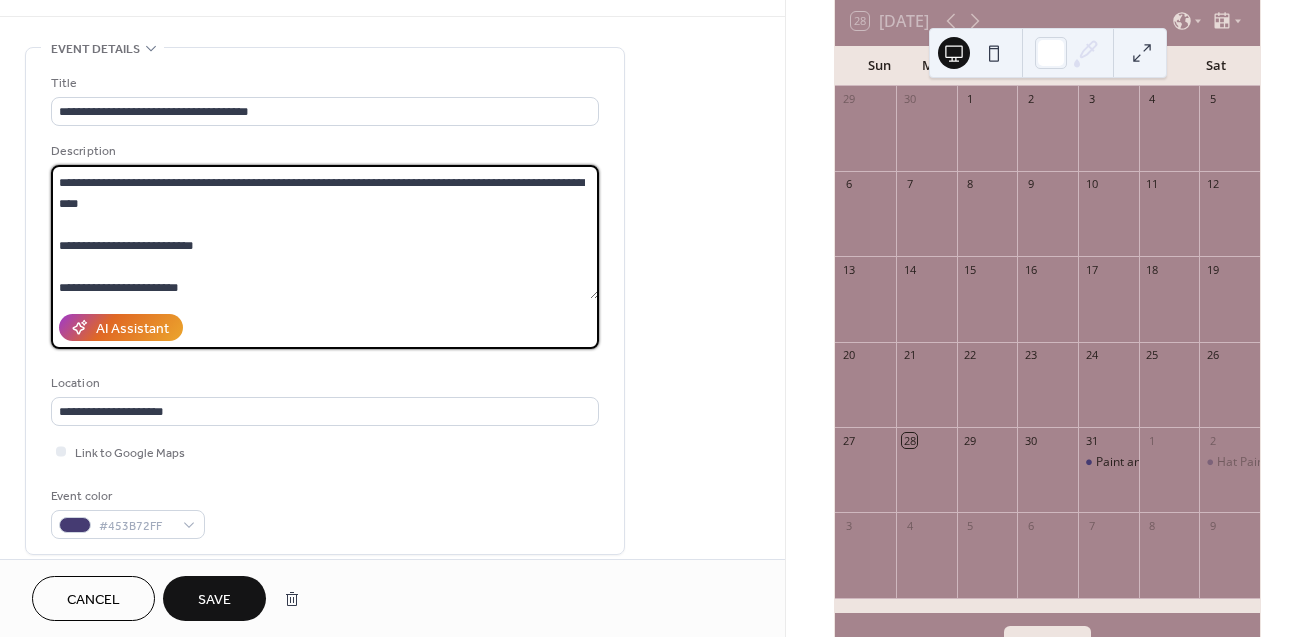 click on "**********" at bounding box center [325, 232] 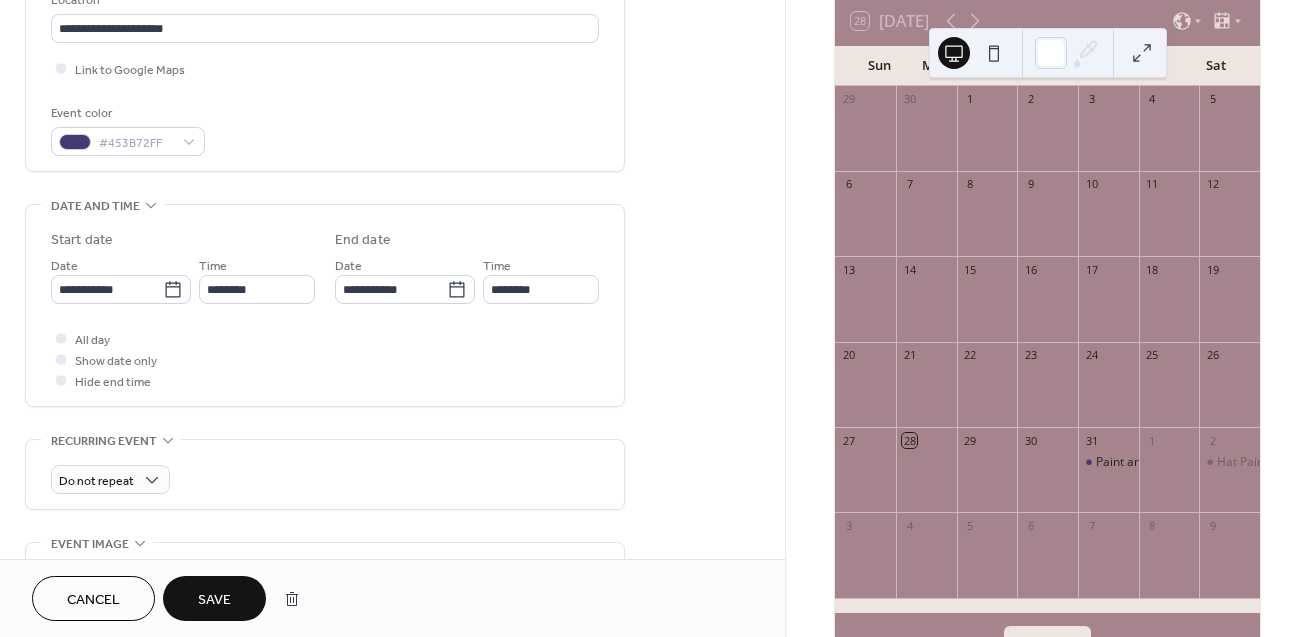 scroll, scrollTop: 509, scrollLeft: 0, axis: vertical 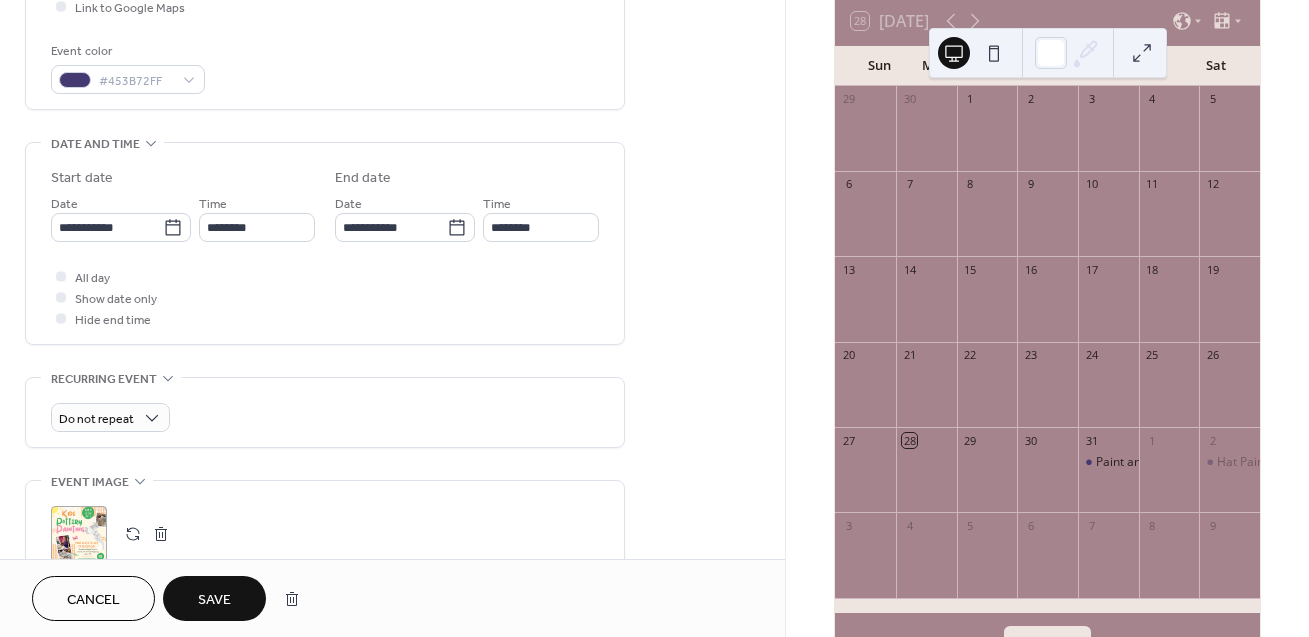 type on "**********" 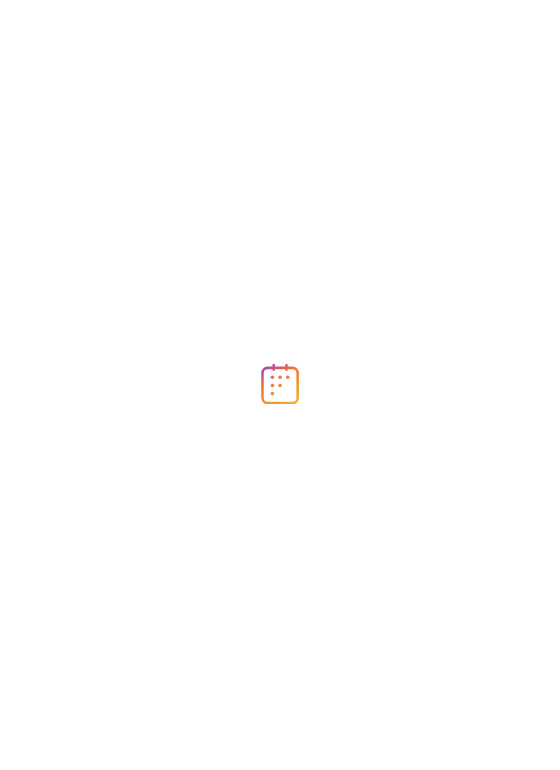 scroll, scrollTop: 0, scrollLeft: 0, axis: both 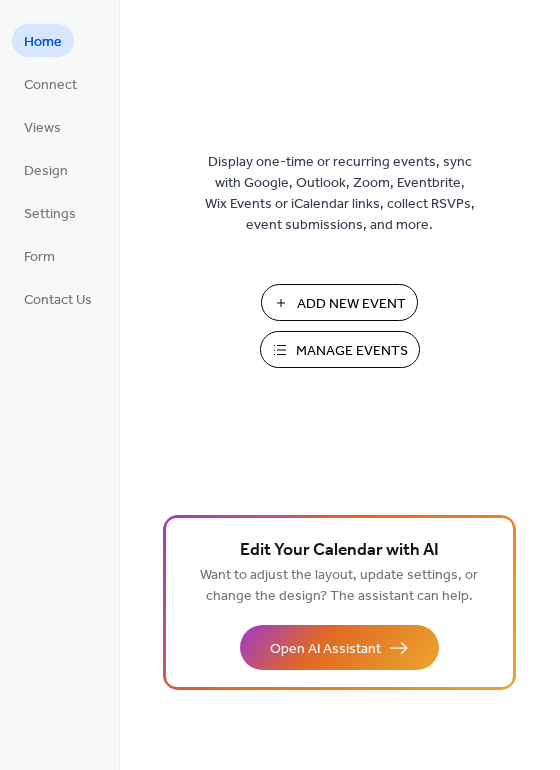 click on "Add New Event" at bounding box center [351, 304] 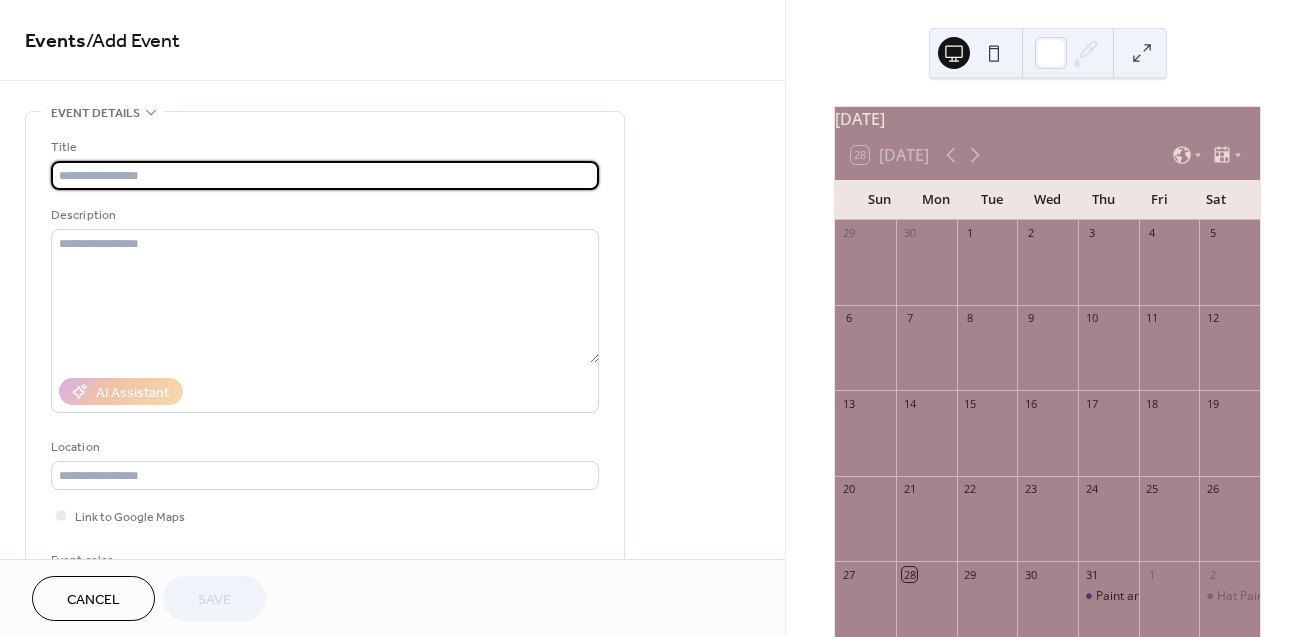 scroll, scrollTop: 0, scrollLeft: 0, axis: both 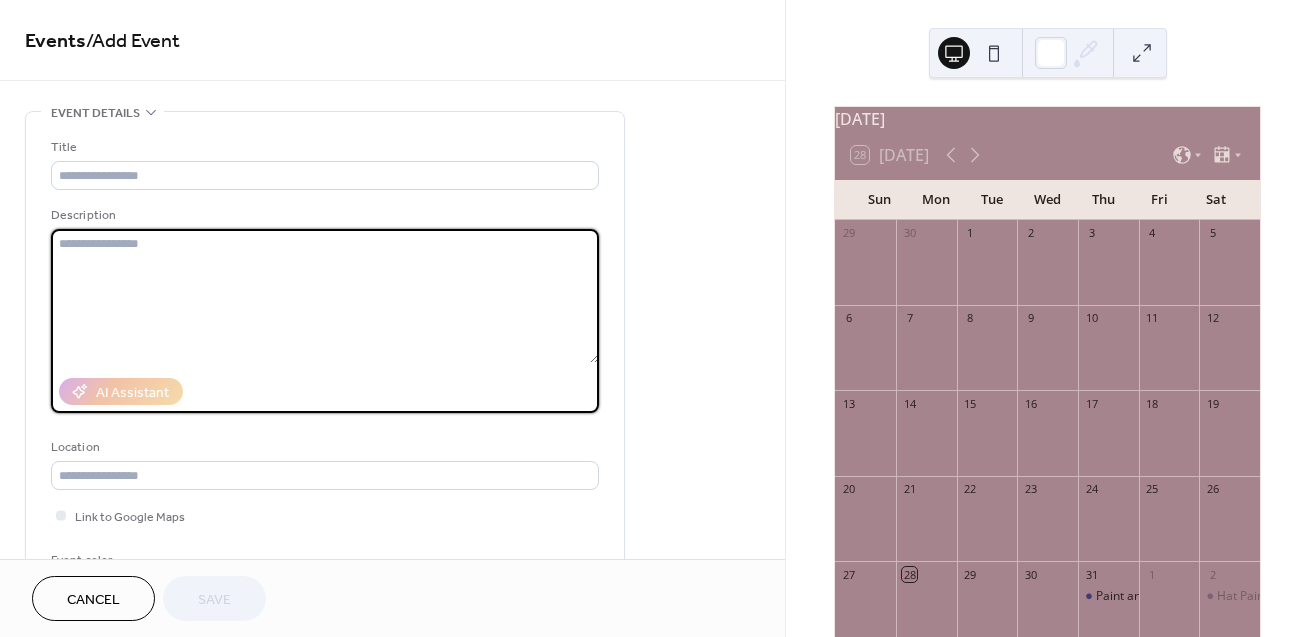 click at bounding box center [325, 296] 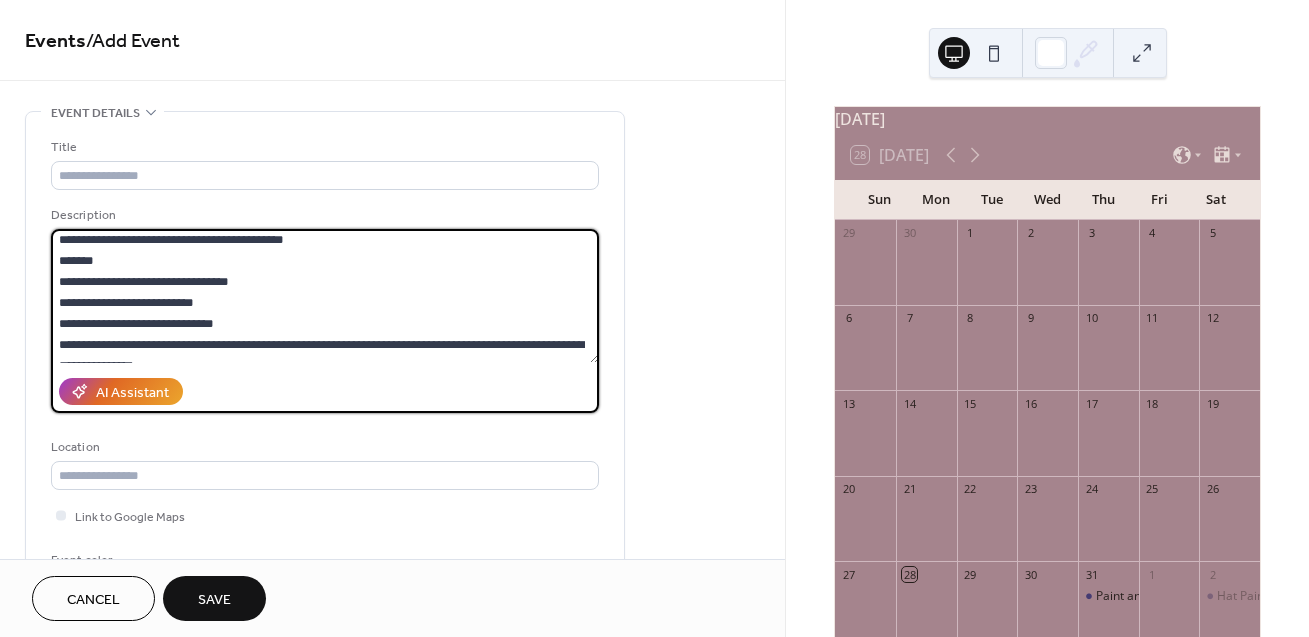 scroll, scrollTop: 168, scrollLeft: 0, axis: vertical 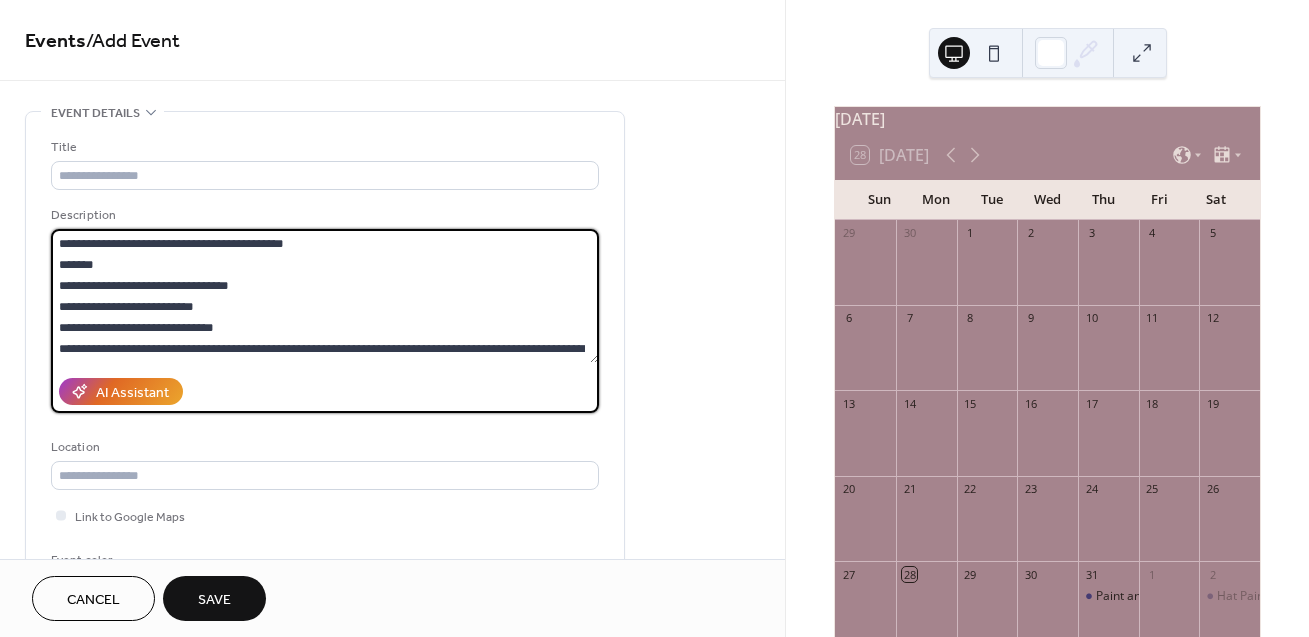 click on "**********" at bounding box center (325, 296) 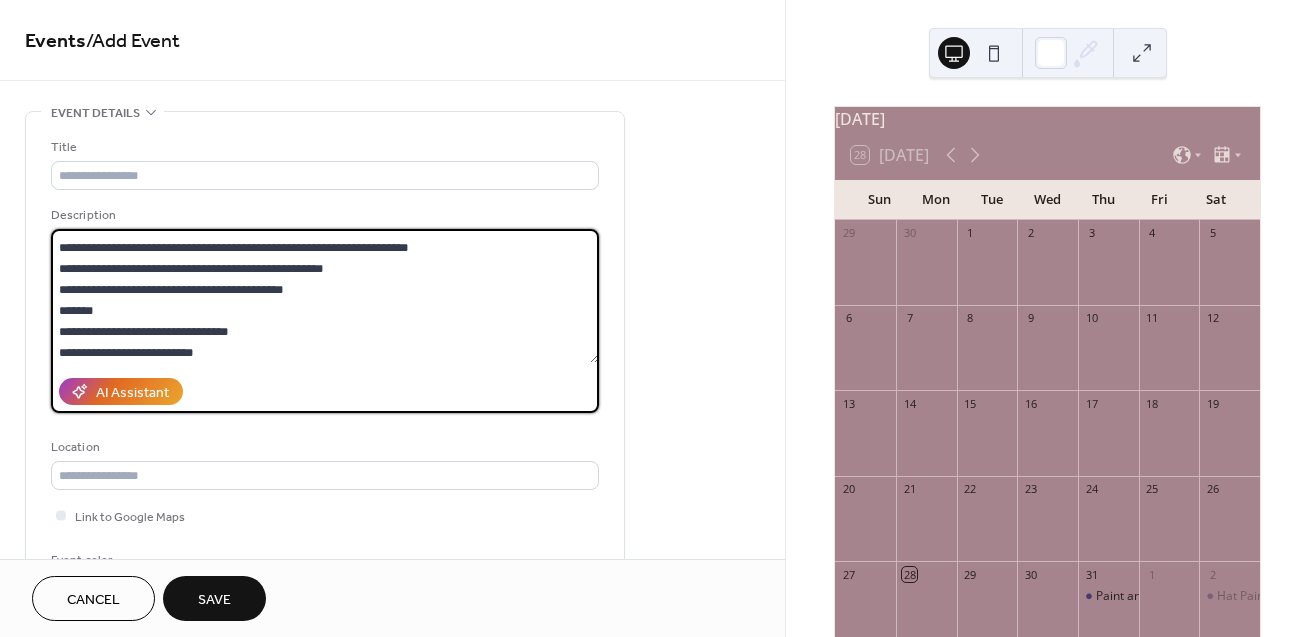 scroll, scrollTop: 118, scrollLeft: 0, axis: vertical 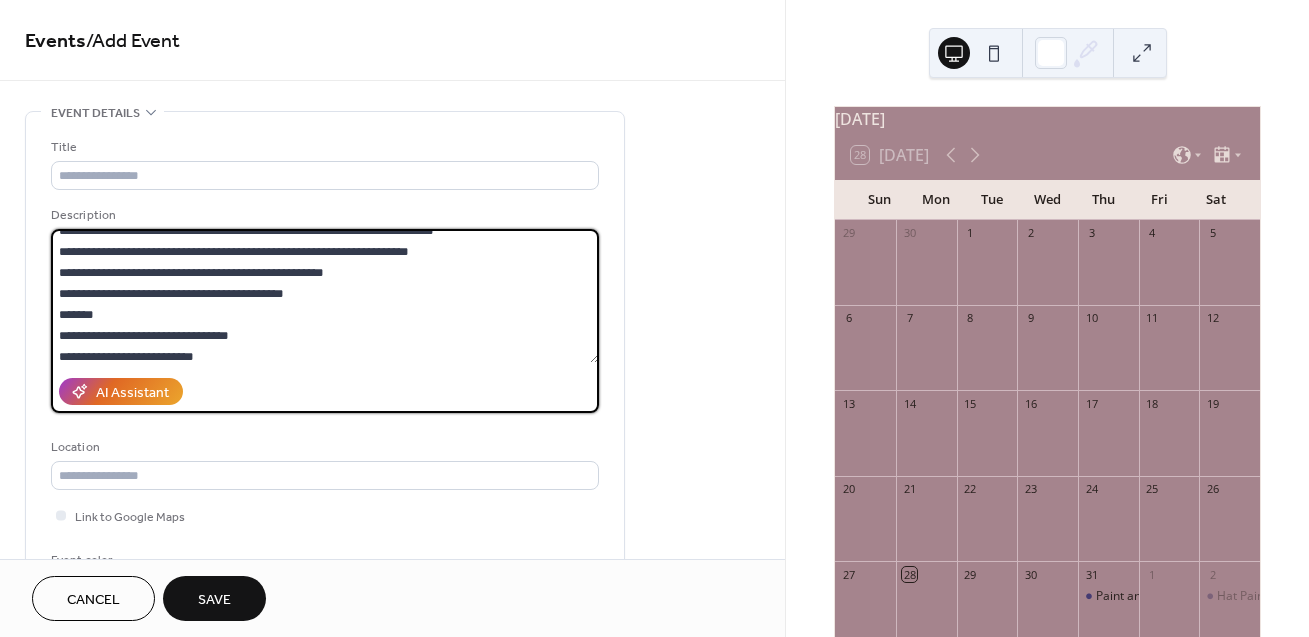 click on "**********" at bounding box center [325, 296] 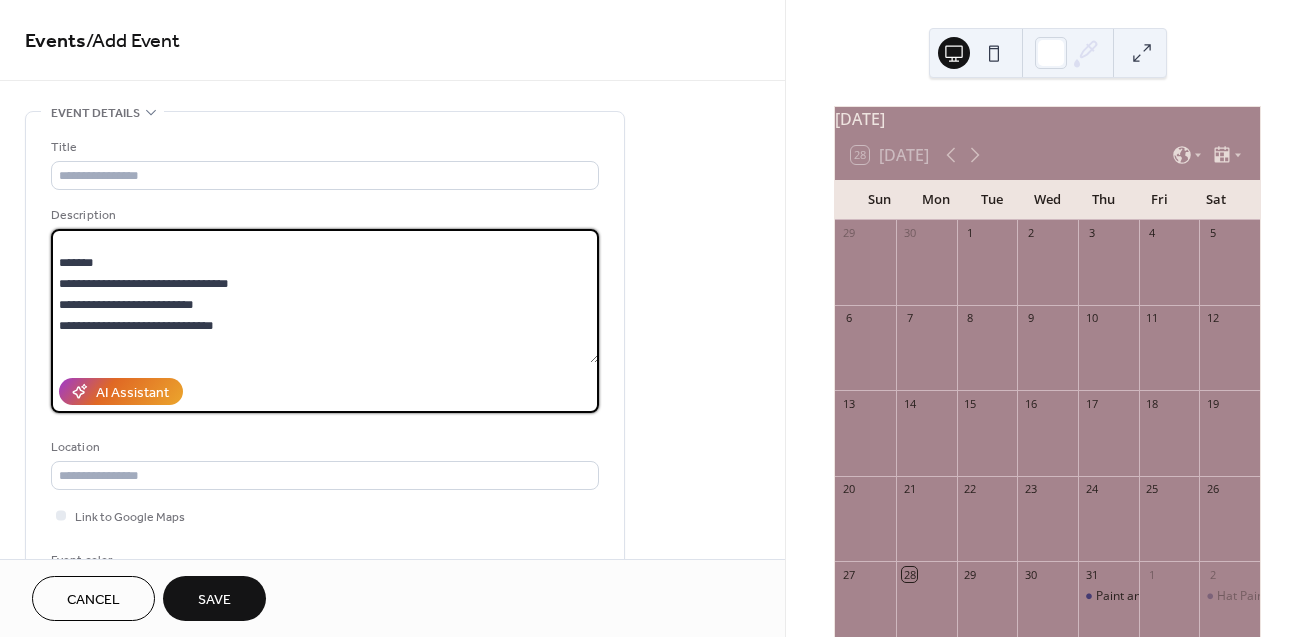 scroll, scrollTop: 0, scrollLeft: 0, axis: both 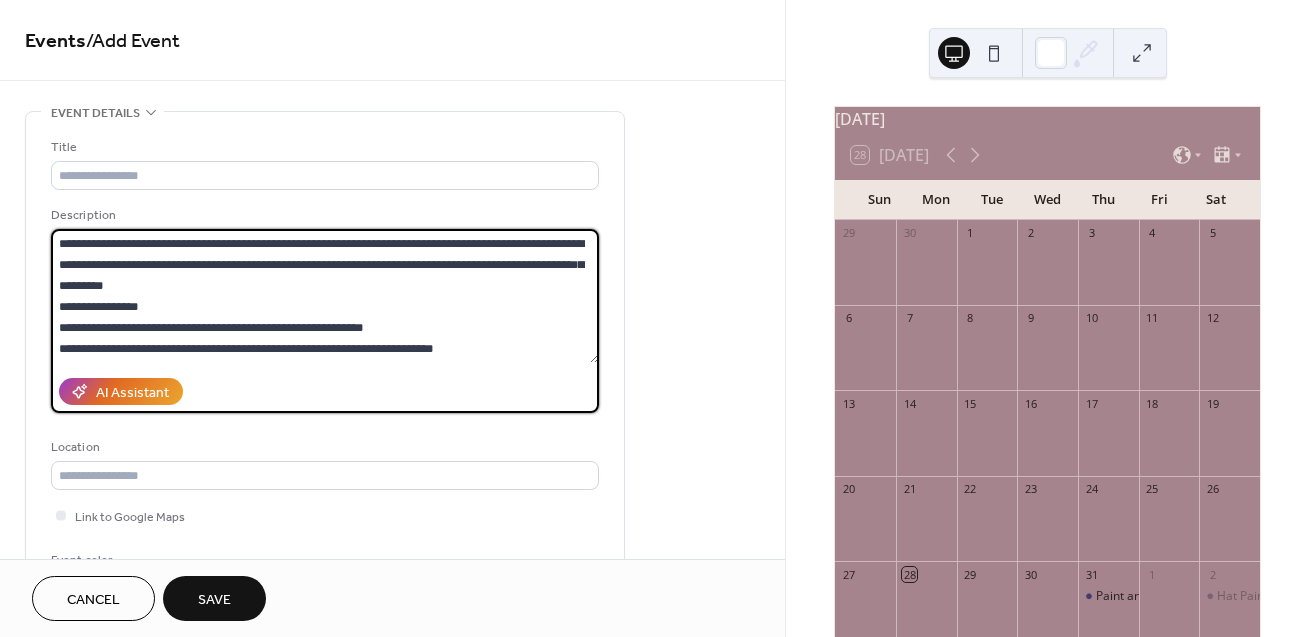 click on "**********" at bounding box center [325, 296] 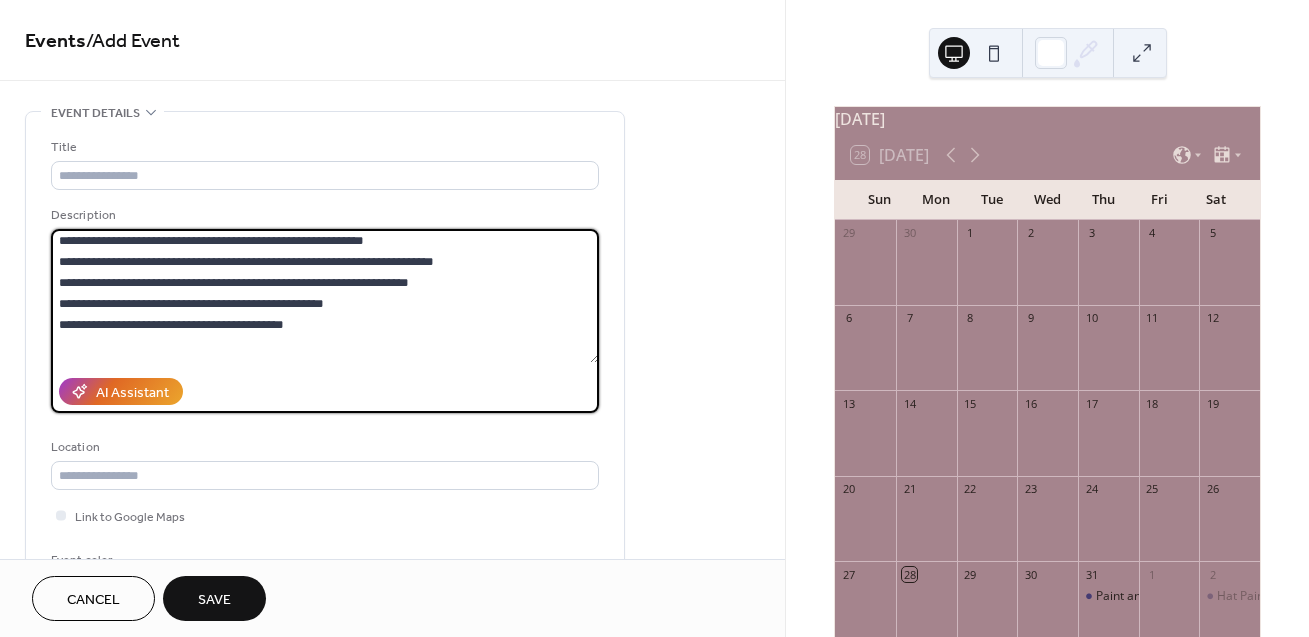 scroll, scrollTop: 121, scrollLeft: 0, axis: vertical 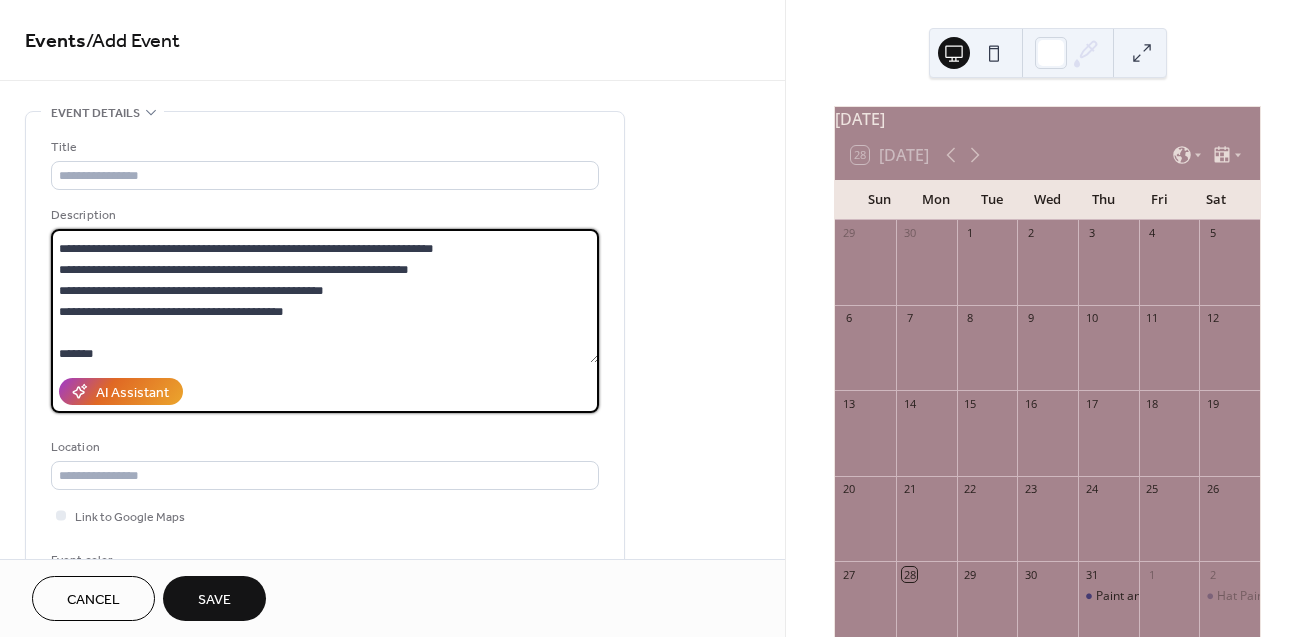 click on "**********" at bounding box center [325, 296] 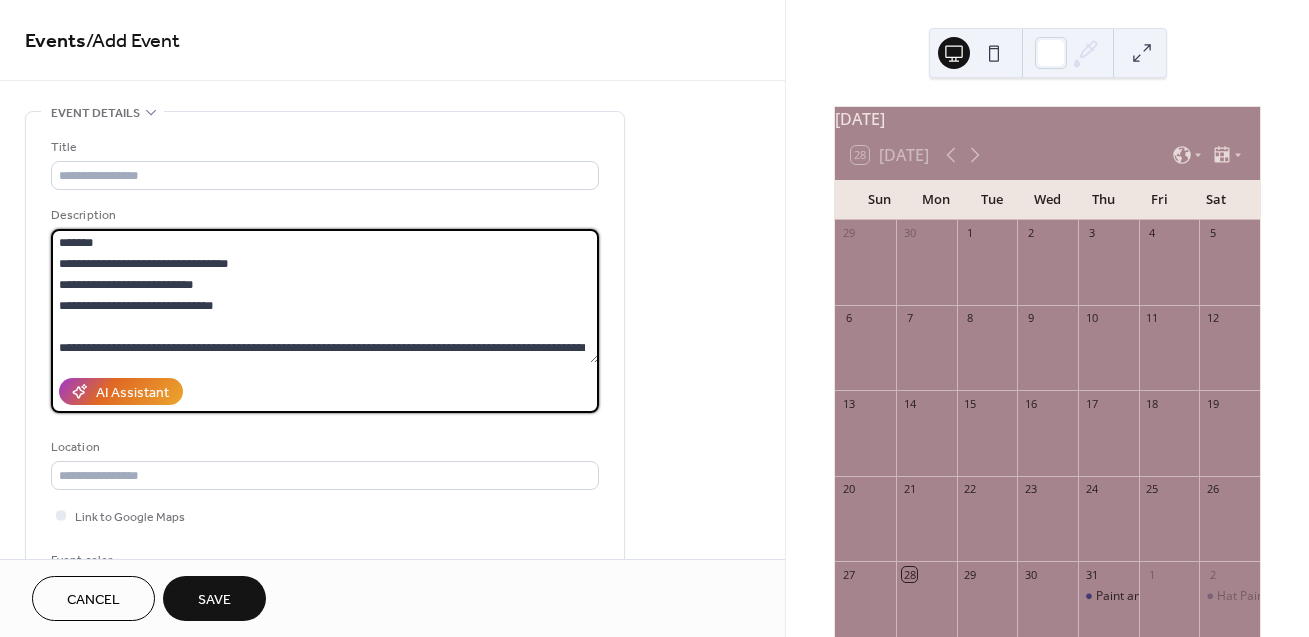 scroll, scrollTop: 273, scrollLeft: 0, axis: vertical 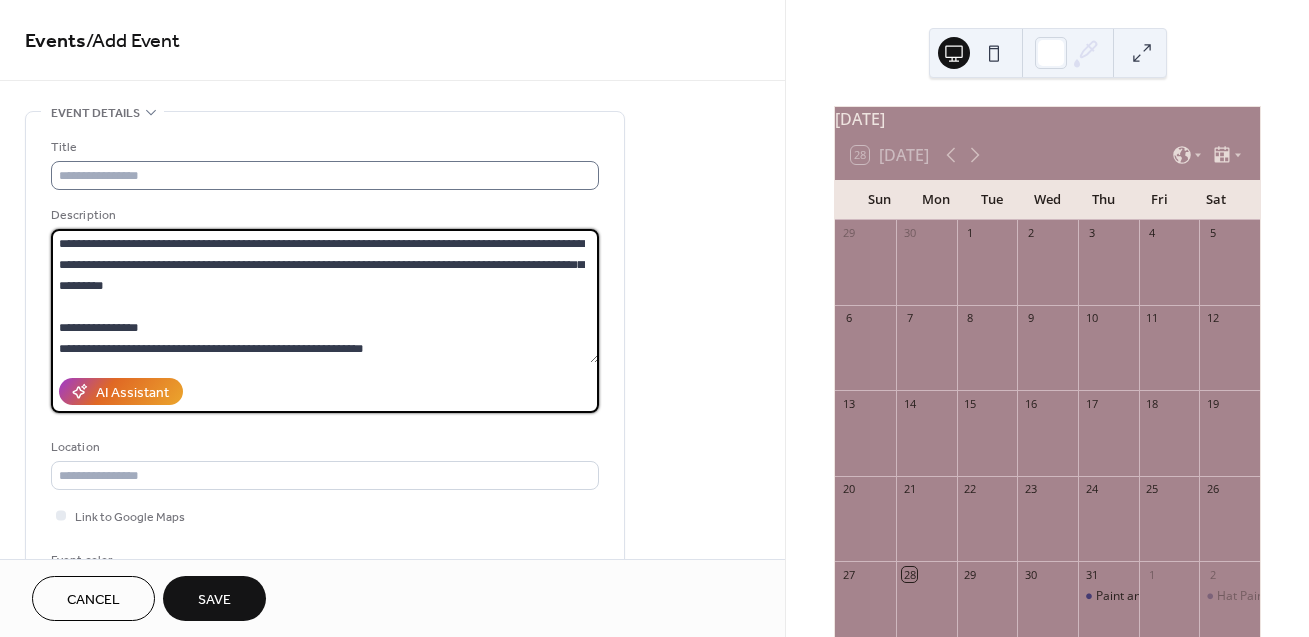 type on "**********" 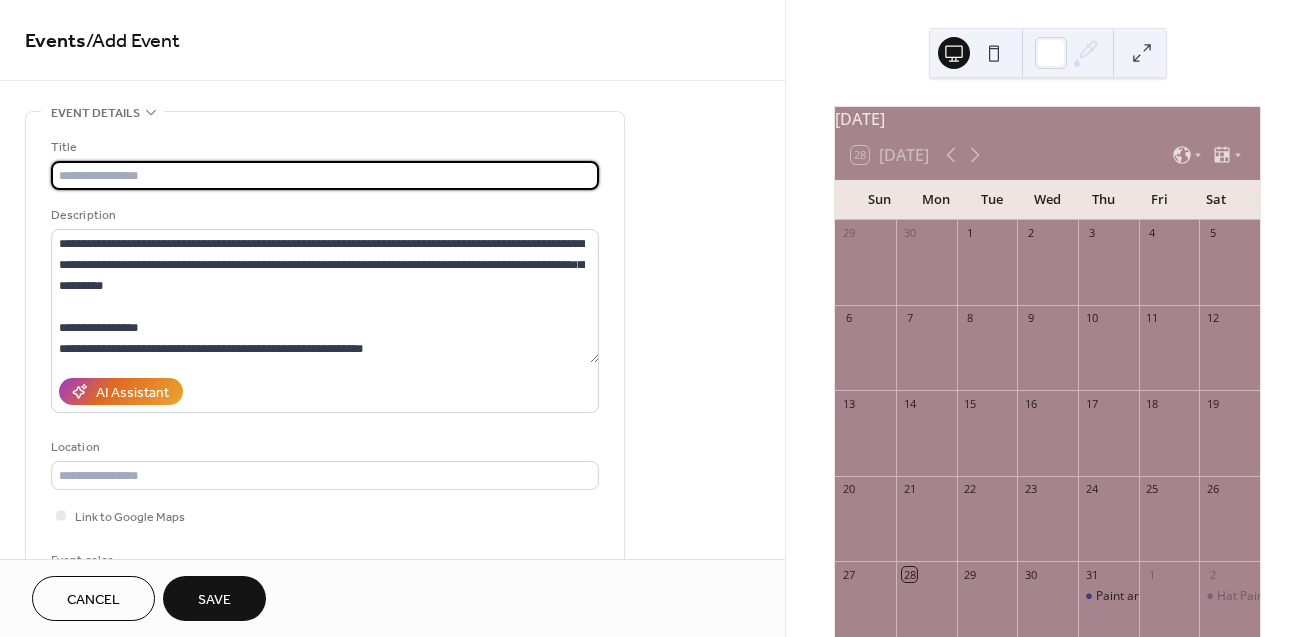 click at bounding box center [325, 175] 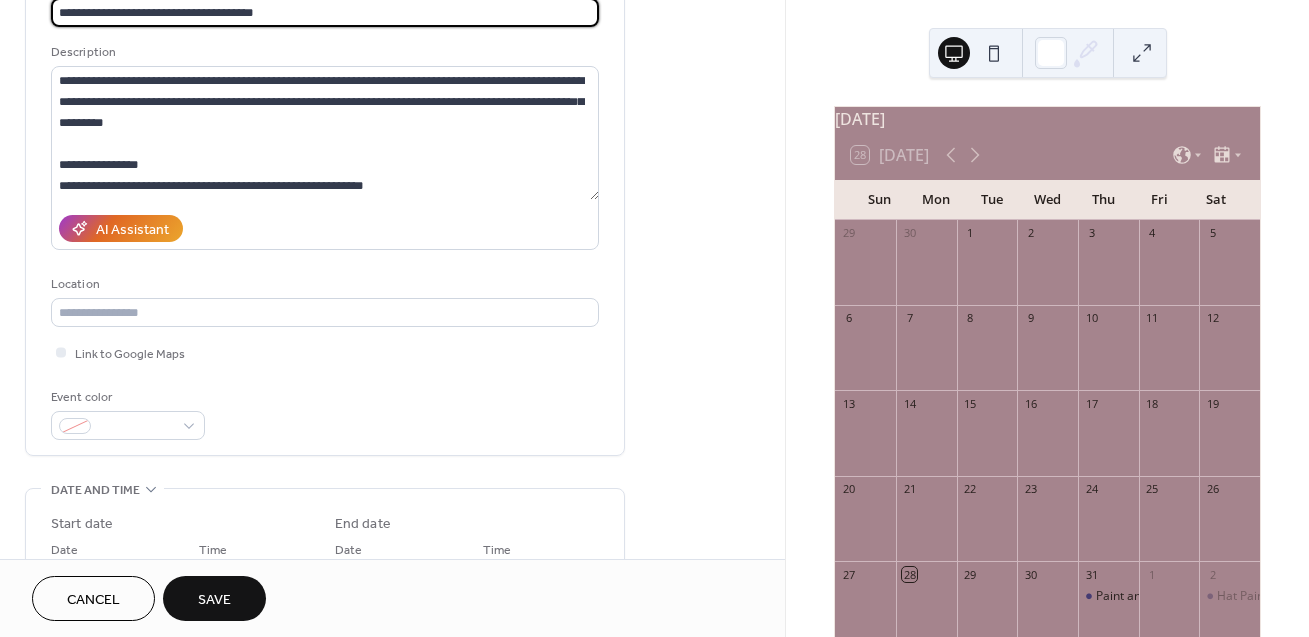 scroll, scrollTop: 193, scrollLeft: 0, axis: vertical 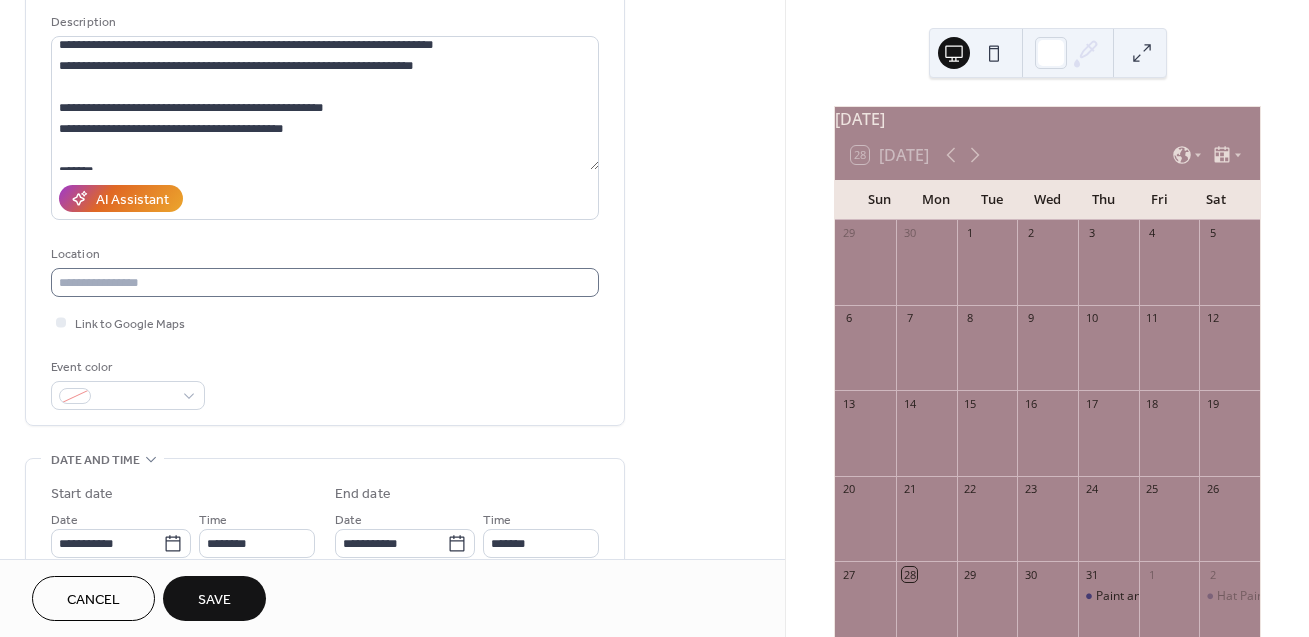 type on "**********" 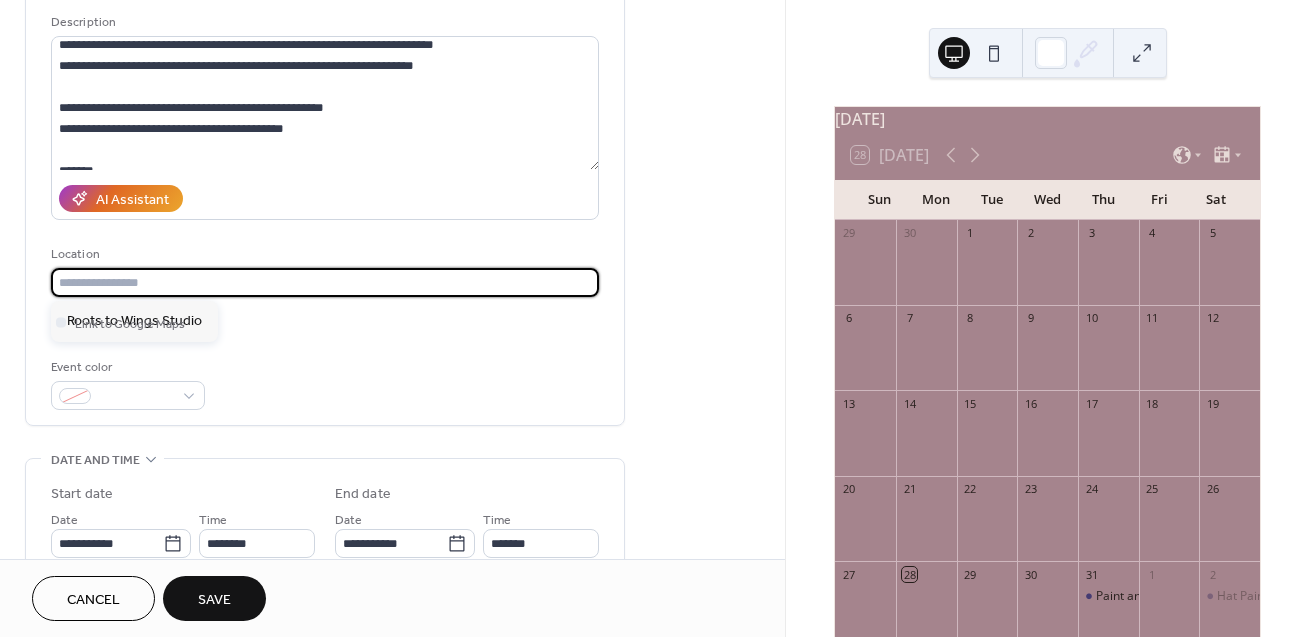 click at bounding box center [325, 282] 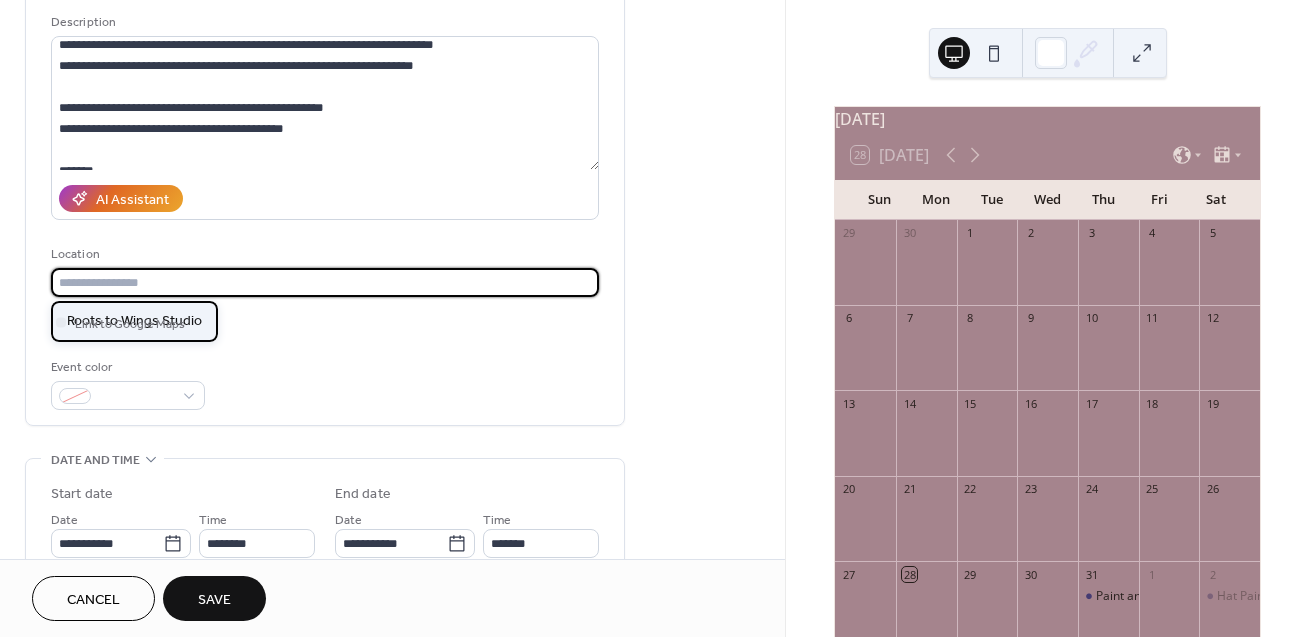 click on "Roots to Wings Studio" at bounding box center [134, 321] 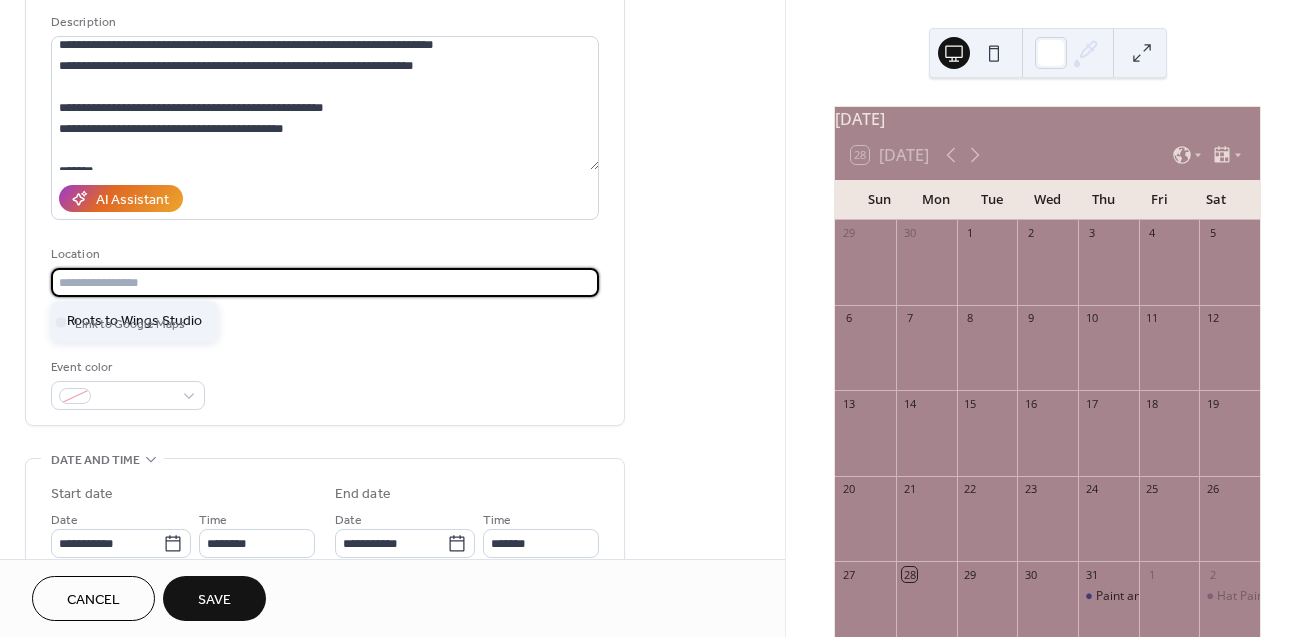 type on "**********" 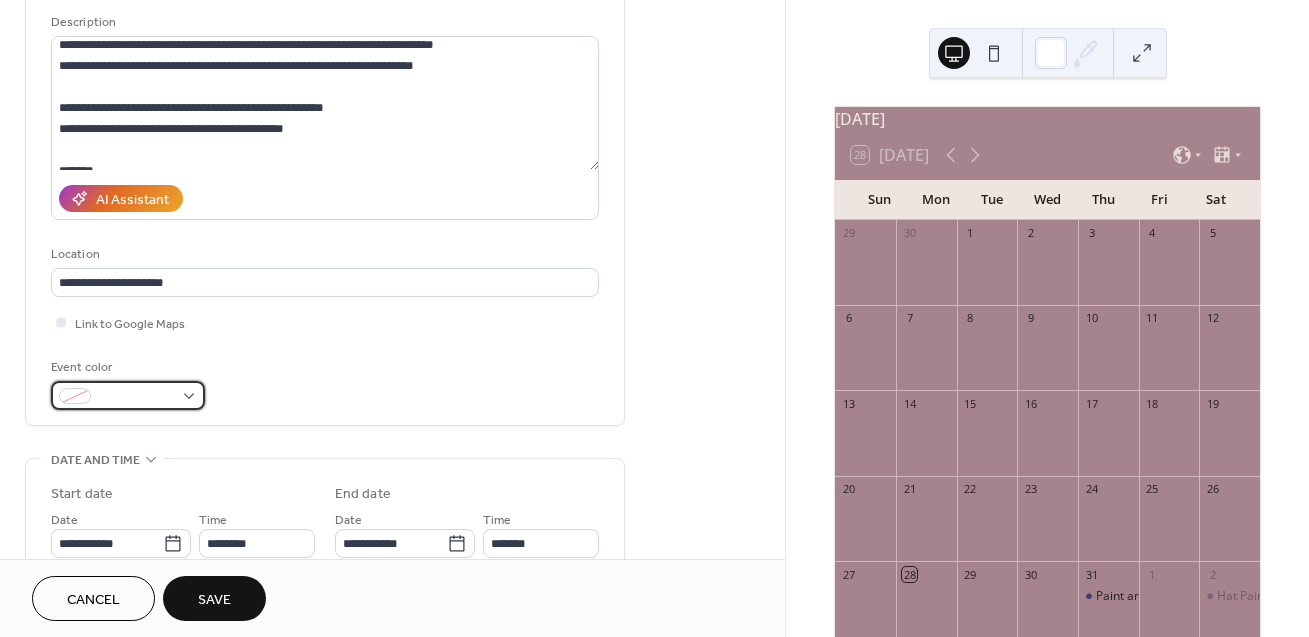 click at bounding box center (128, 395) 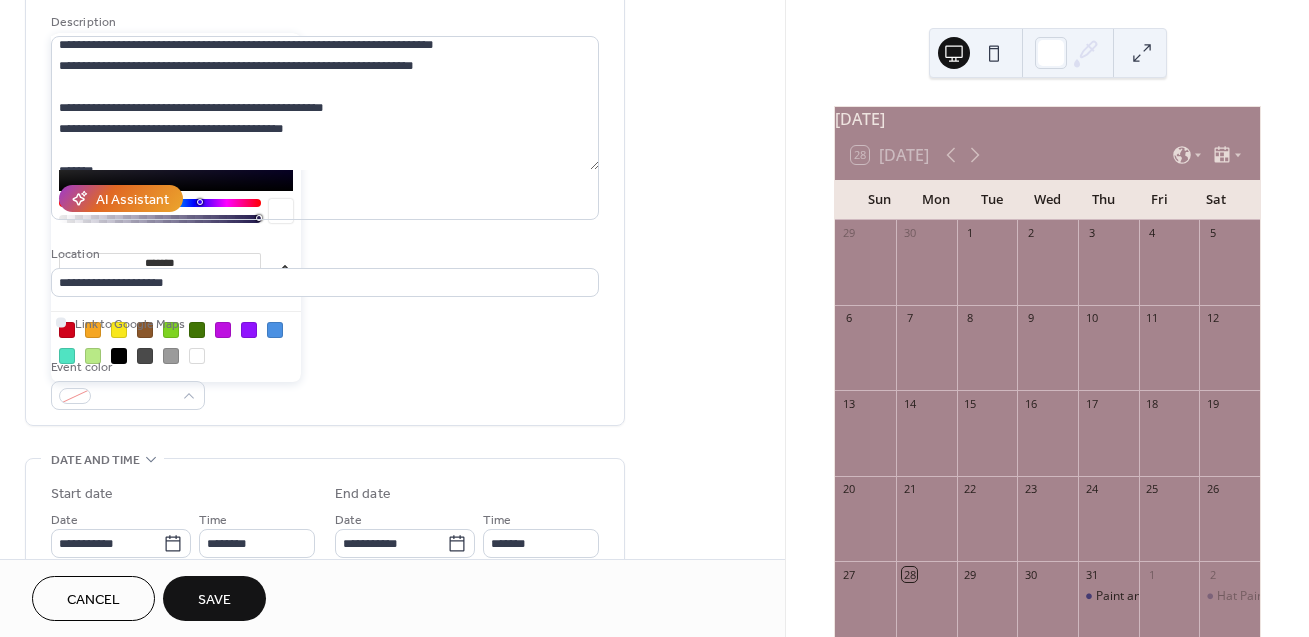 click at bounding box center (119, 356) 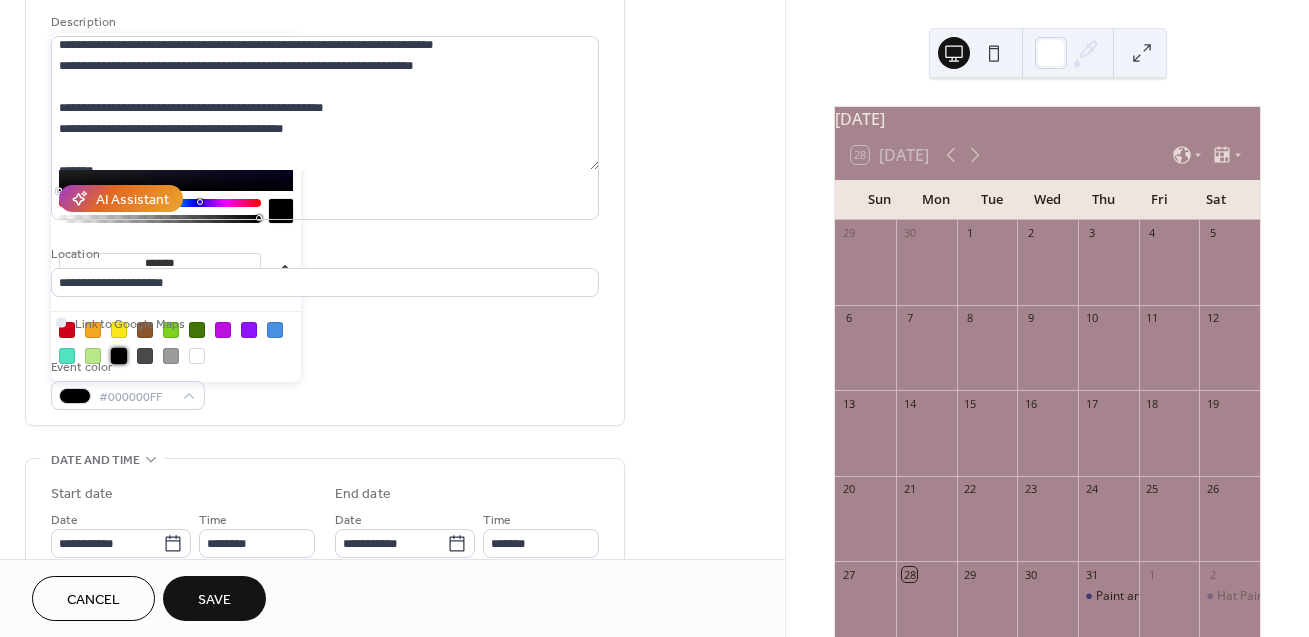 click on "**********" at bounding box center [325, 177] 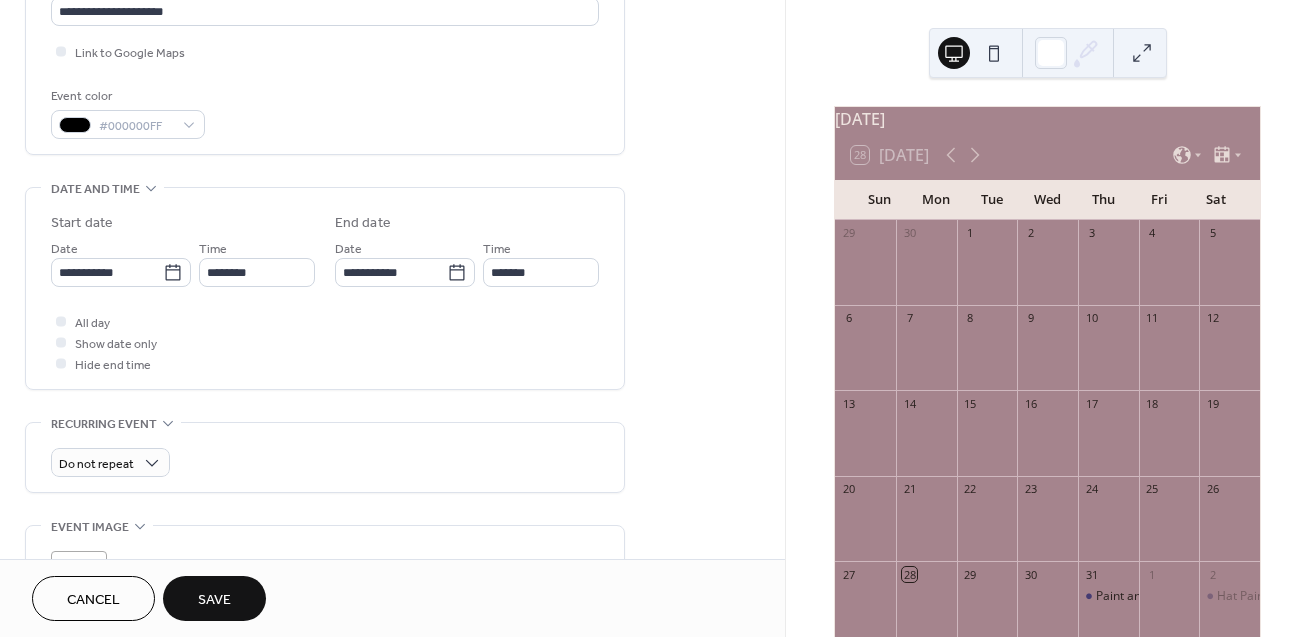 scroll, scrollTop: 469, scrollLeft: 0, axis: vertical 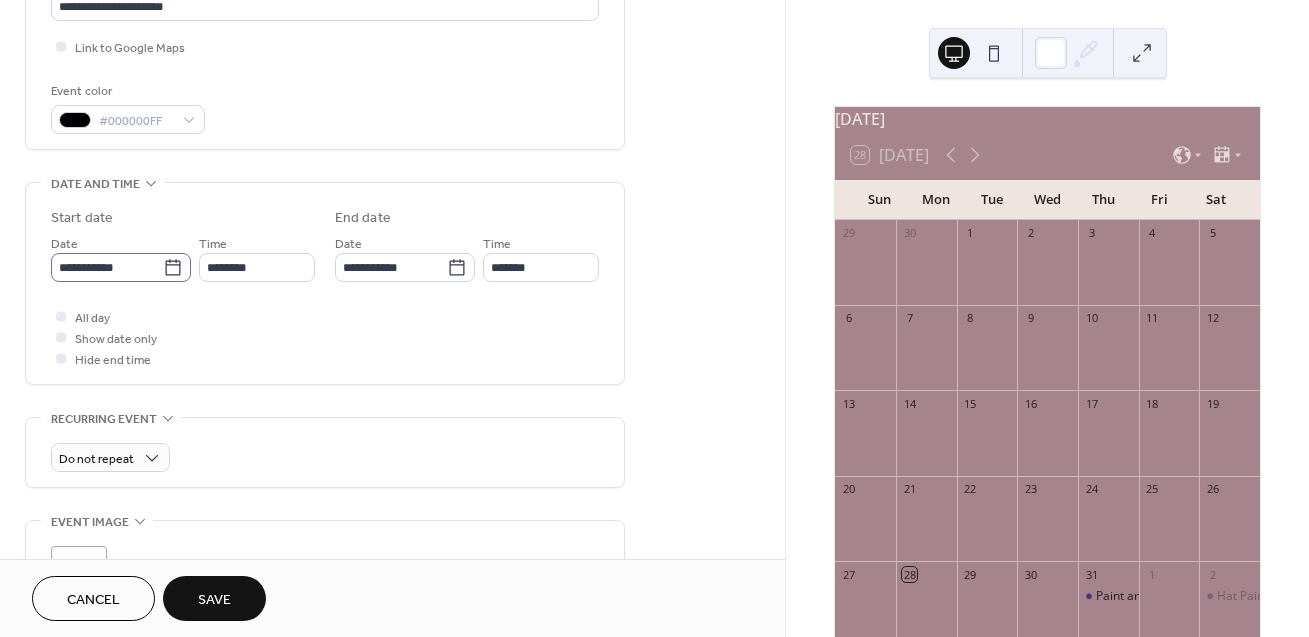 click 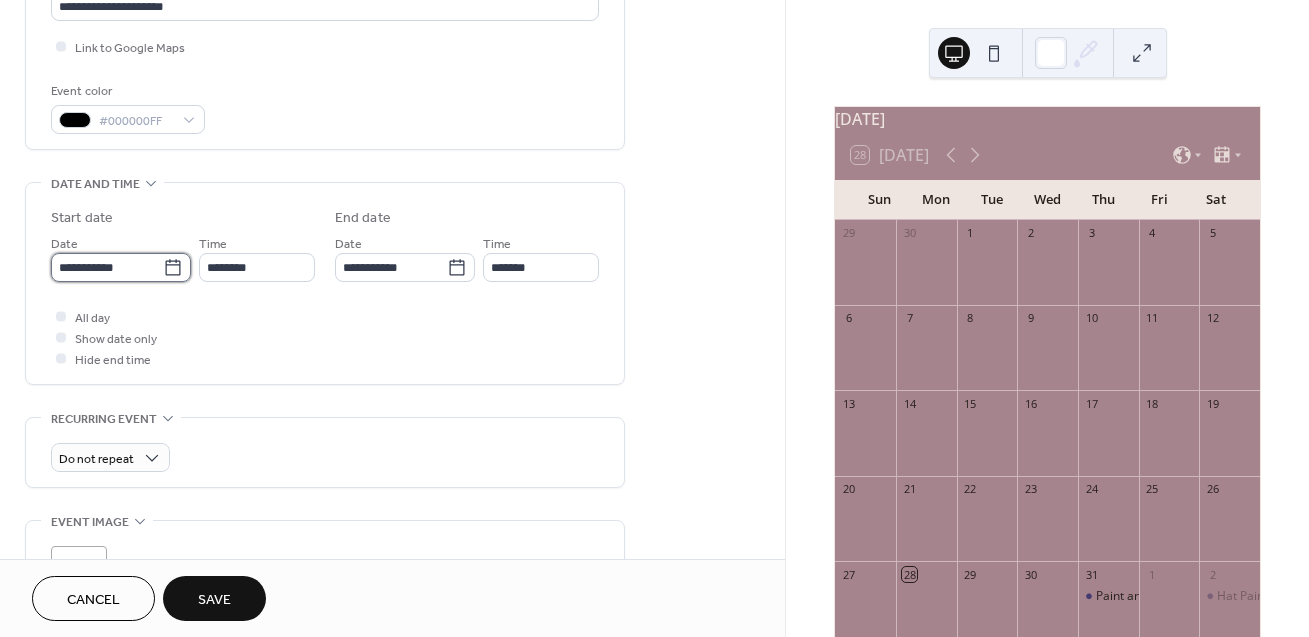 click on "**********" at bounding box center [107, 267] 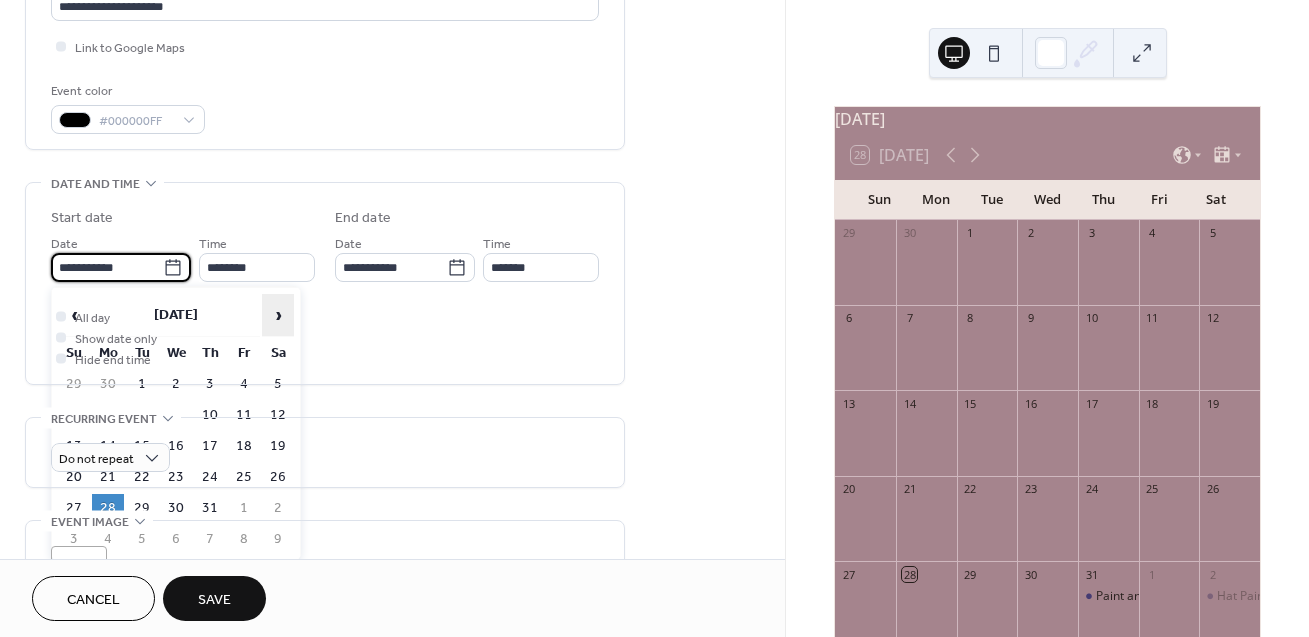 click on "›" at bounding box center [278, 315] 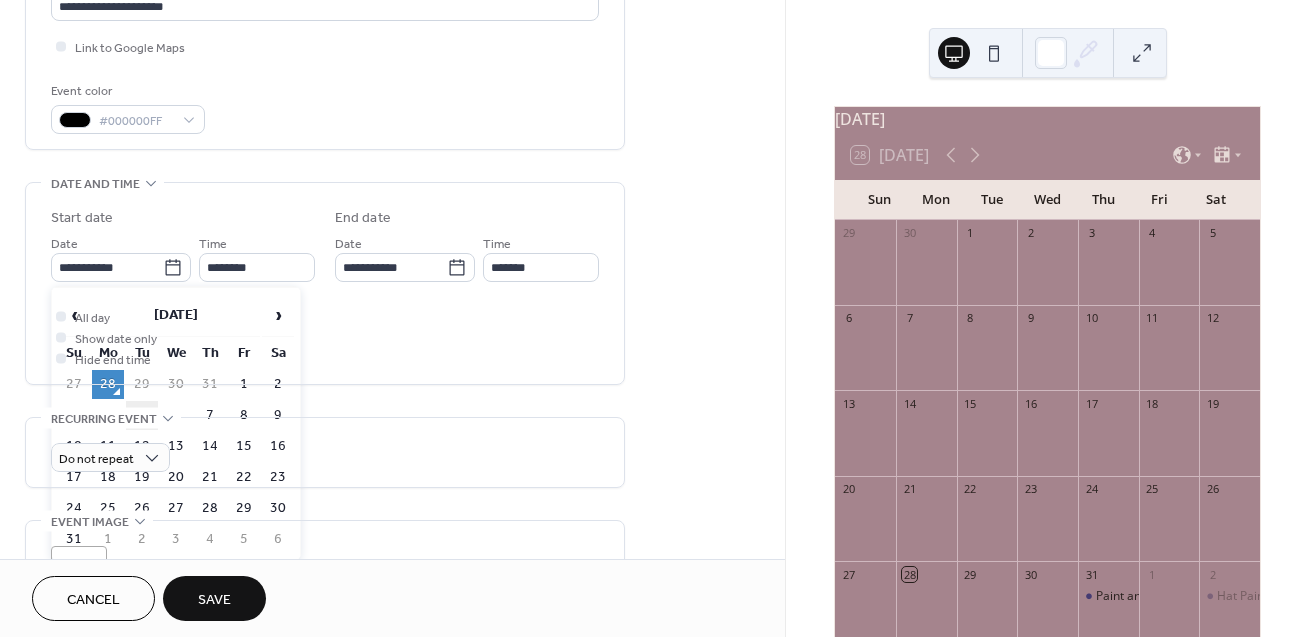 click on "5" at bounding box center (142, 415) 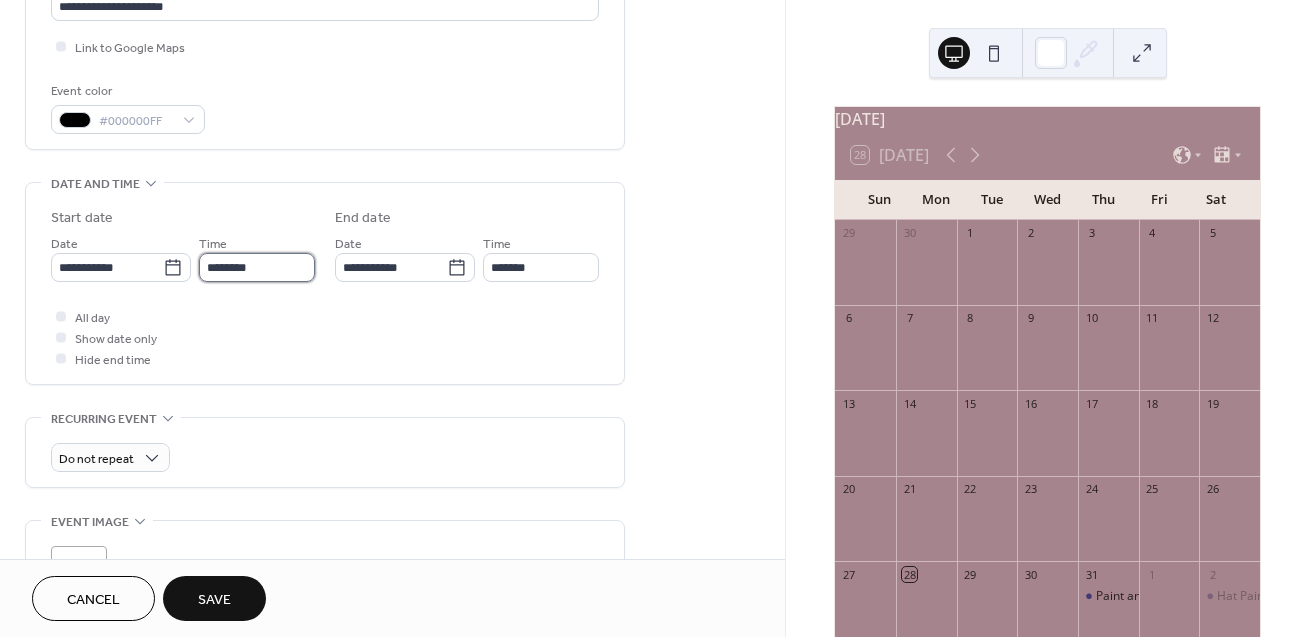click on "********" at bounding box center (257, 267) 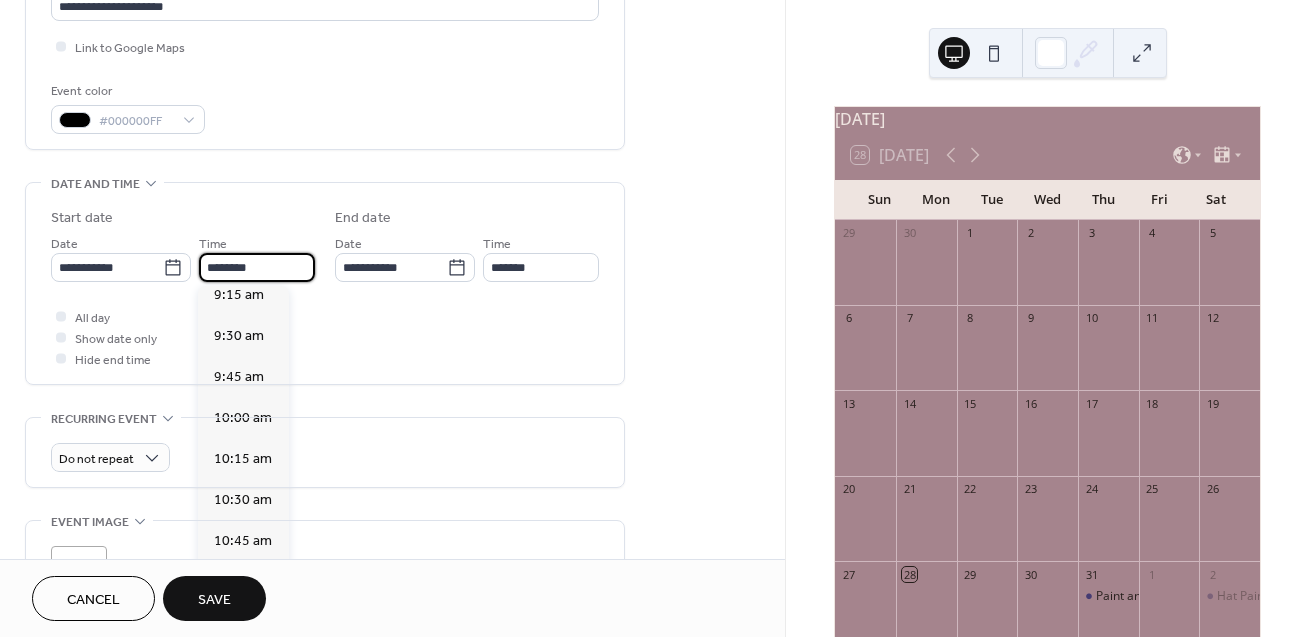 scroll, scrollTop: 1524, scrollLeft: 0, axis: vertical 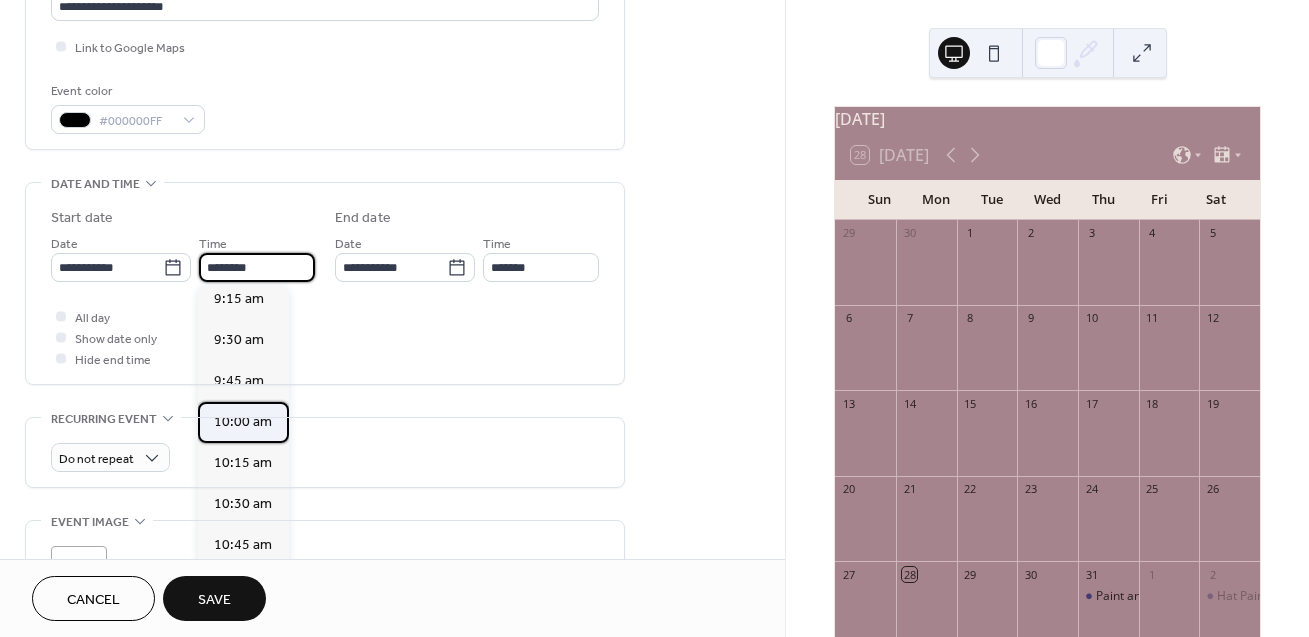 click on "10:00 am" at bounding box center (243, 422) 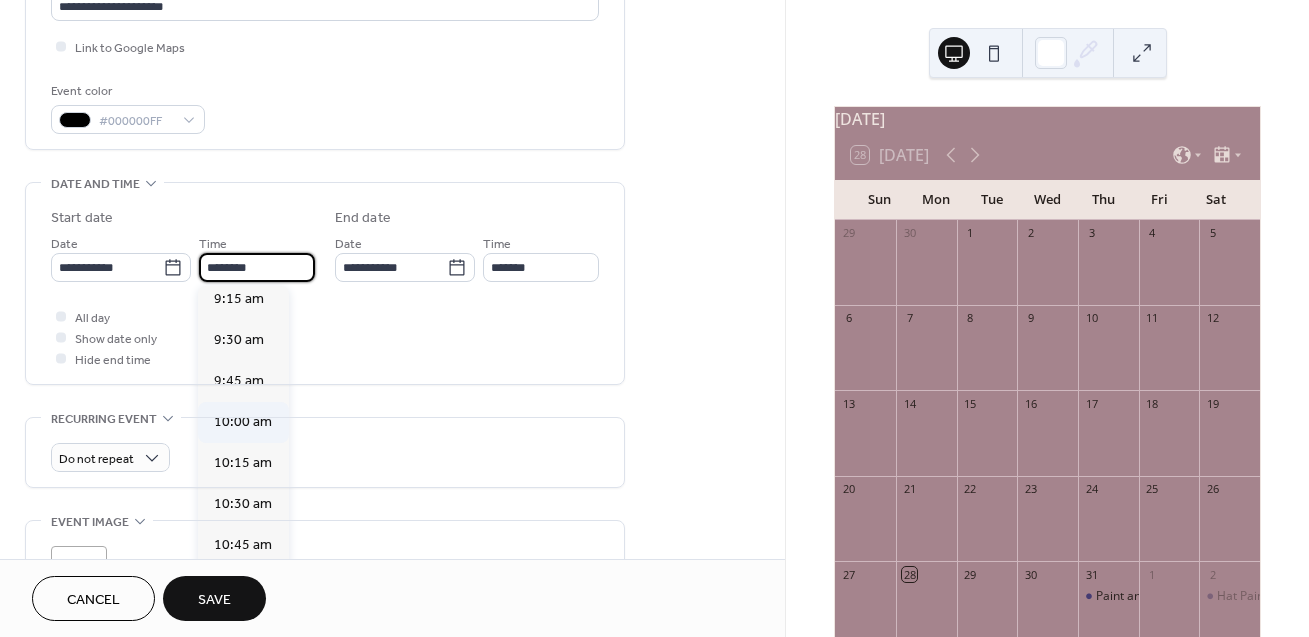 type on "********" 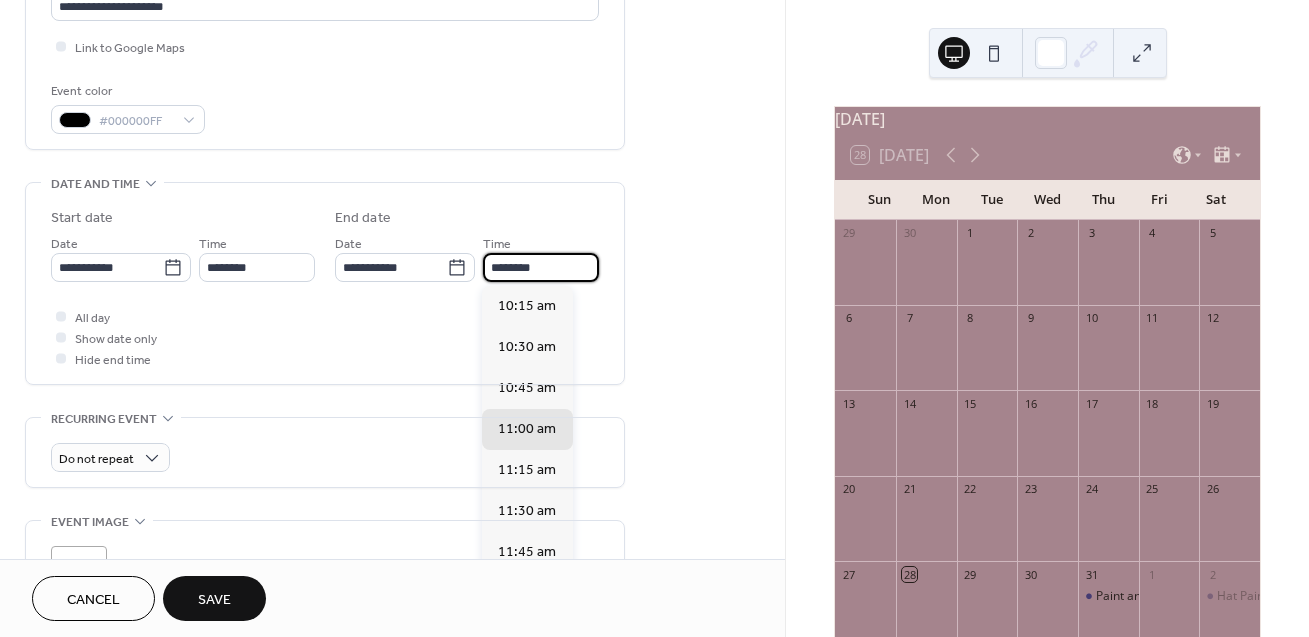 click on "********" at bounding box center [541, 267] 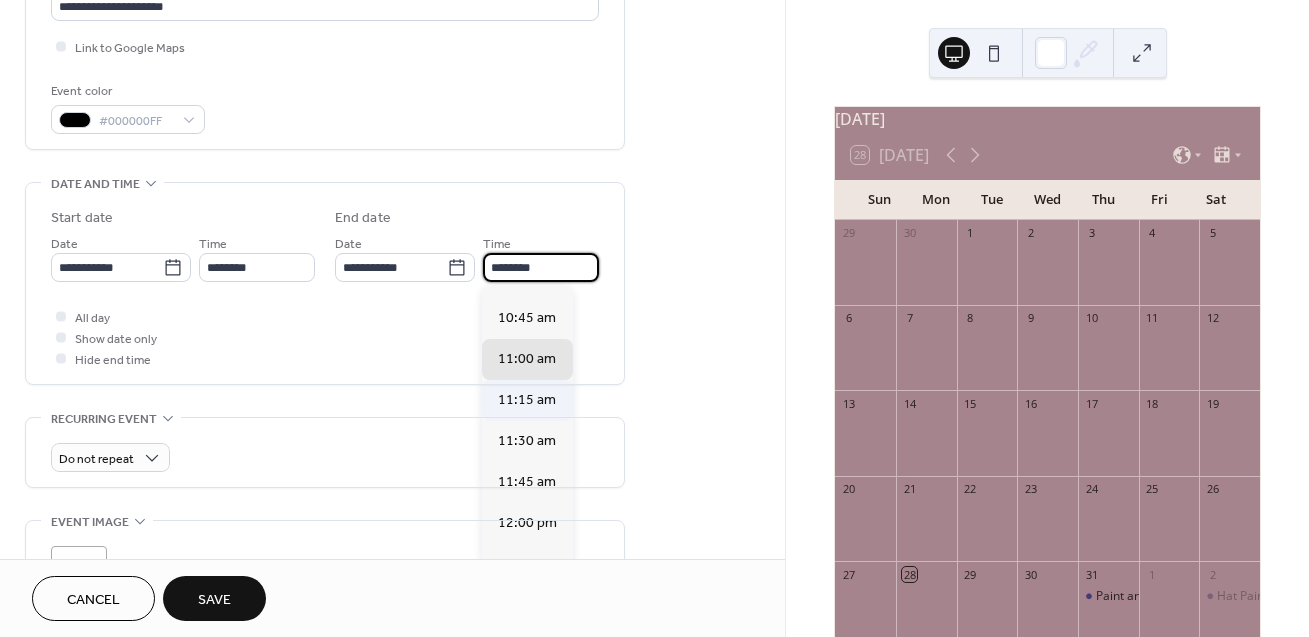 scroll, scrollTop: 88, scrollLeft: 0, axis: vertical 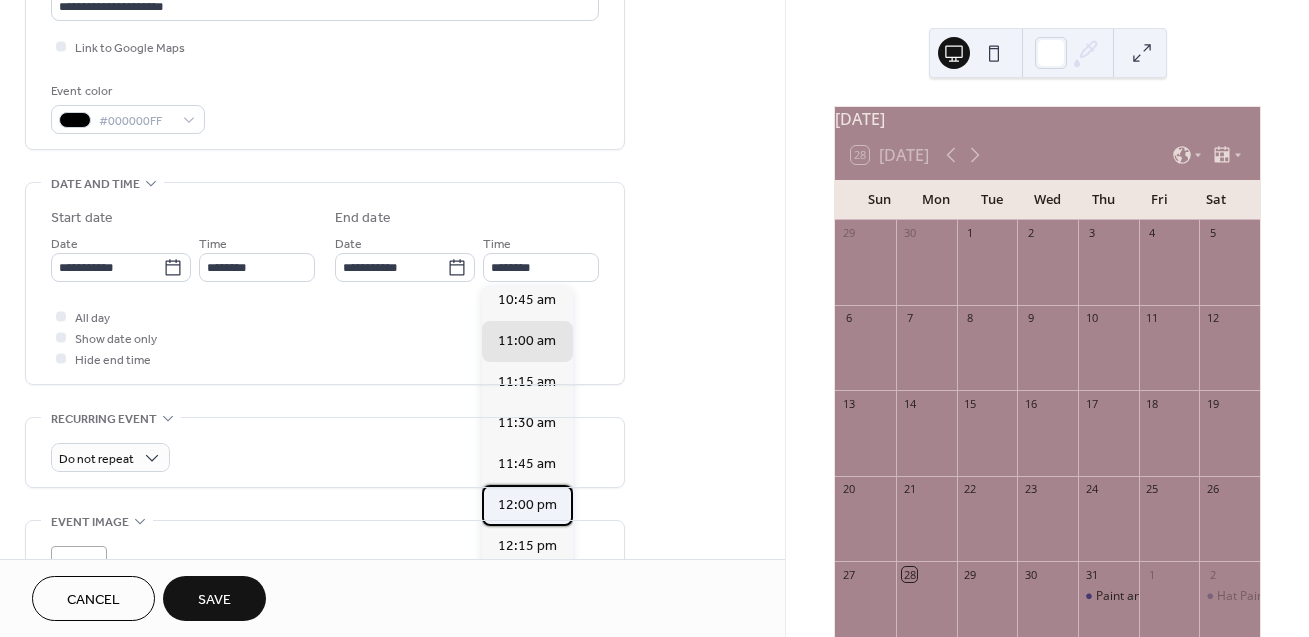 click on "12:00 pm" at bounding box center (527, 505) 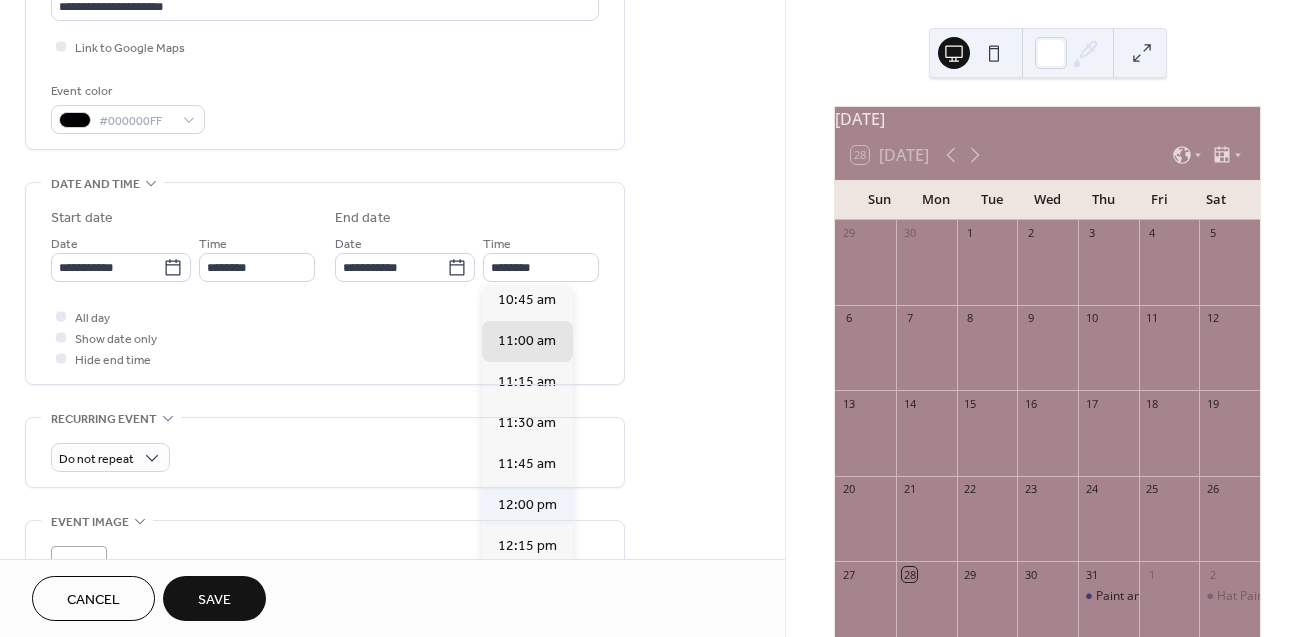 type on "********" 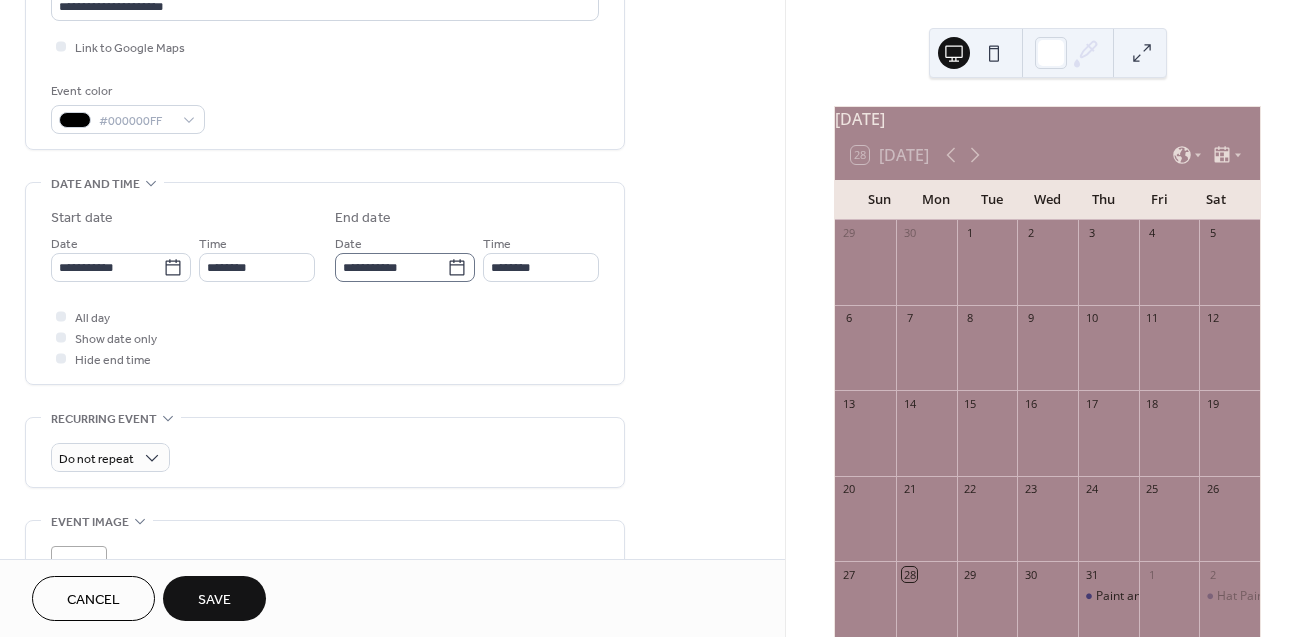 click 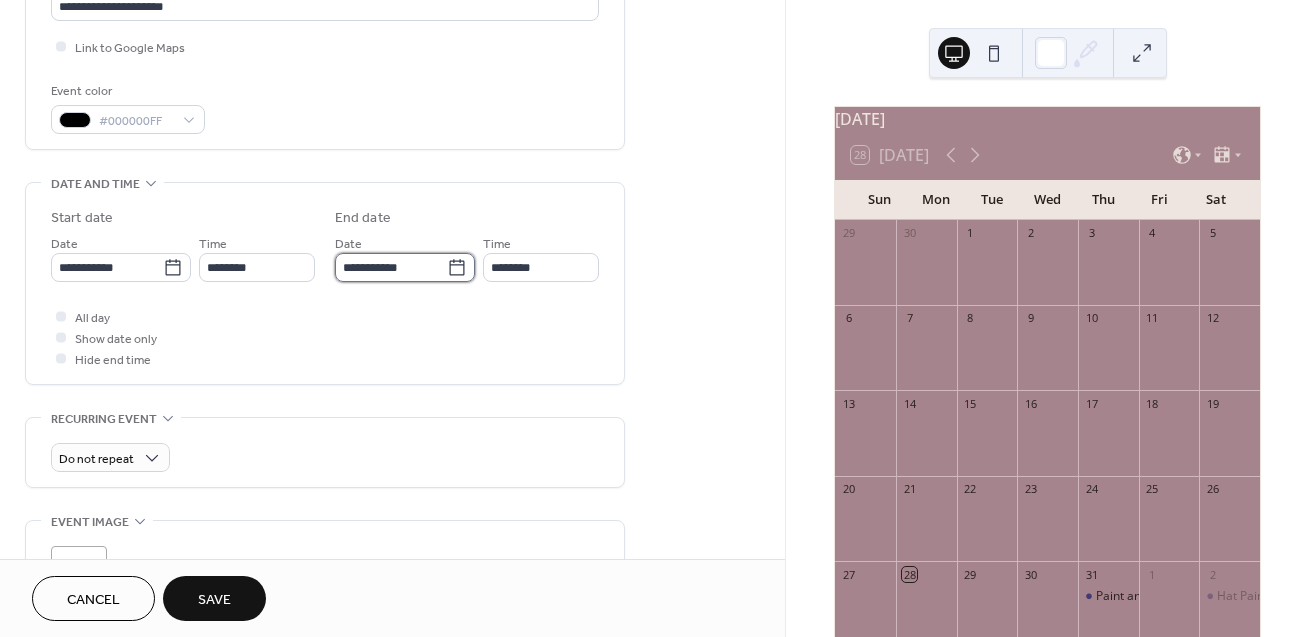 click on "**********" at bounding box center [391, 267] 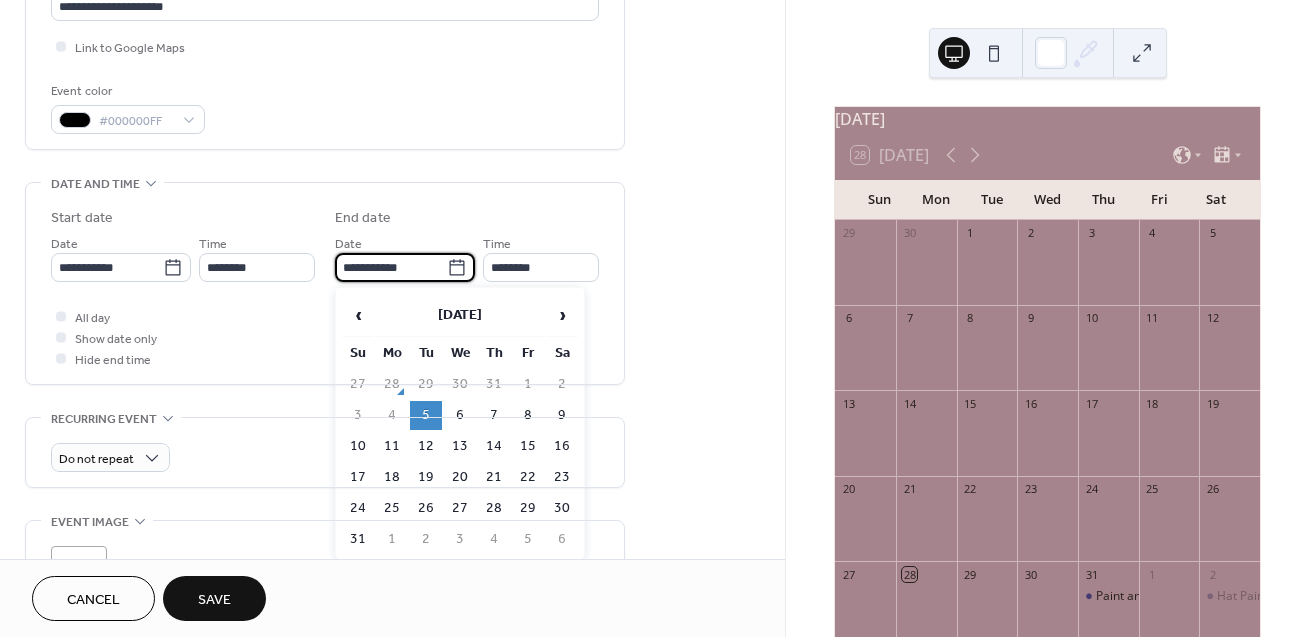 click on "**********" at bounding box center [325, 283] 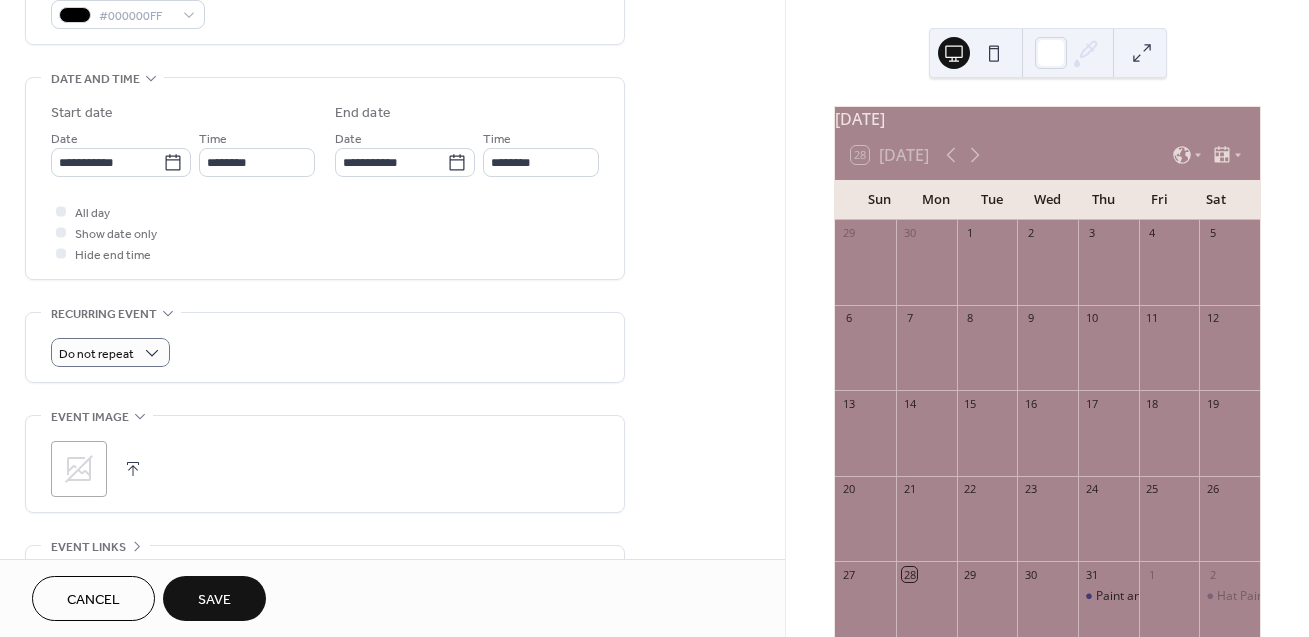 scroll, scrollTop: 578, scrollLeft: 0, axis: vertical 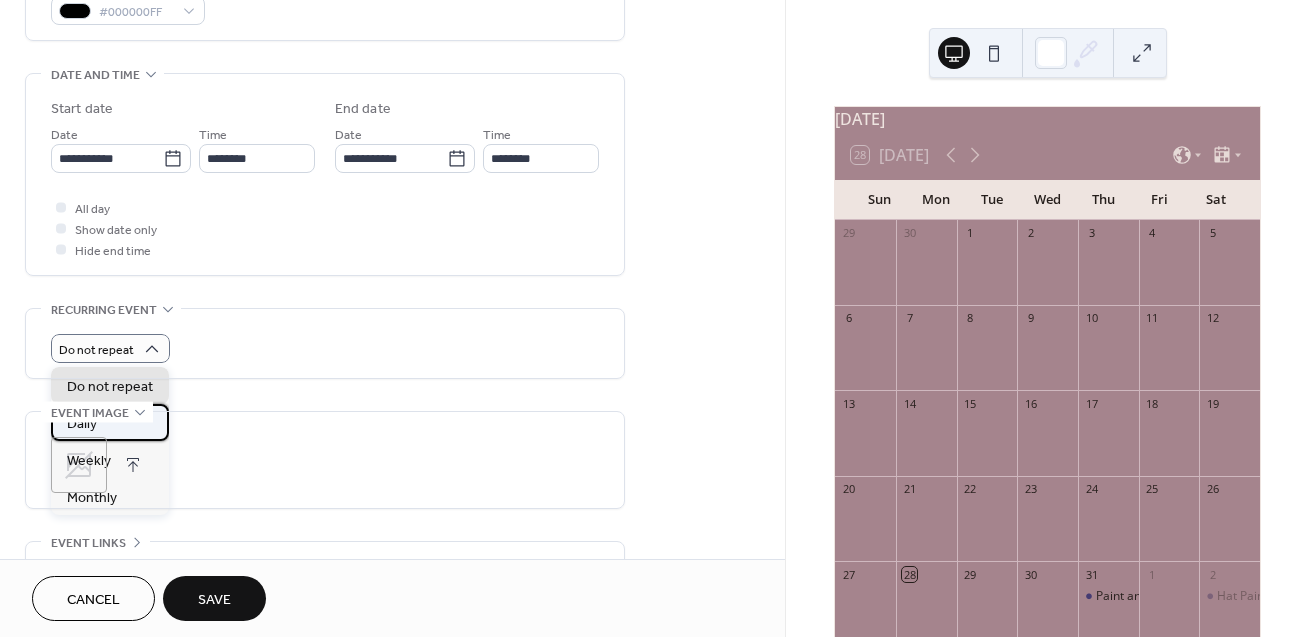 click on "Daily" at bounding box center (110, 422) 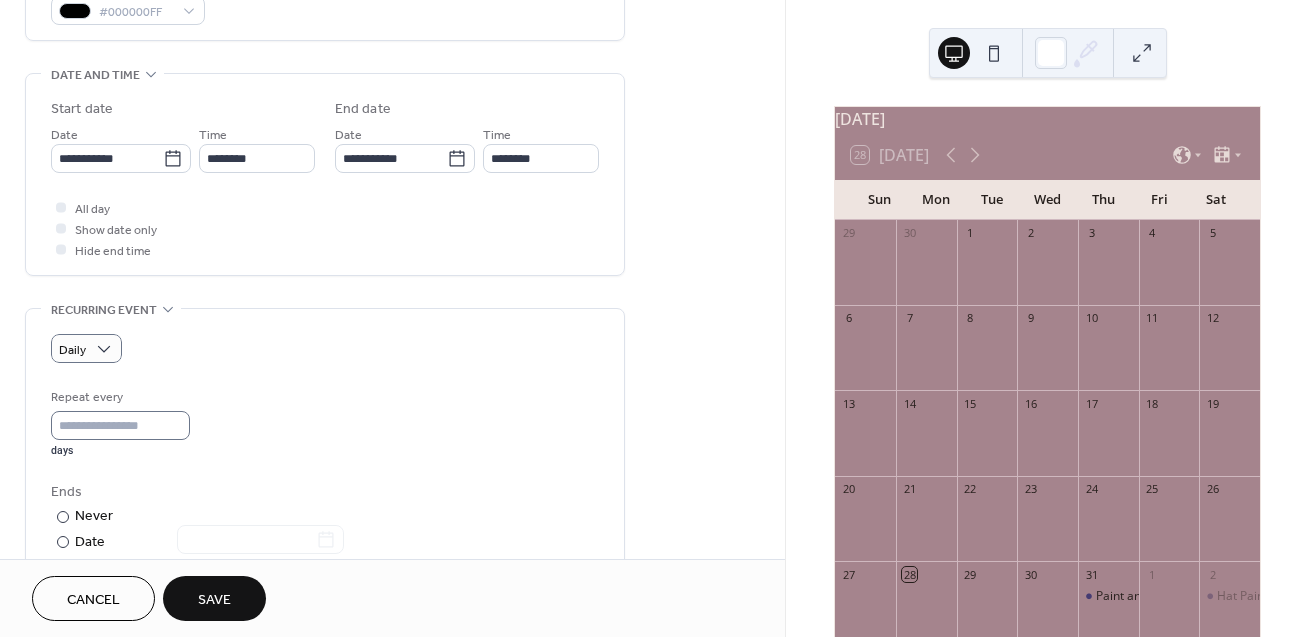 scroll, scrollTop: 1, scrollLeft: 0, axis: vertical 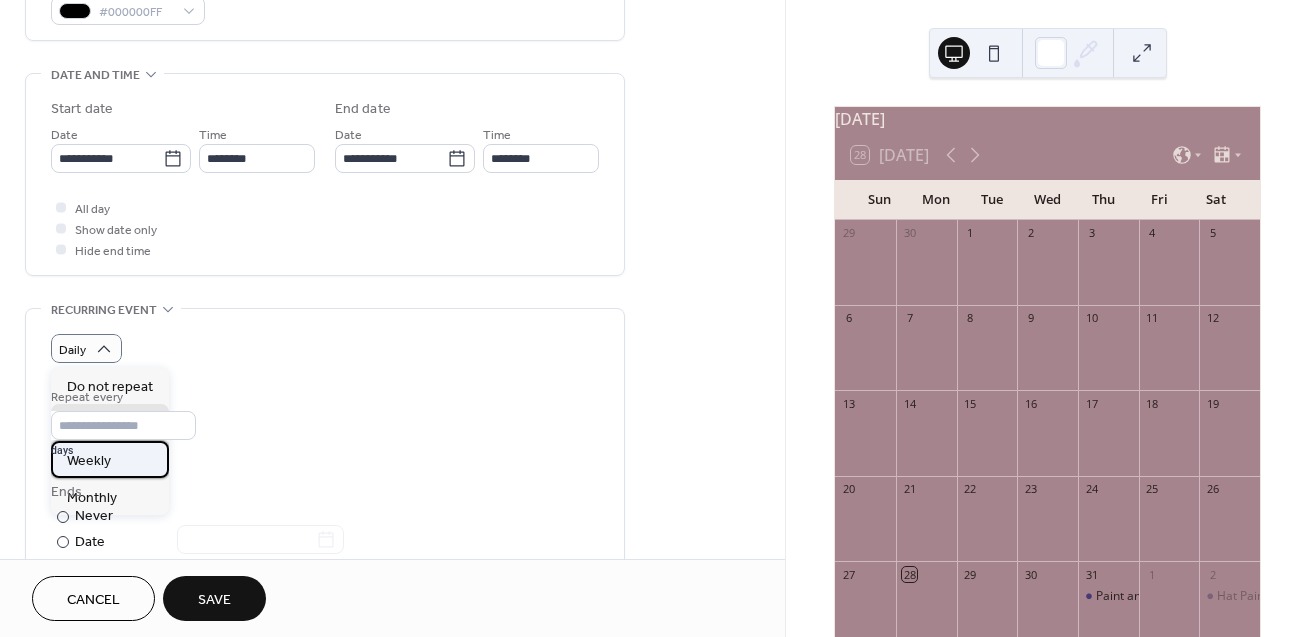 click on "Weekly" at bounding box center (89, 461) 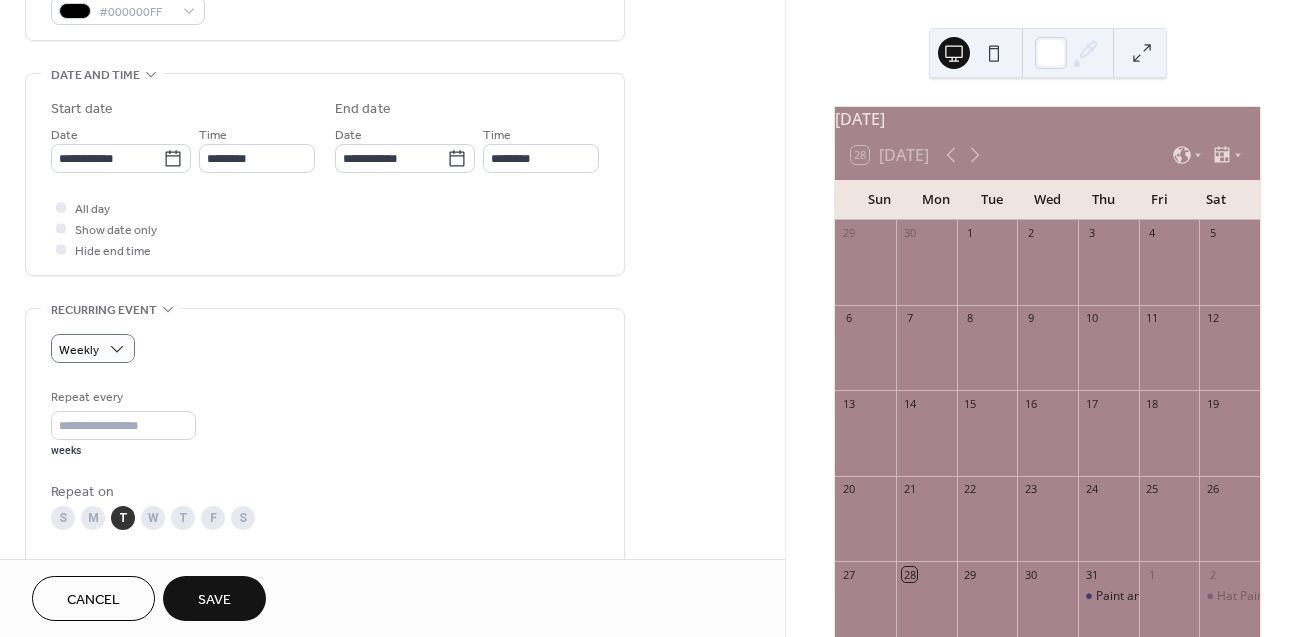 click on "W" at bounding box center [153, 518] 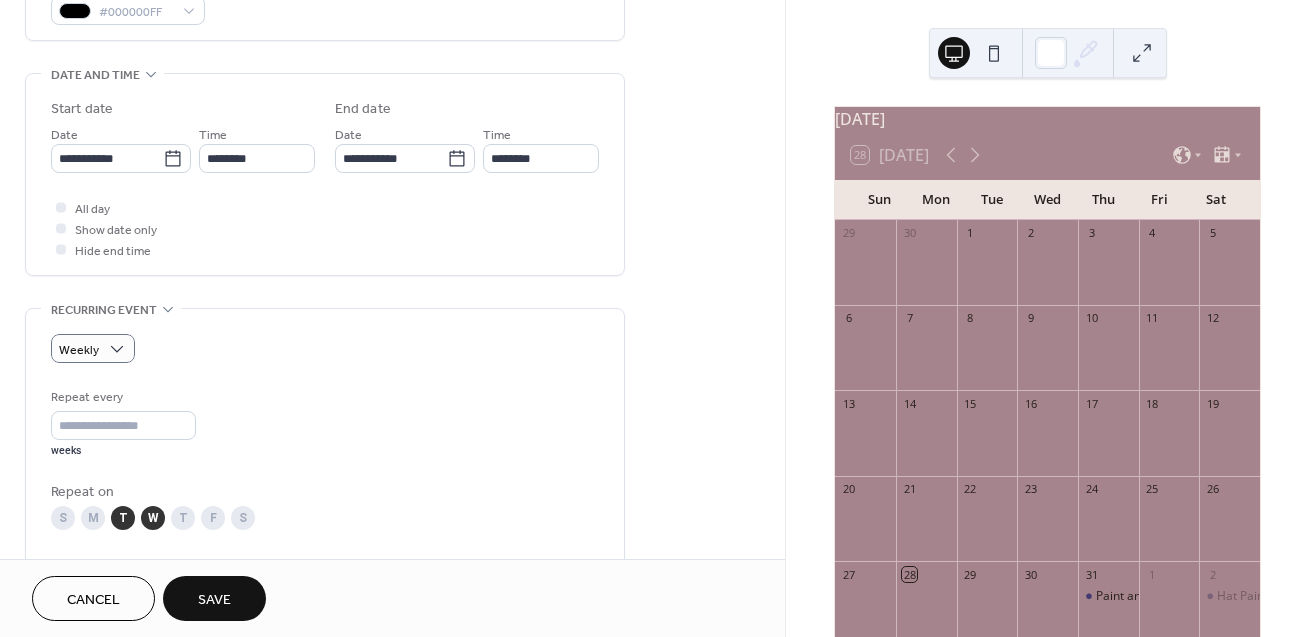 click on "T" at bounding box center [183, 518] 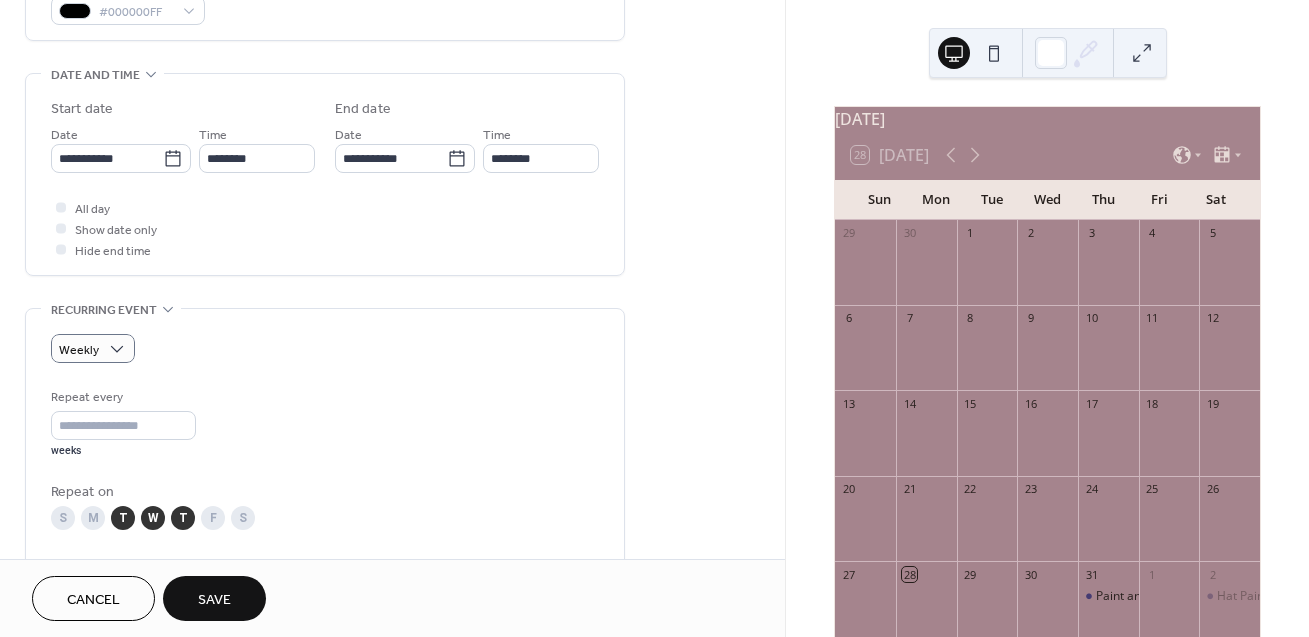 click on "All day Show date only Hide end time" at bounding box center [325, 228] 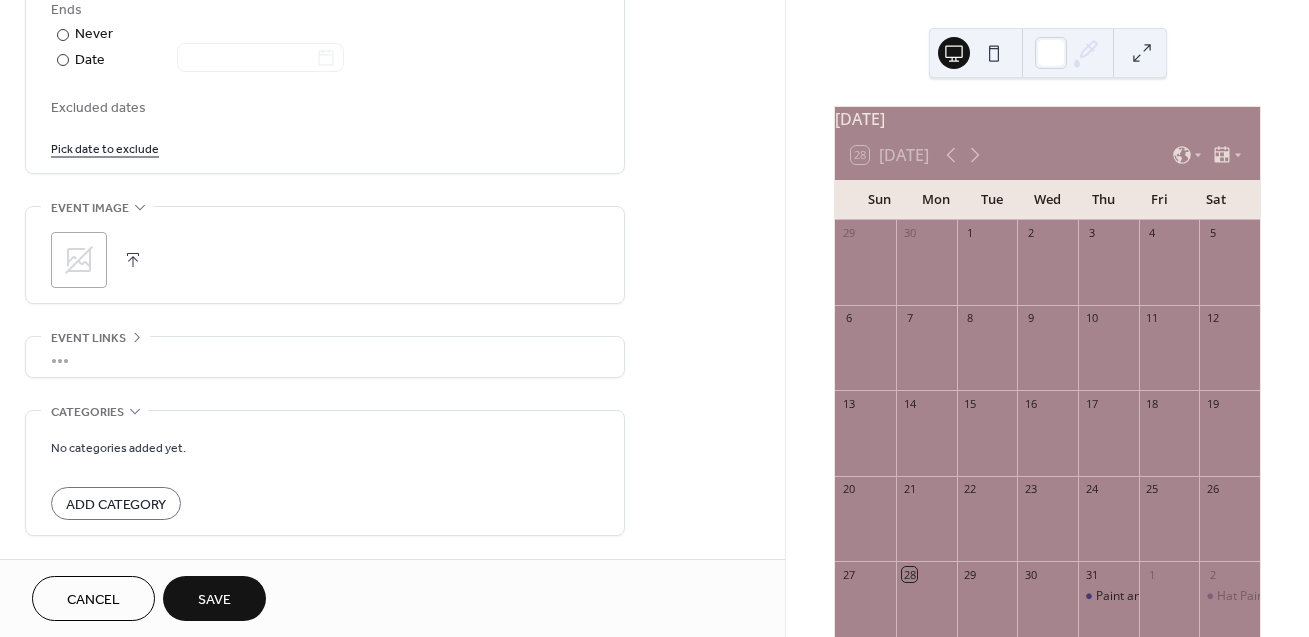 scroll, scrollTop: 1165, scrollLeft: 0, axis: vertical 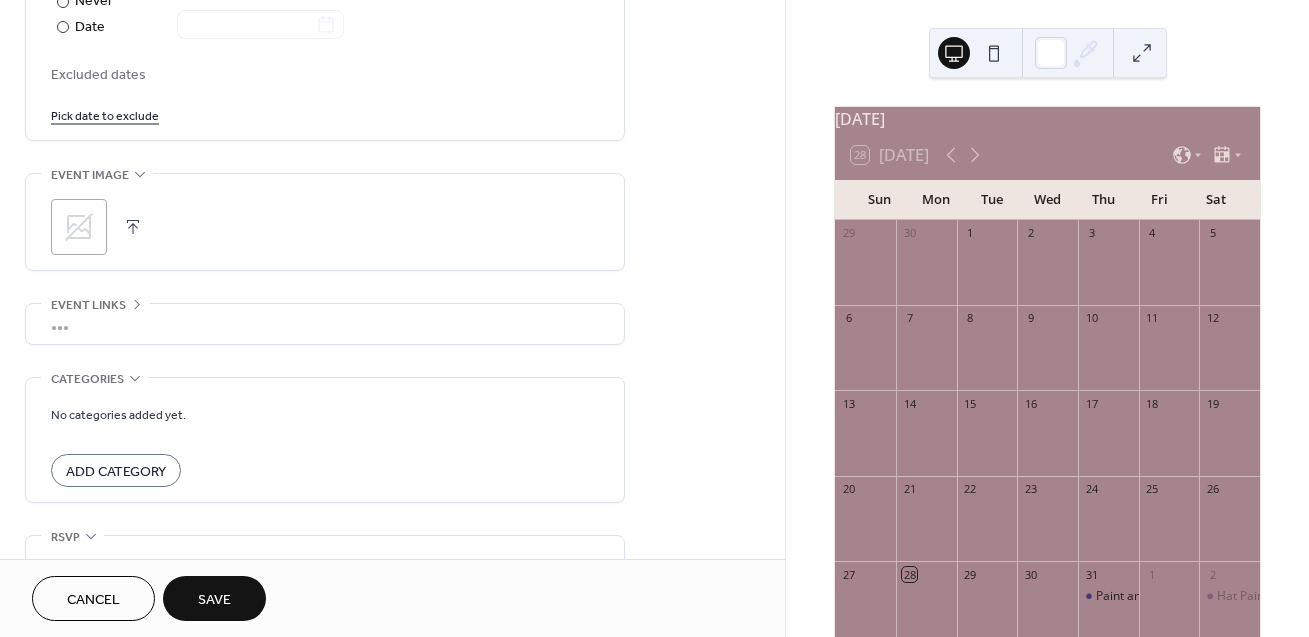click 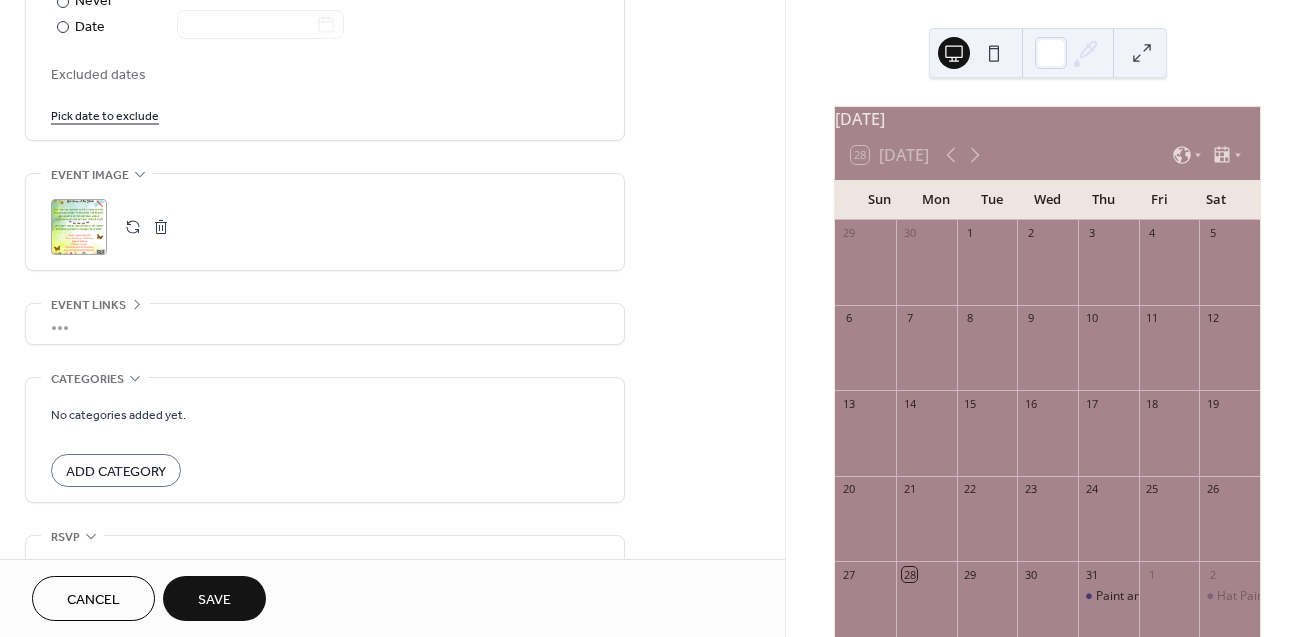 scroll, scrollTop: 1269, scrollLeft: 0, axis: vertical 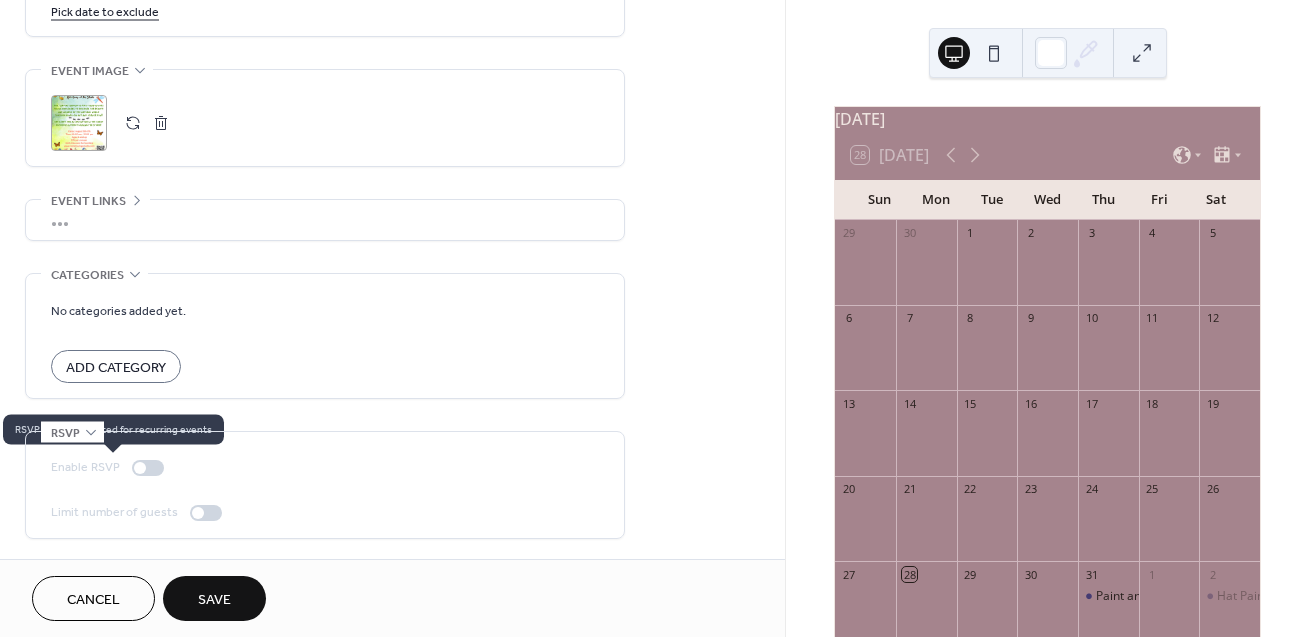 click at bounding box center (148, 468) 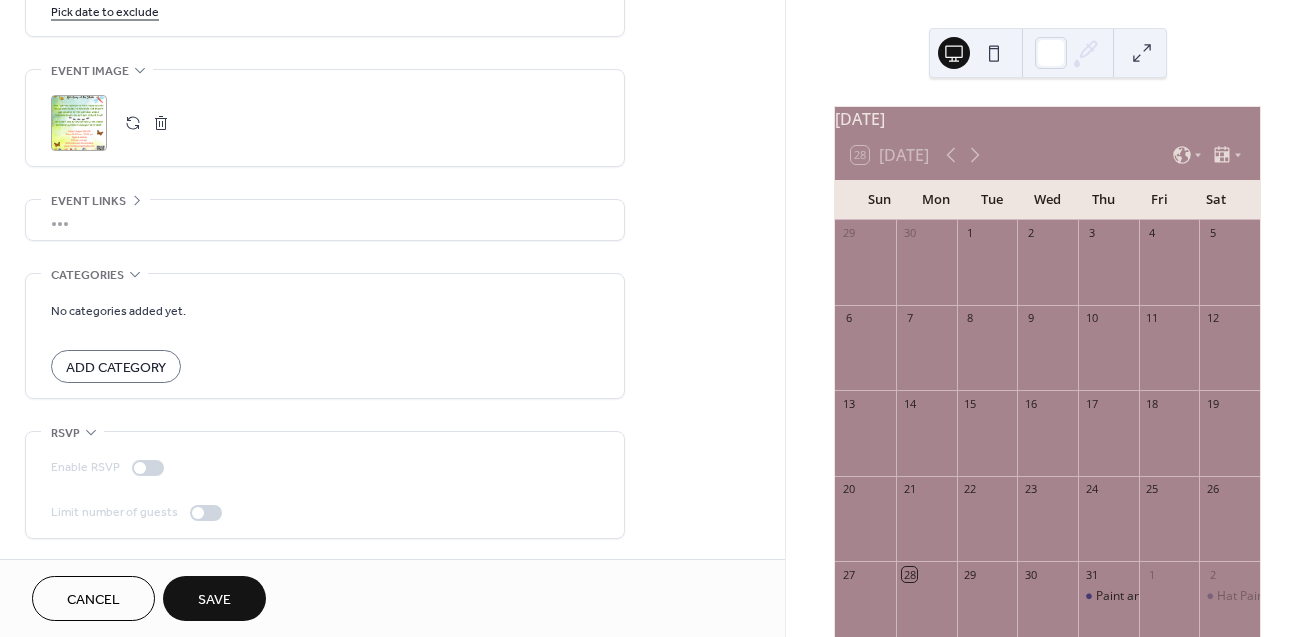 click on "Save" at bounding box center (214, 598) 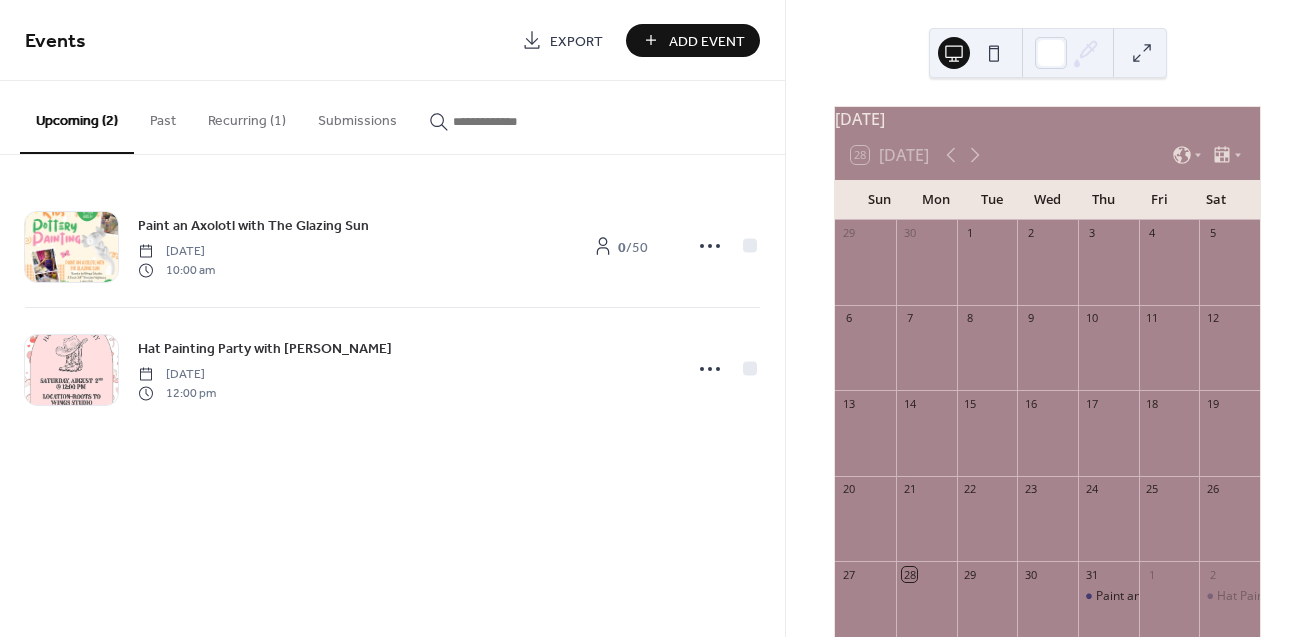 click on "Recurring (1)" at bounding box center [247, 116] 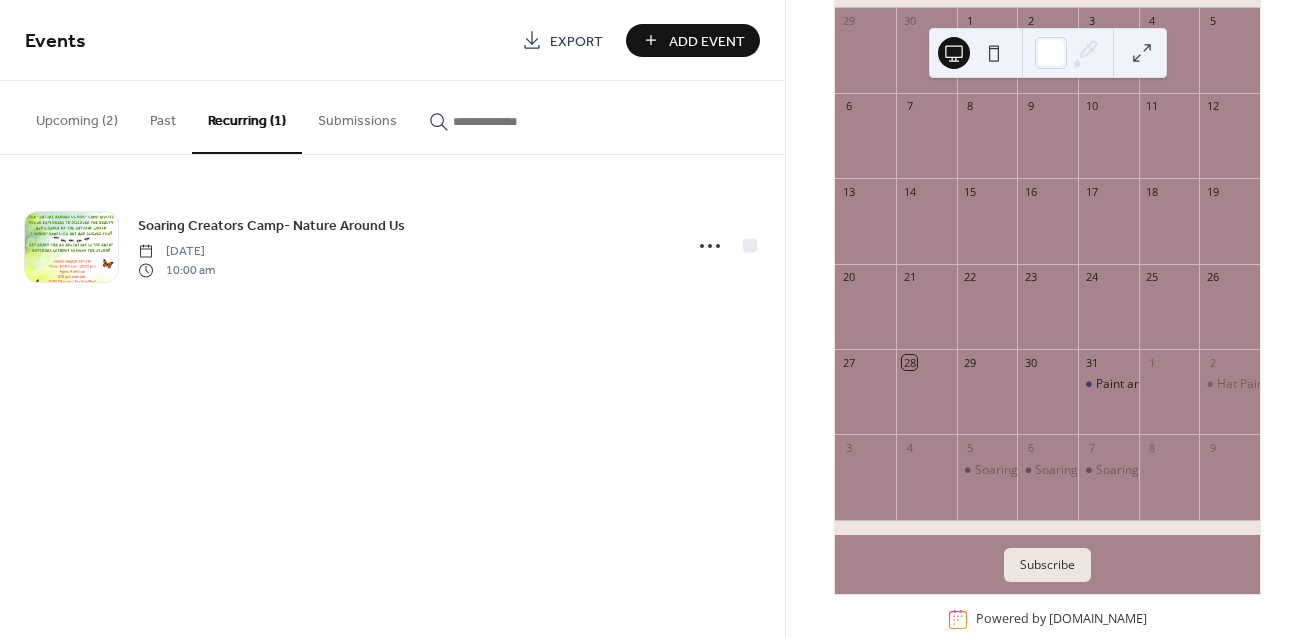 scroll, scrollTop: 0, scrollLeft: 0, axis: both 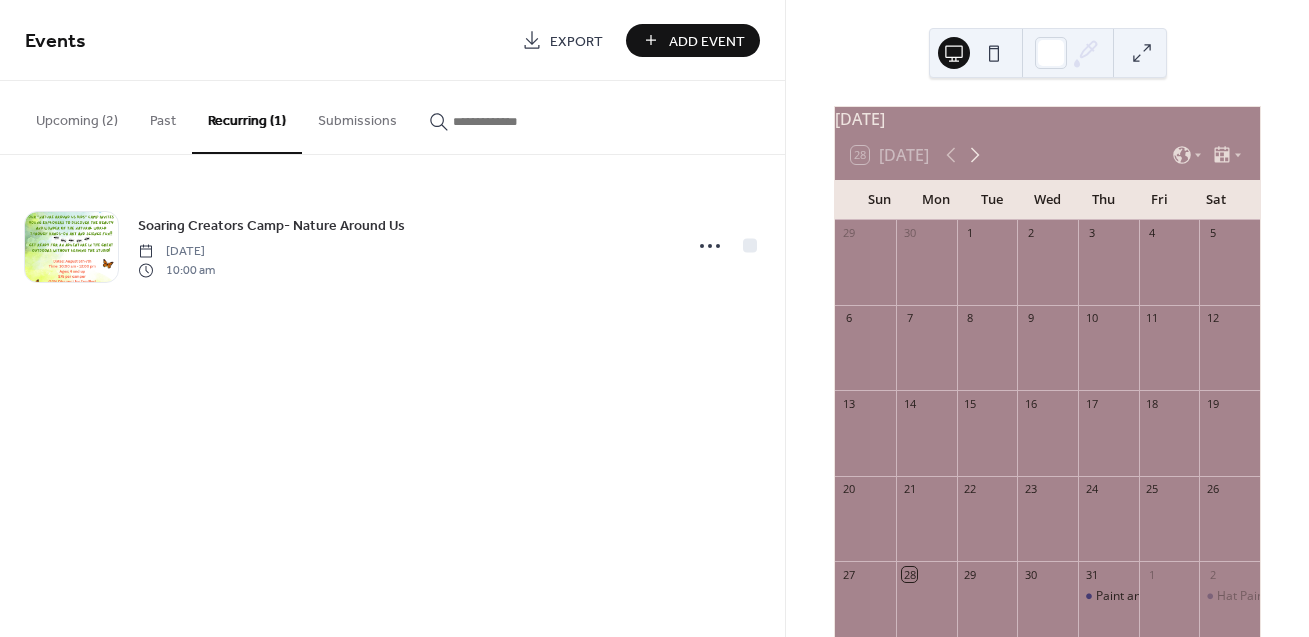 click 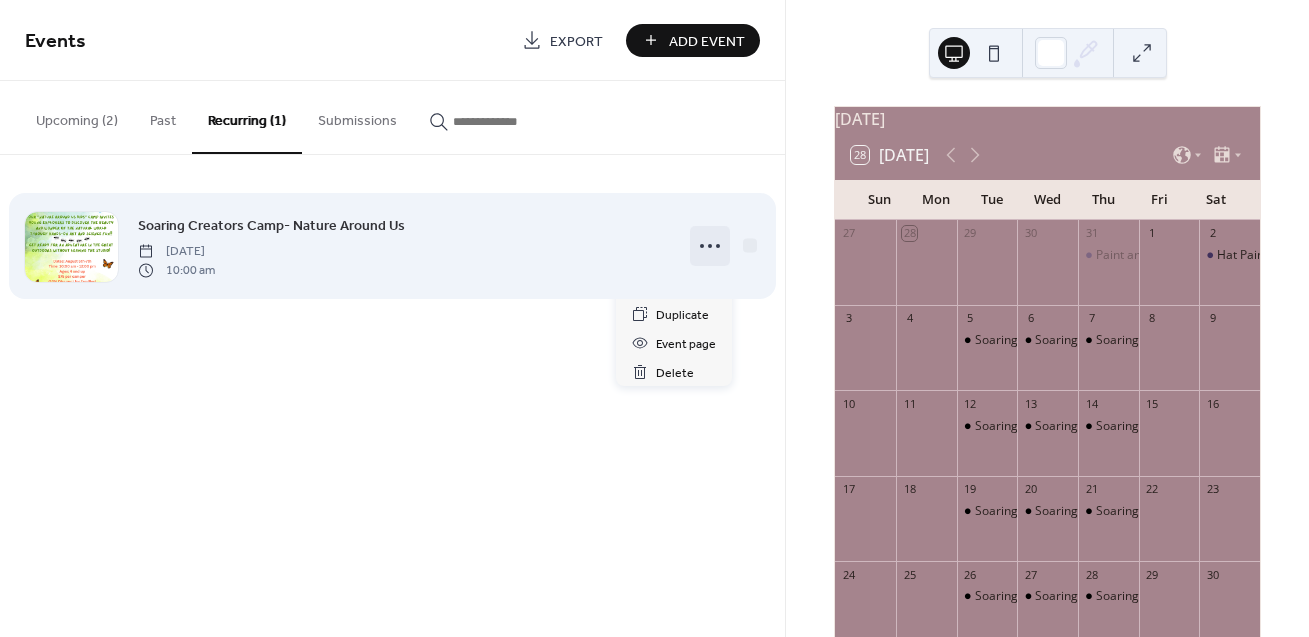 click 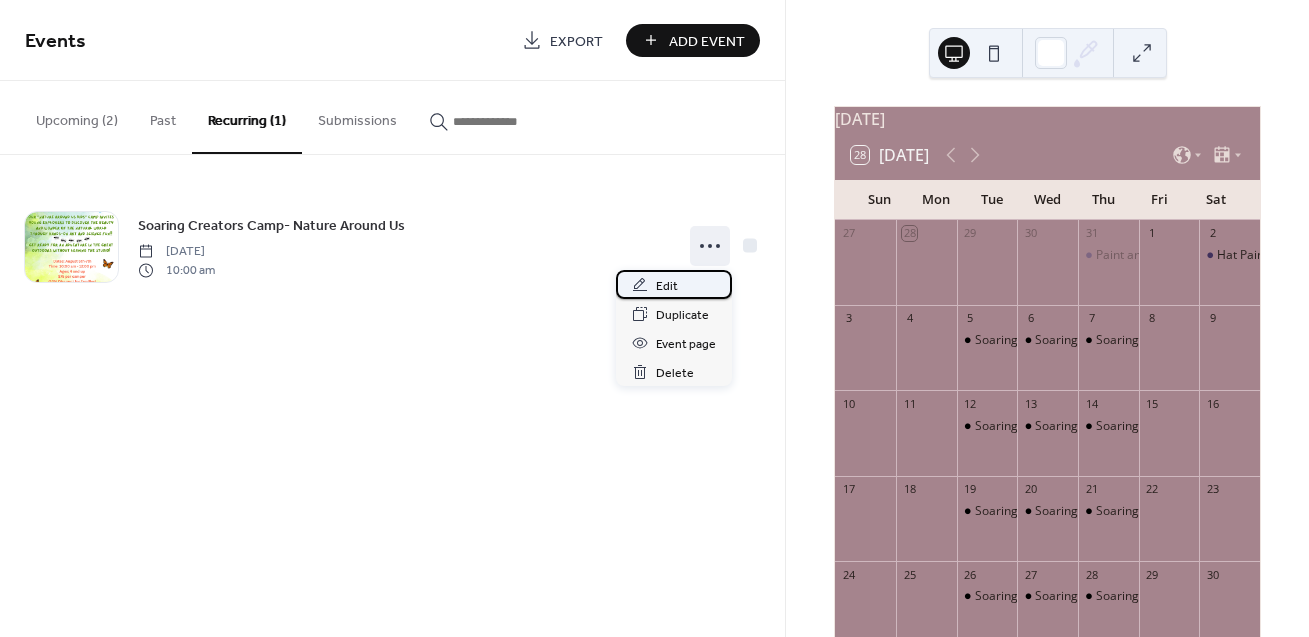click on "Edit" at bounding box center [674, 284] 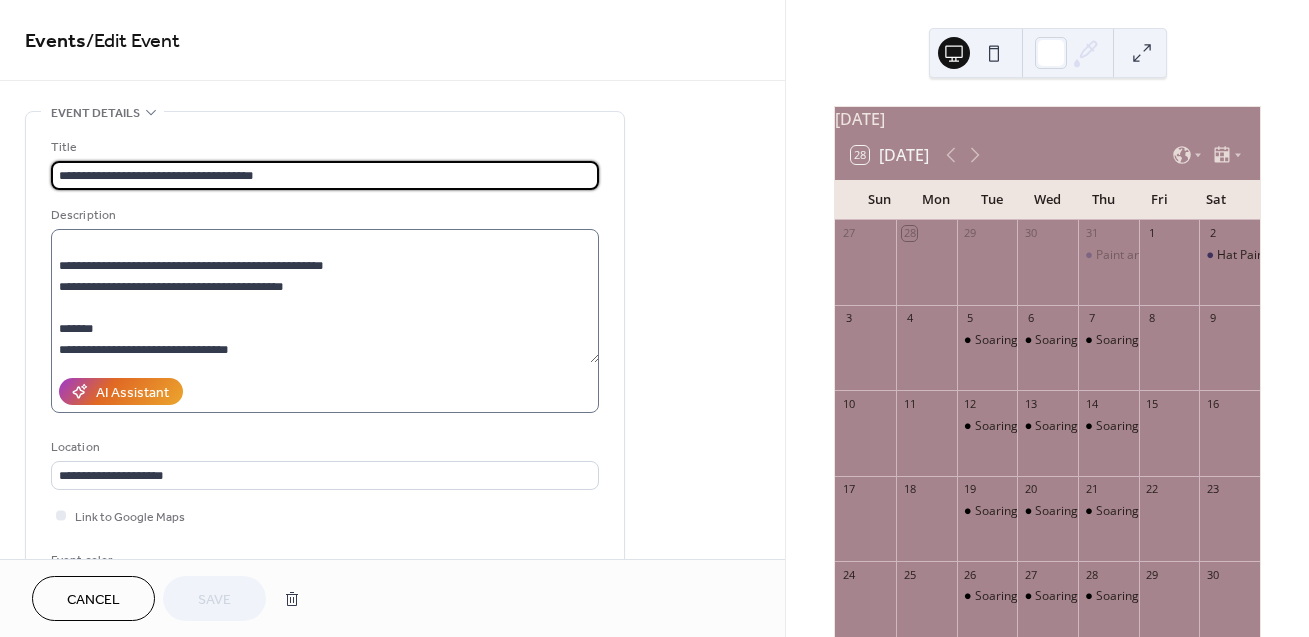 scroll, scrollTop: 273, scrollLeft: 0, axis: vertical 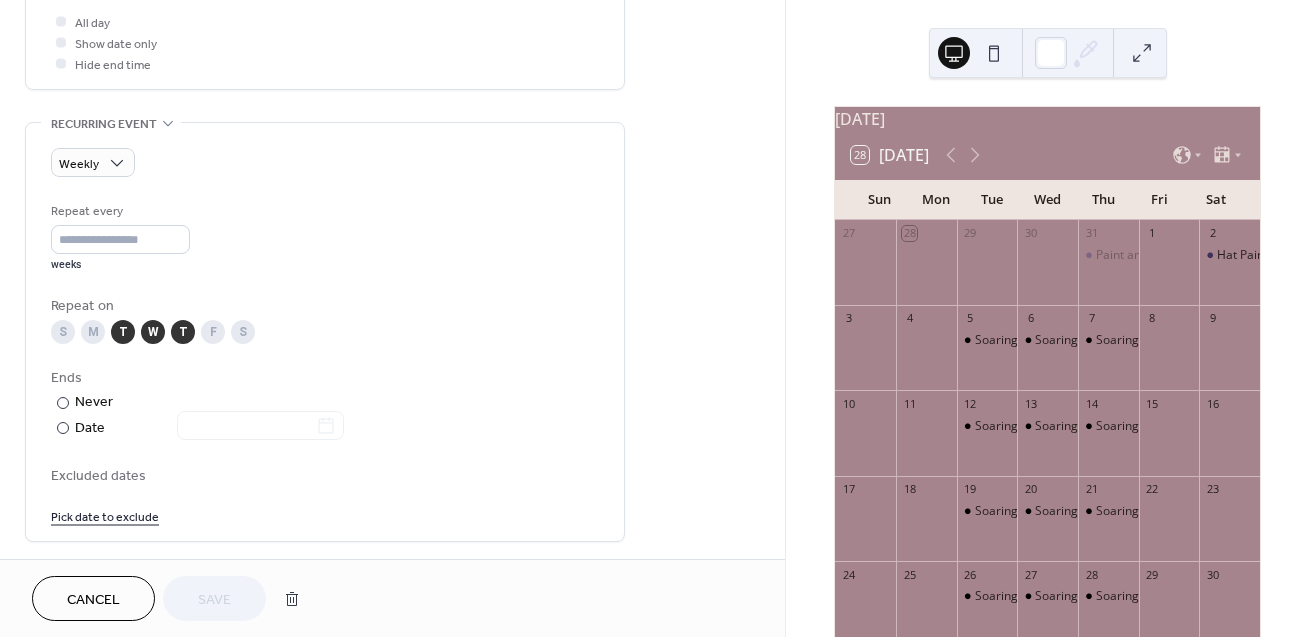 click on "T" at bounding box center [183, 332] 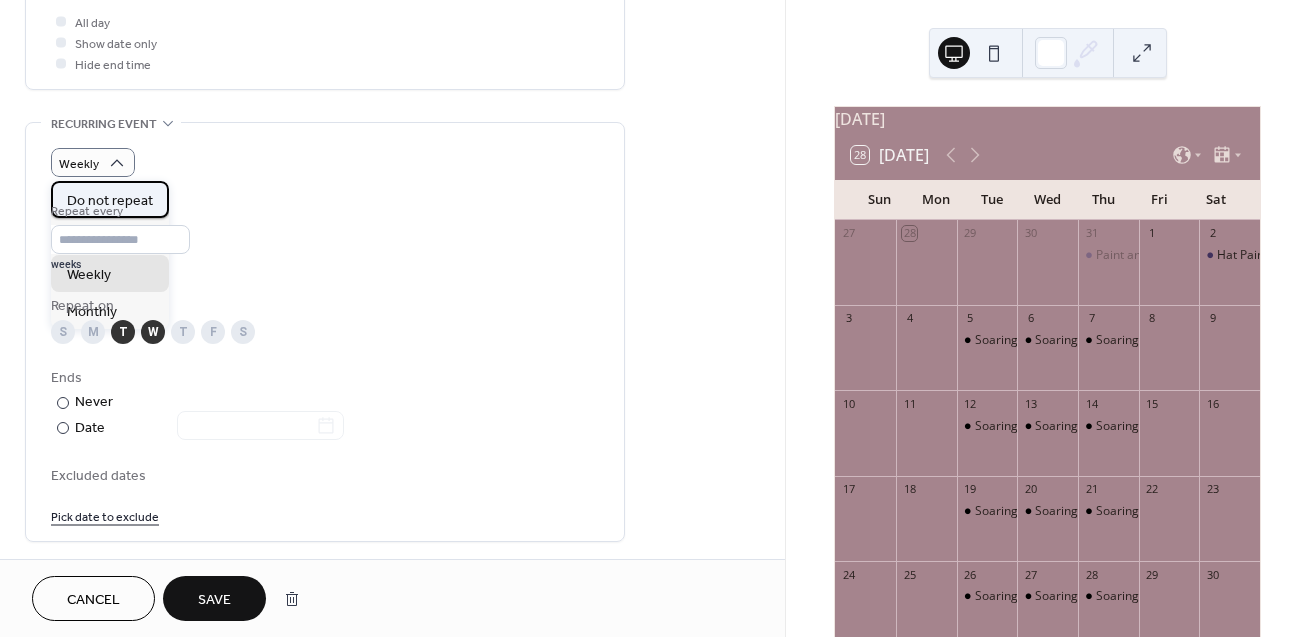 click on "Do not repeat" at bounding box center [110, 201] 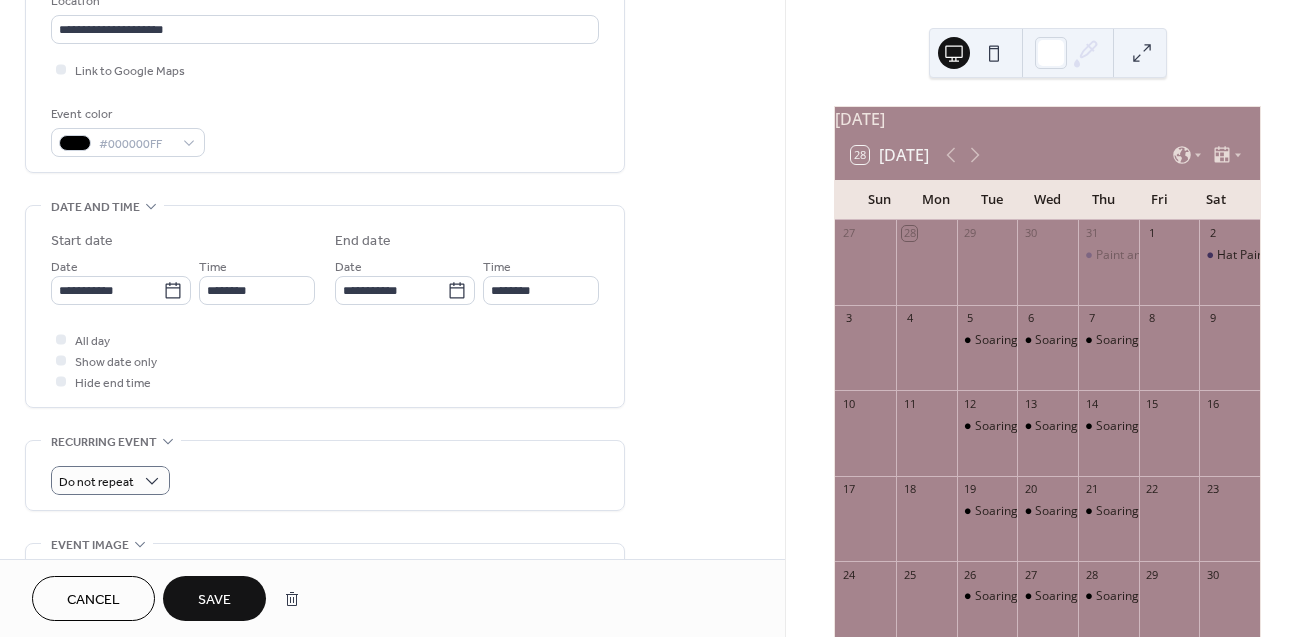 scroll, scrollTop: 445, scrollLeft: 0, axis: vertical 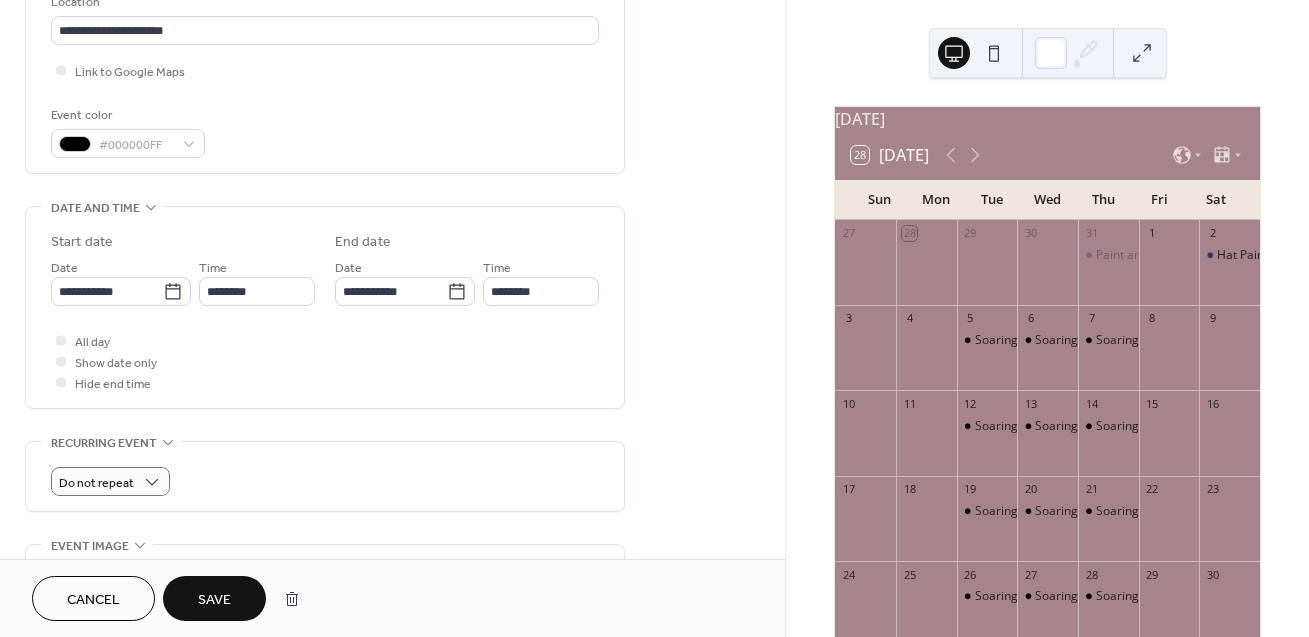 click on "Save" at bounding box center (214, 598) 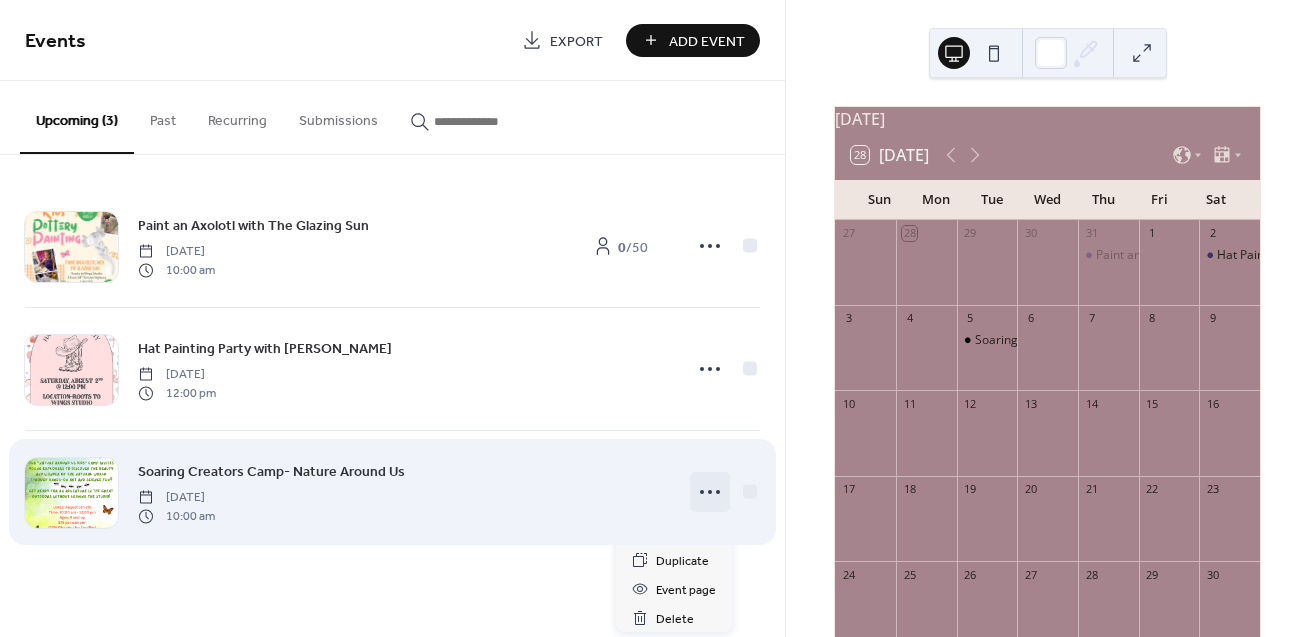 click 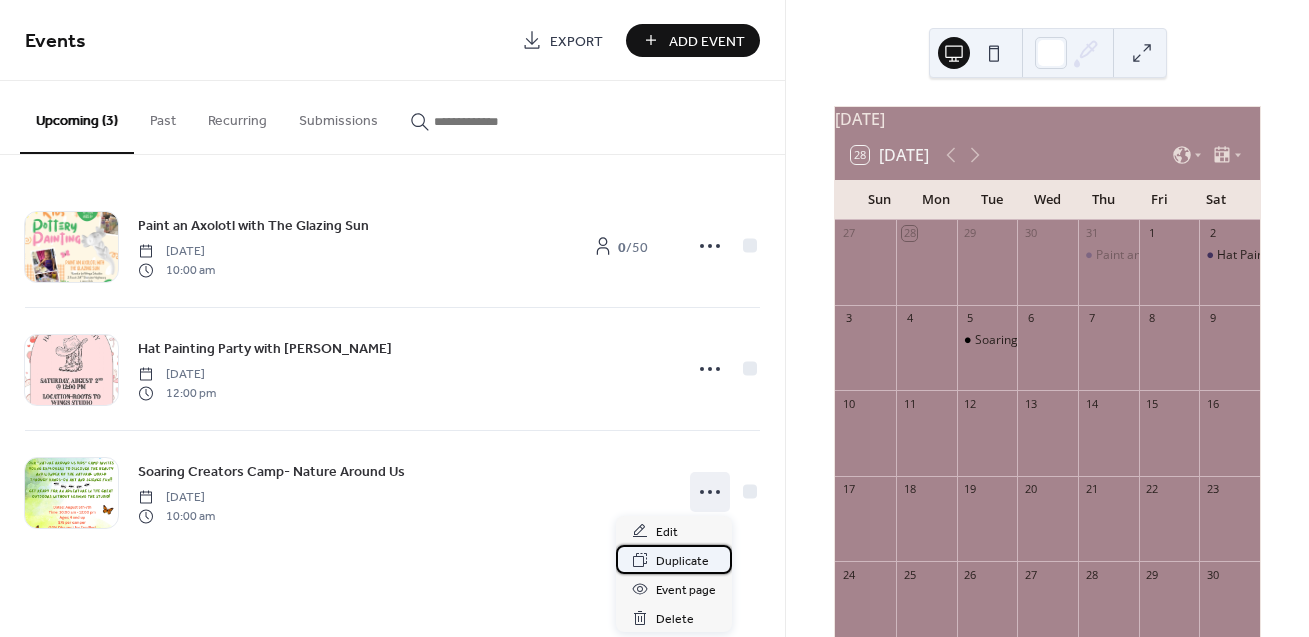 click on "Duplicate" at bounding box center [682, 561] 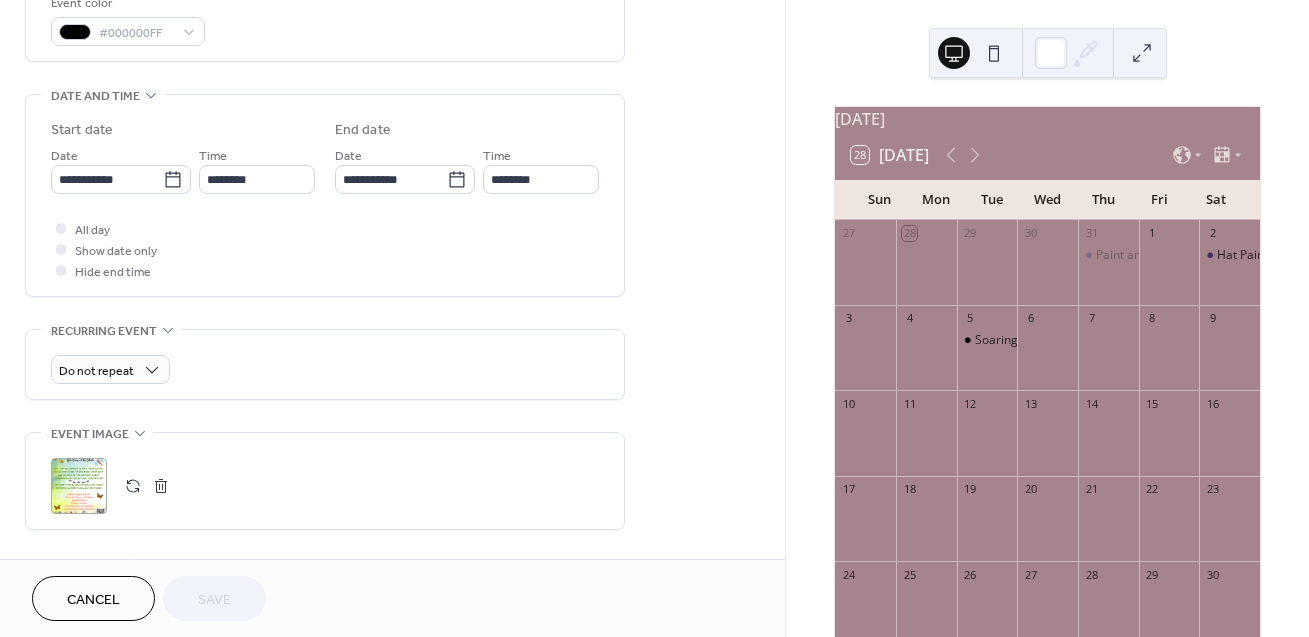 scroll, scrollTop: 570, scrollLeft: 0, axis: vertical 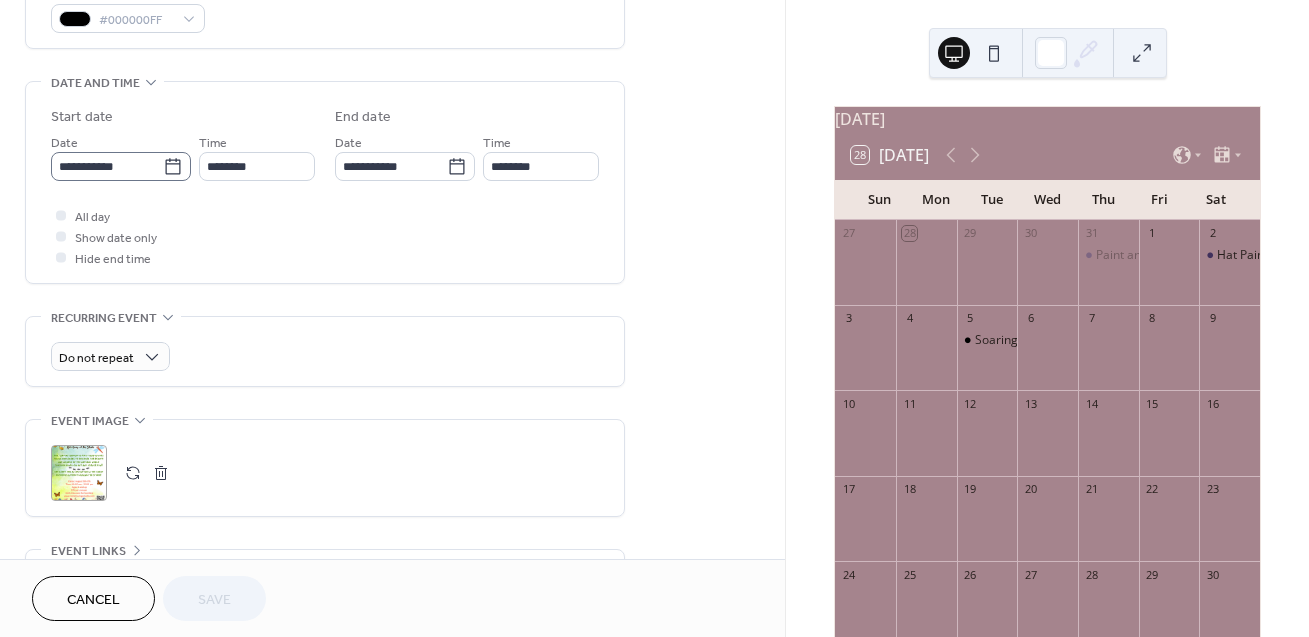 click 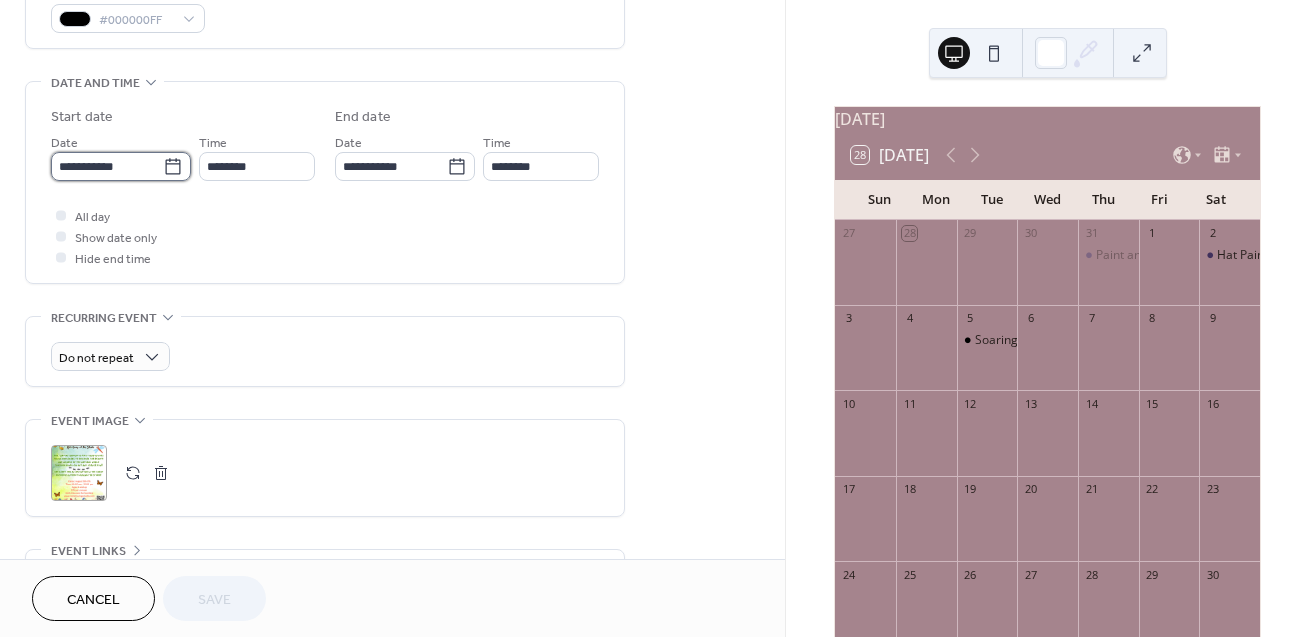 click on "**********" at bounding box center (107, 166) 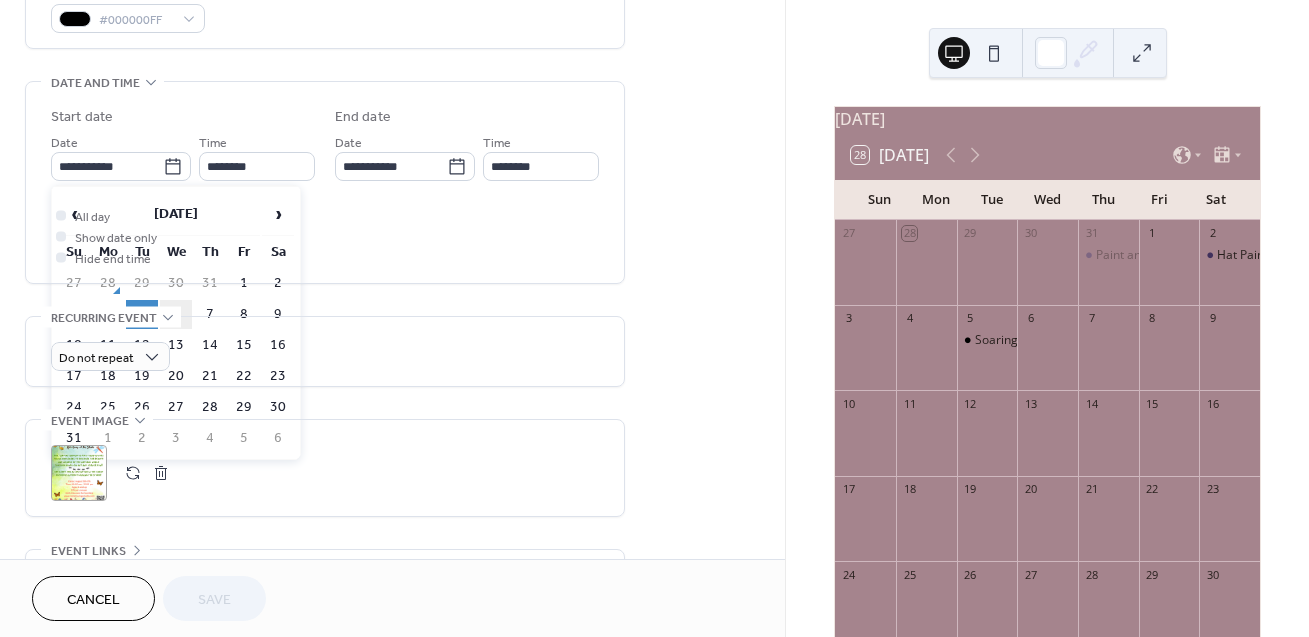 click on "6" at bounding box center (176, 314) 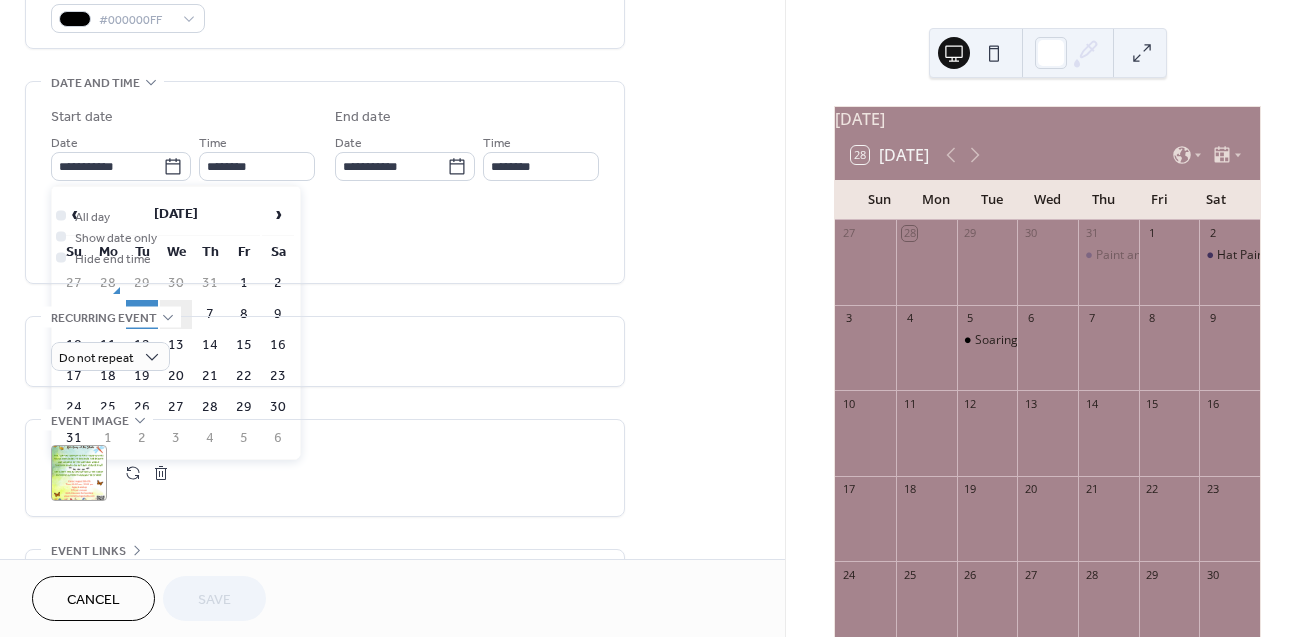 type on "**********" 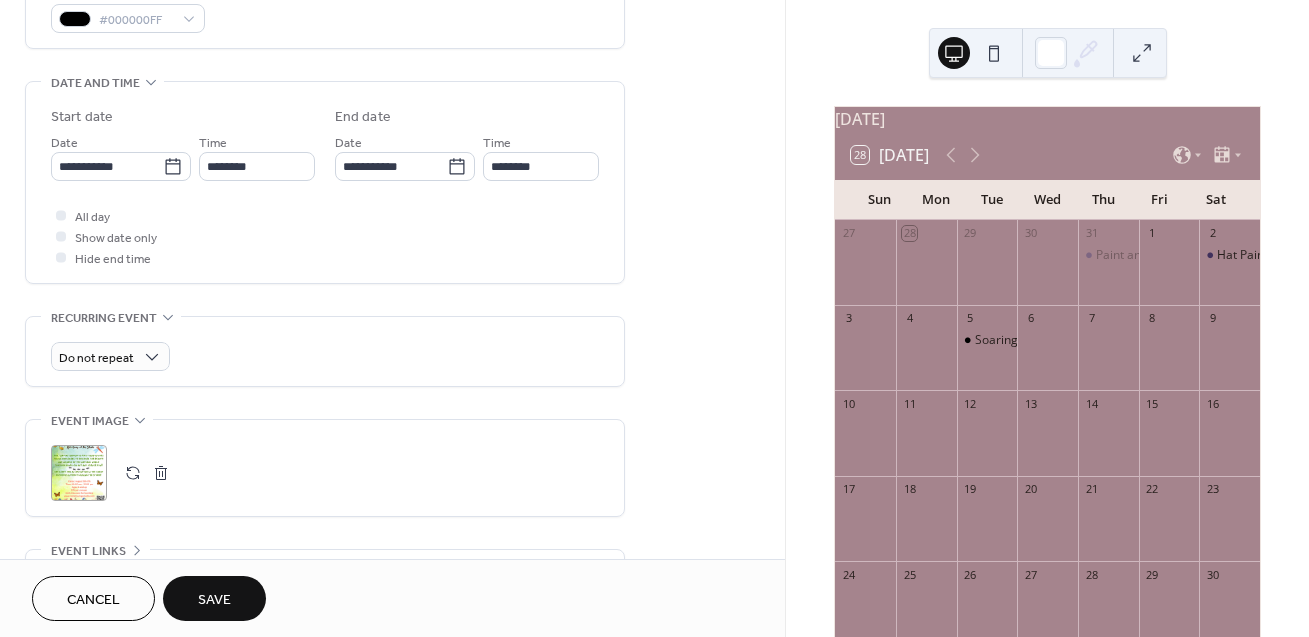 click on "Save" at bounding box center (214, 600) 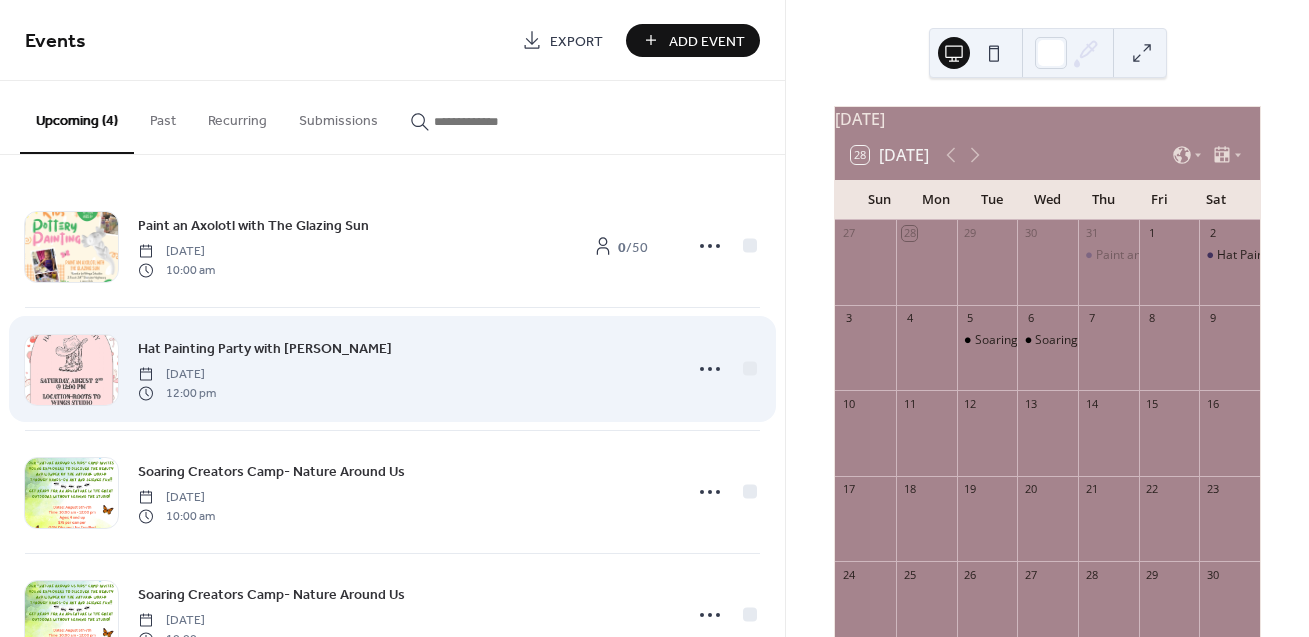 scroll, scrollTop: 69, scrollLeft: 0, axis: vertical 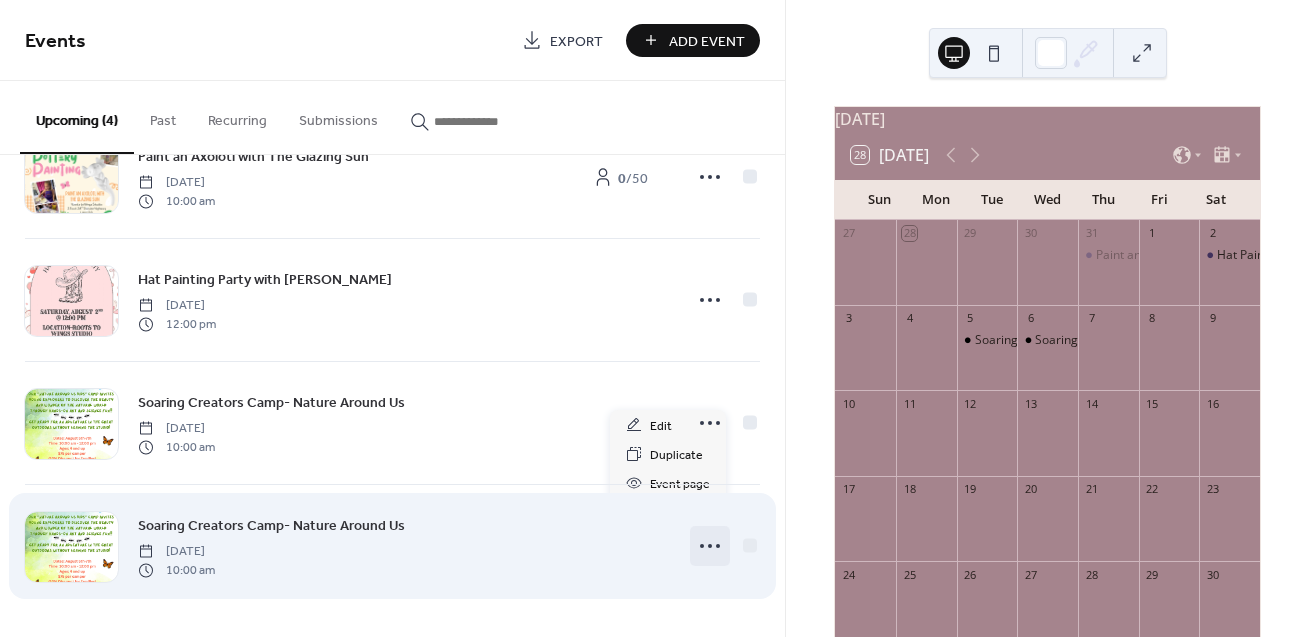 click 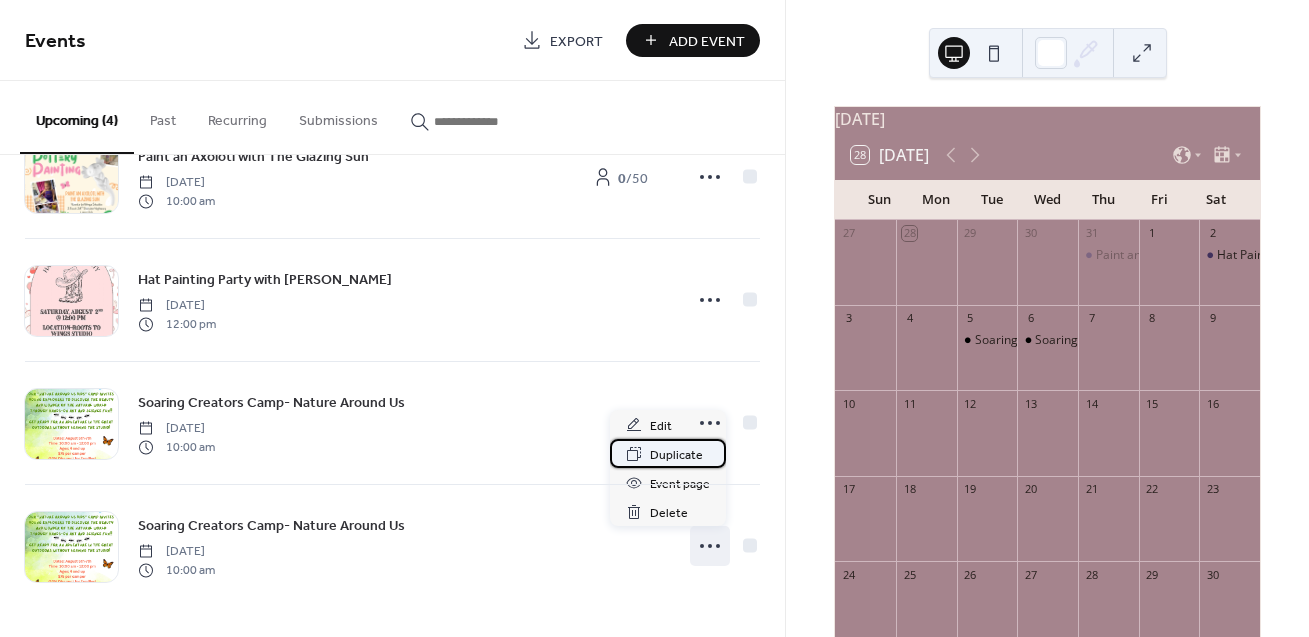 click on "Duplicate" at bounding box center (676, 455) 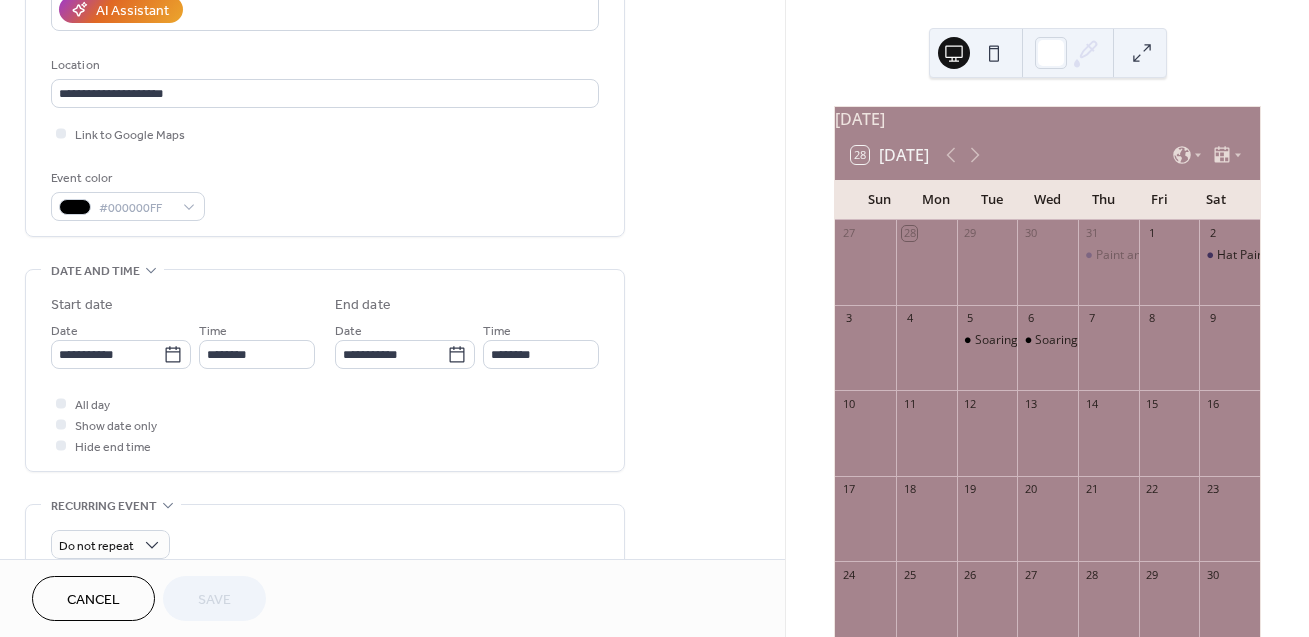 scroll, scrollTop: 403, scrollLeft: 0, axis: vertical 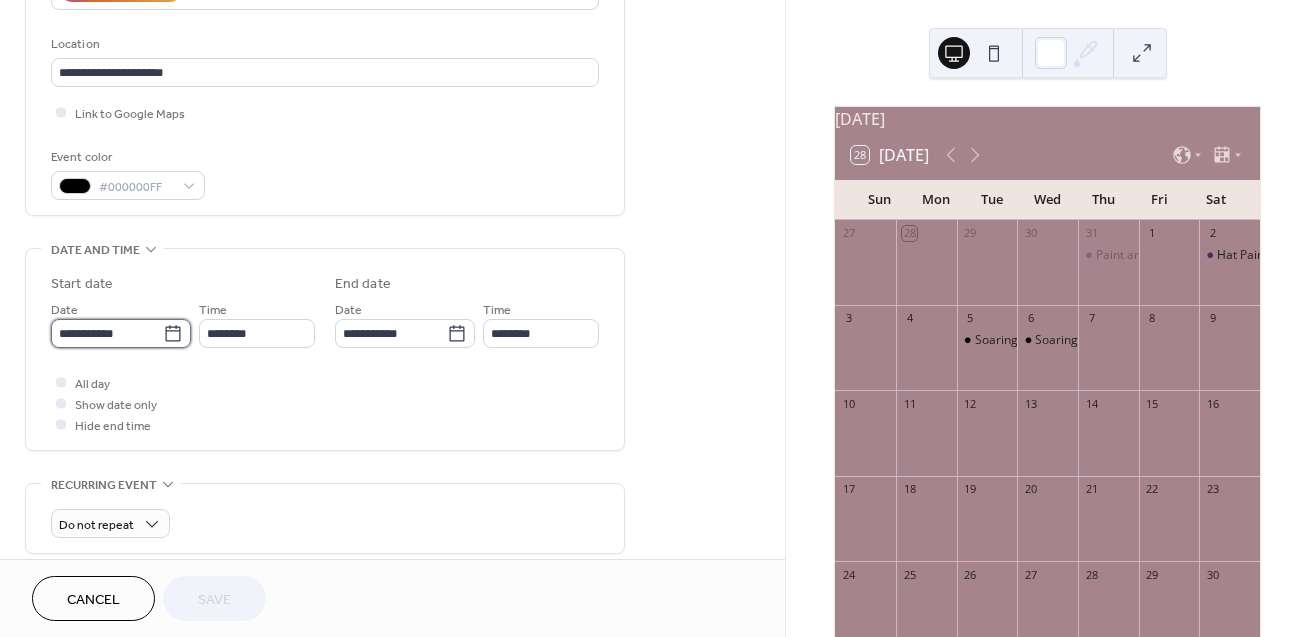 click on "**********" at bounding box center [107, 333] 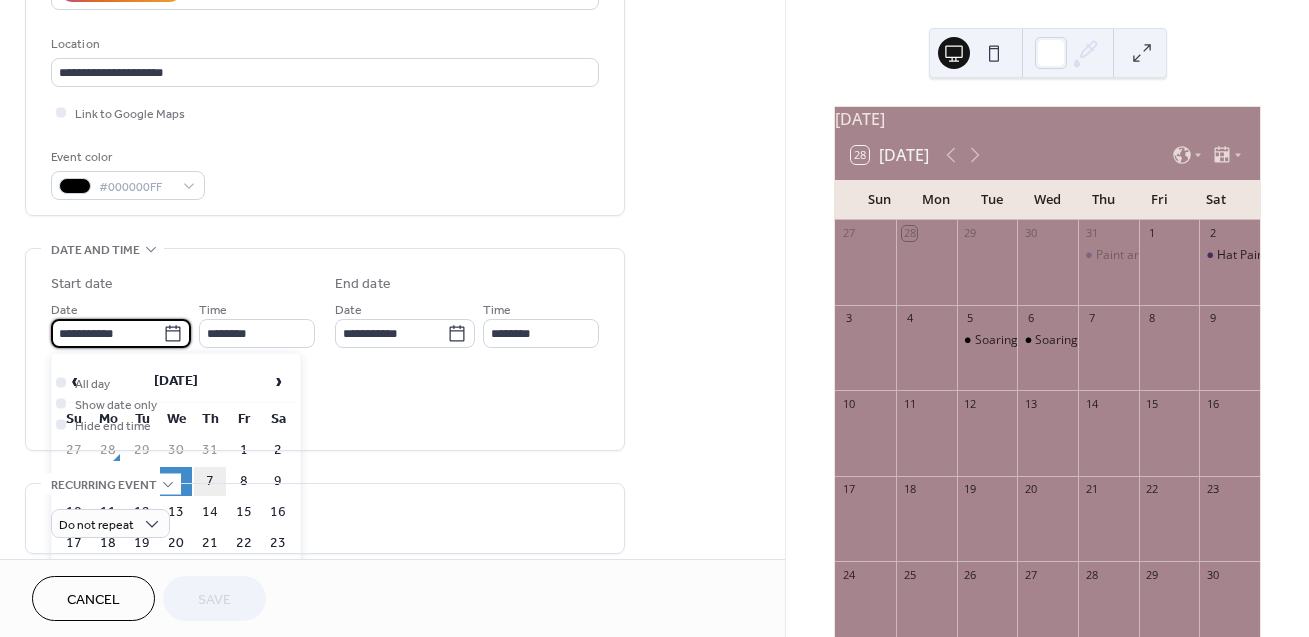 click on "7" at bounding box center (210, 481) 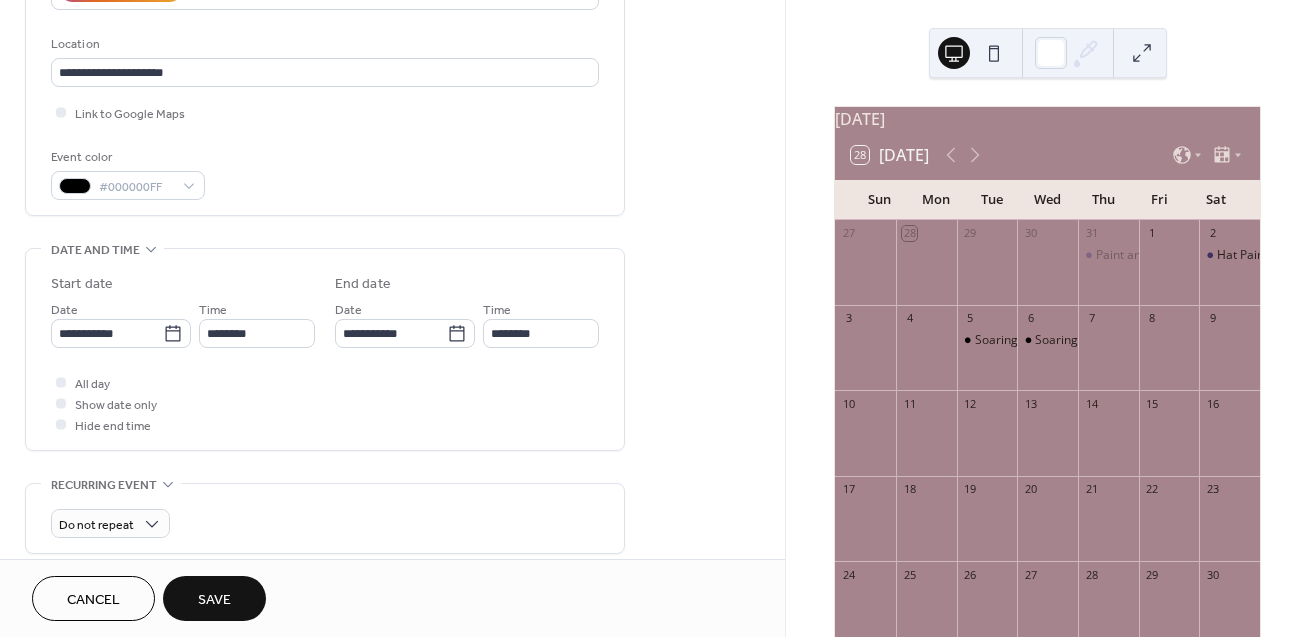 click on "Save" at bounding box center [214, 600] 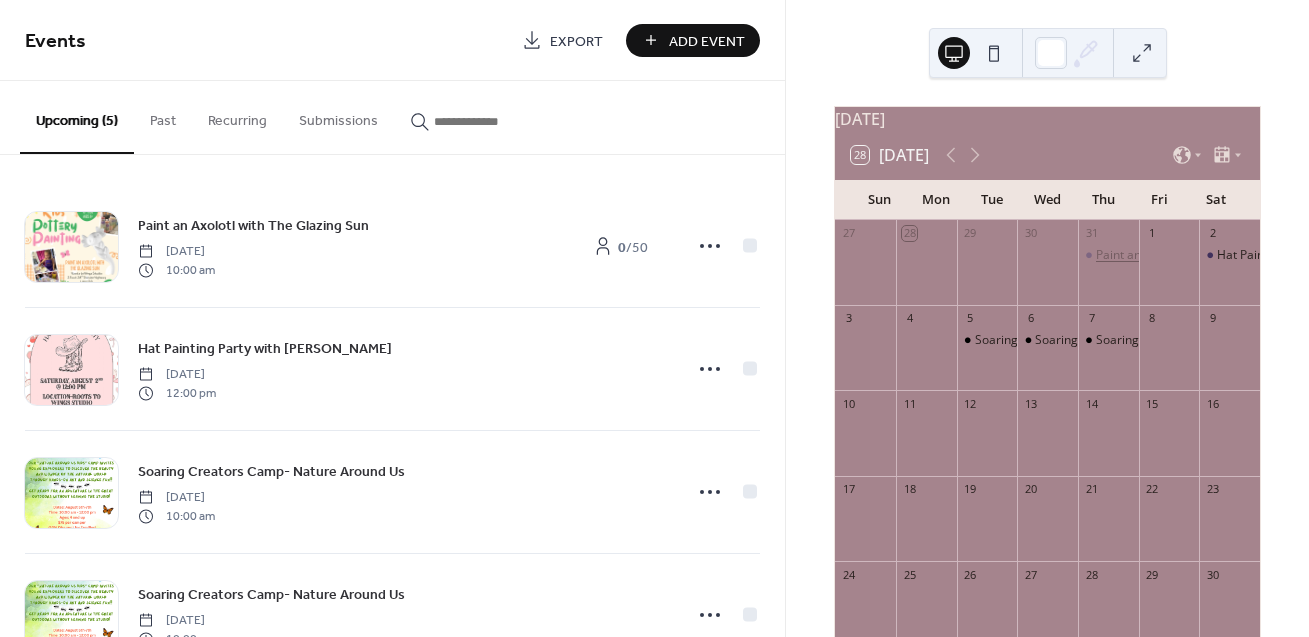 click on "Paint an Axolotl with The Glazing Sun" at bounding box center [1198, 255] 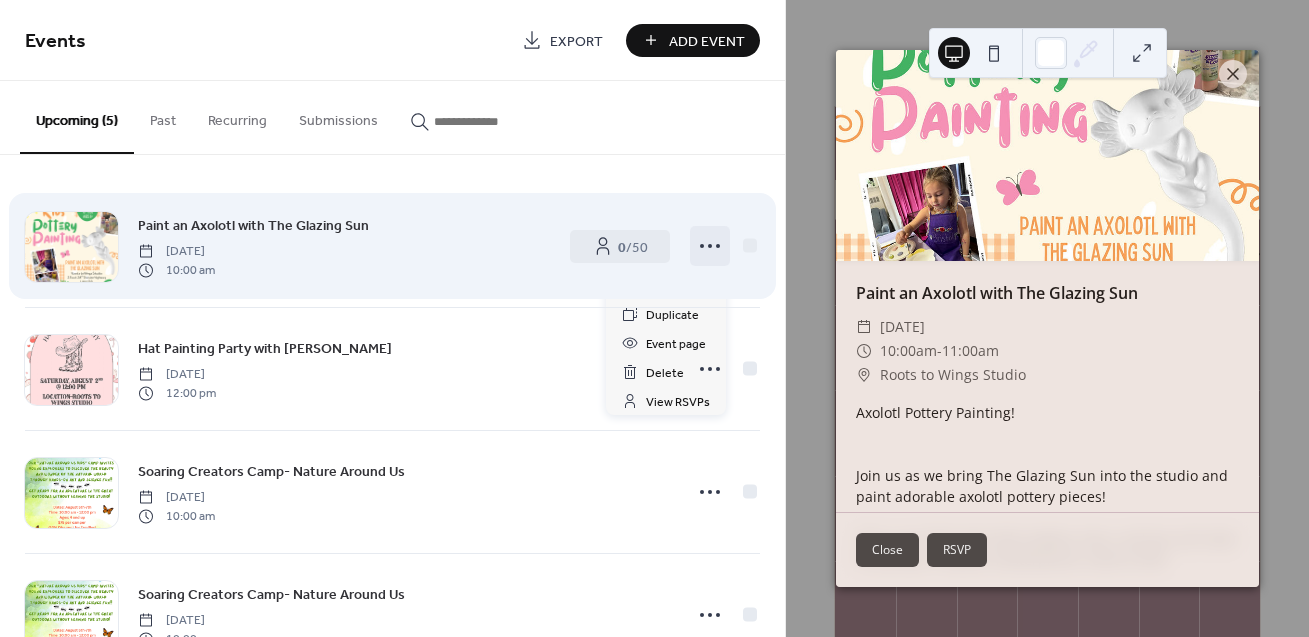click 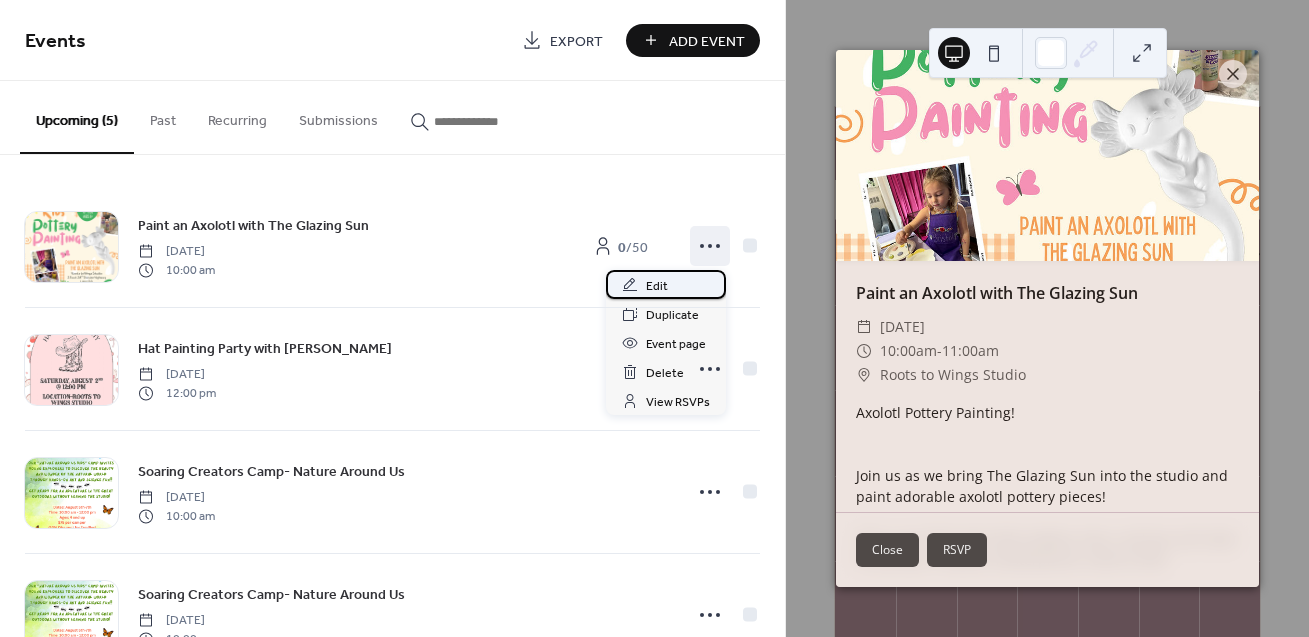 click on "Edit" at bounding box center (657, 286) 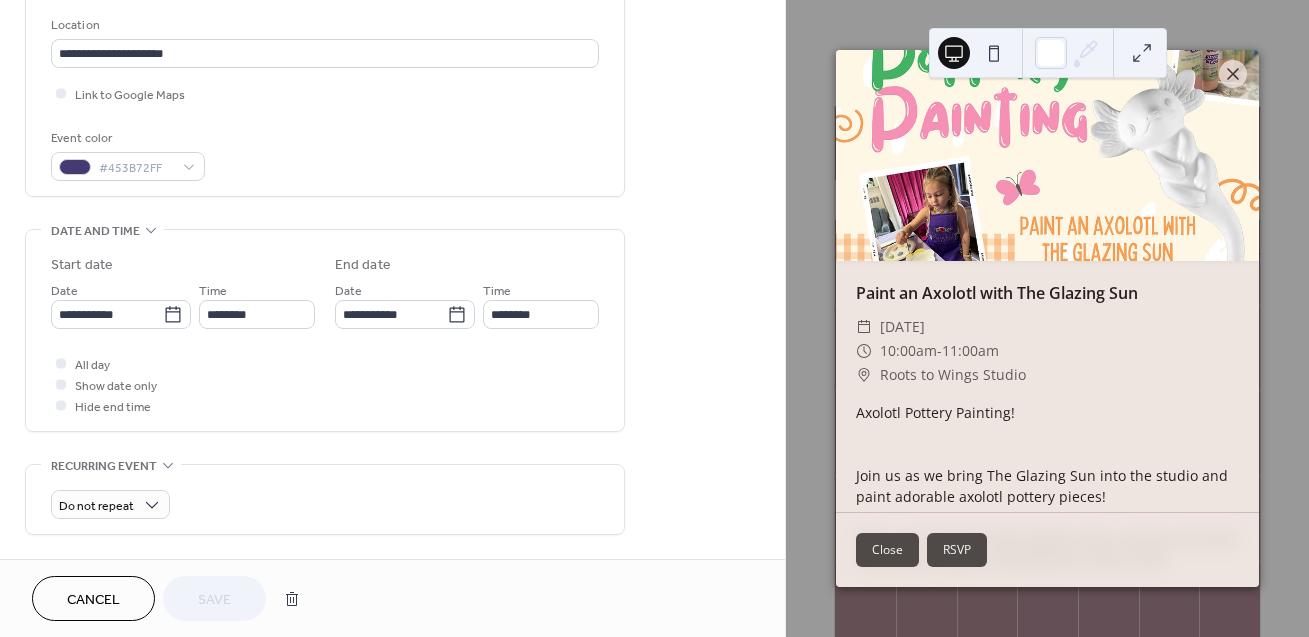 scroll, scrollTop: 252, scrollLeft: 0, axis: vertical 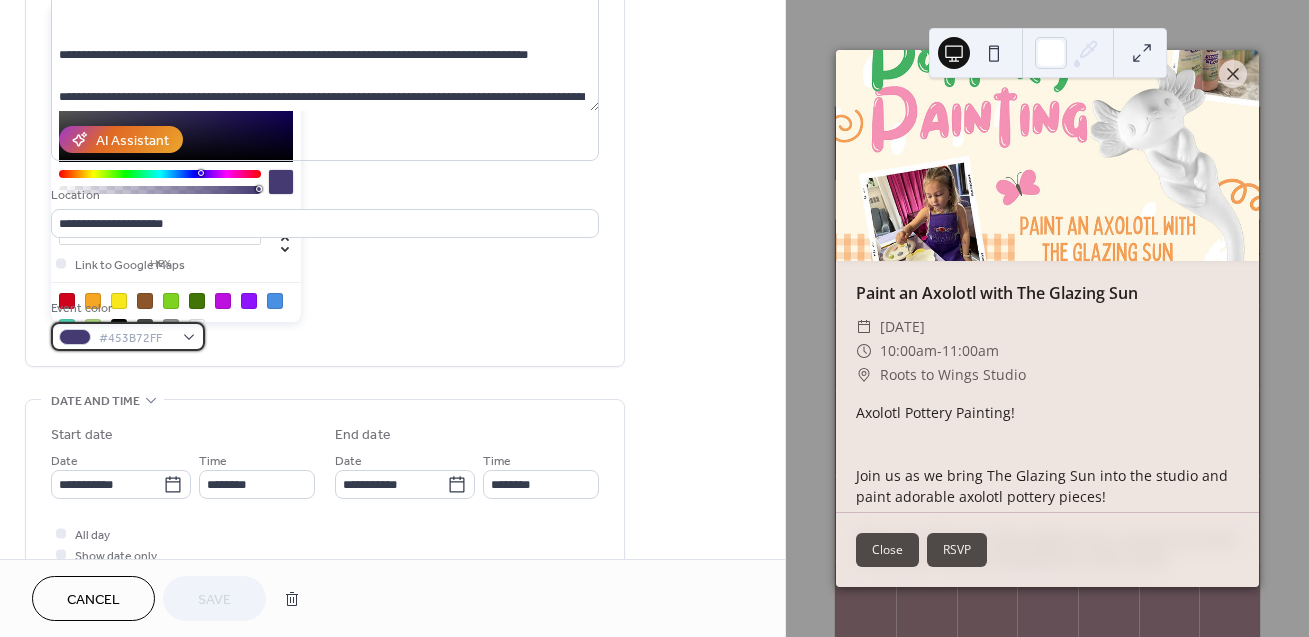 click on "#453B72FF" at bounding box center [128, 336] 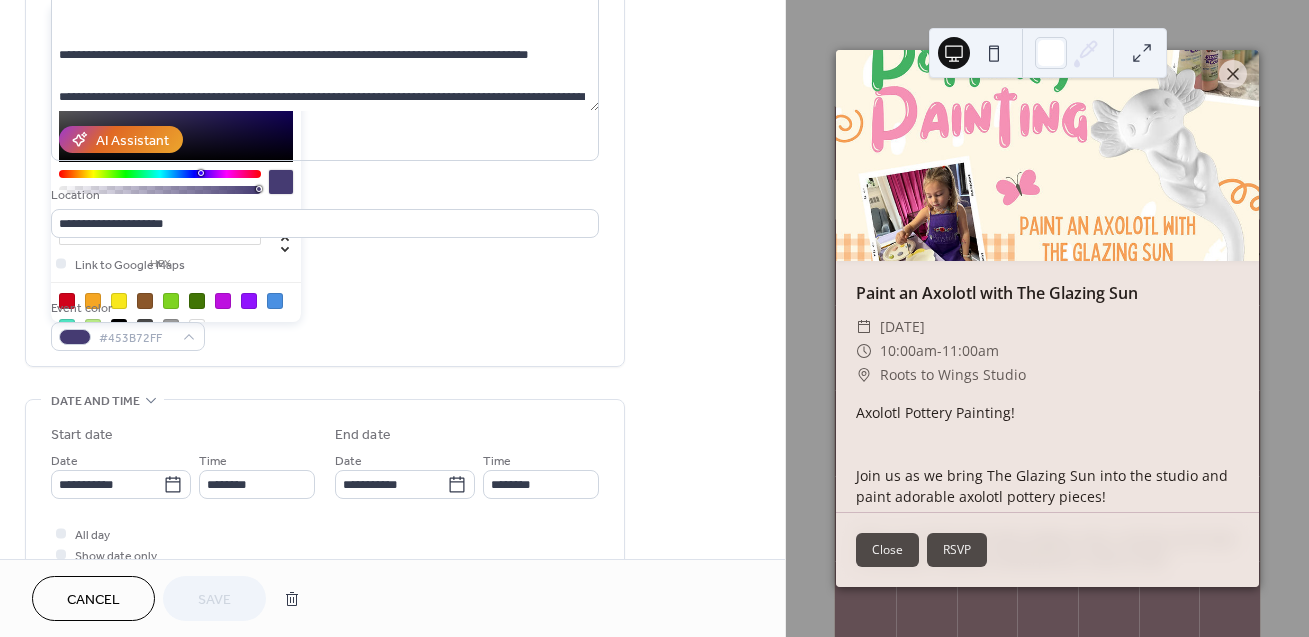 click on "**********" at bounding box center [325, 118] 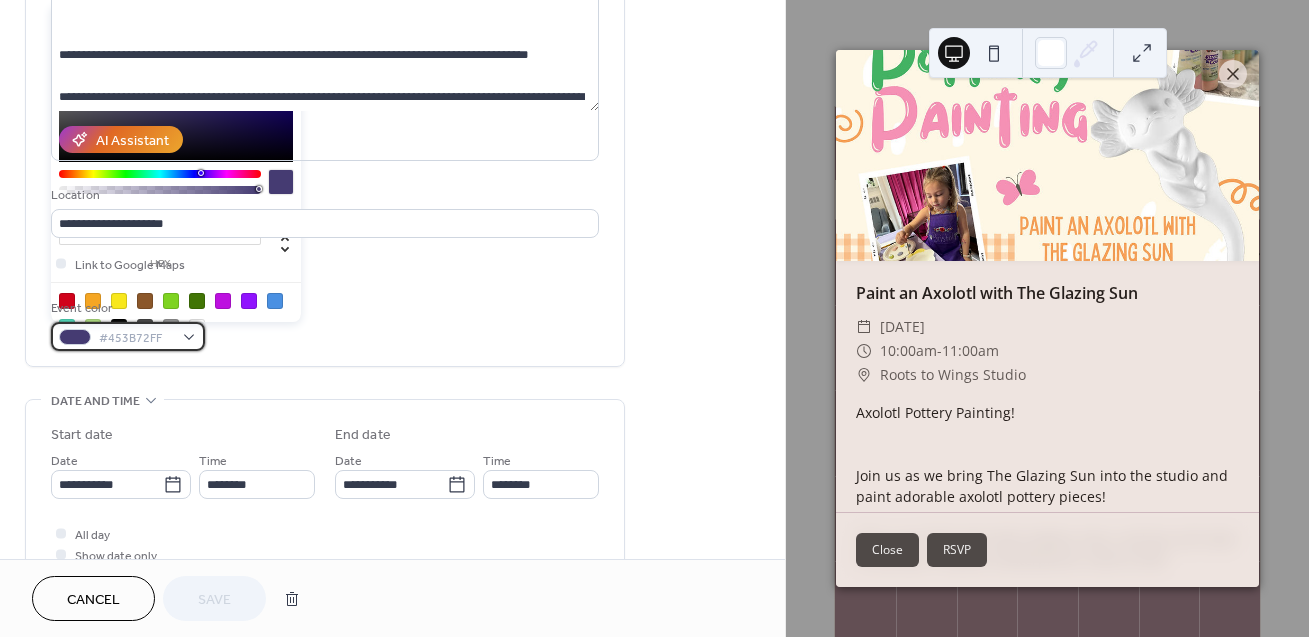 click on "#453B72FF" at bounding box center [128, 336] 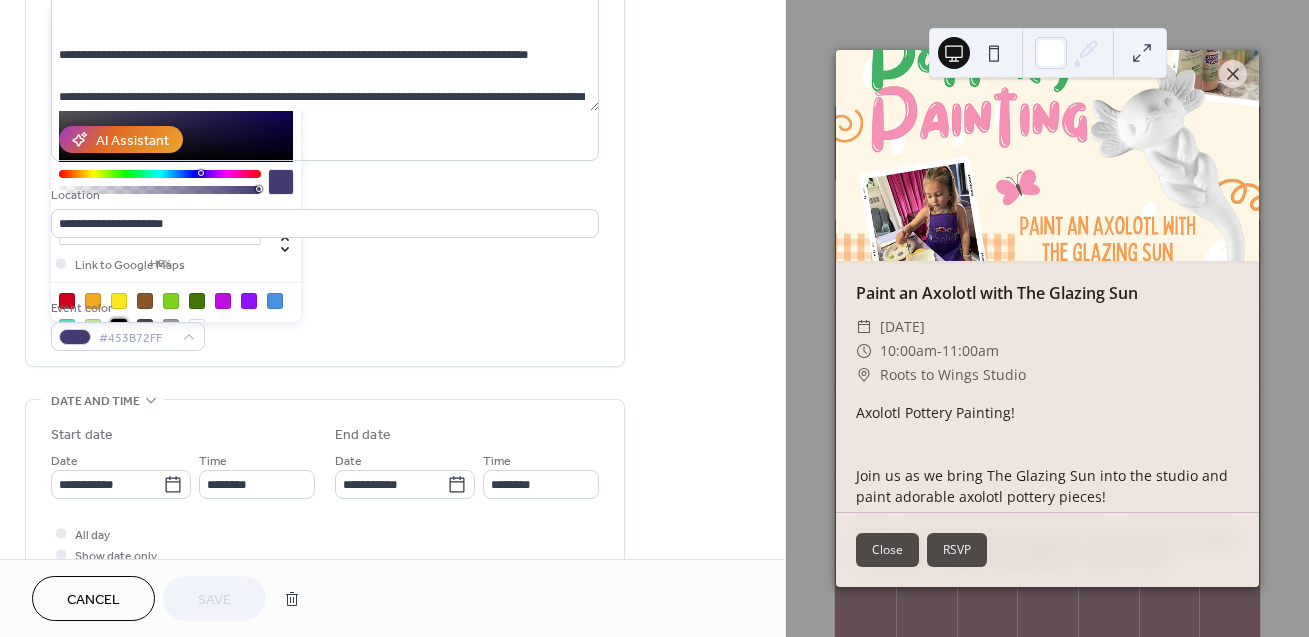 click at bounding box center (119, 327) 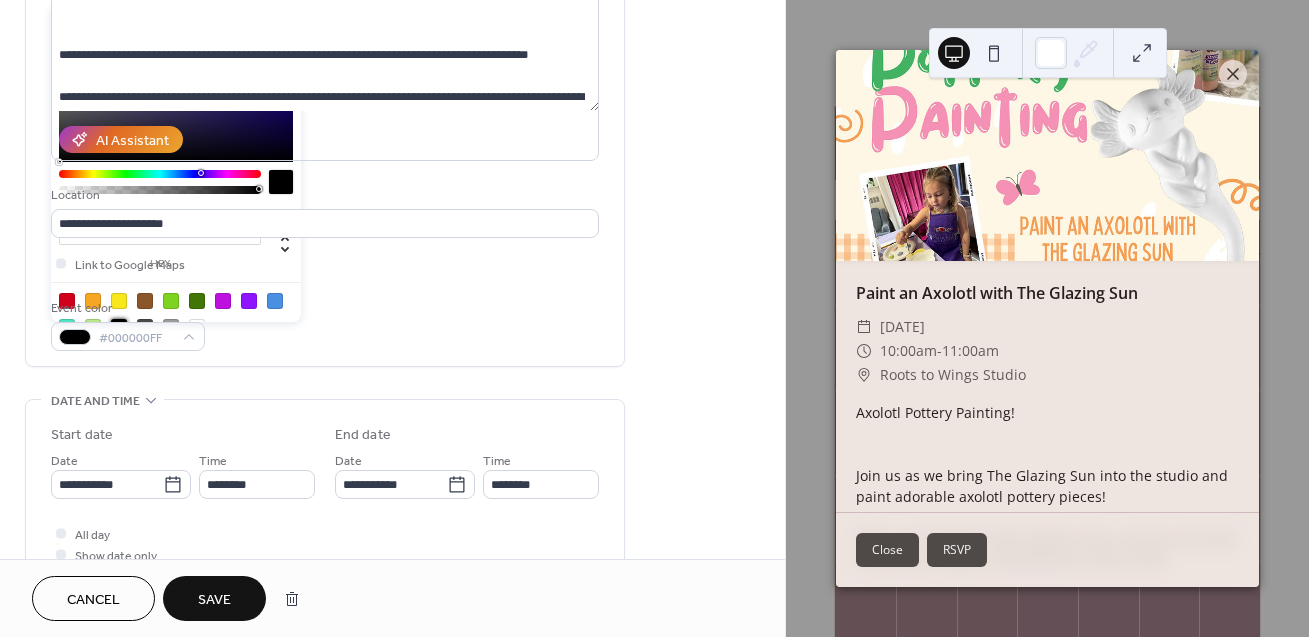 click on "Save" at bounding box center (214, 598) 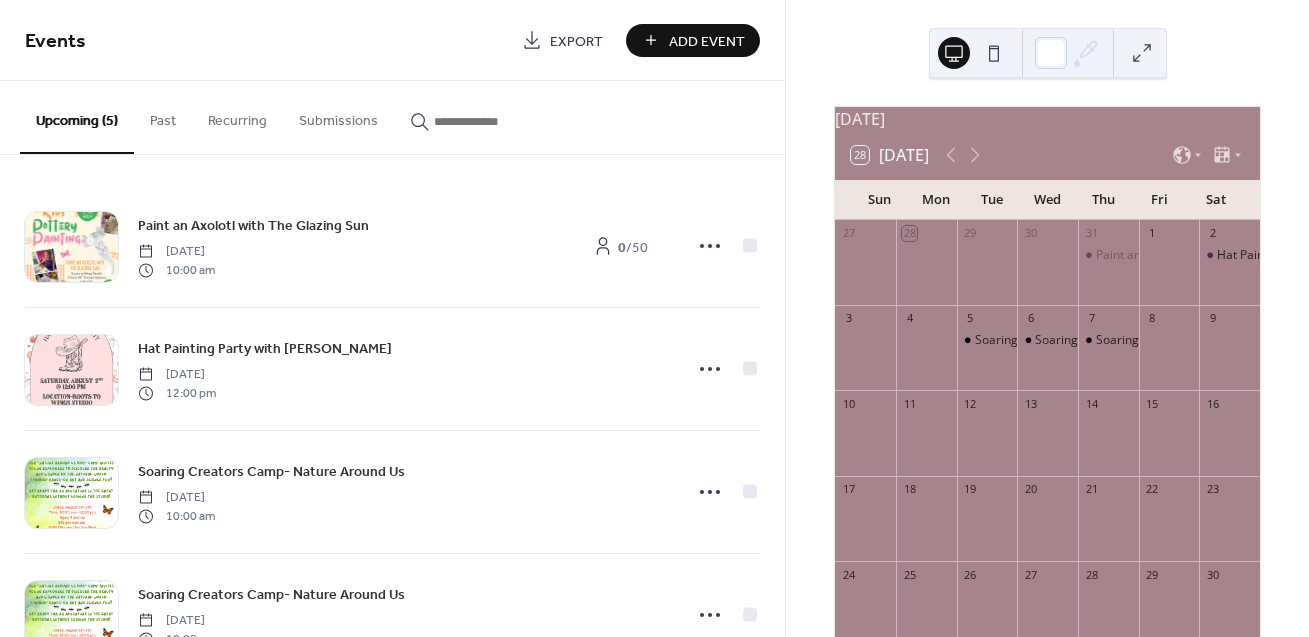 scroll, scrollTop: 1, scrollLeft: 0, axis: vertical 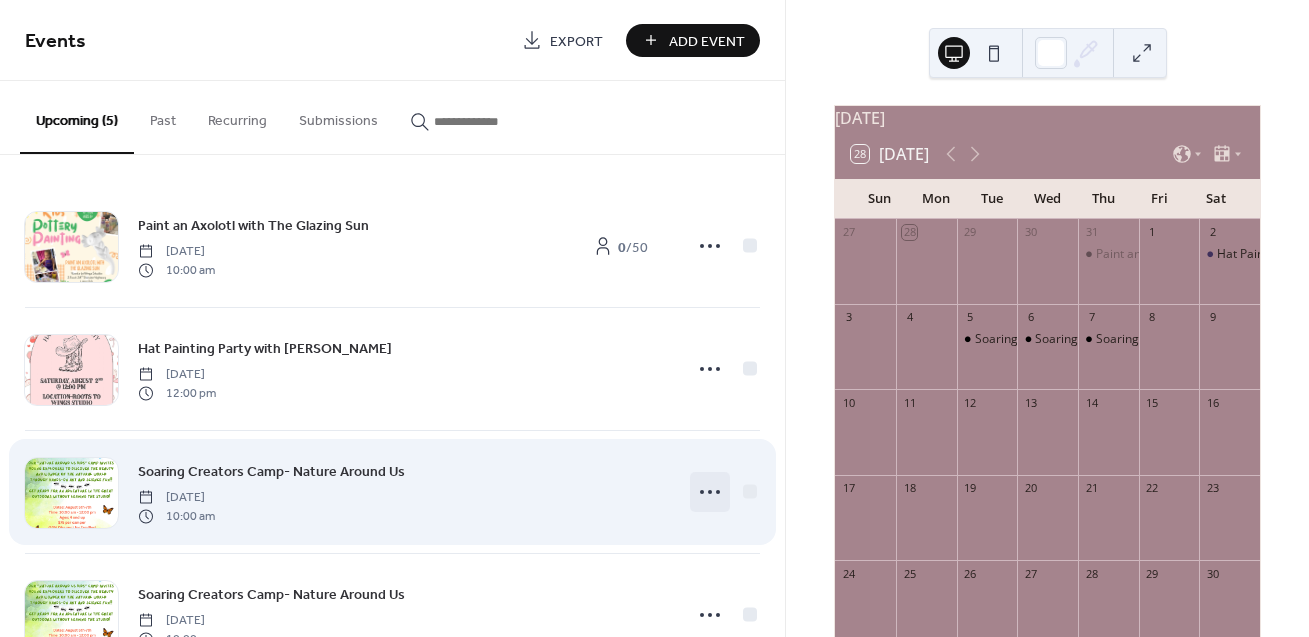 click 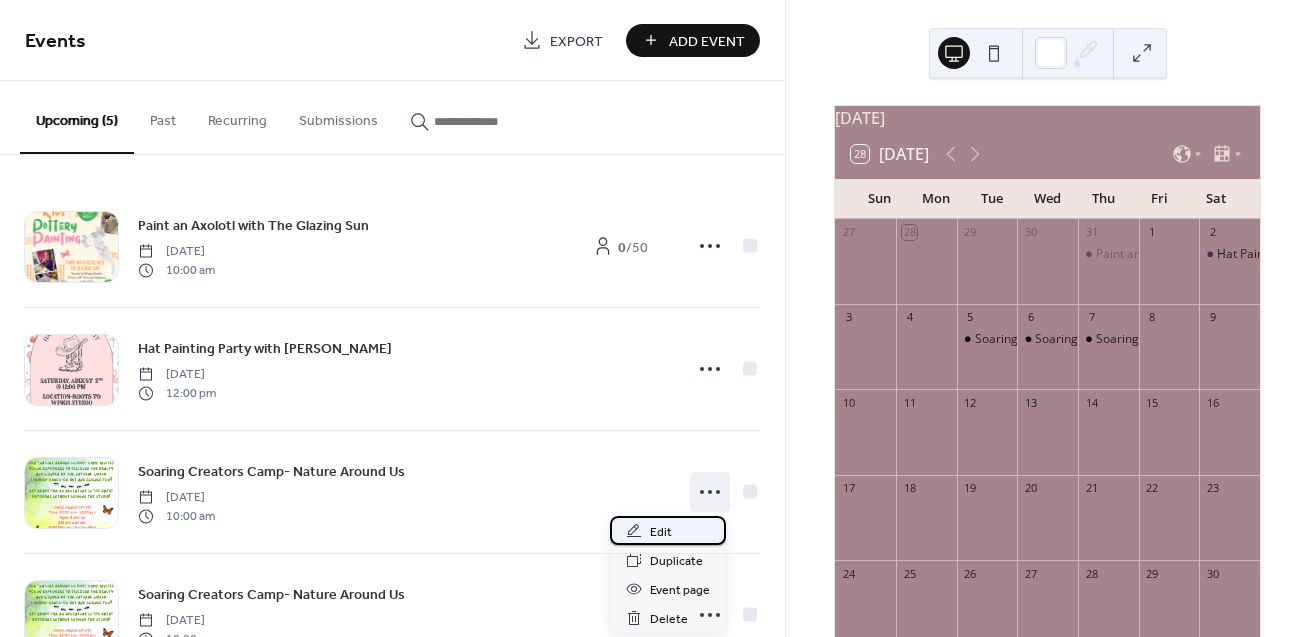 click on "Edit" at bounding box center [661, 532] 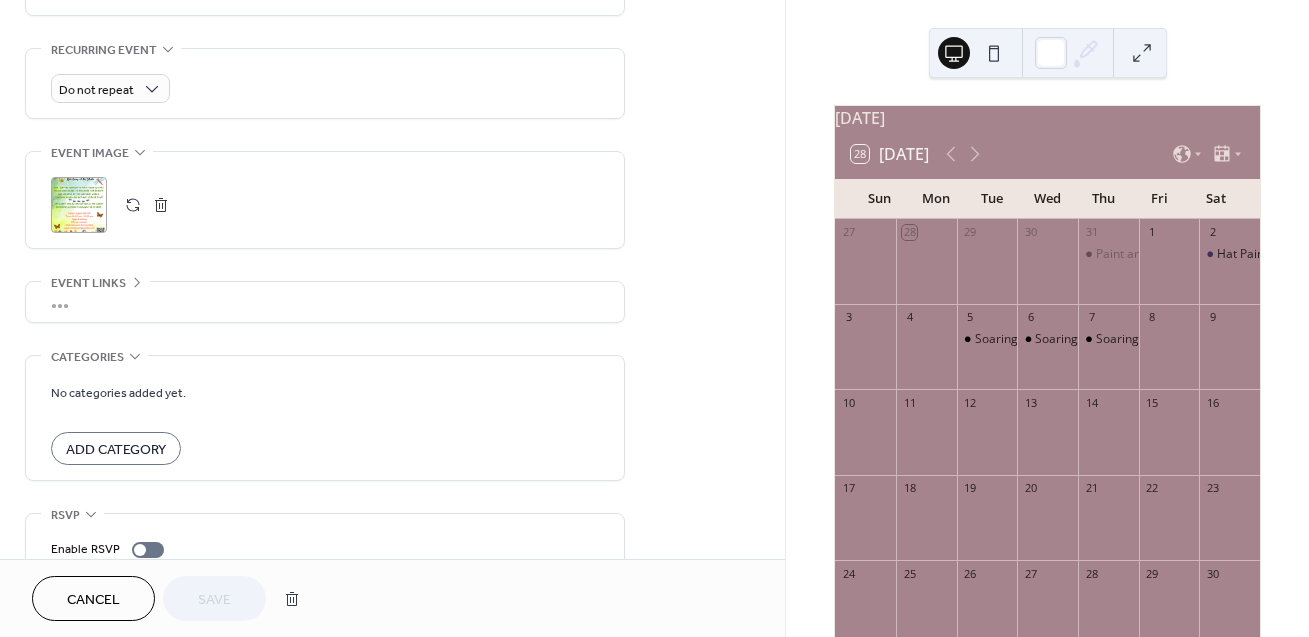 scroll, scrollTop: 920, scrollLeft: 0, axis: vertical 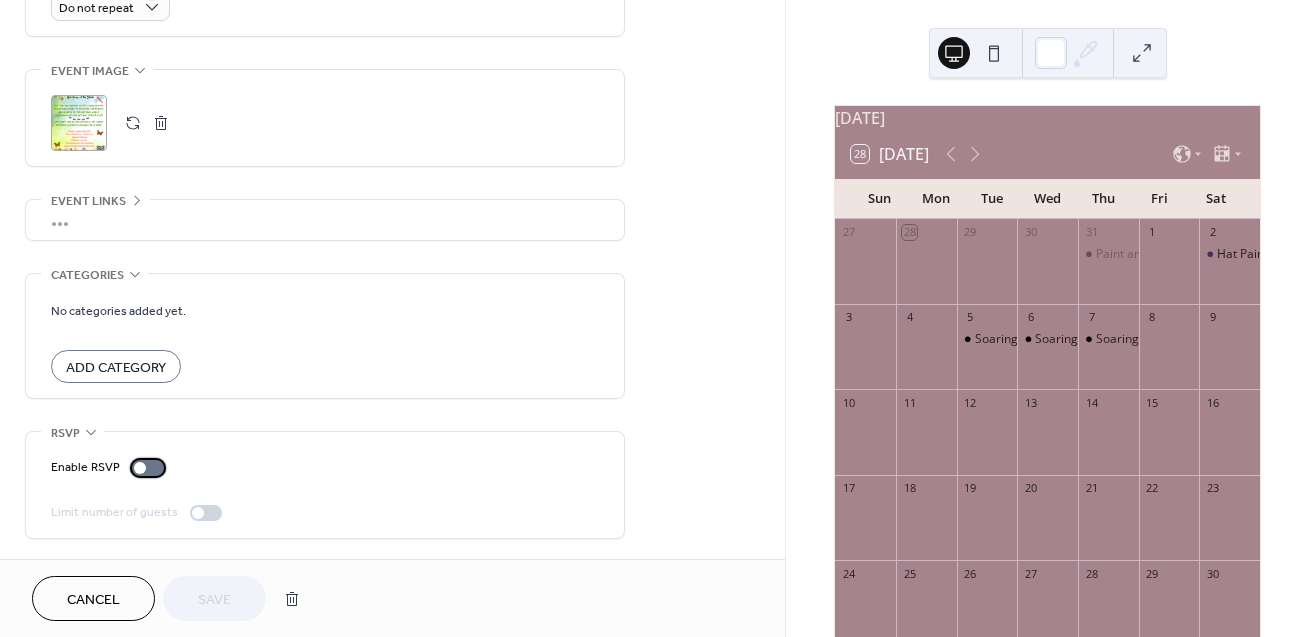 click at bounding box center [148, 468] 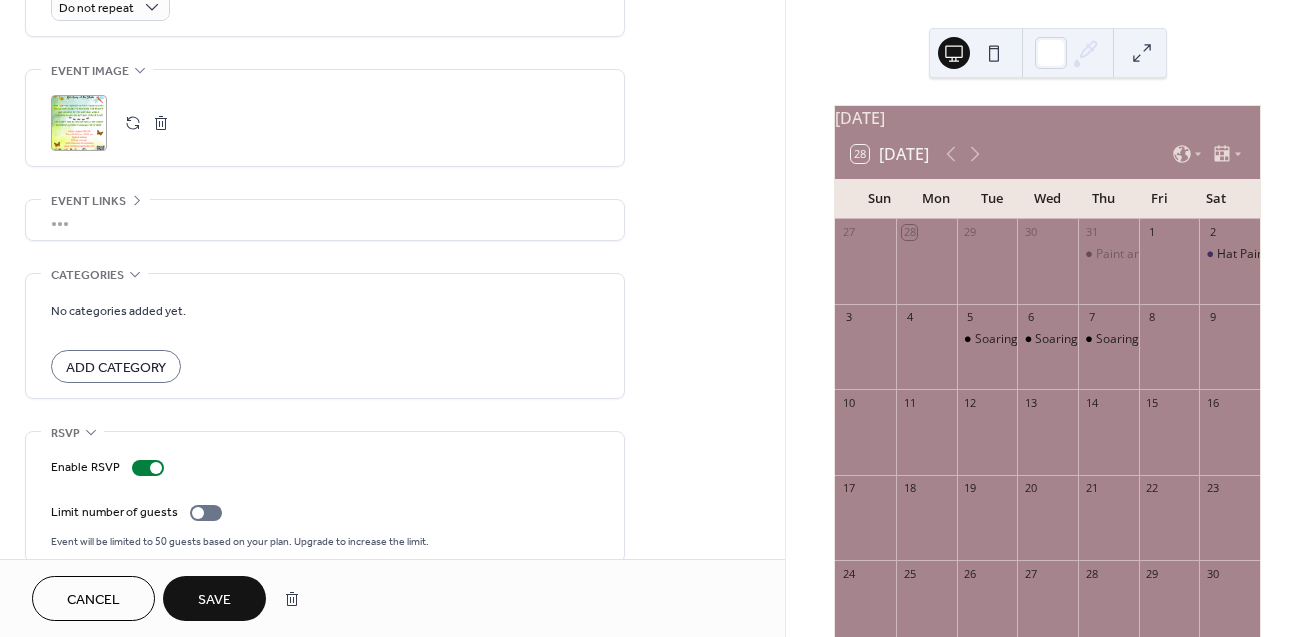 click on "Save" at bounding box center [214, 600] 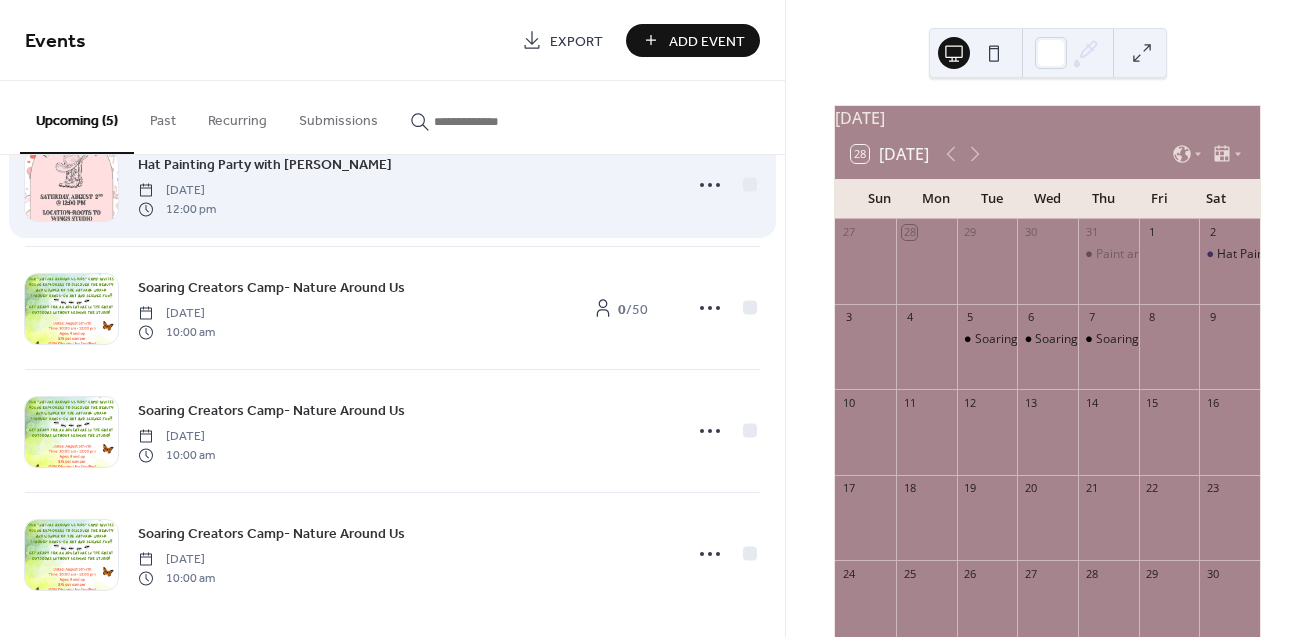 scroll, scrollTop: 192, scrollLeft: 0, axis: vertical 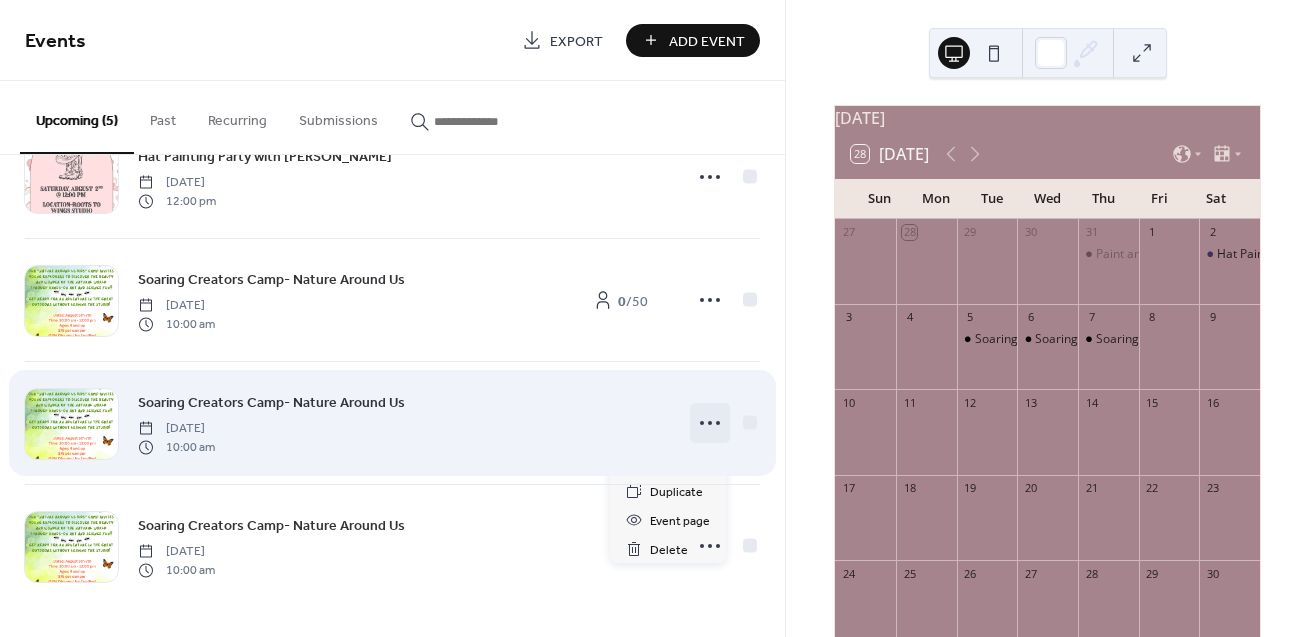 click 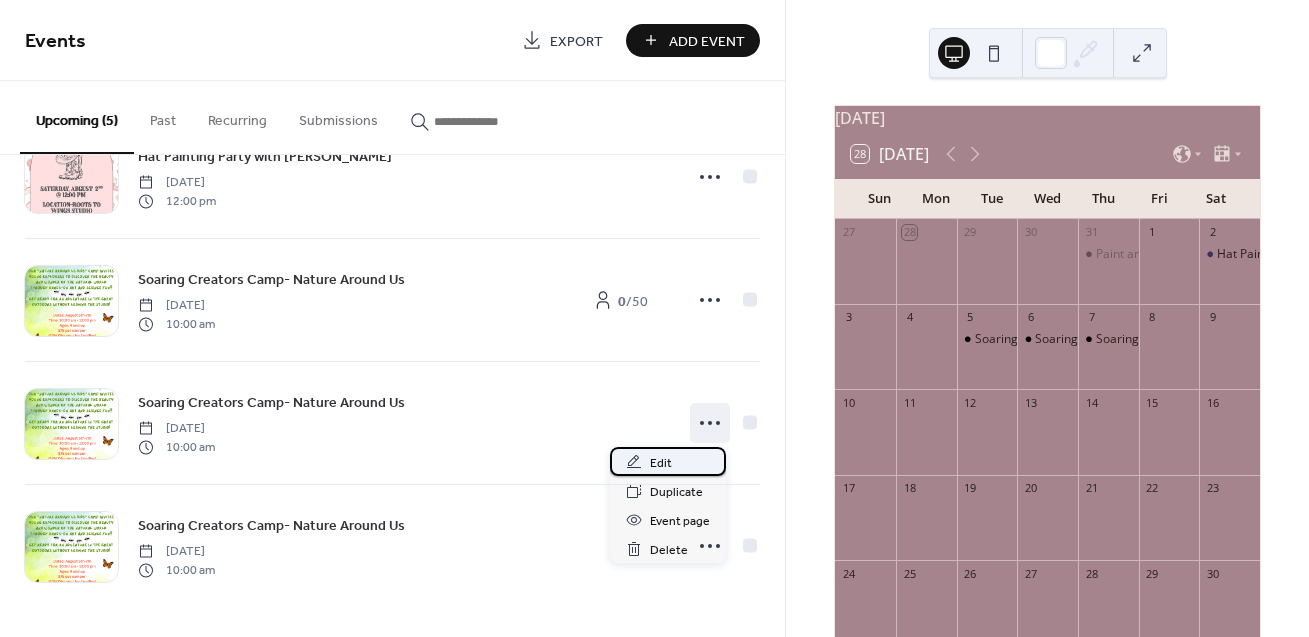 click on "Edit" at bounding box center [661, 463] 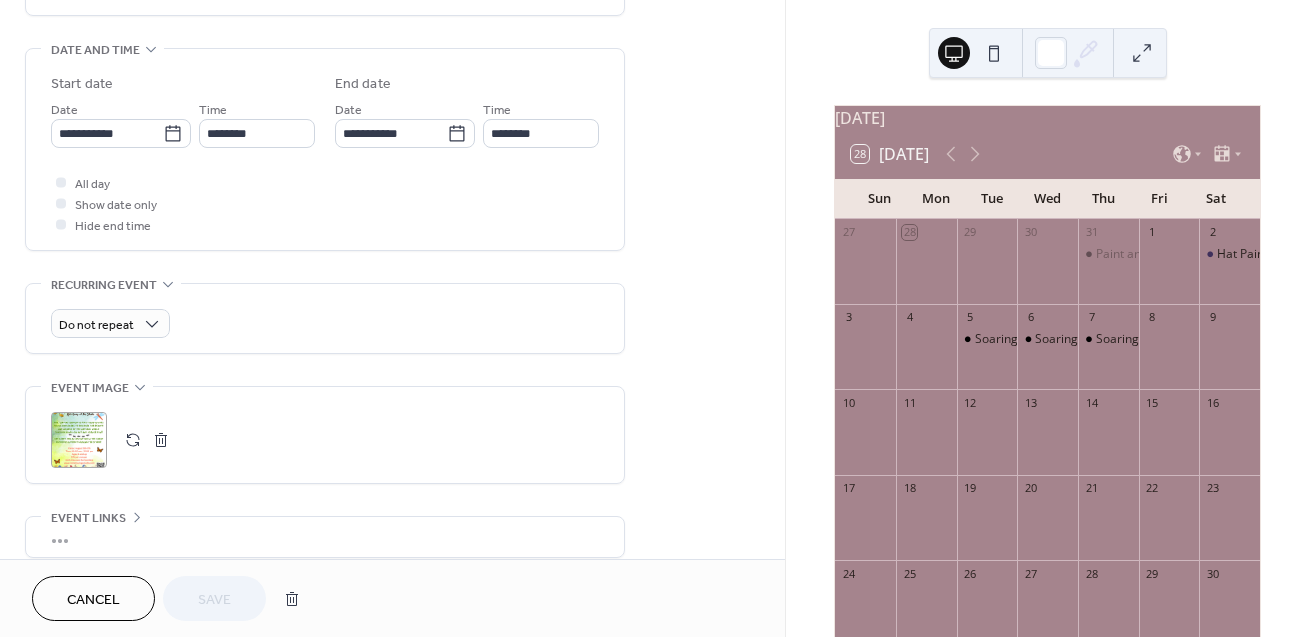 scroll, scrollTop: 920, scrollLeft: 0, axis: vertical 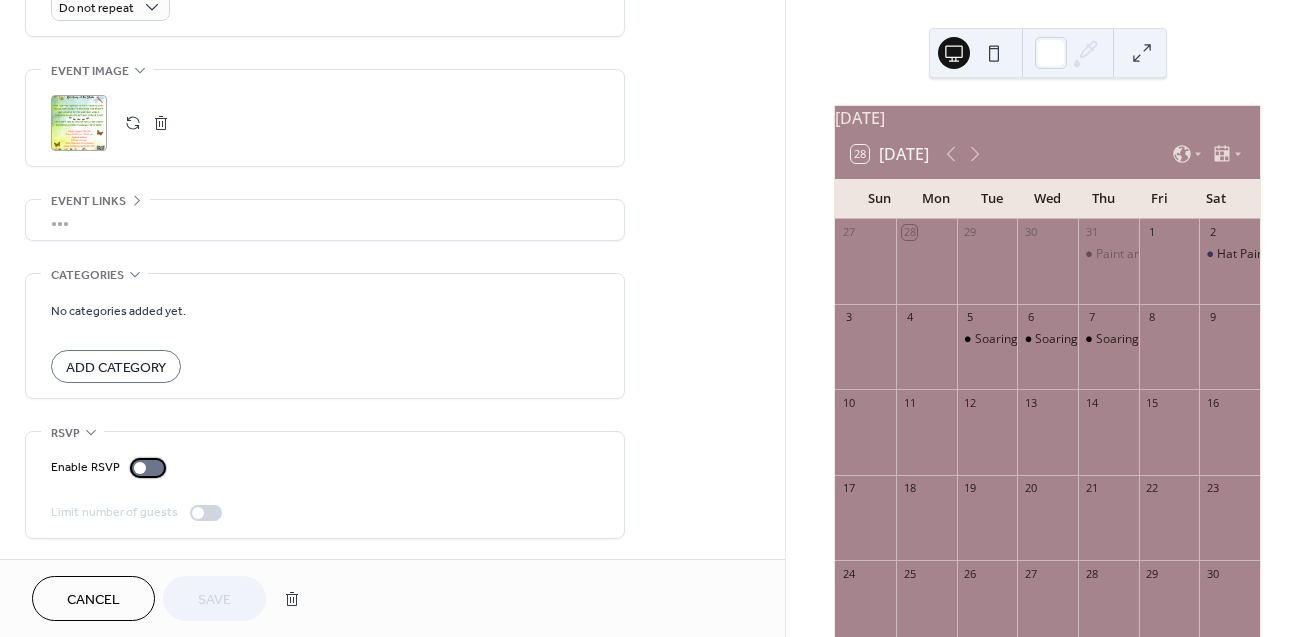 click at bounding box center [148, 468] 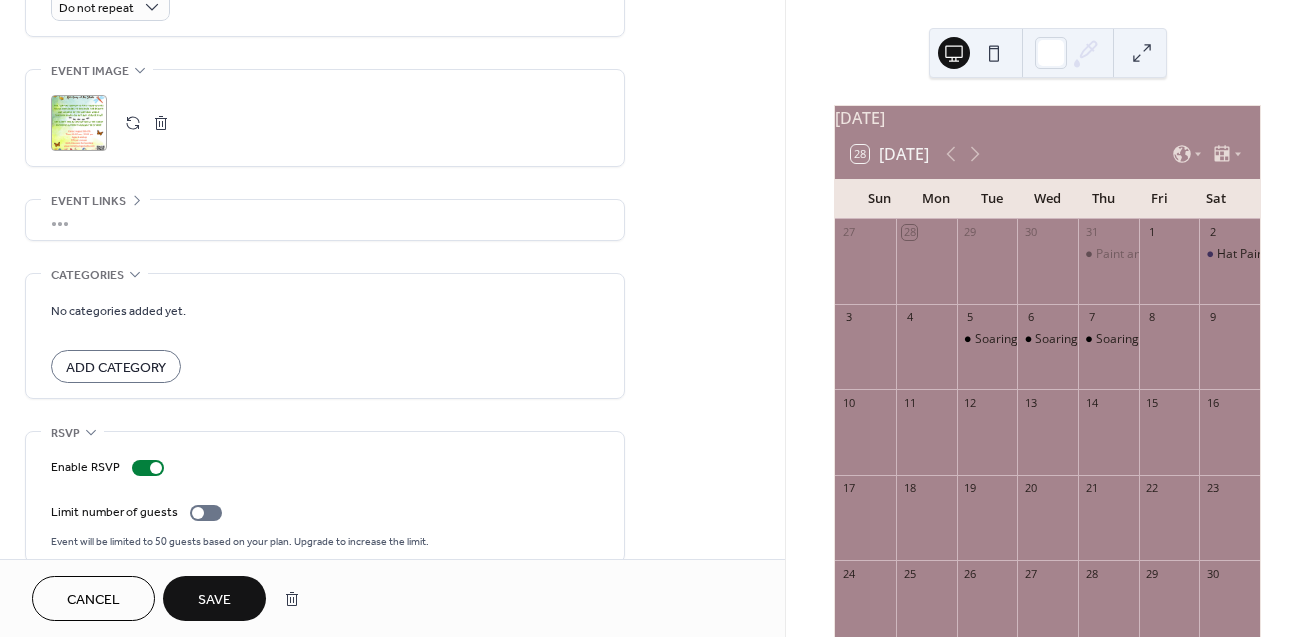 click on "Save" at bounding box center (214, 600) 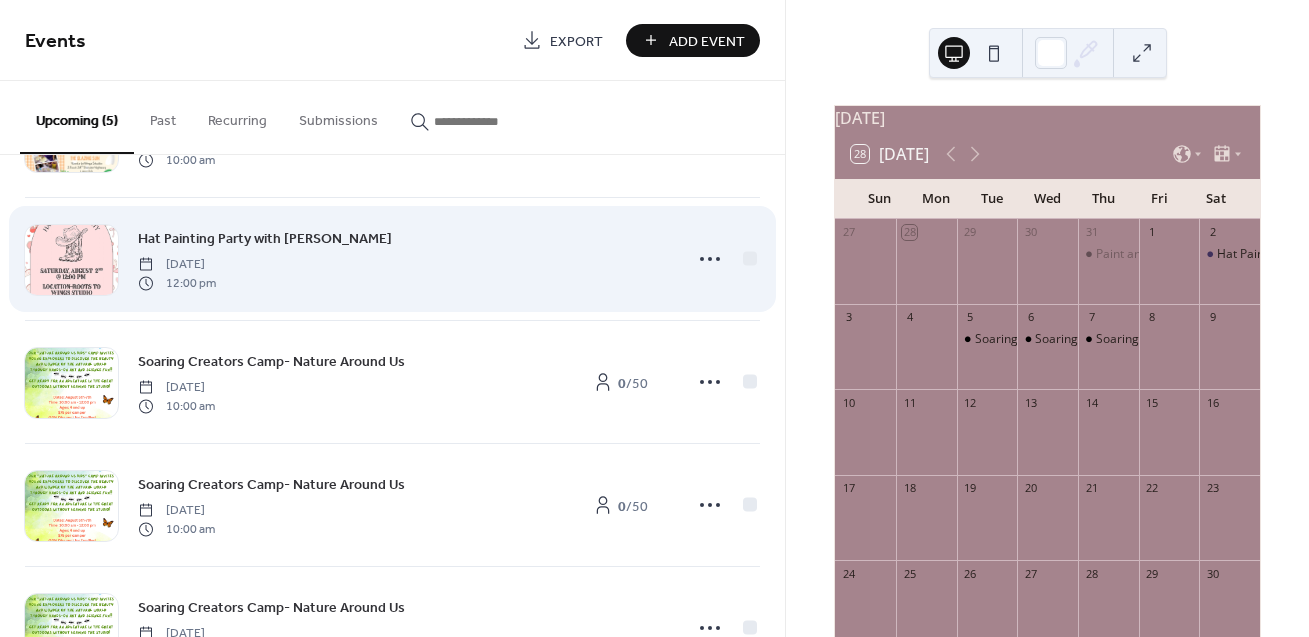 scroll, scrollTop: 192, scrollLeft: 0, axis: vertical 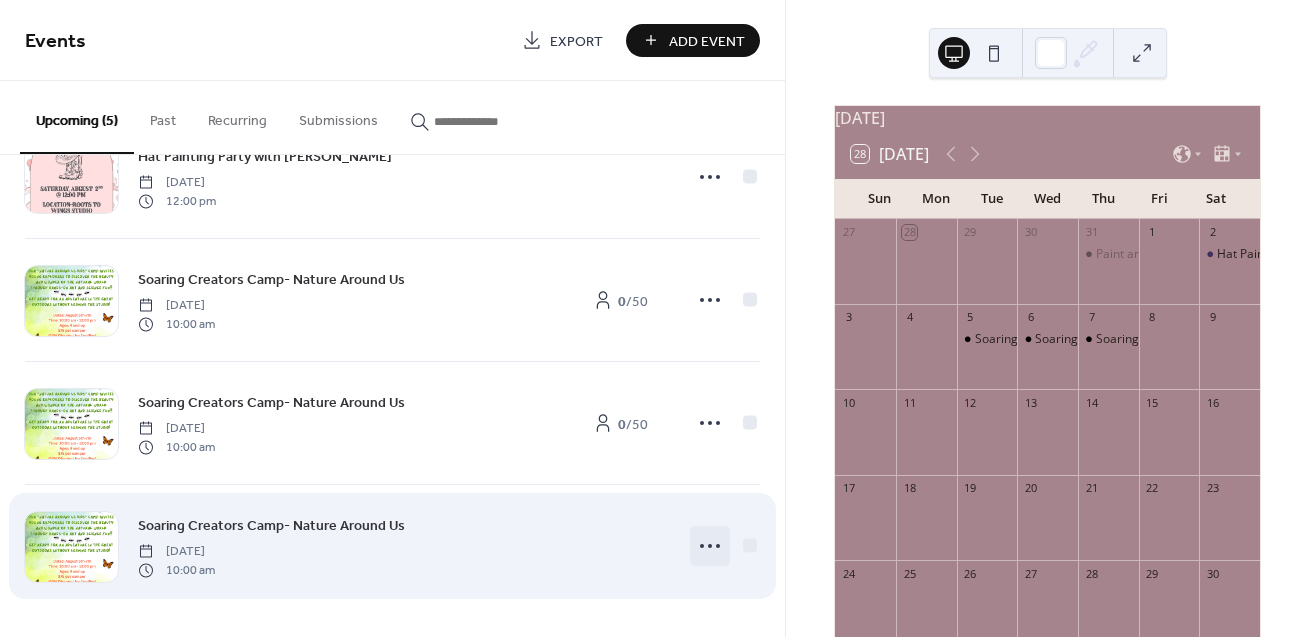 click 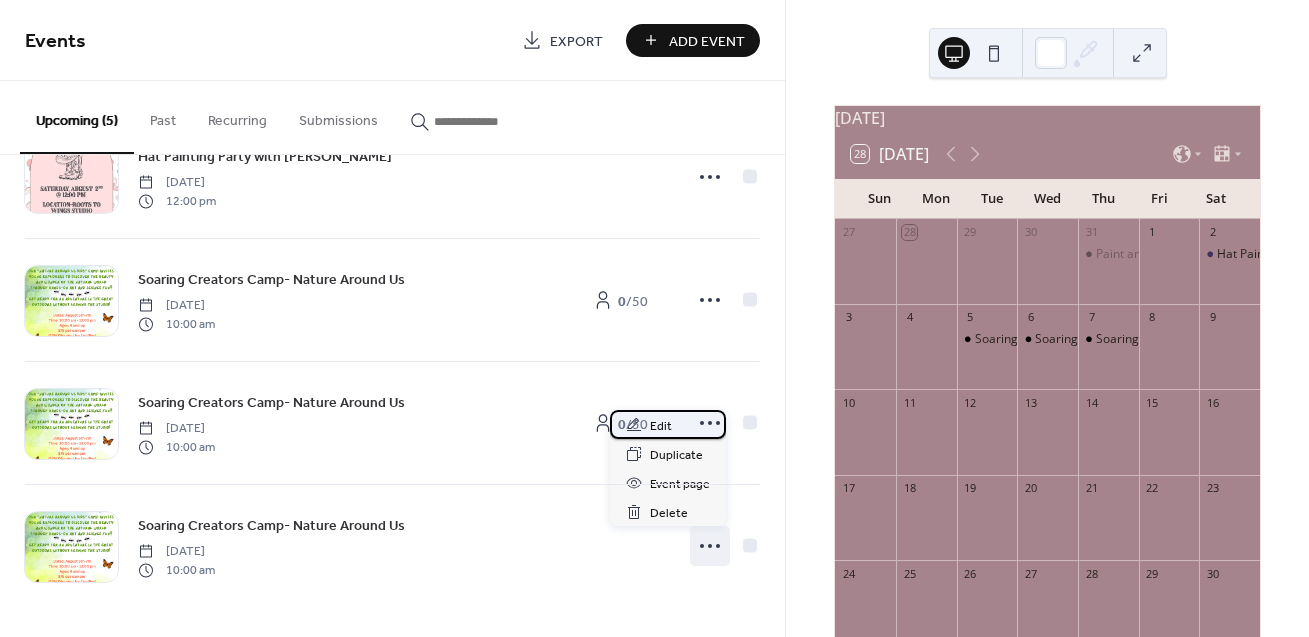 click on "Edit" at bounding box center (661, 426) 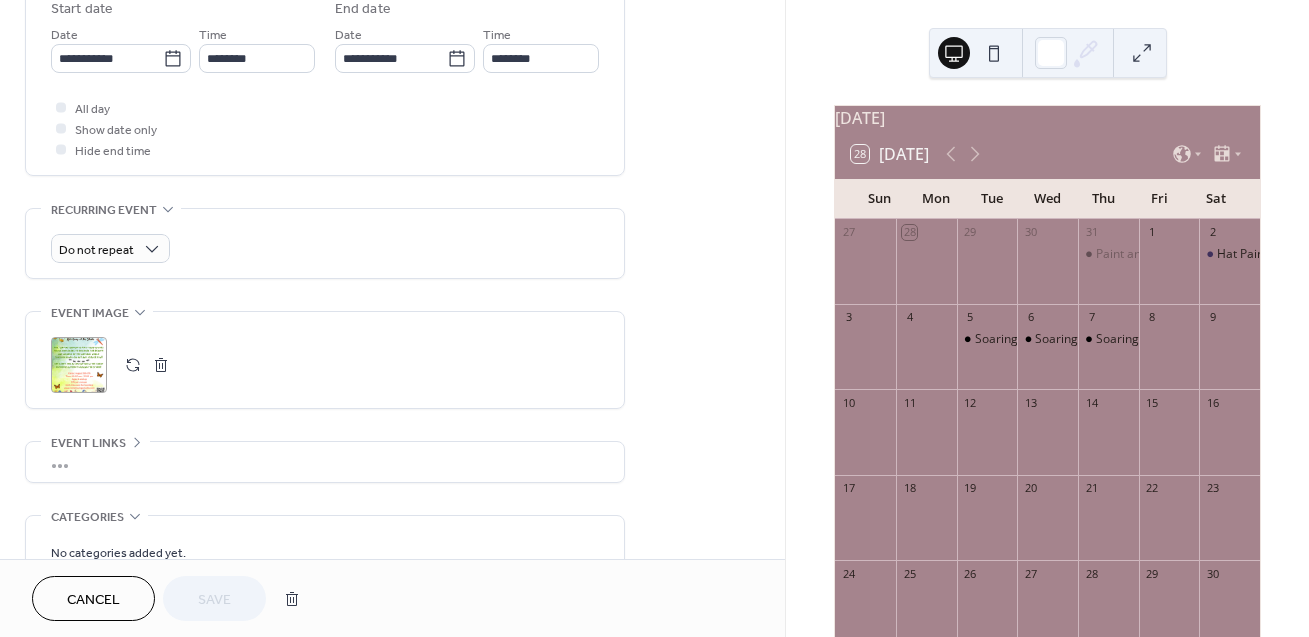 scroll, scrollTop: 920, scrollLeft: 0, axis: vertical 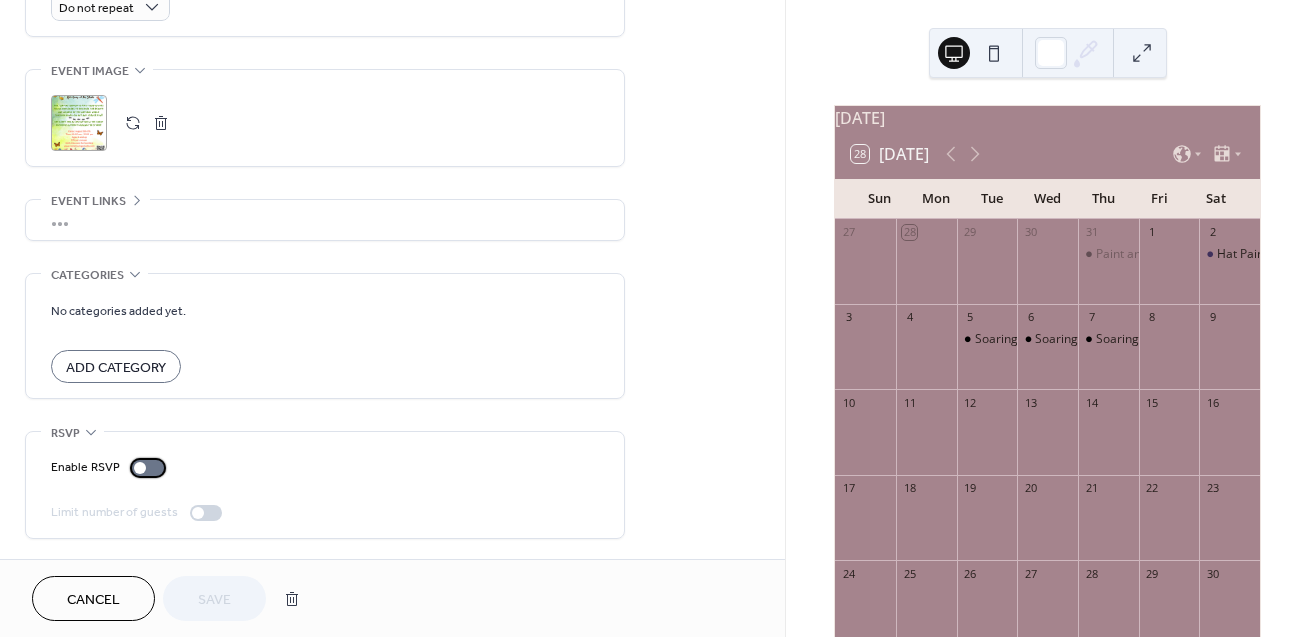 click at bounding box center [148, 468] 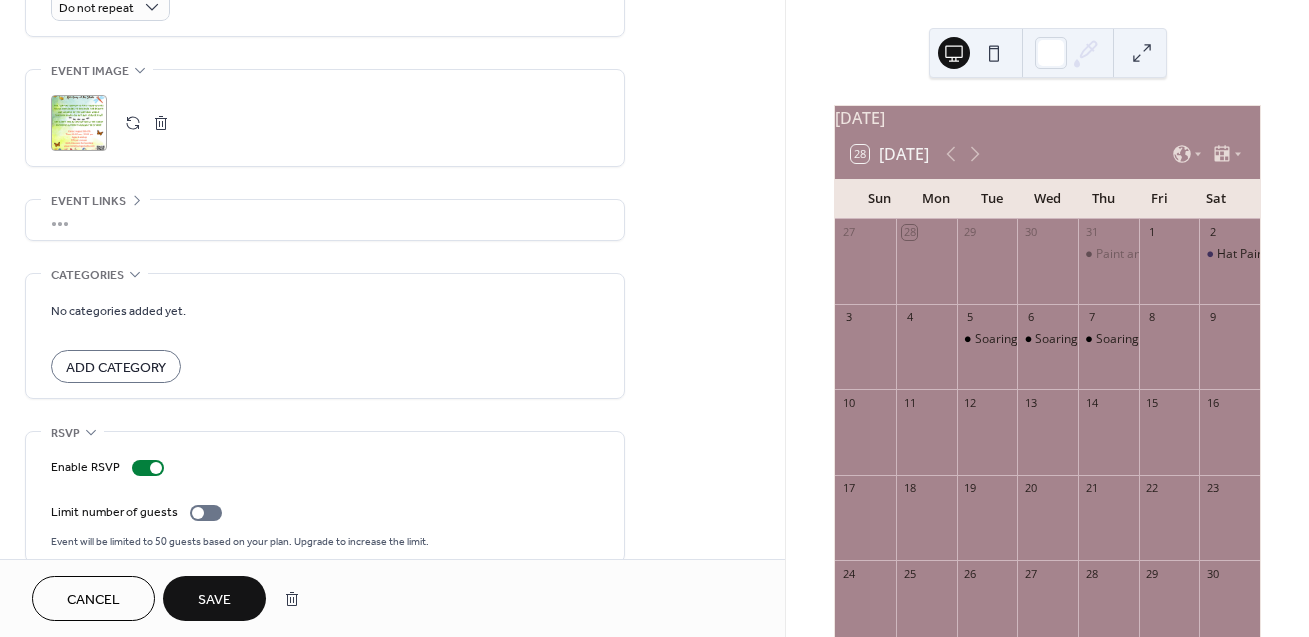 click on "Save" at bounding box center (214, 598) 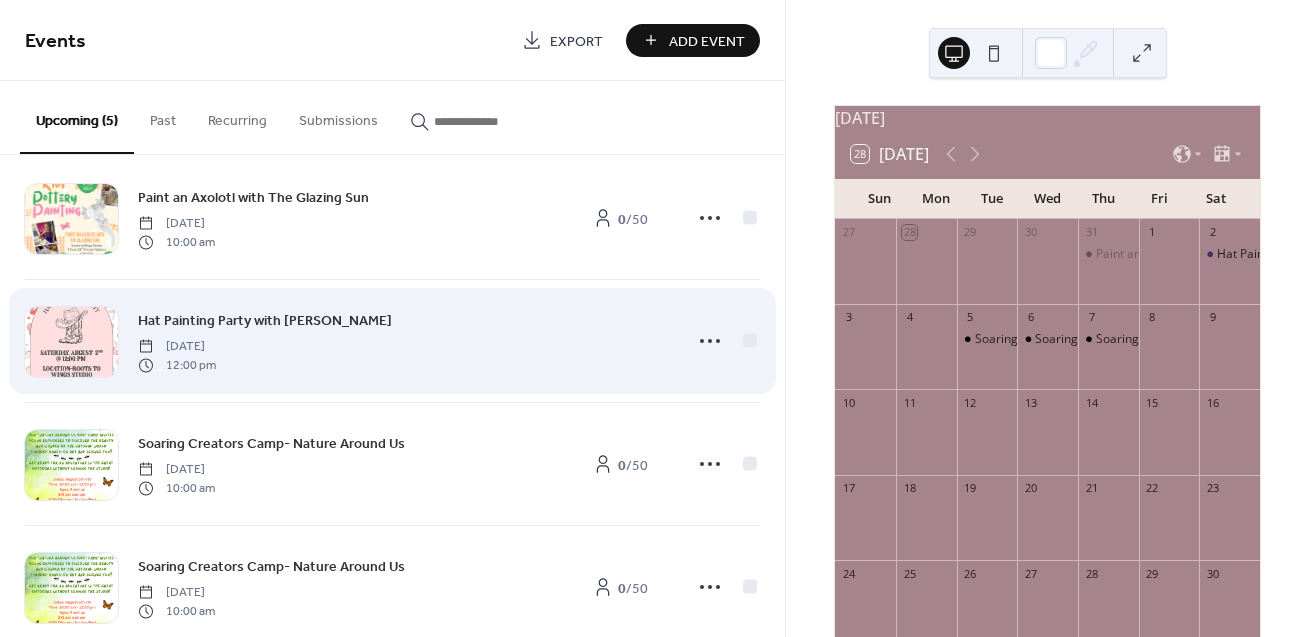 scroll, scrollTop: 0, scrollLeft: 0, axis: both 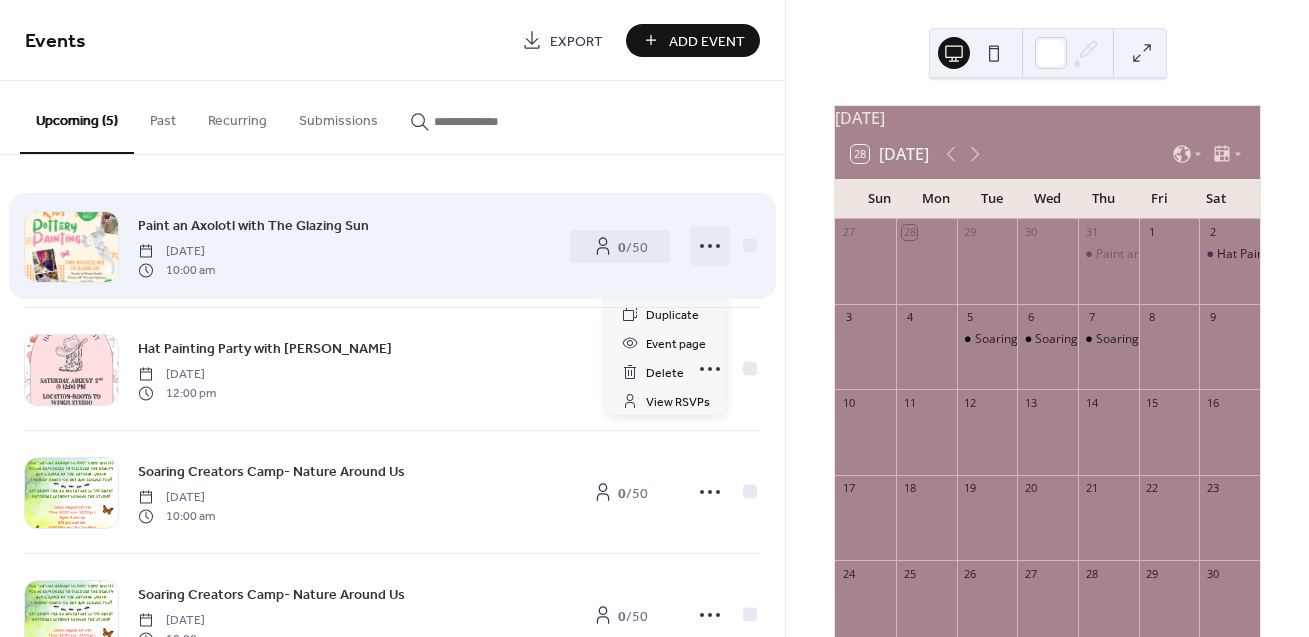 click 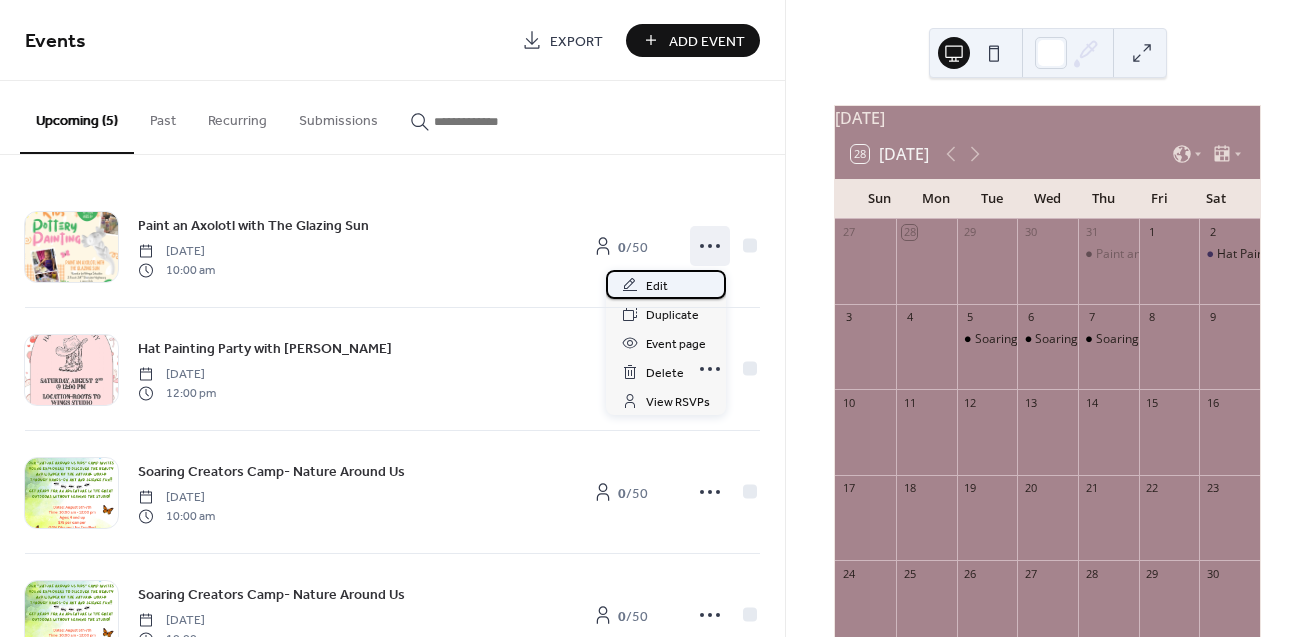click on "Edit" at bounding box center (657, 286) 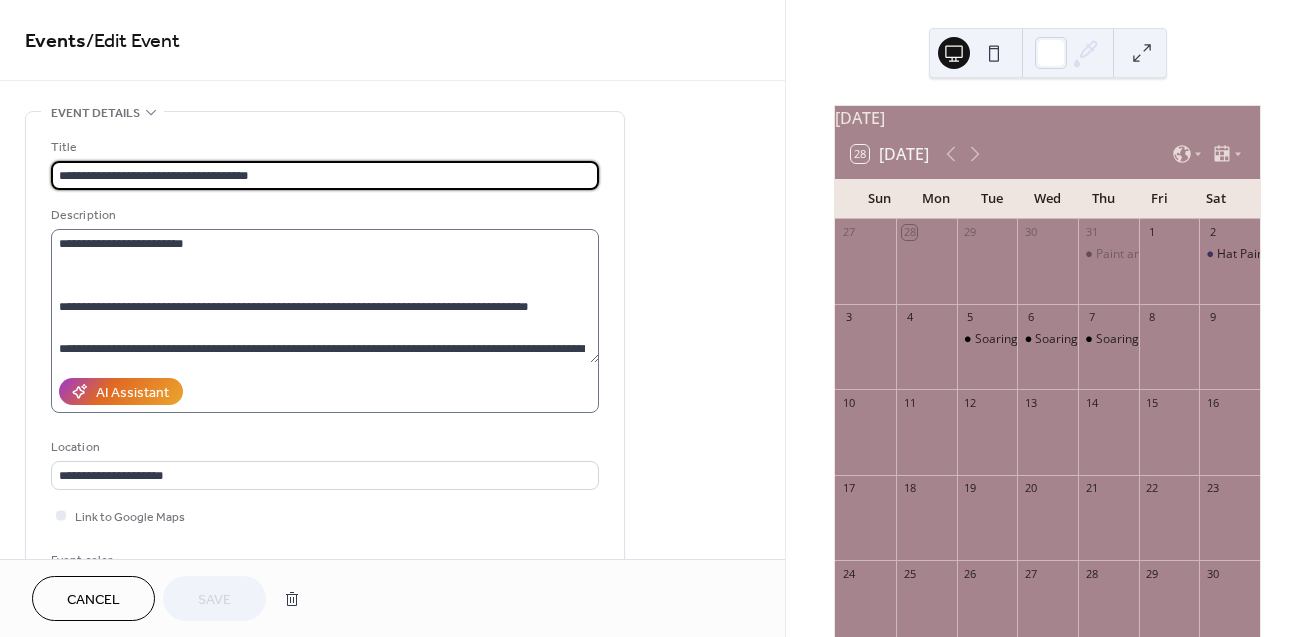 scroll, scrollTop: 105, scrollLeft: 0, axis: vertical 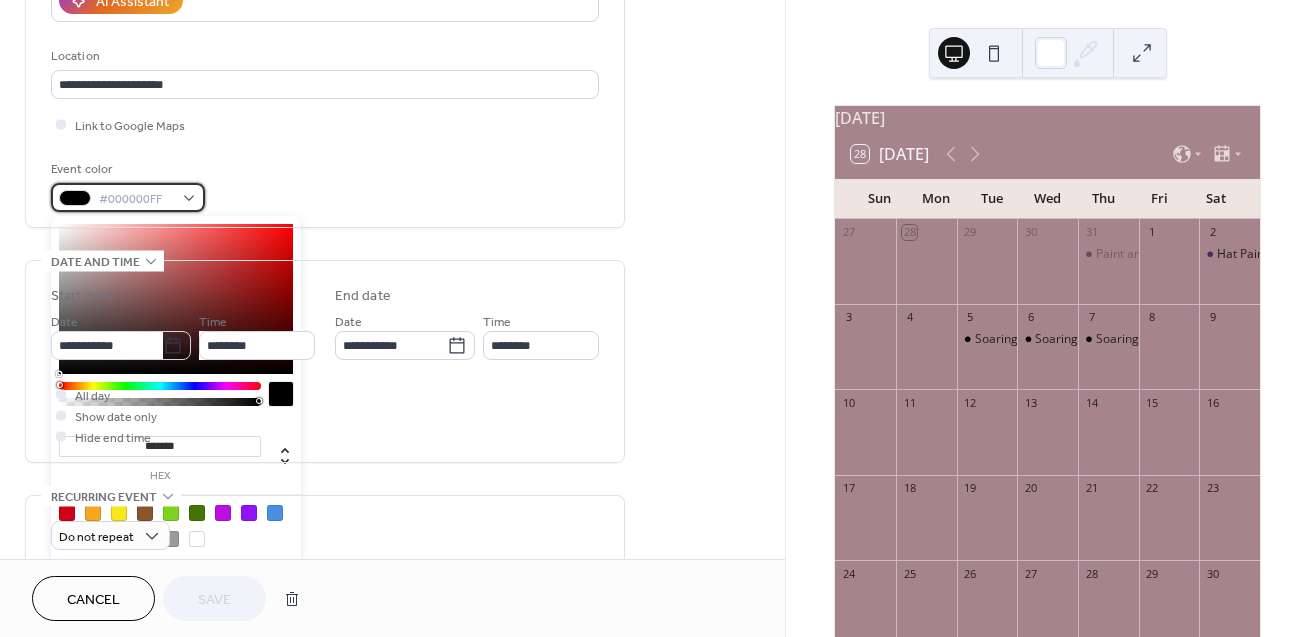 click on "#000000FF" at bounding box center [128, 197] 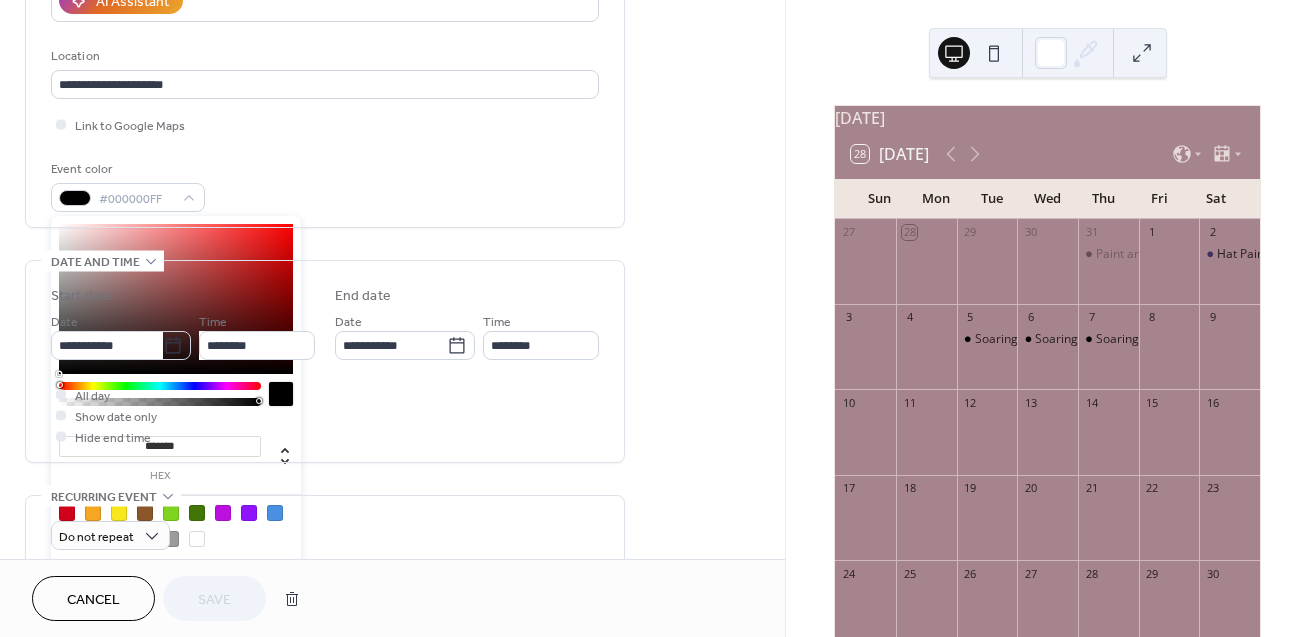 click at bounding box center (119, 539) 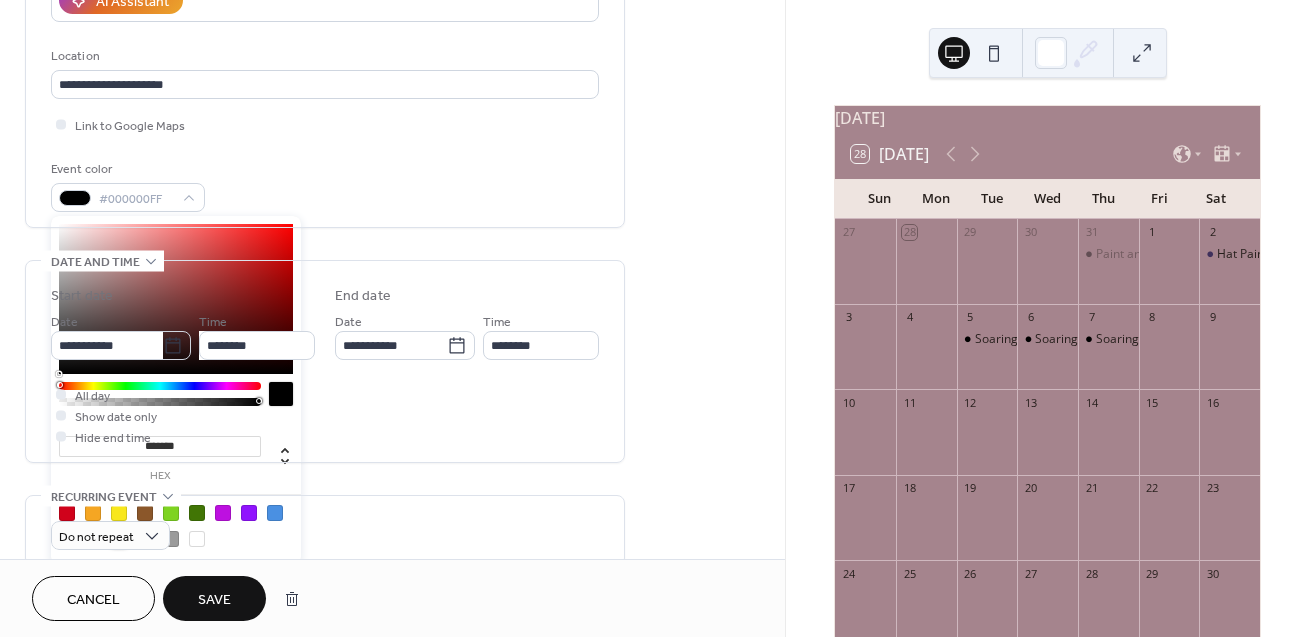 click on "Save" at bounding box center [214, 598] 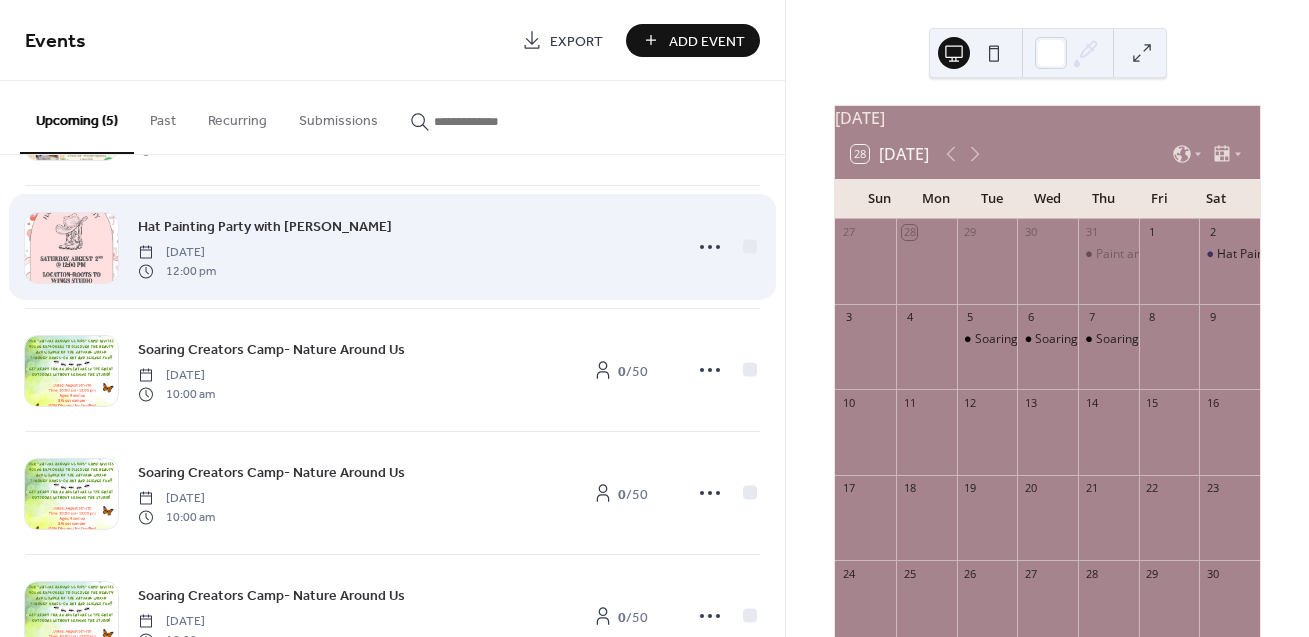 scroll, scrollTop: 124, scrollLeft: 0, axis: vertical 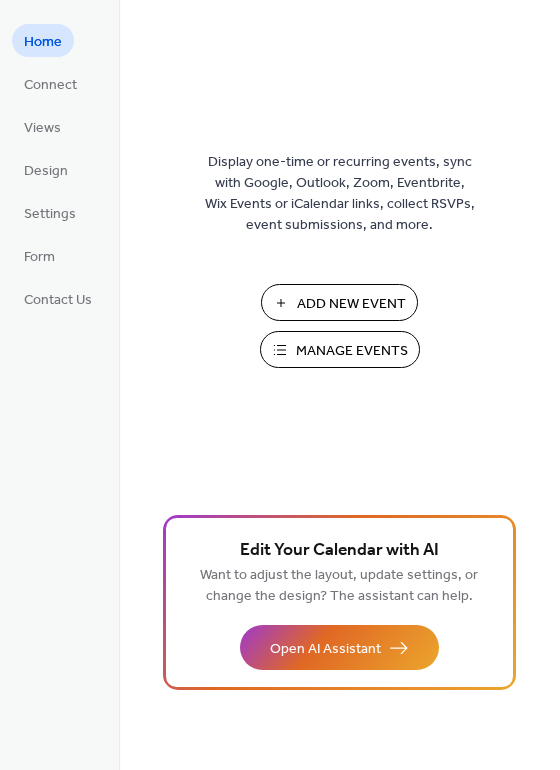 click on "Add New Event" at bounding box center [351, 304] 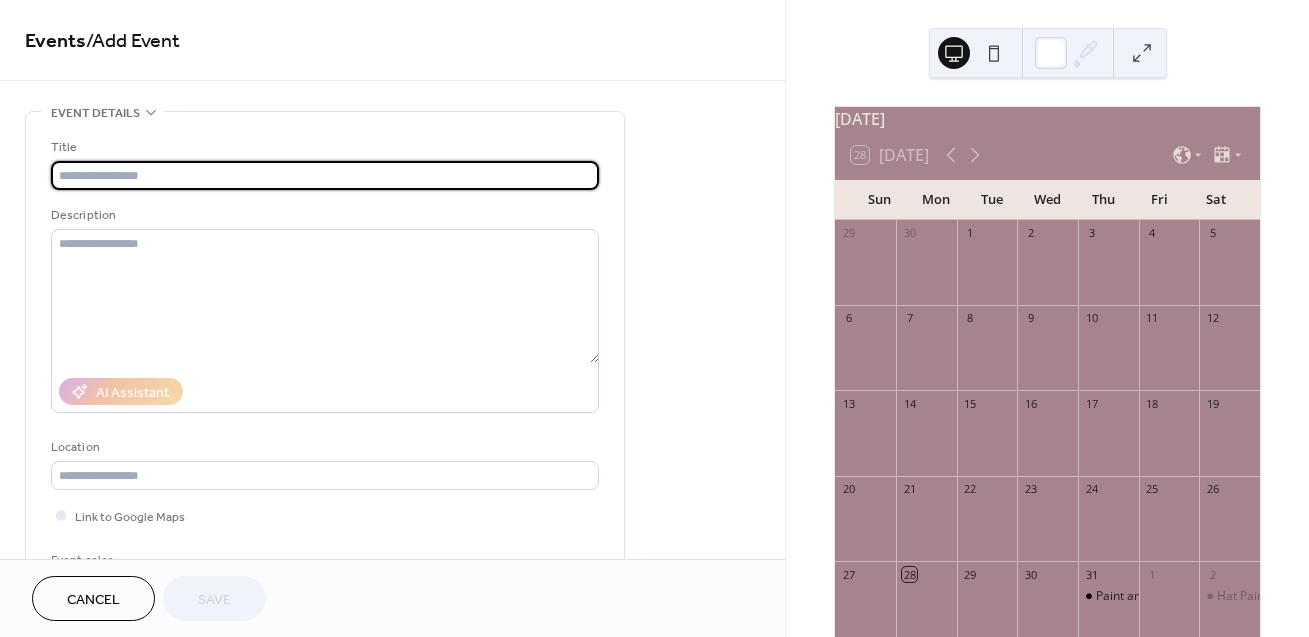 scroll, scrollTop: 0, scrollLeft: 0, axis: both 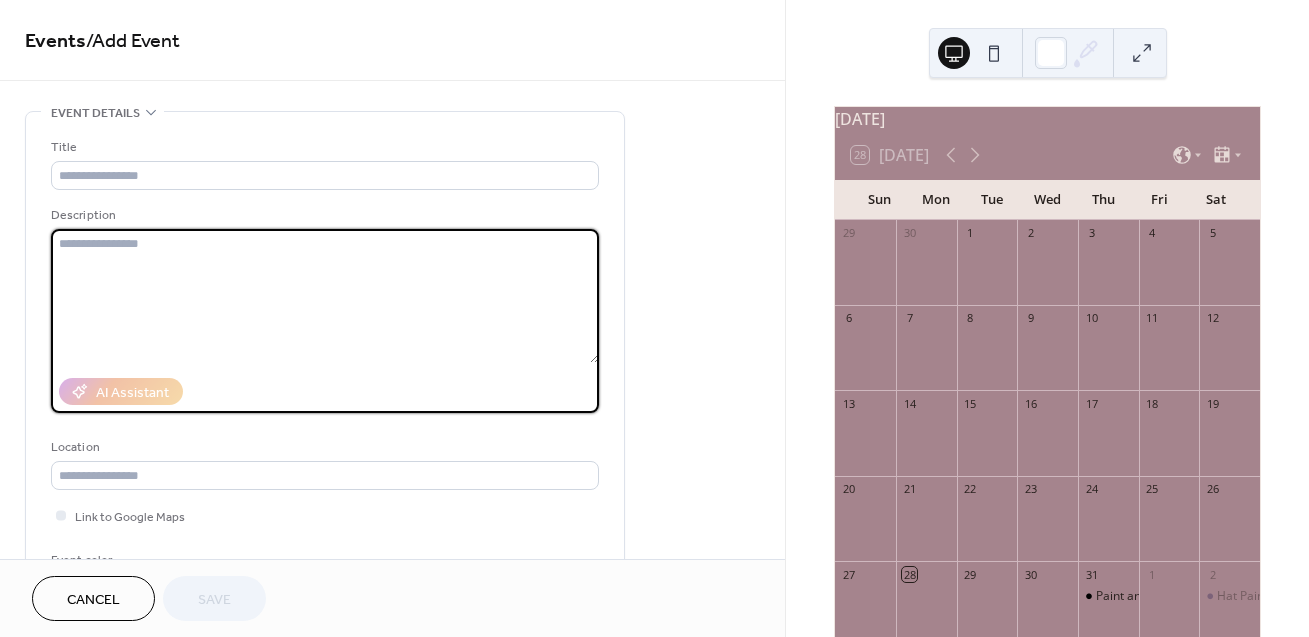 click at bounding box center (325, 296) 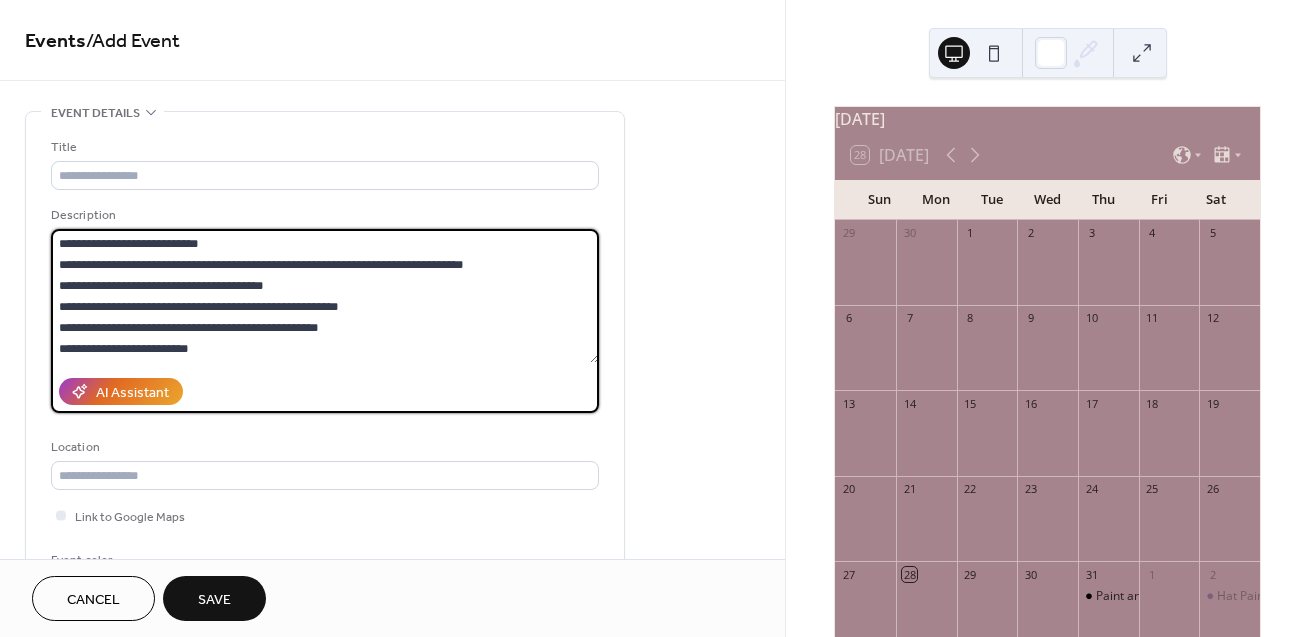 scroll, scrollTop: 1, scrollLeft: 0, axis: vertical 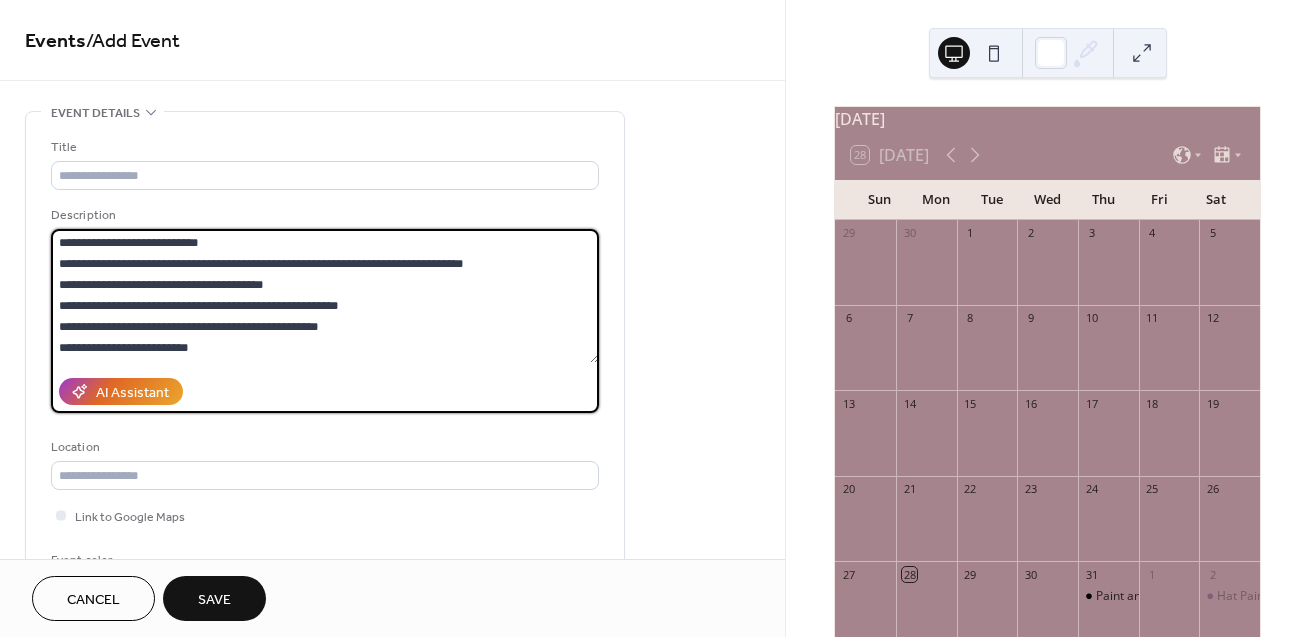 click on "**********" at bounding box center [325, 296] 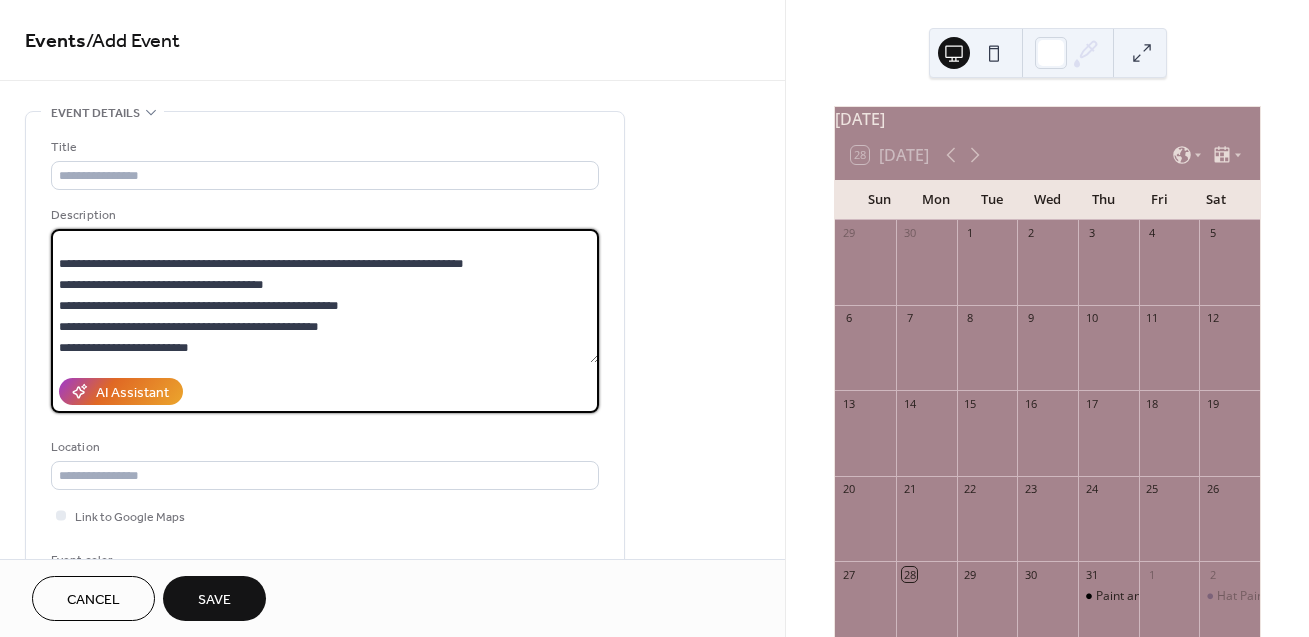 scroll, scrollTop: 0, scrollLeft: 0, axis: both 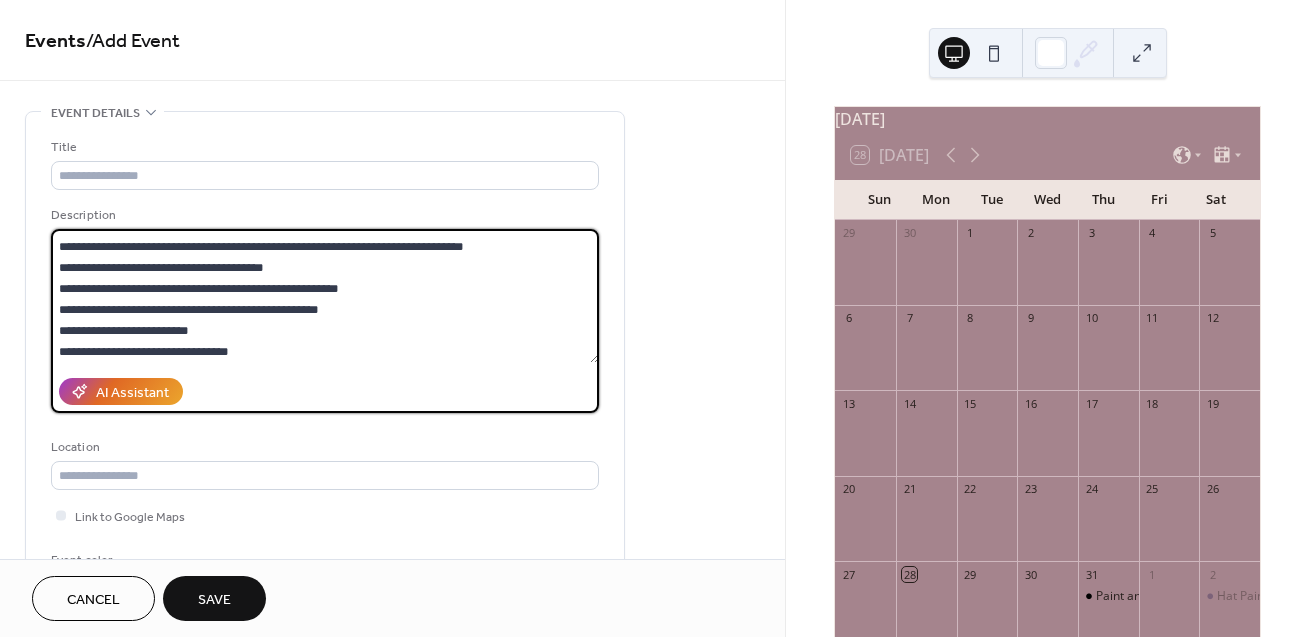 click on "**********" at bounding box center (325, 296) 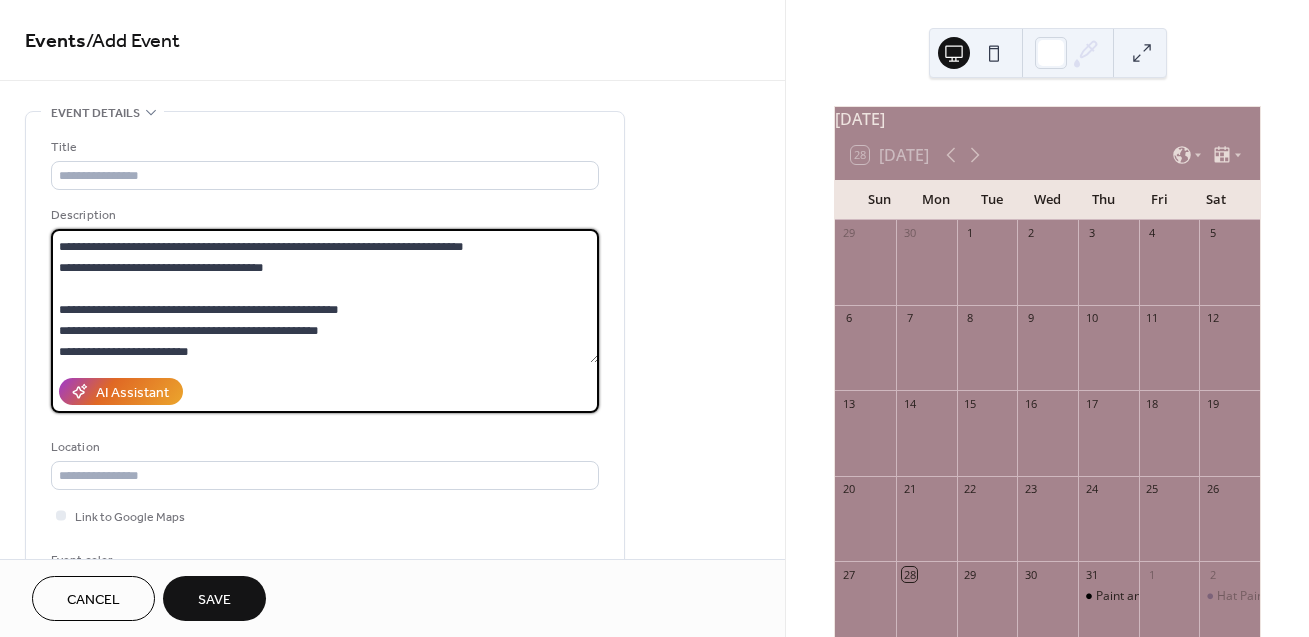 scroll, scrollTop: 63, scrollLeft: 0, axis: vertical 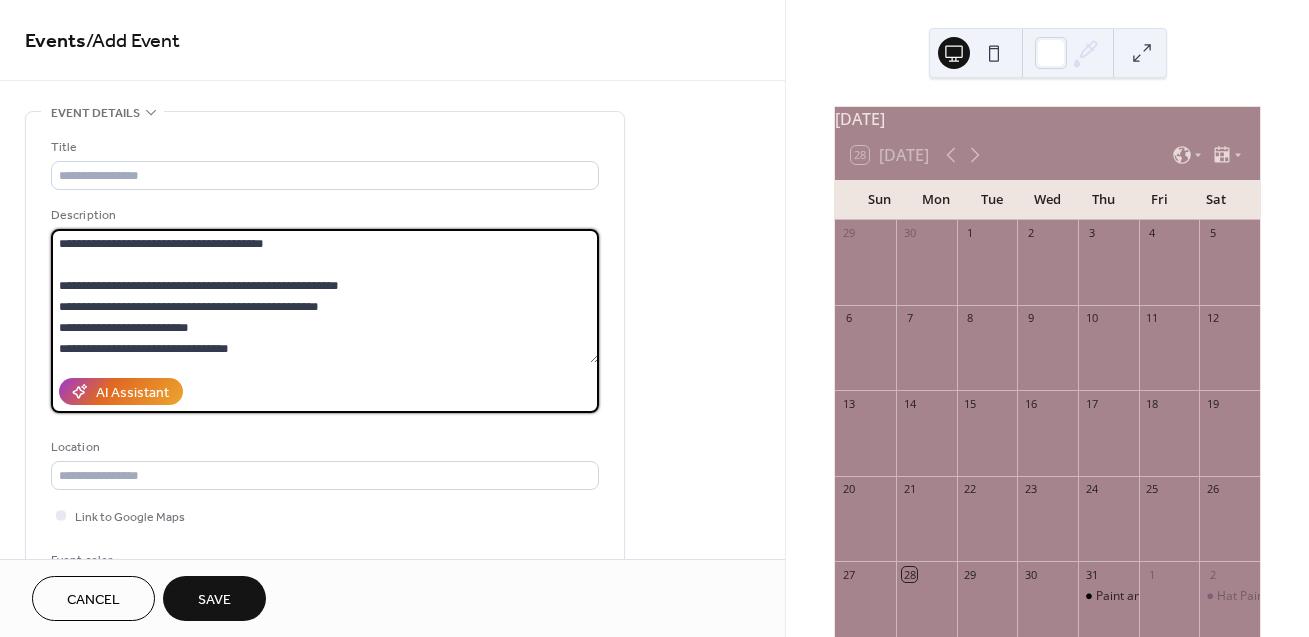 drag, startPoint x: 235, startPoint y: 319, endPoint x: 34, endPoint y: 298, distance: 202.09404 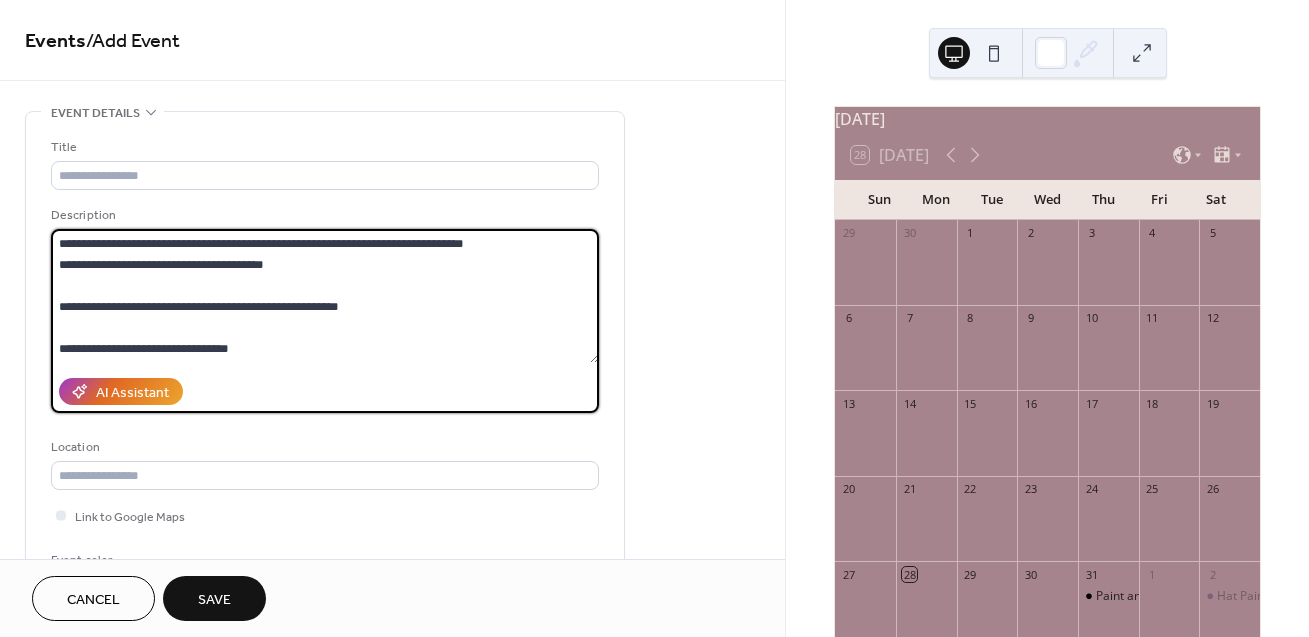 scroll, scrollTop: 42, scrollLeft: 0, axis: vertical 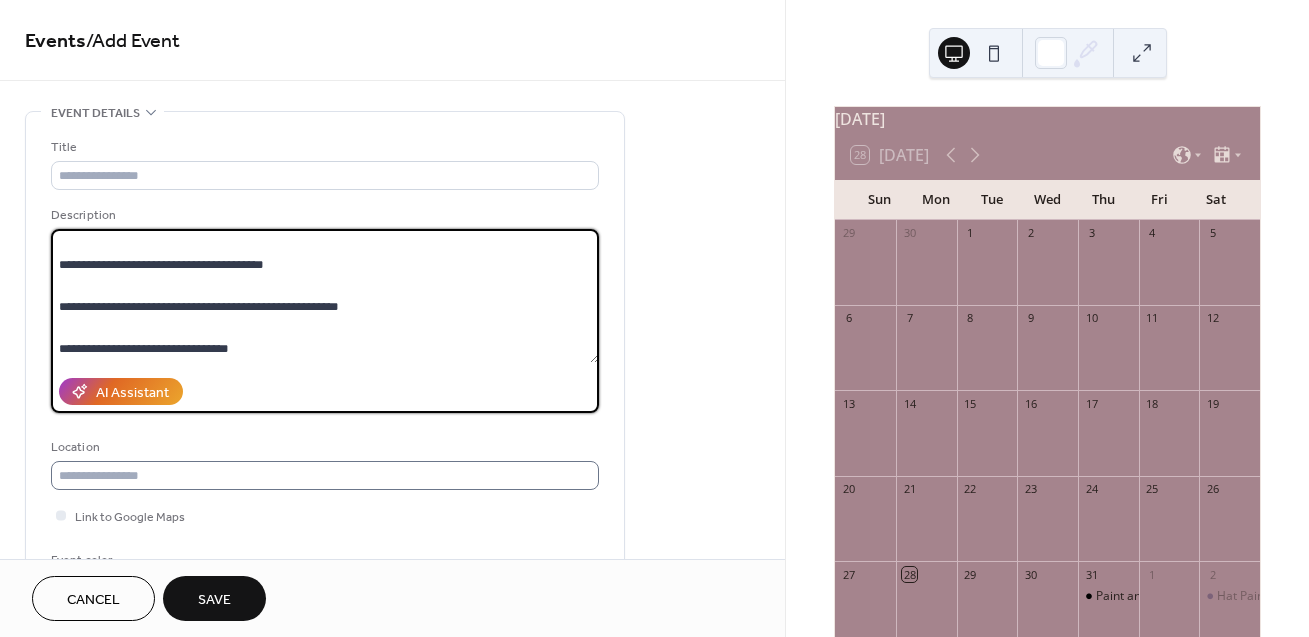 type on "**********" 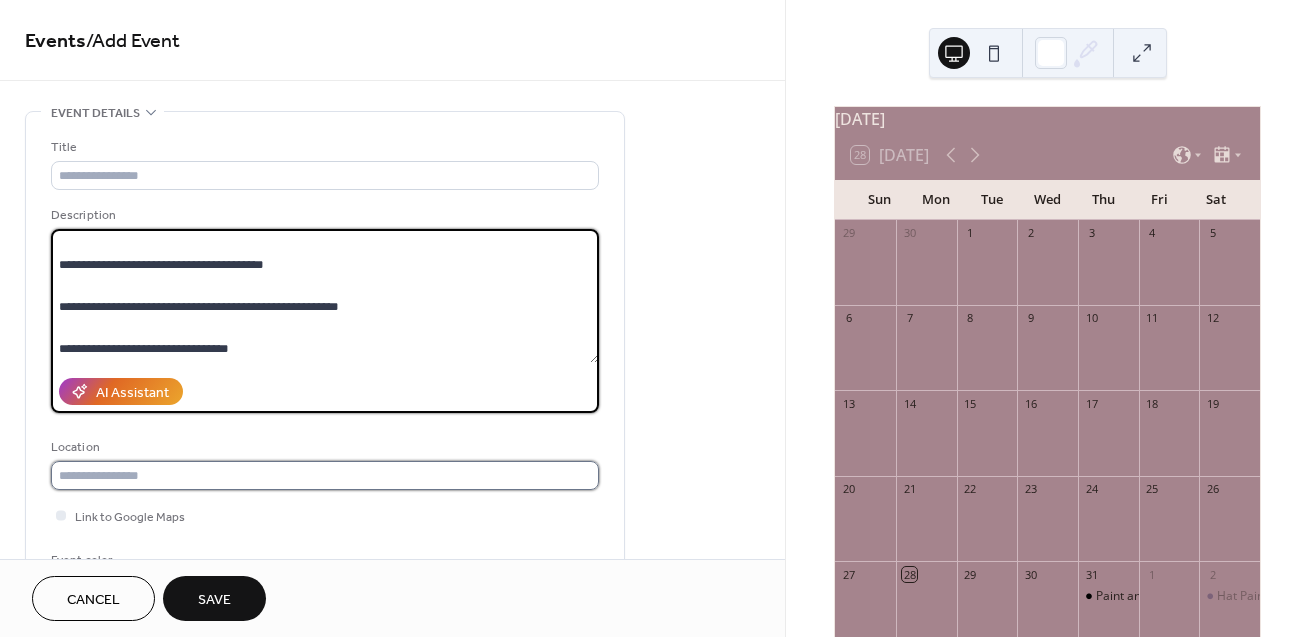 click at bounding box center (325, 475) 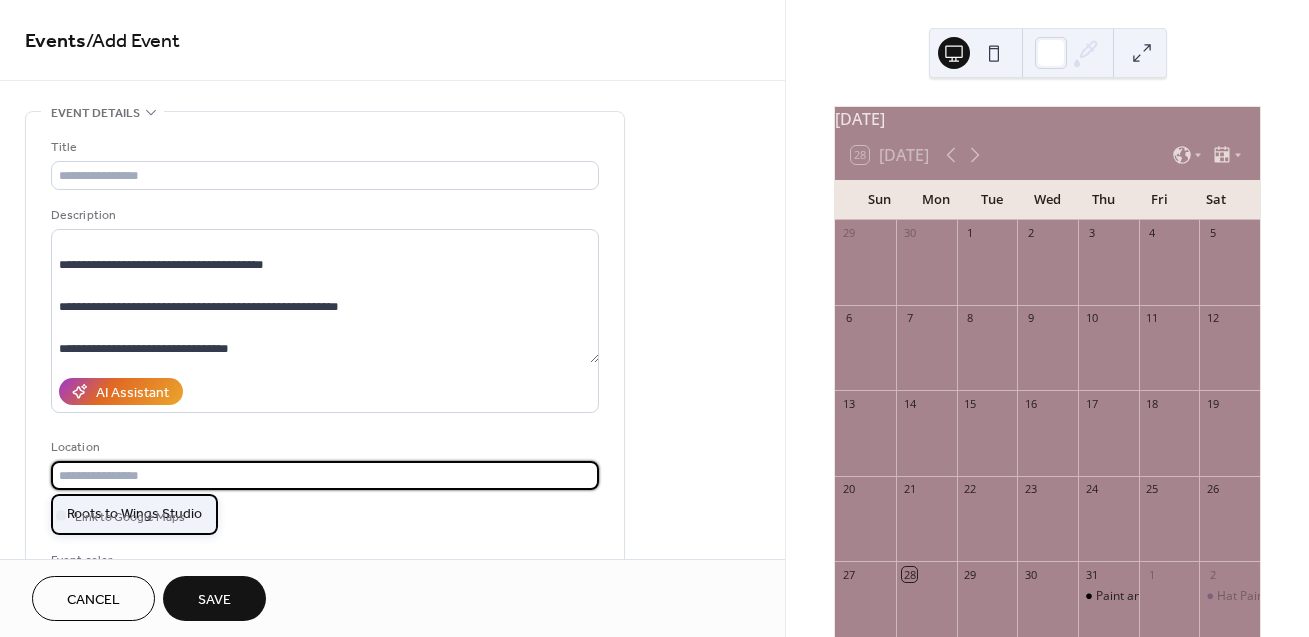 click on "Roots to Wings Studio" at bounding box center [134, 514] 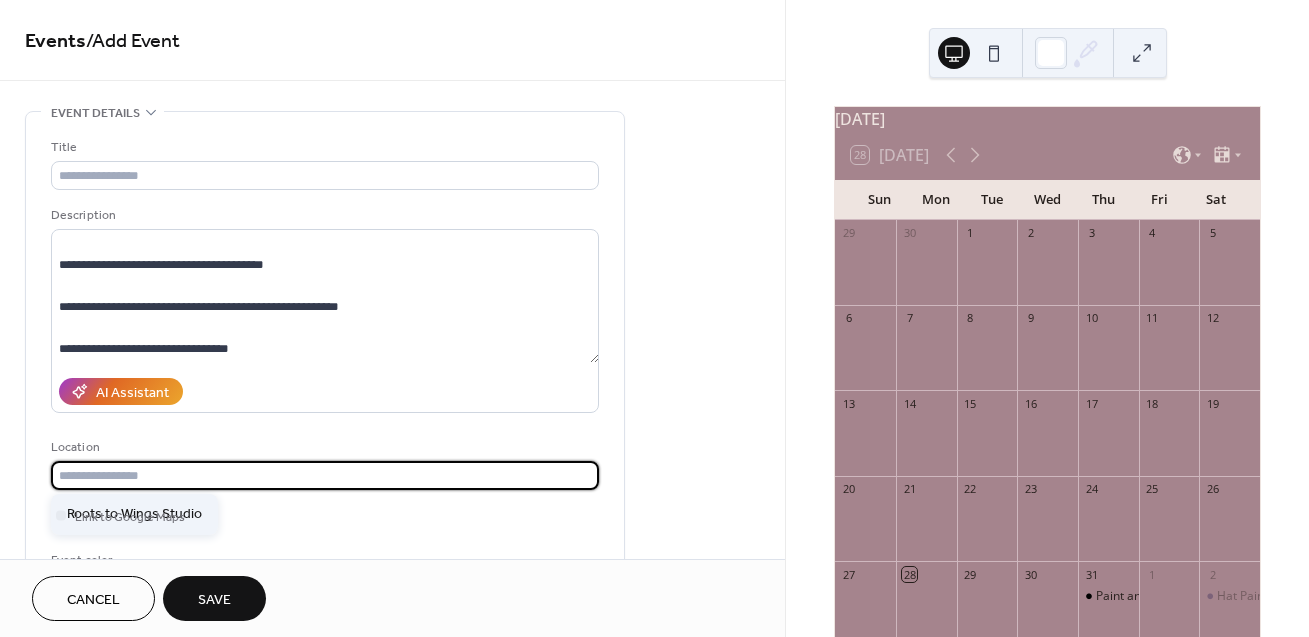 type on "**********" 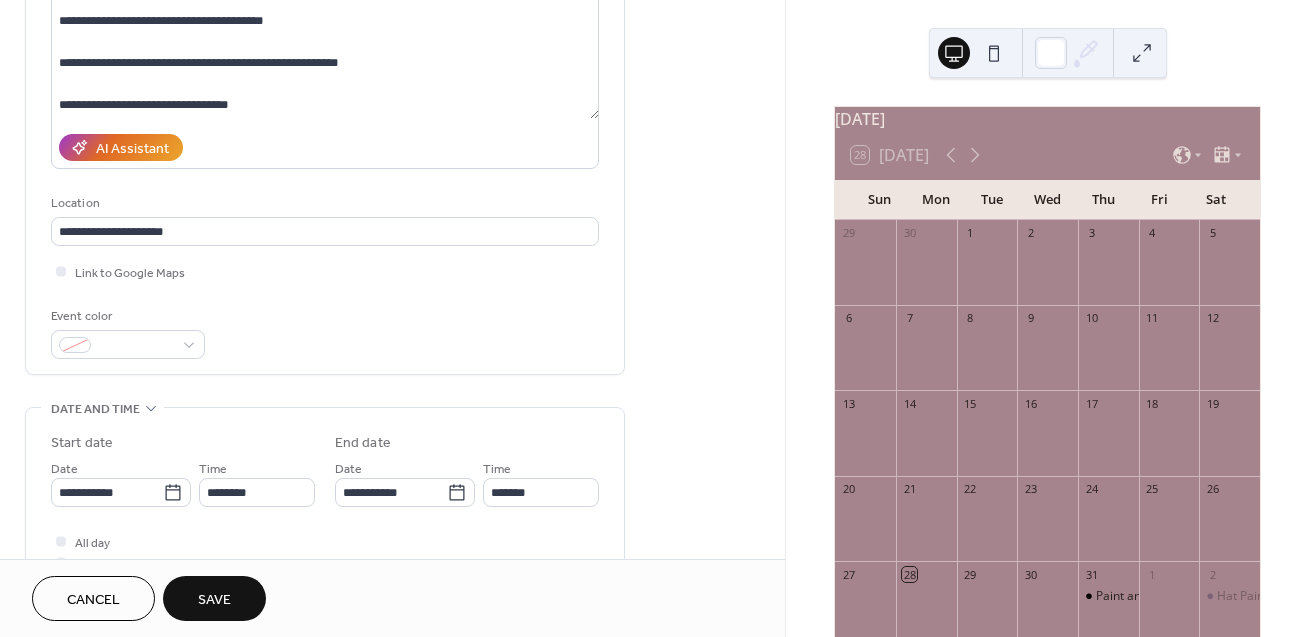 scroll, scrollTop: 295, scrollLeft: 0, axis: vertical 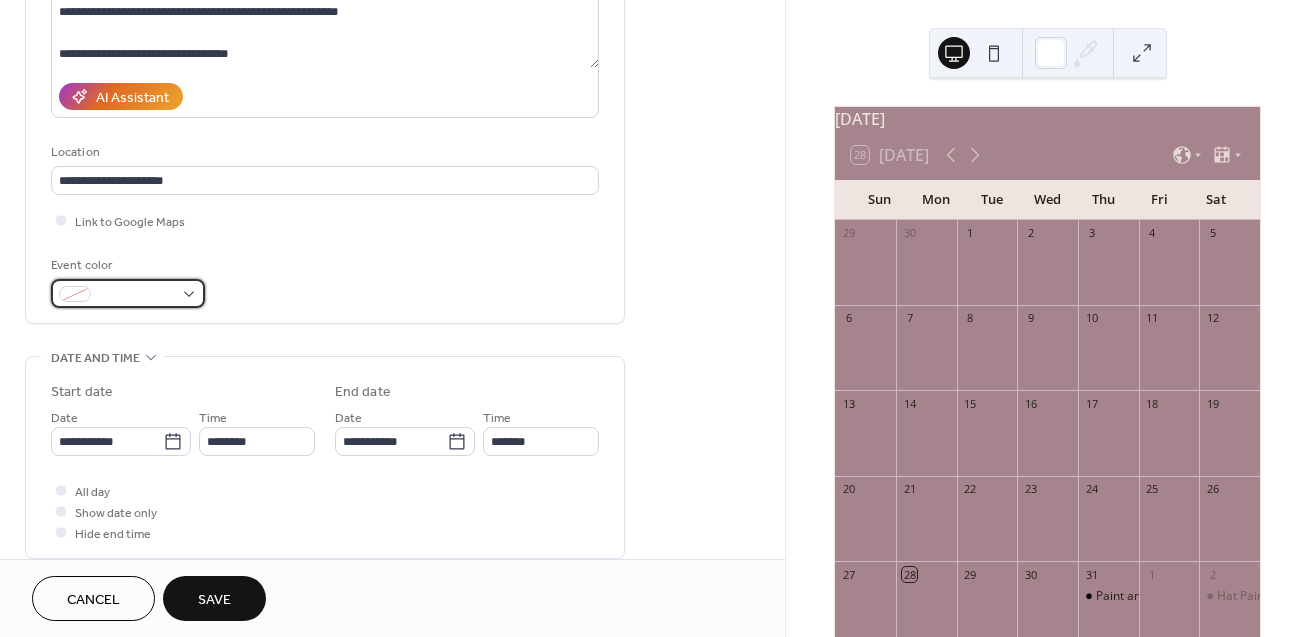 click at bounding box center [136, 295] 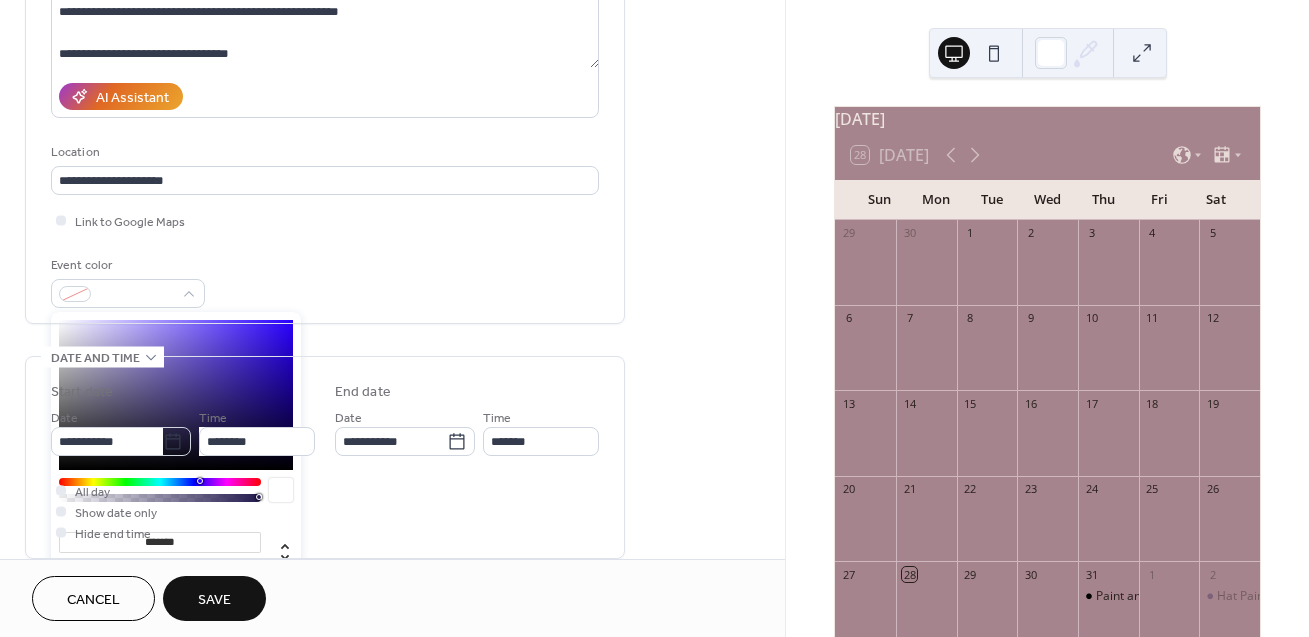 click at bounding box center [119, 635] 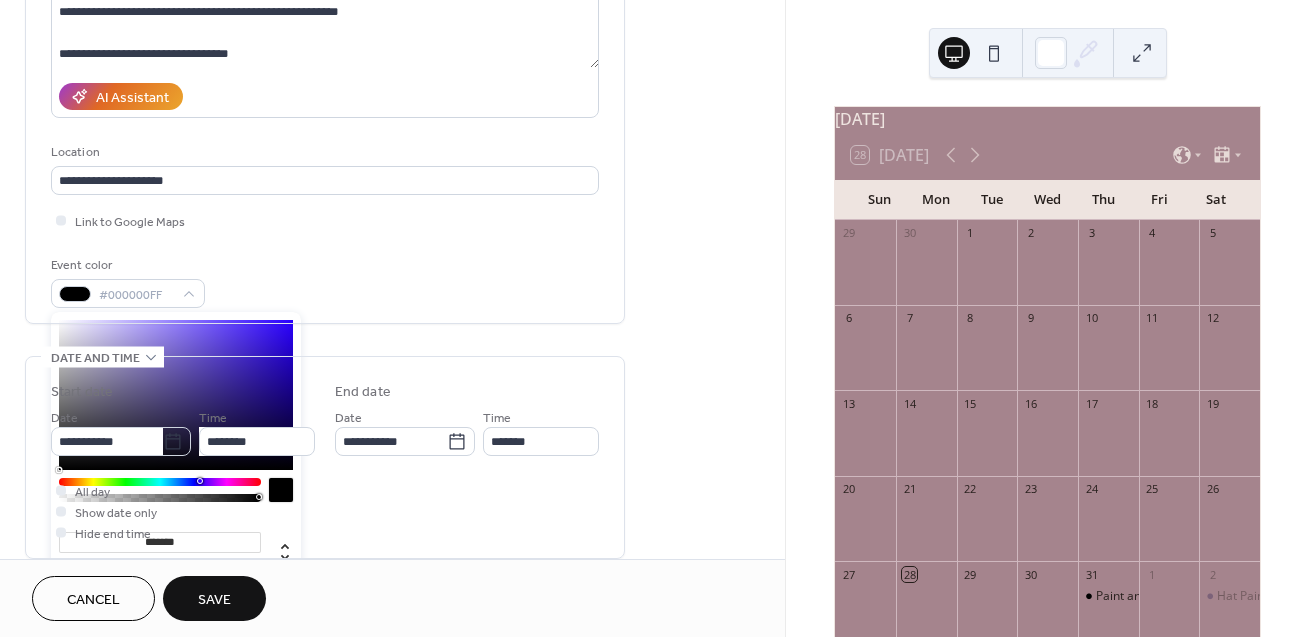 click on "**********" at bounding box center (325, 75) 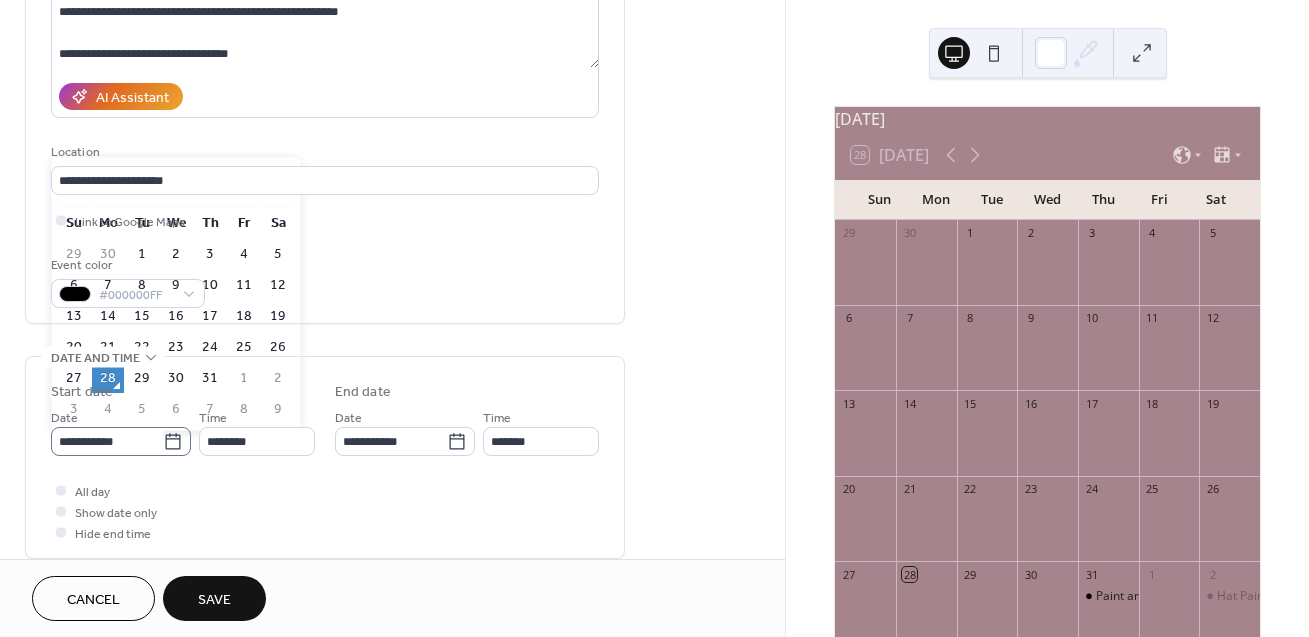 click 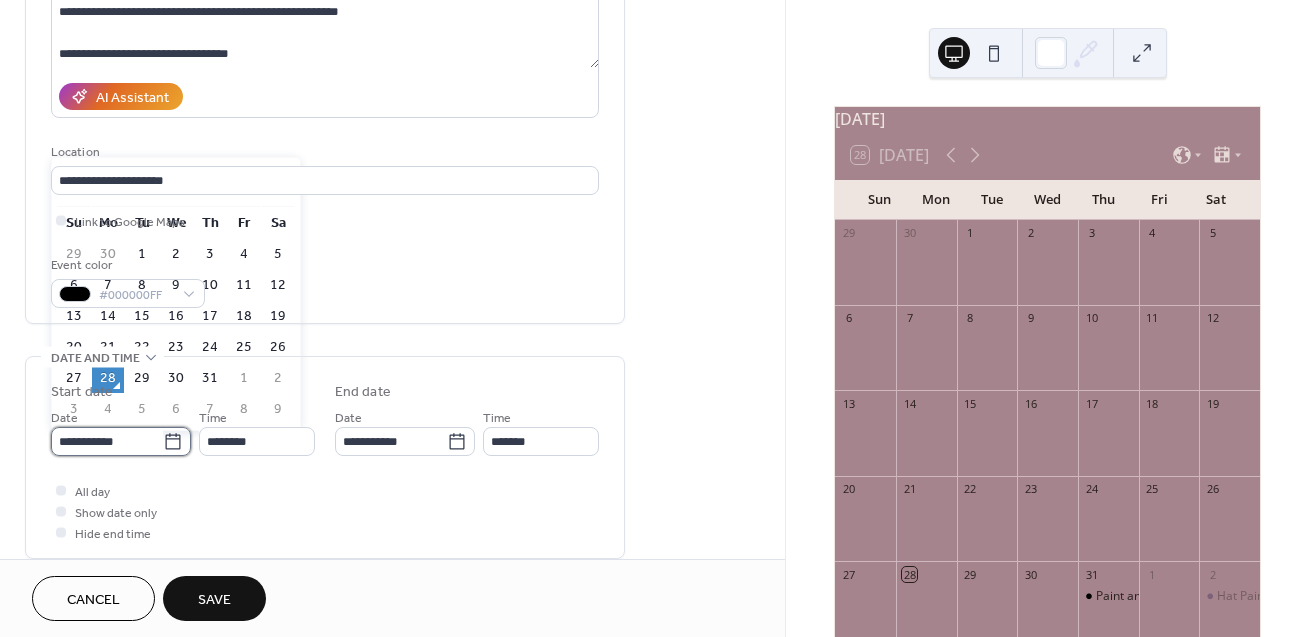 click on "**********" at bounding box center (107, 441) 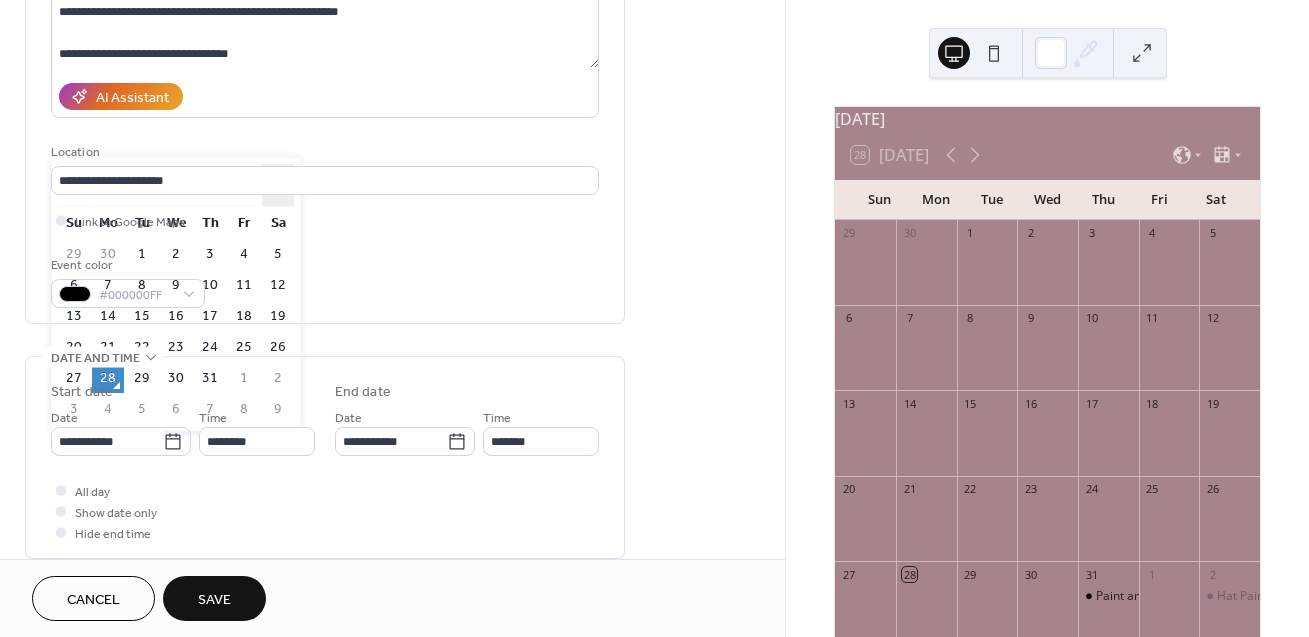 click on "›" at bounding box center (278, 185) 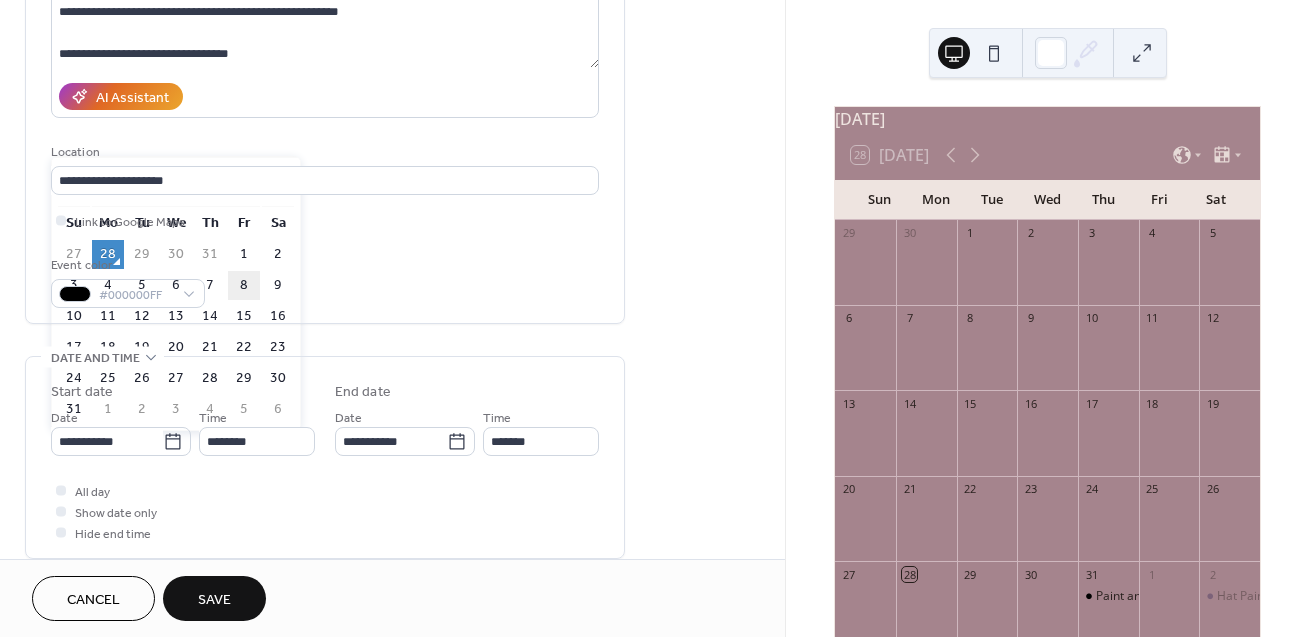 click on "8" at bounding box center [244, 285] 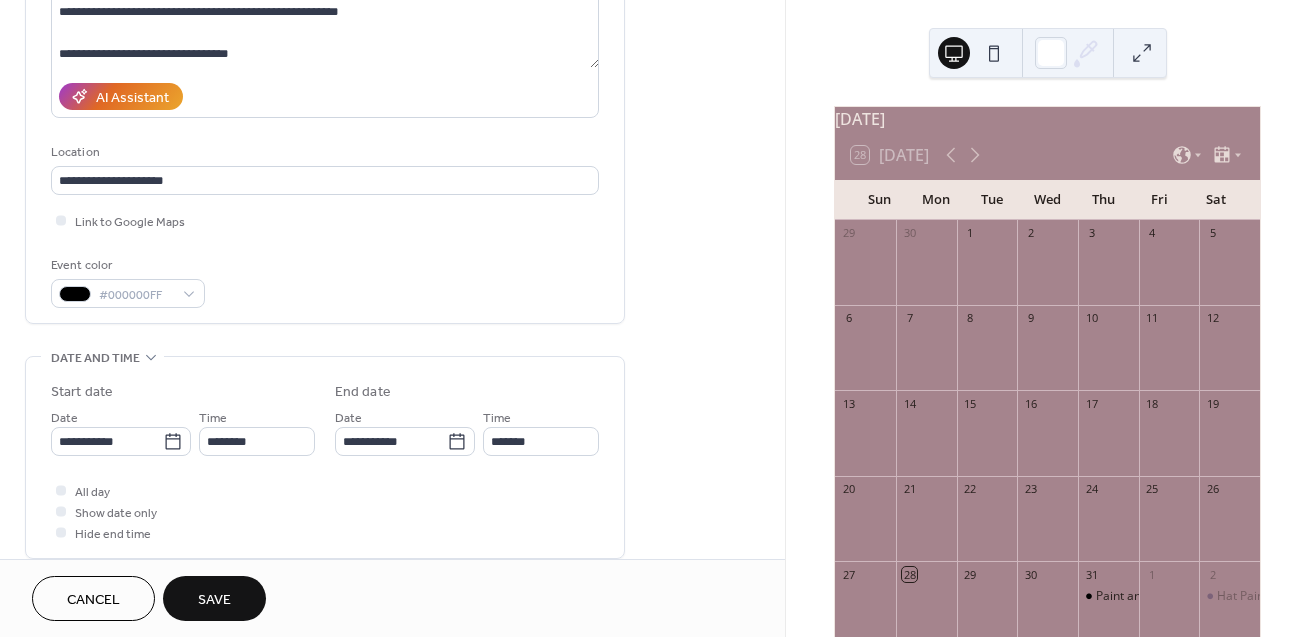 scroll, scrollTop: 395, scrollLeft: 0, axis: vertical 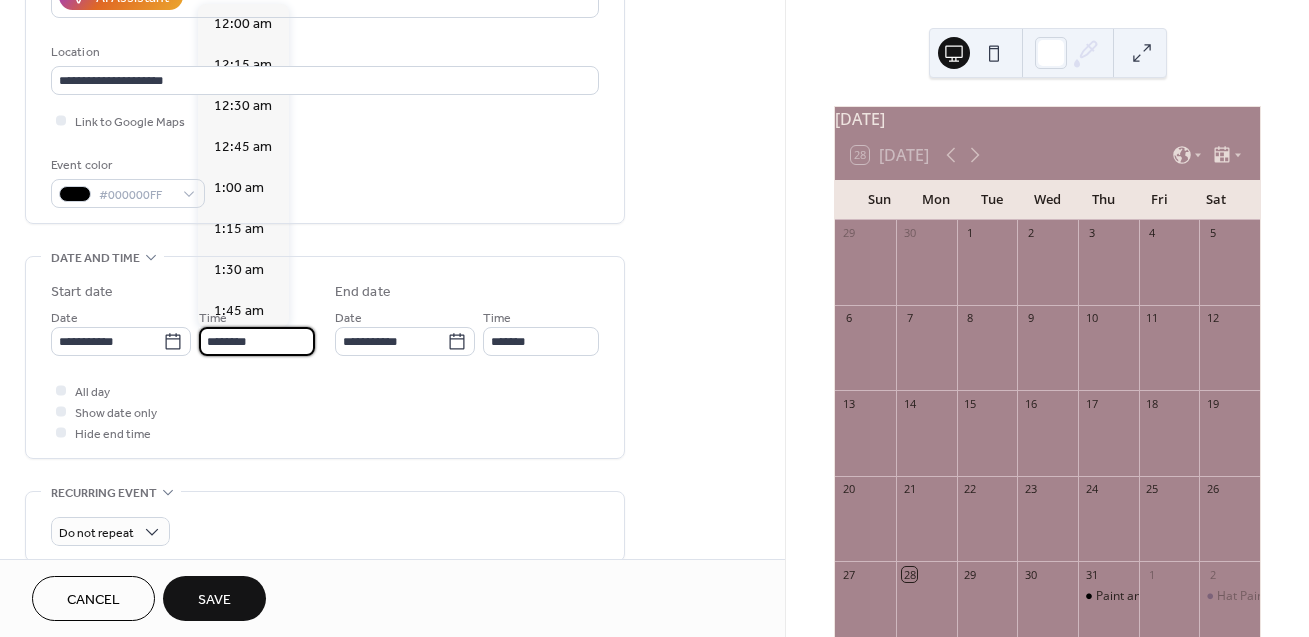 click on "********" at bounding box center (257, 341) 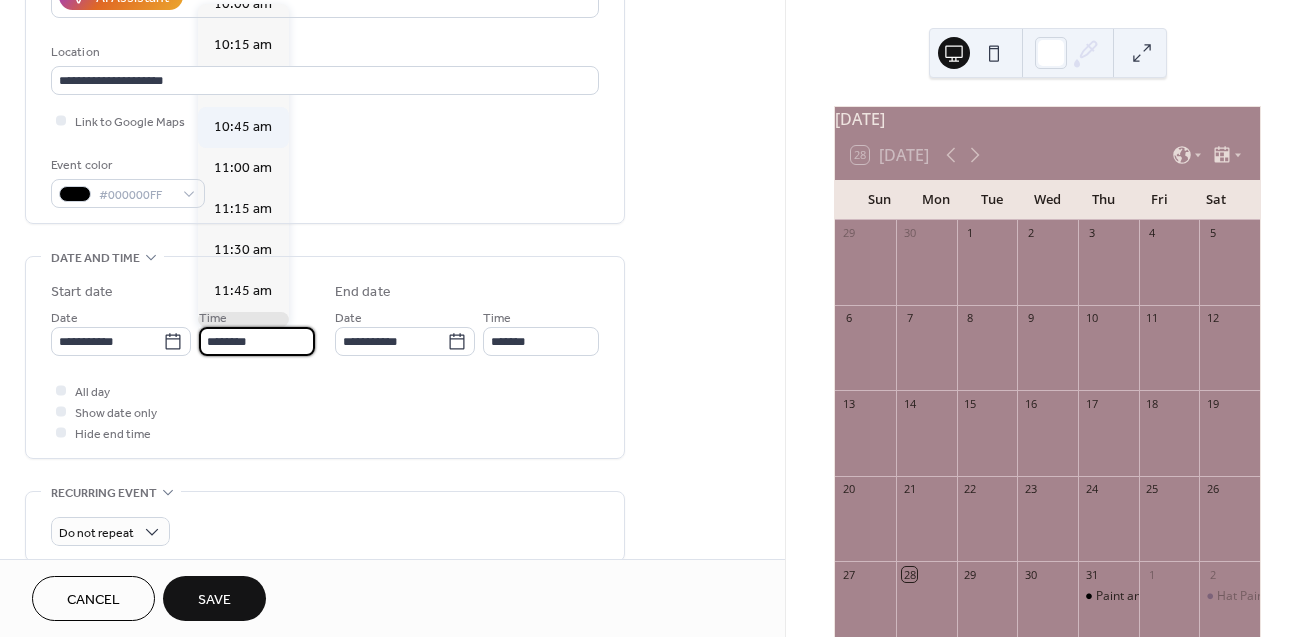 scroll, scrollTop: 1658, scrollLeft: 0, axis: vertical 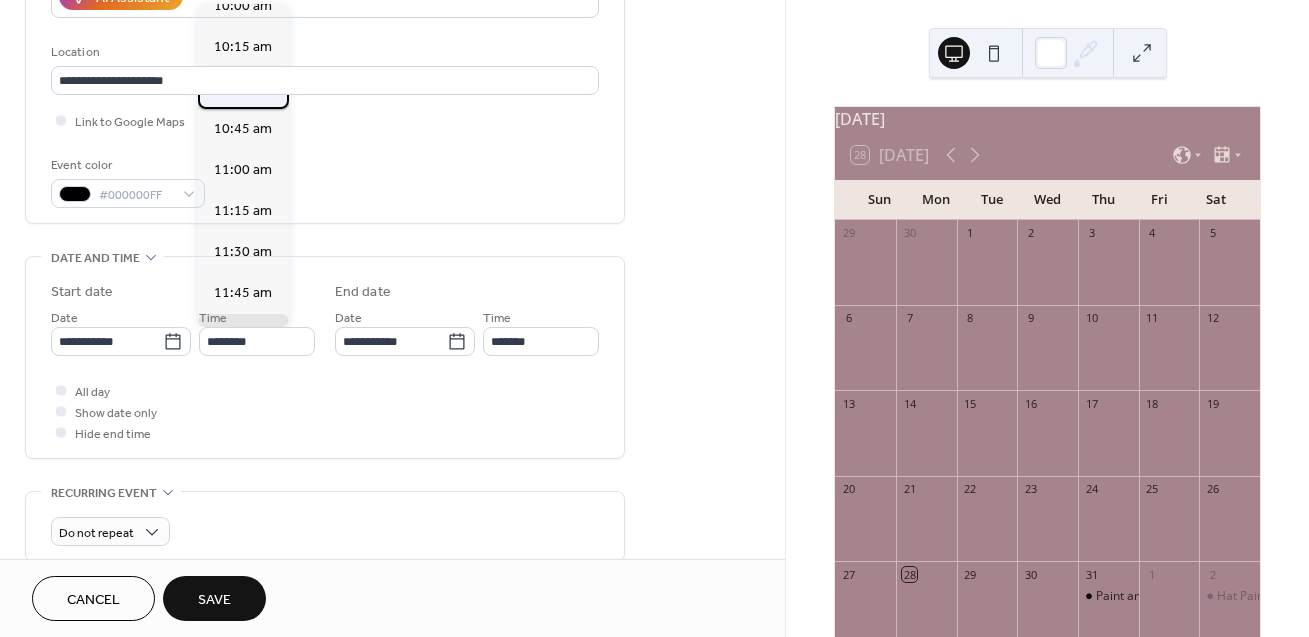 click on "10:30 am" at bounding box center [243, 88] 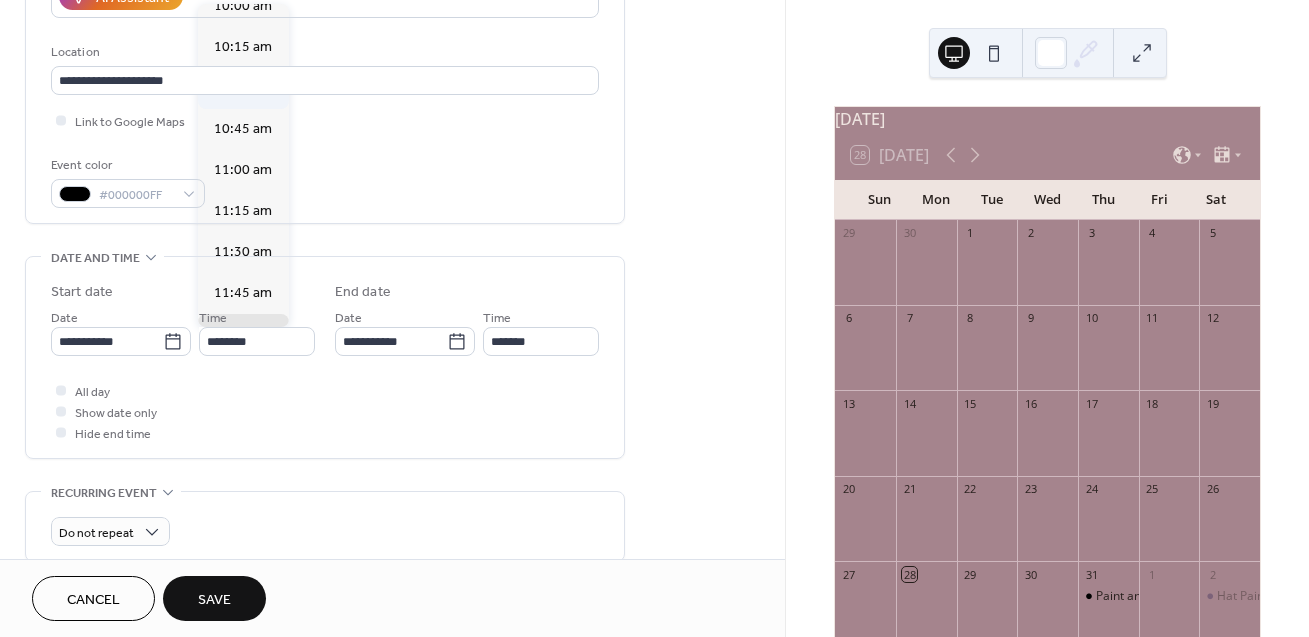 type on "********" 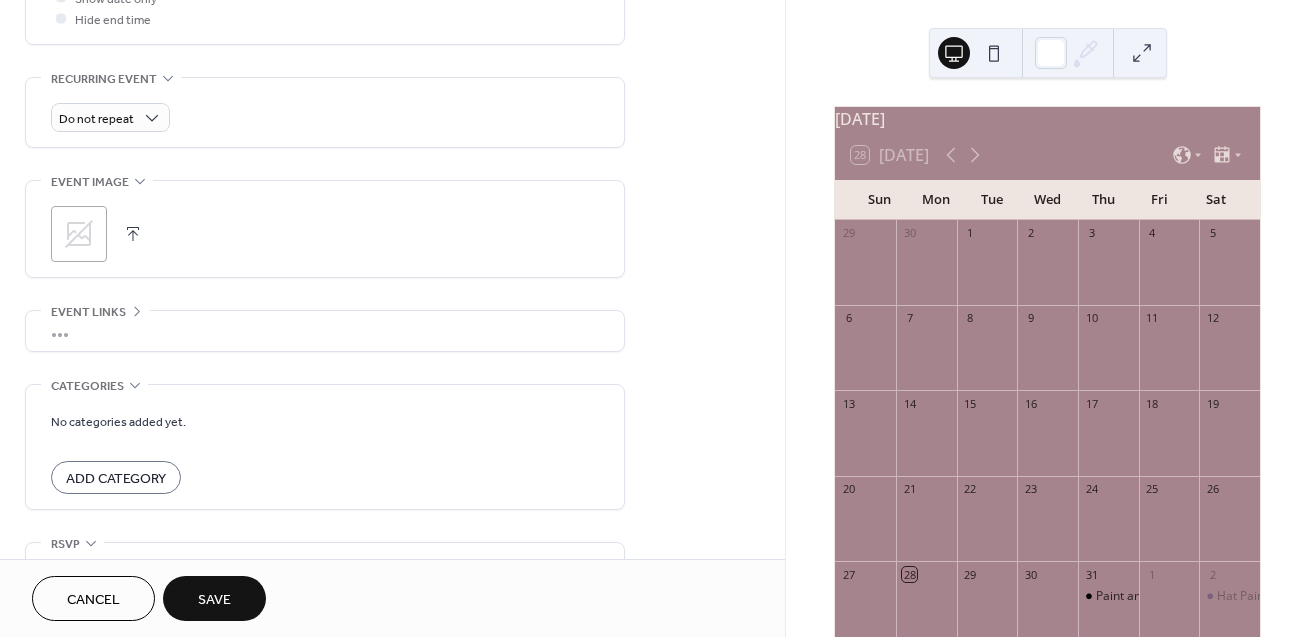 scroll, scrollTop: 811, scrollLeft: 0, axis: vertical 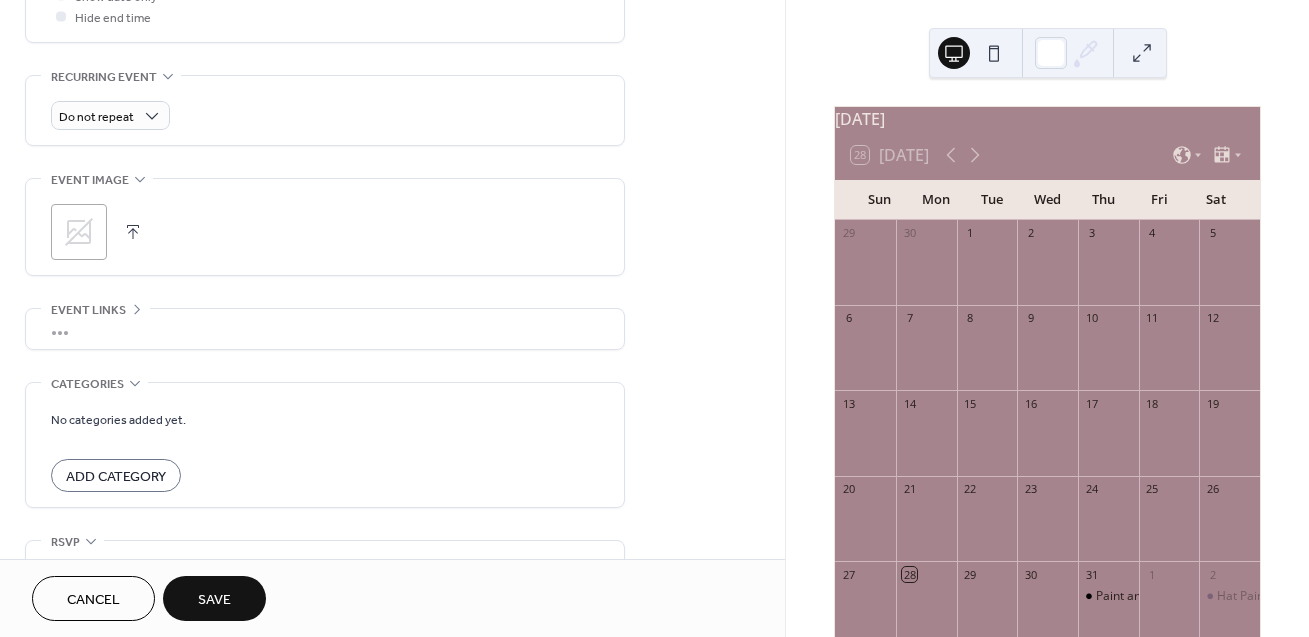 click 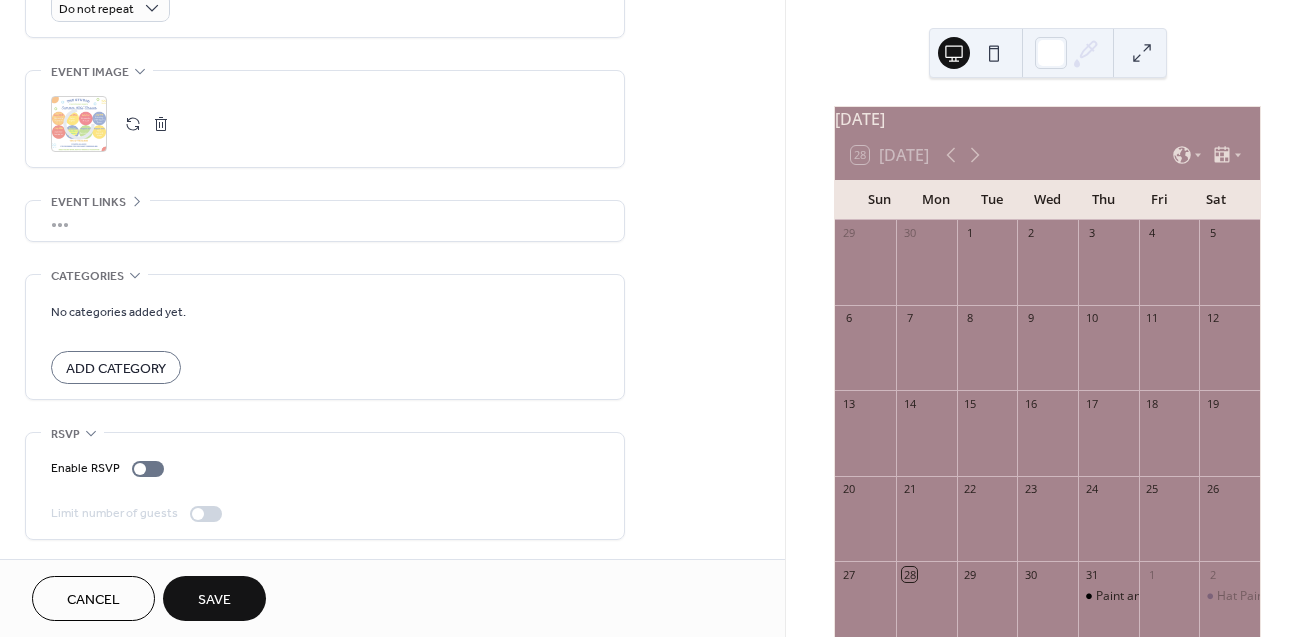 scroll, scrollTop: 920, scrollLeft: 0, axis: vertical 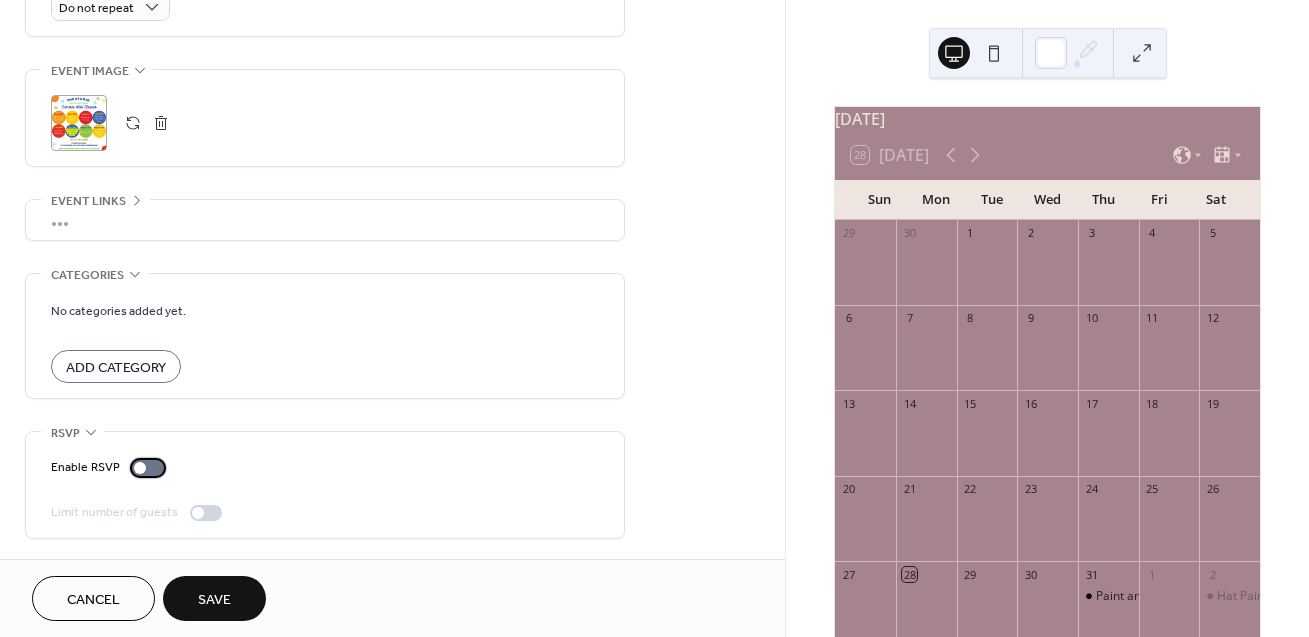 click at bounding box center (148, 468) 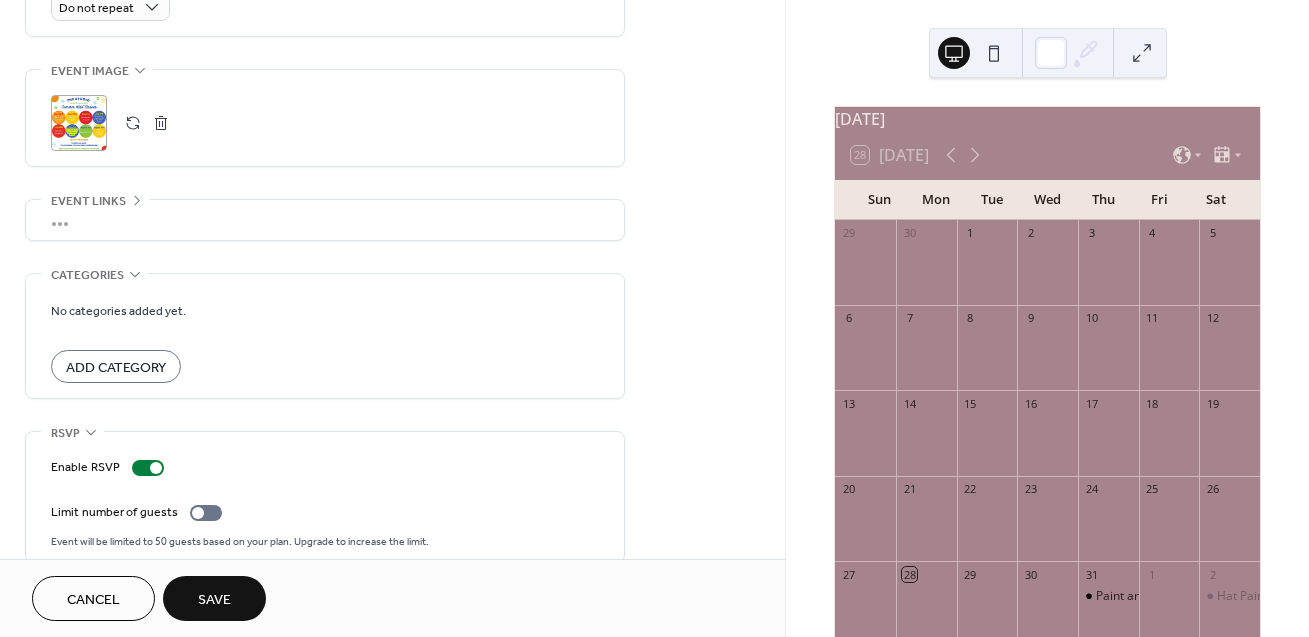 click on "Save" at bounding box center (214, 600) 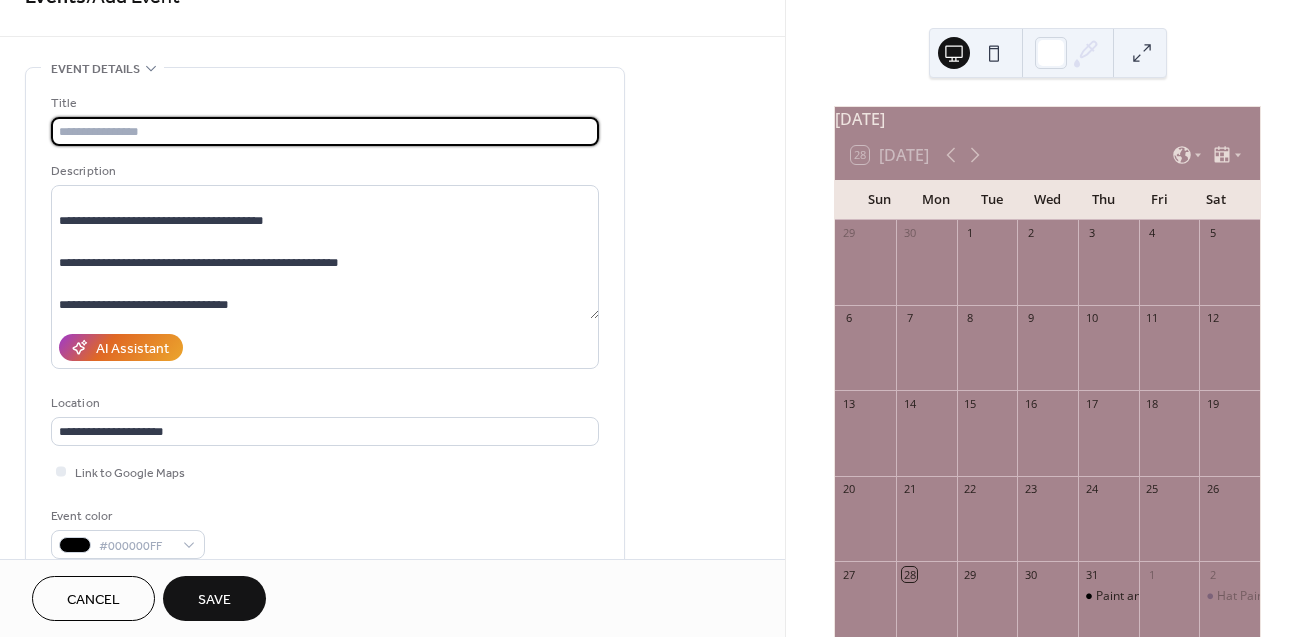 scroll, scrollTop: 20, scrollLeft: 0, axis: vertical 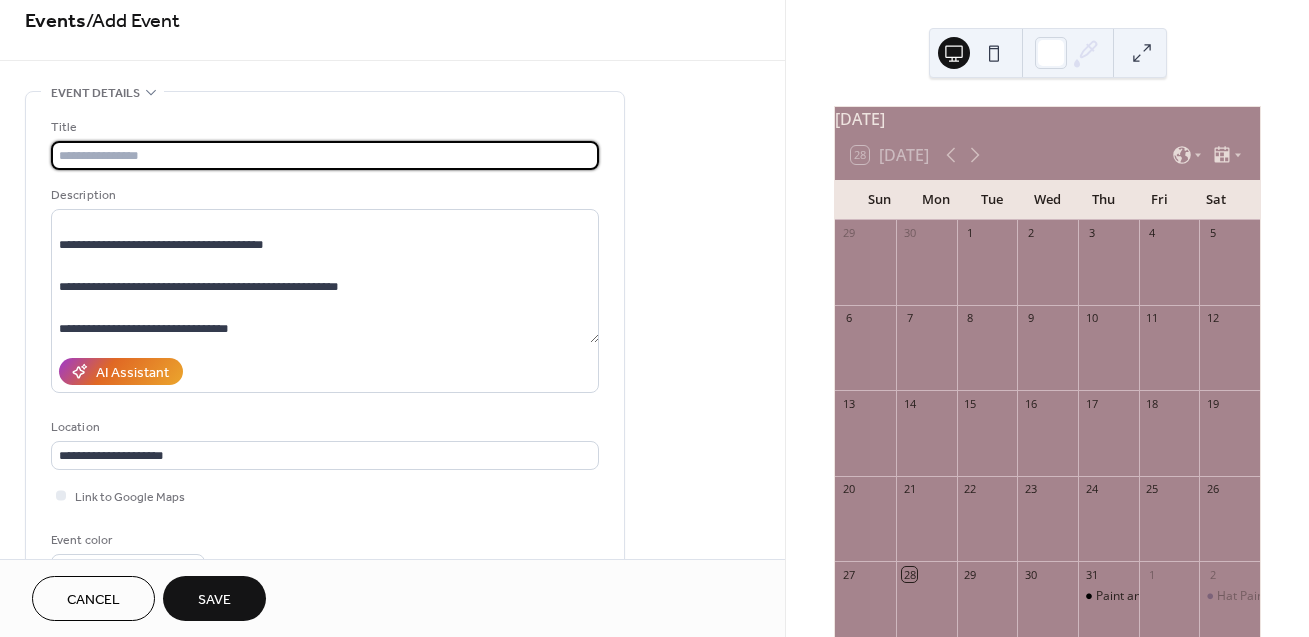 click at bounding box center (325, 155) 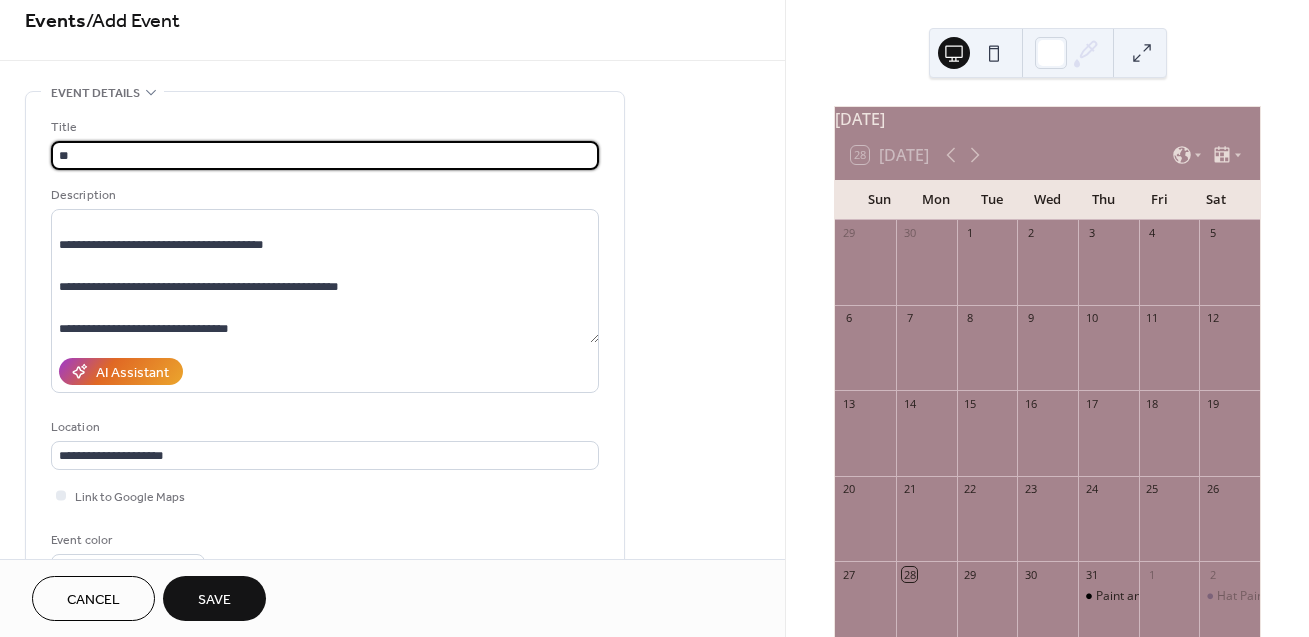 type on "*" 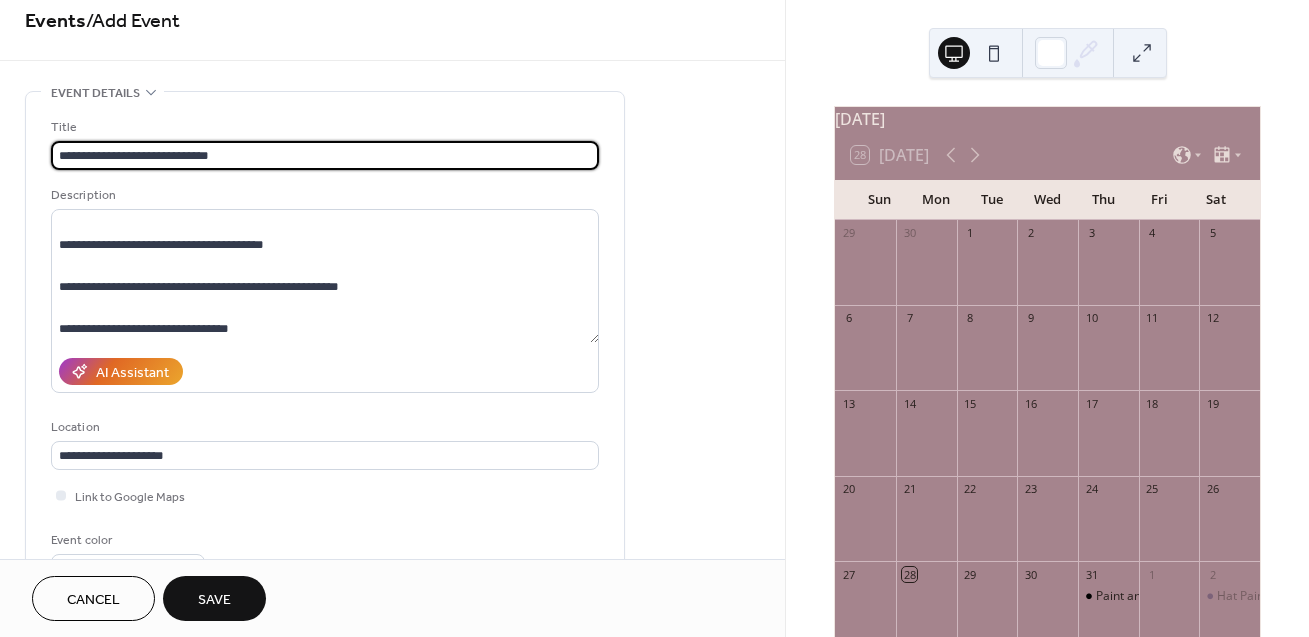 click on "**********" at bounding box center [325, 155] 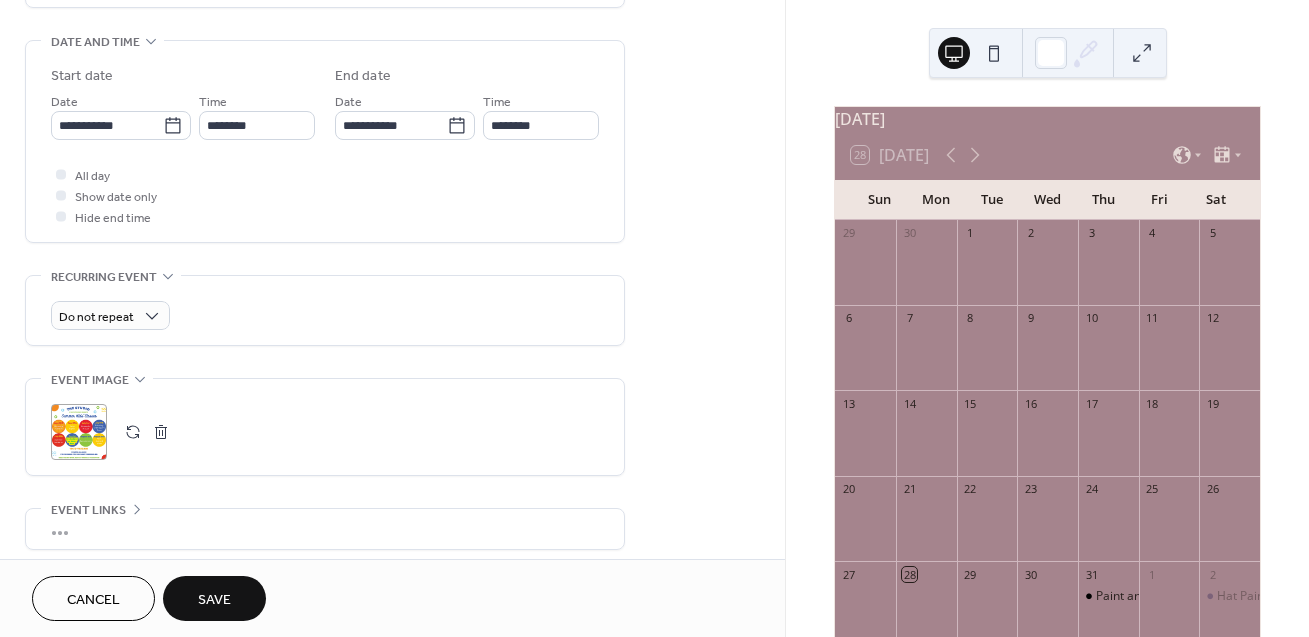 scroll, scrollTop: 944, scrollLeft: 0, axis: vertical 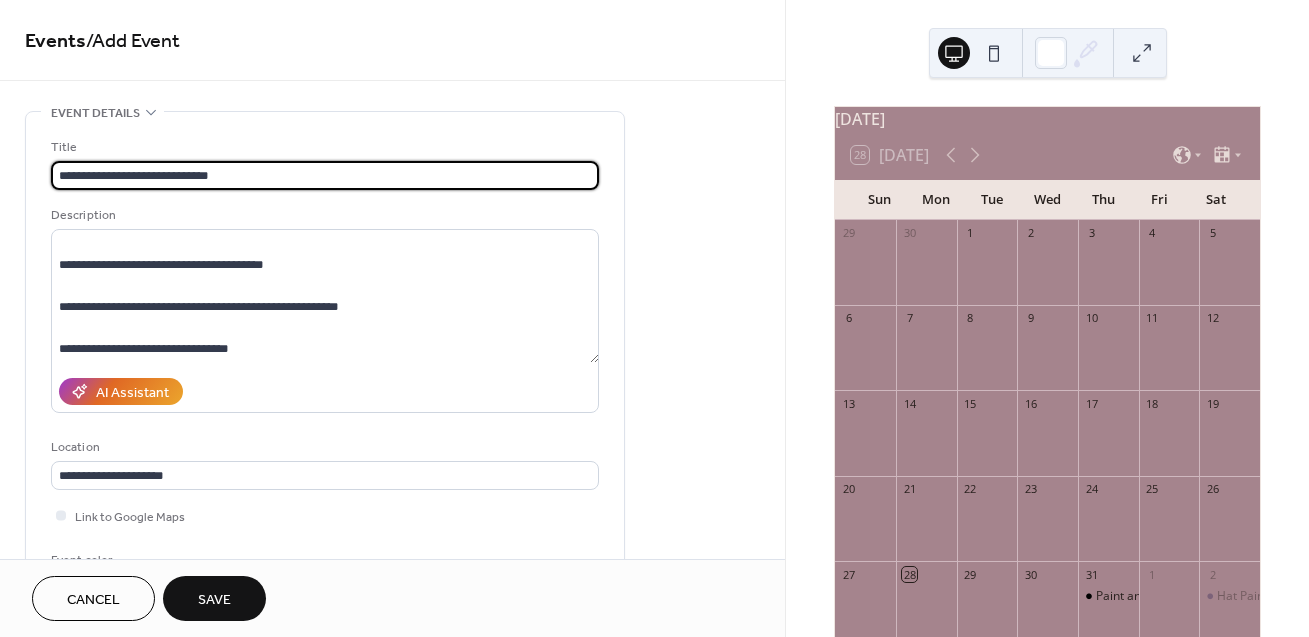 click on "**********" at bounding box center (325, 175) 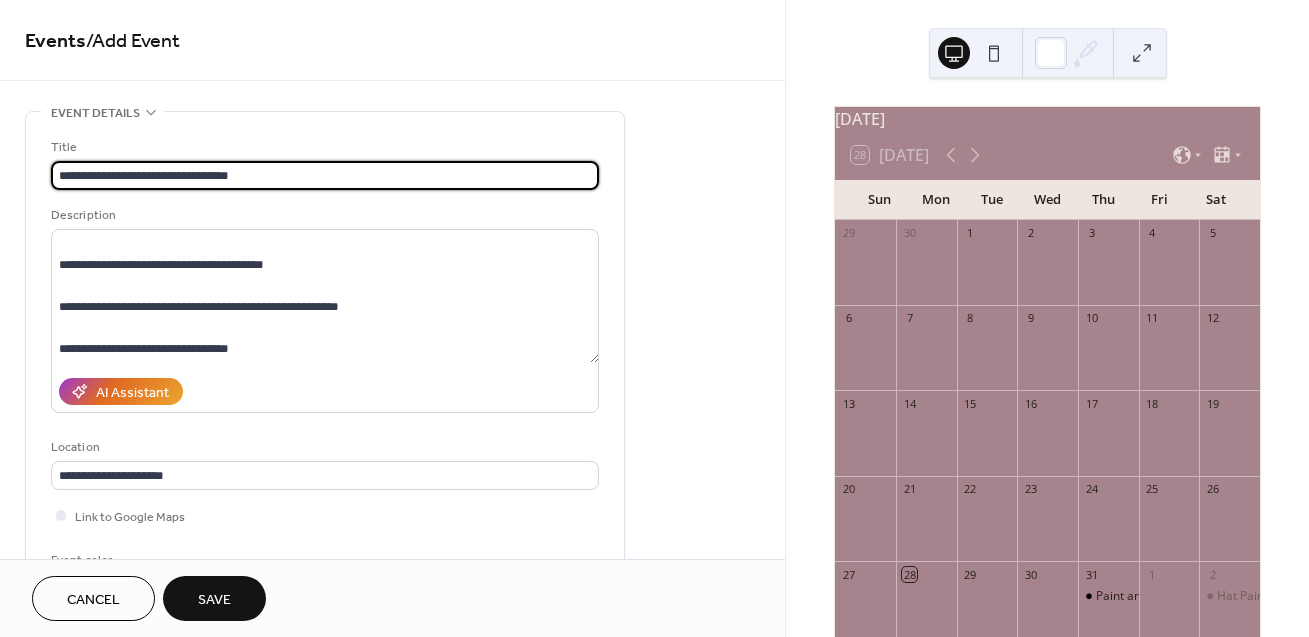 click on "**********" at bounding box center [325, 175] 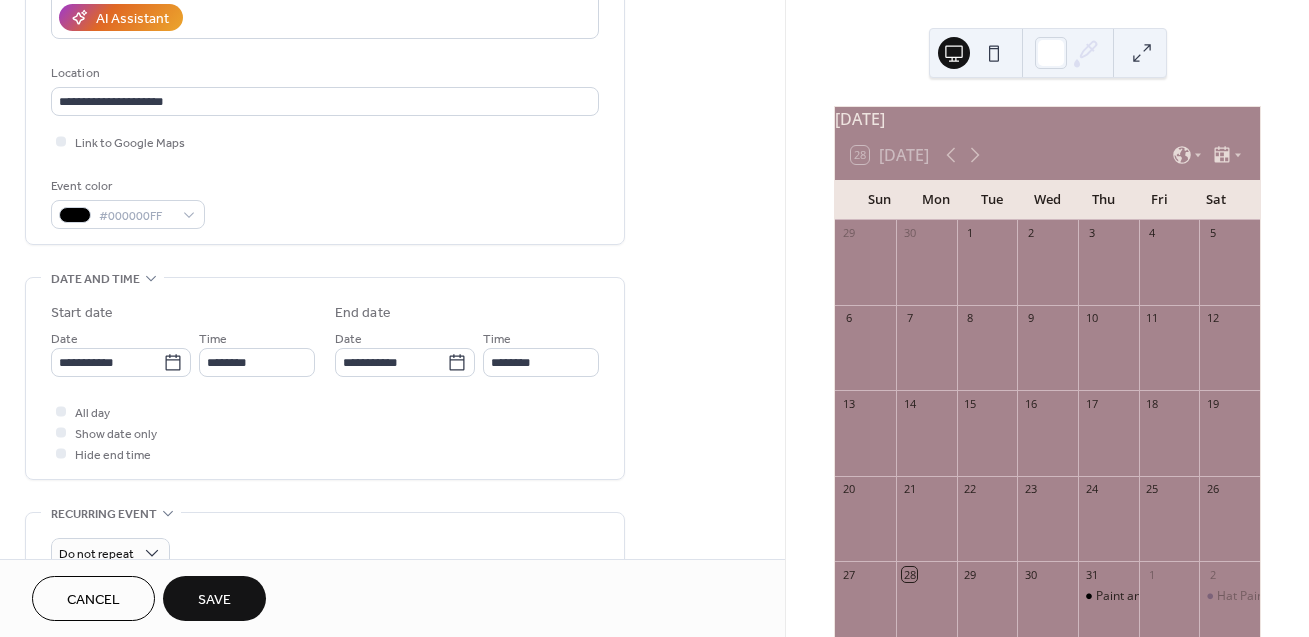 scroll, scrollTop: 486, scrollLeft: 0, axis: vertical 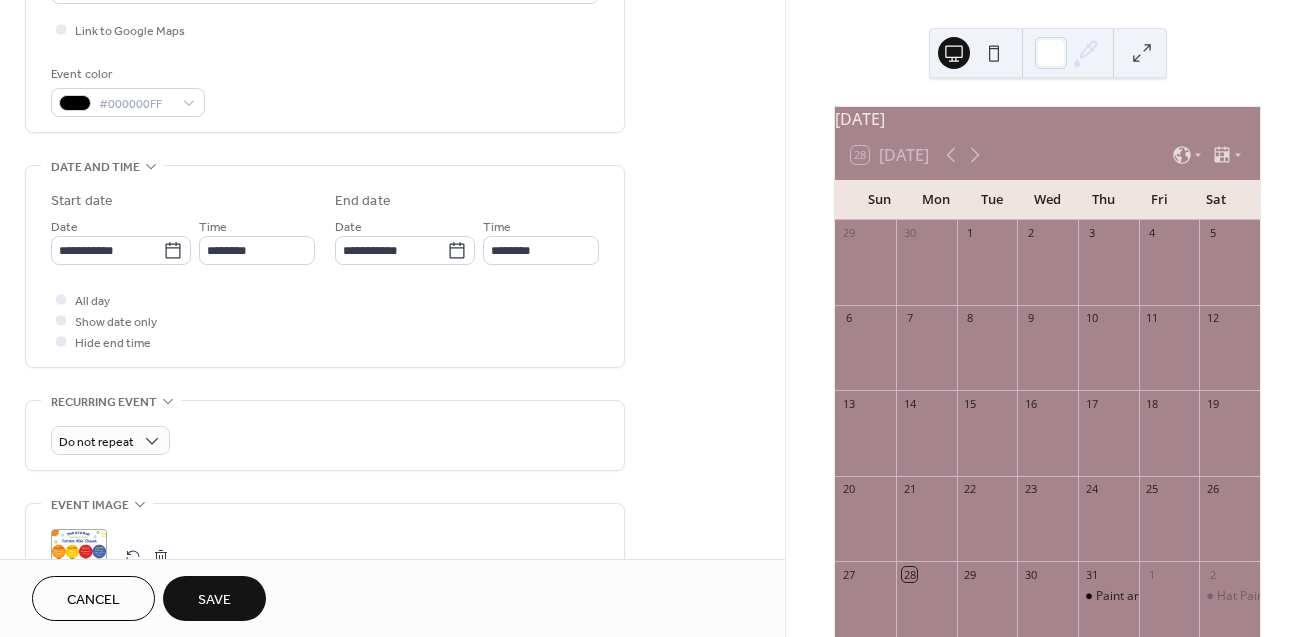 type on "**********" 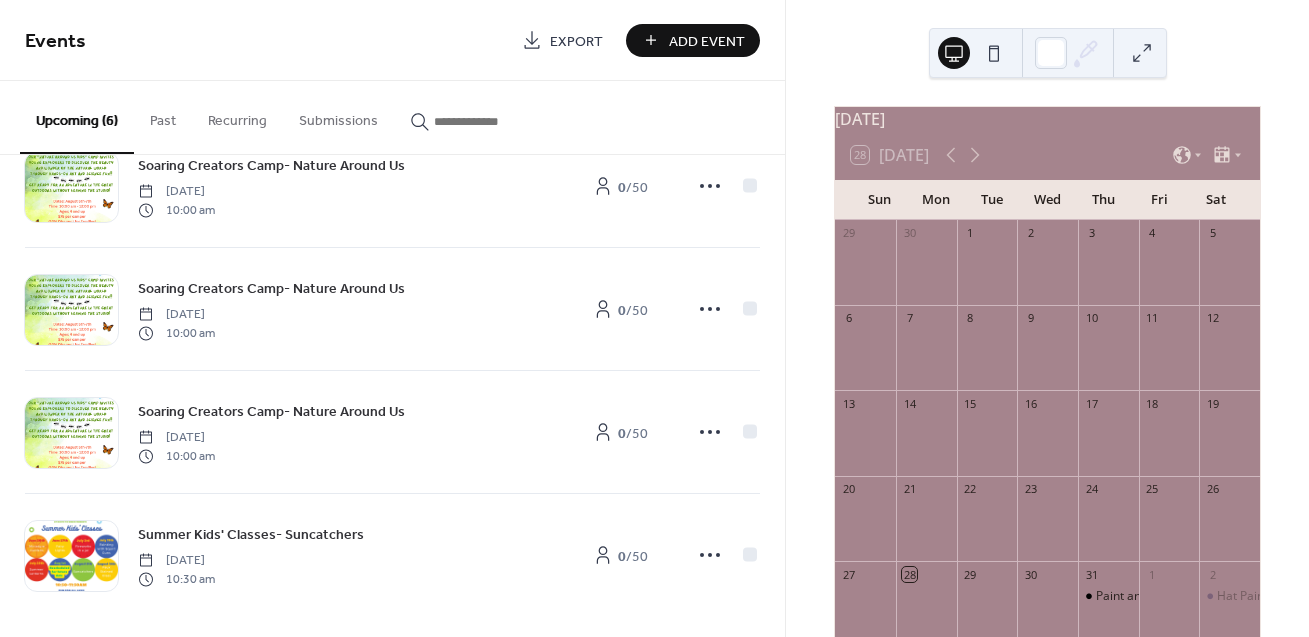 scroll, scrollTop: 315, scrollLeft: 0, axis: vertical 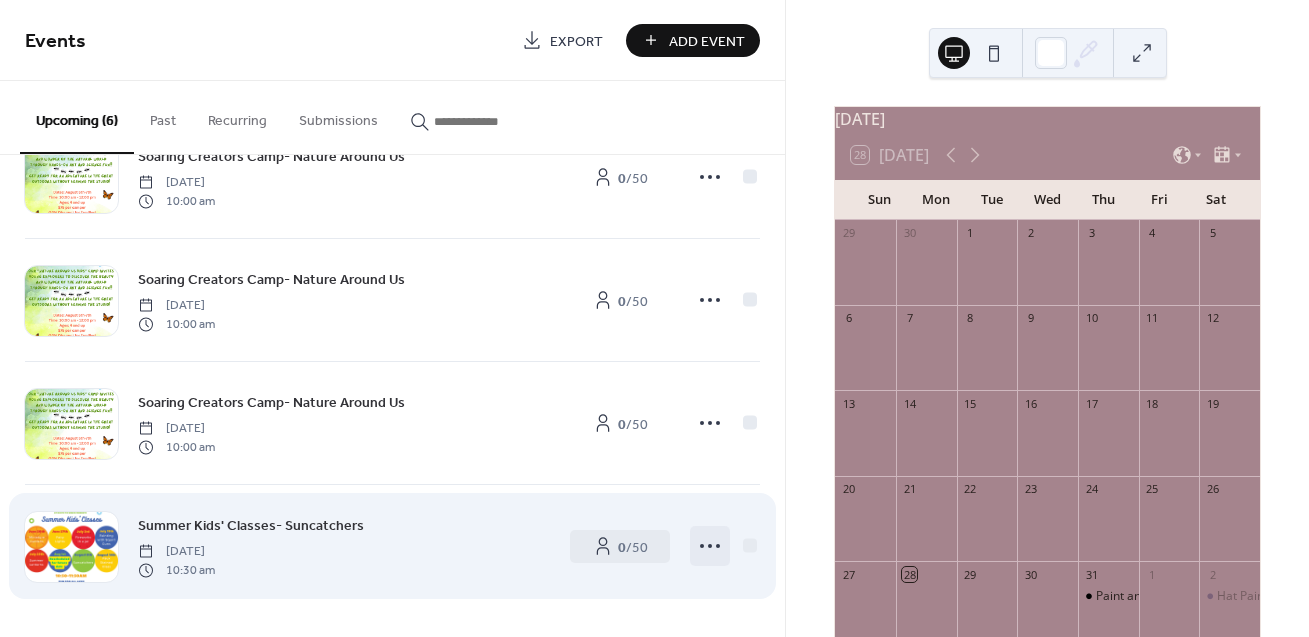 click 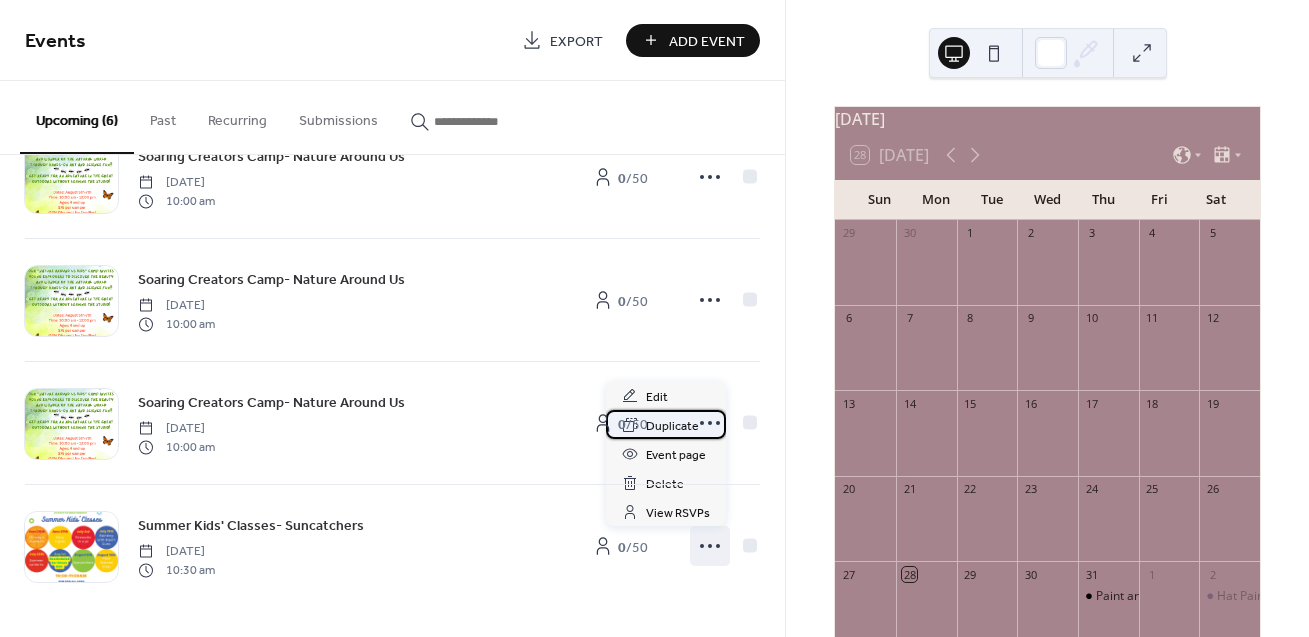 click on "Duplicate" at bounding box center (672, 426) 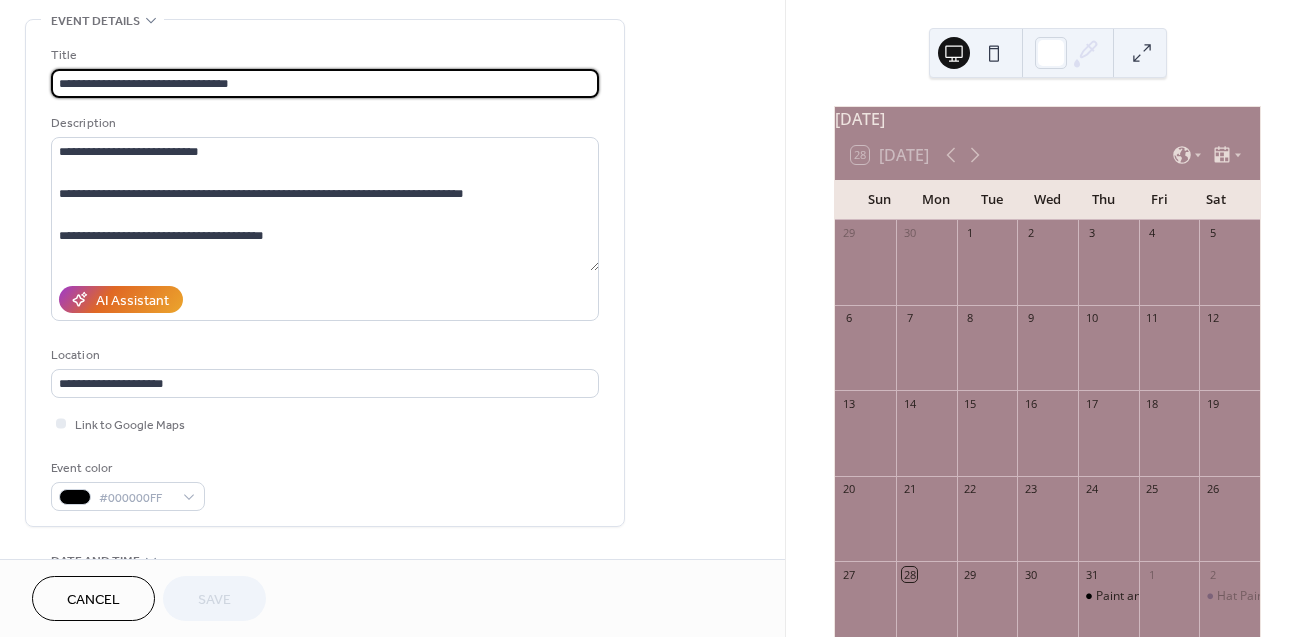 scroll, scrollTop: 0, scrollLeft: 0, axis: both 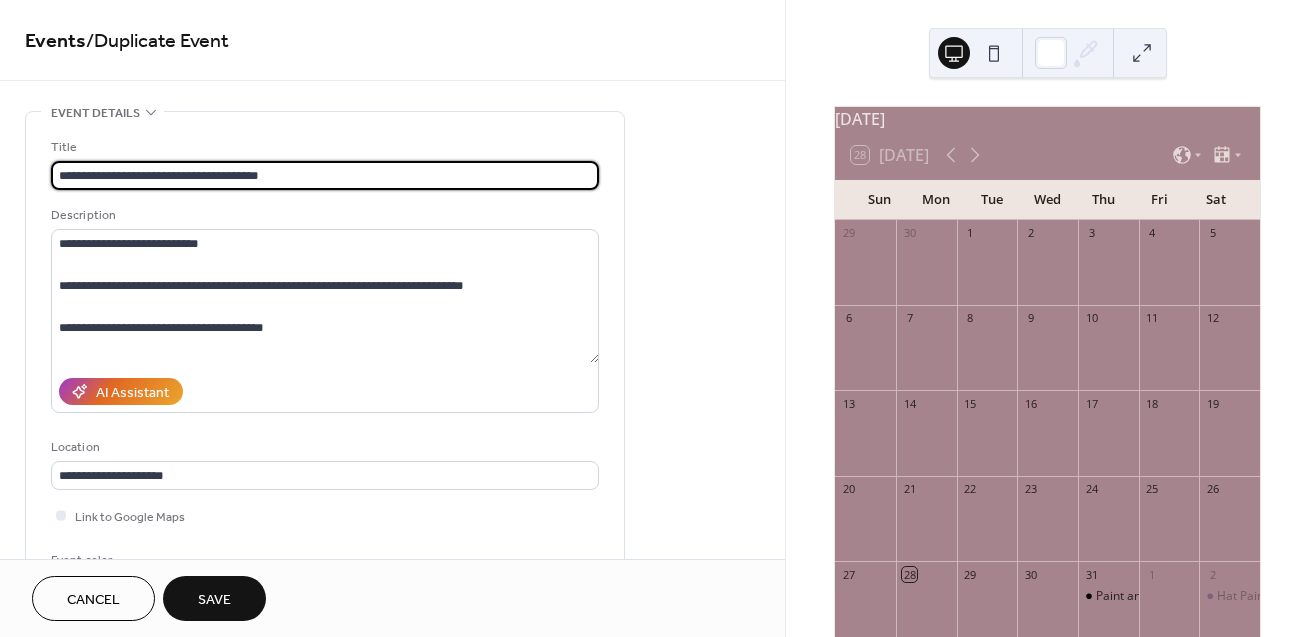 type on "**********" 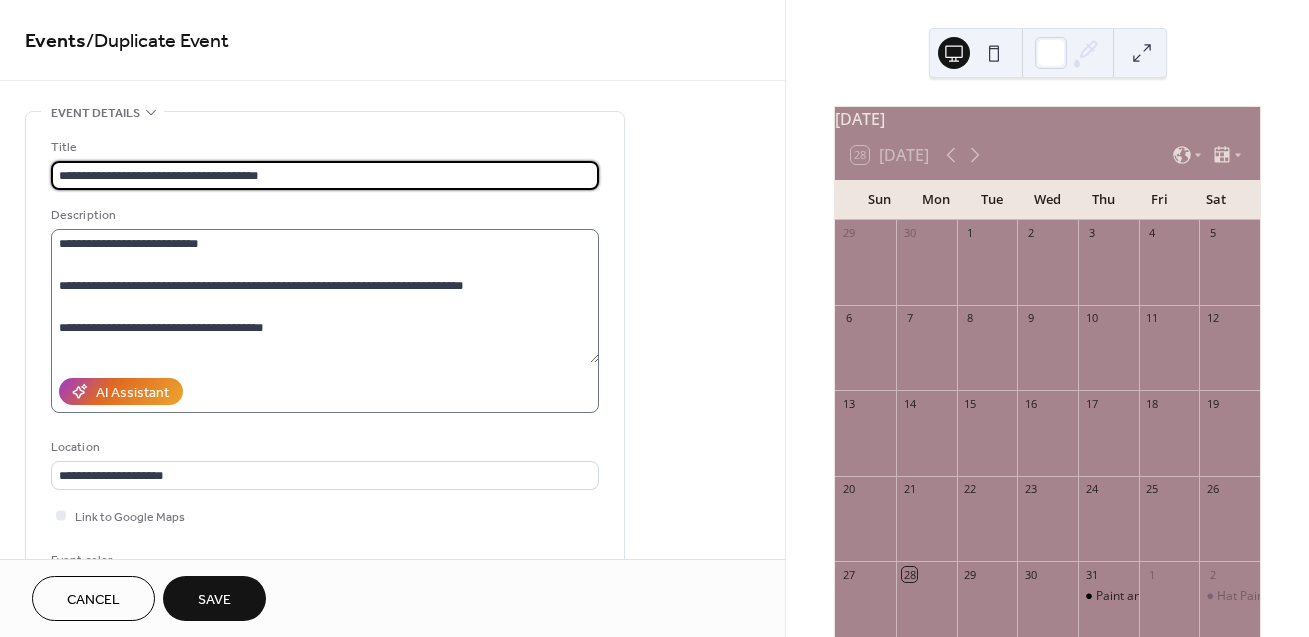 scroll, scrollTop: 63, scrollLeft: 0, axis: vertical 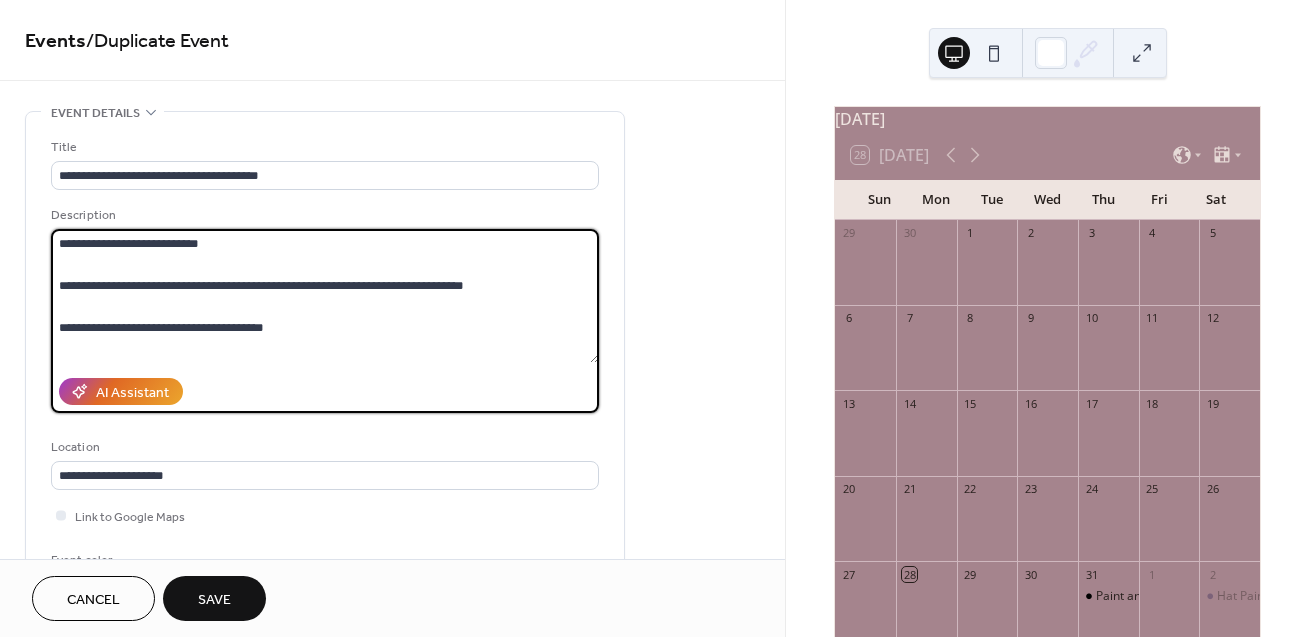 drag, startPoint x: 269, startPoint y: 348, endPoint x: -50, endPoint y: 116, distance: 394.44266 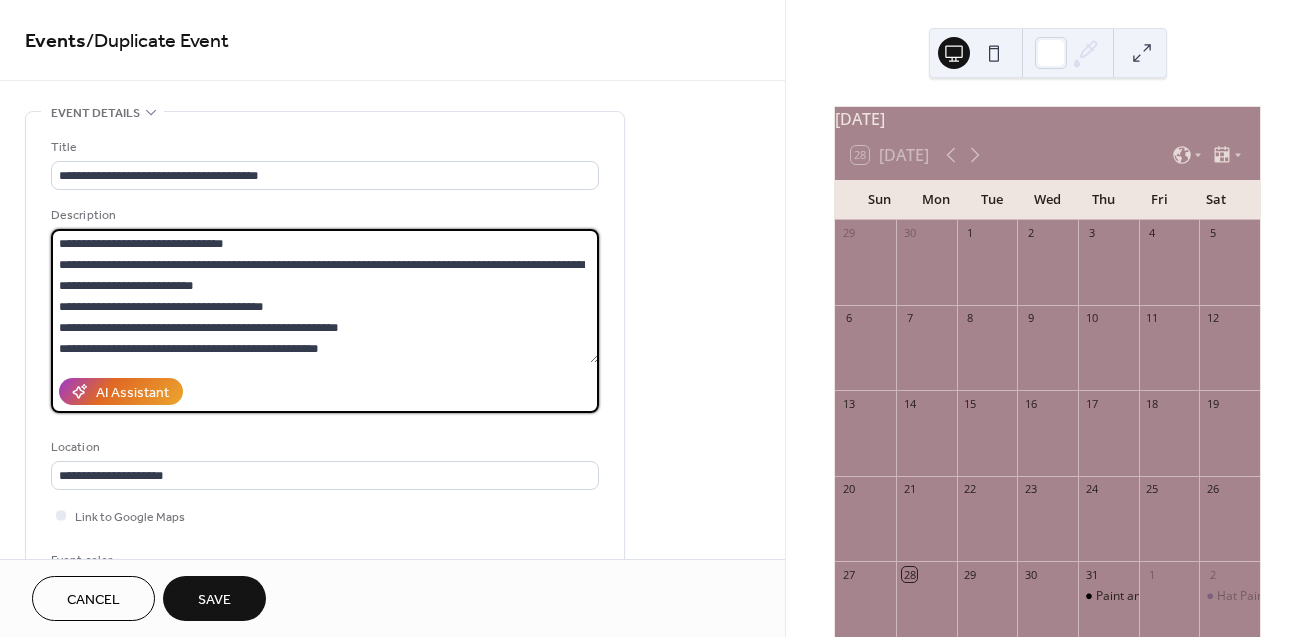 scroll, scrollTop: 39, scrollLeft: 0, axis: vertical 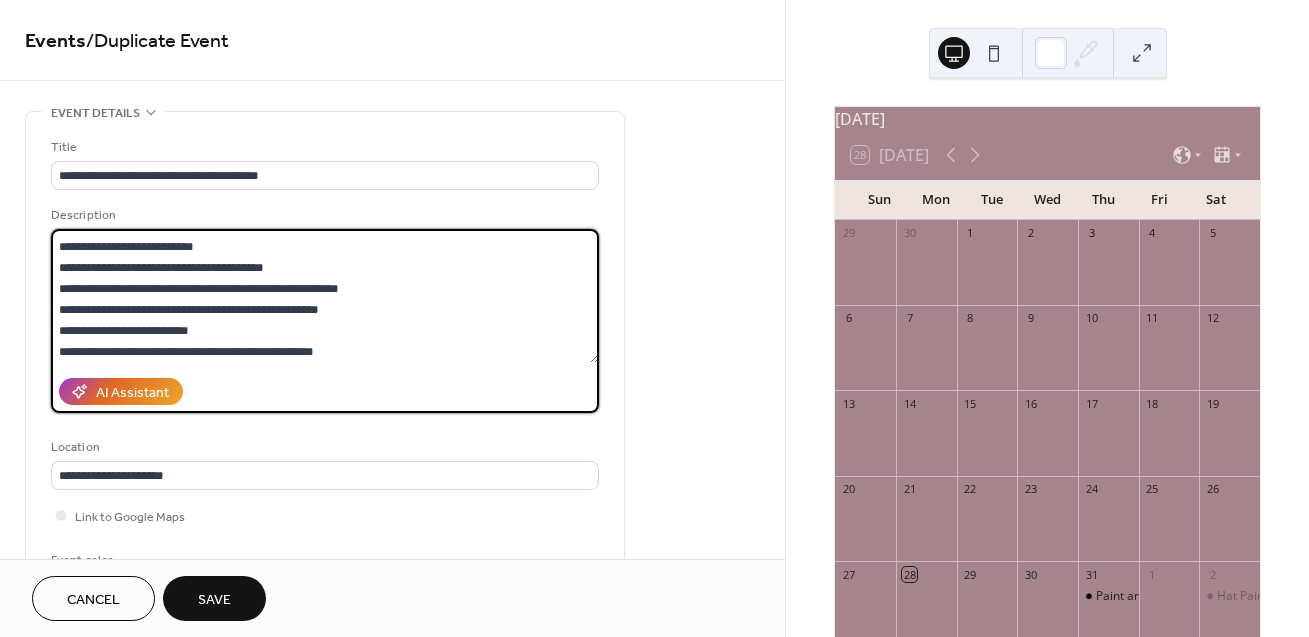 drag, startPoint x: 222, startPoint y: 332, endPoint x: 48, endPoint y: 308, distance: 175.64737 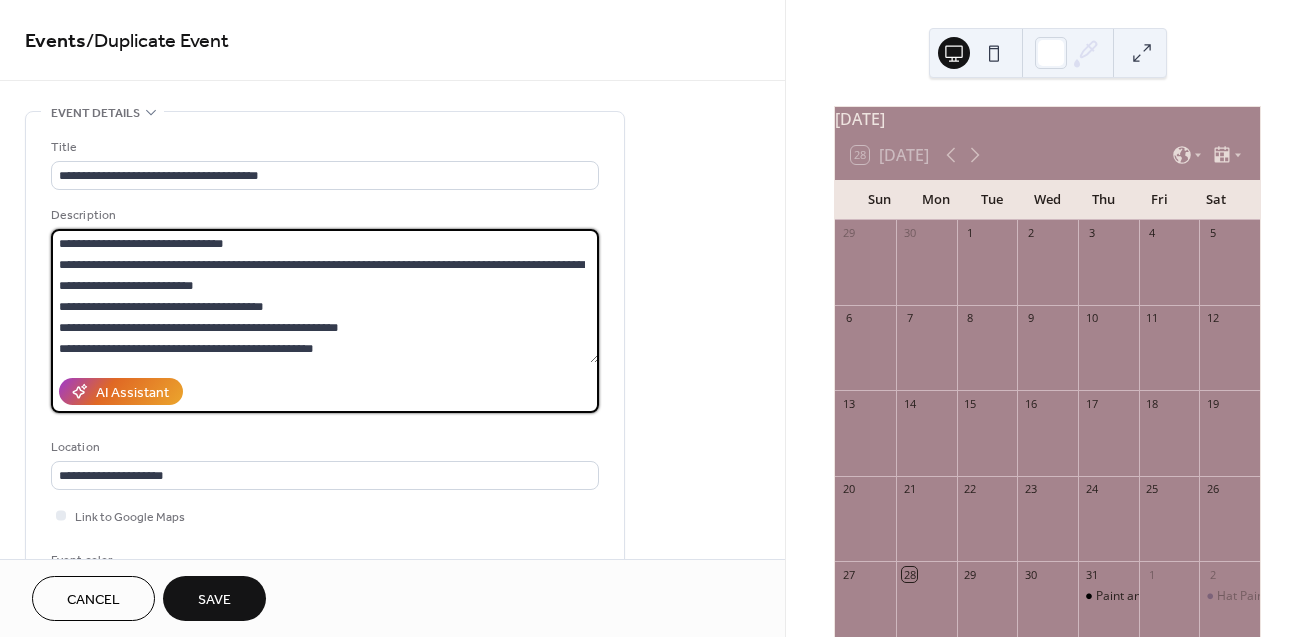 scroll, scrollTop: 0, scrollLeft: 0, axis: both 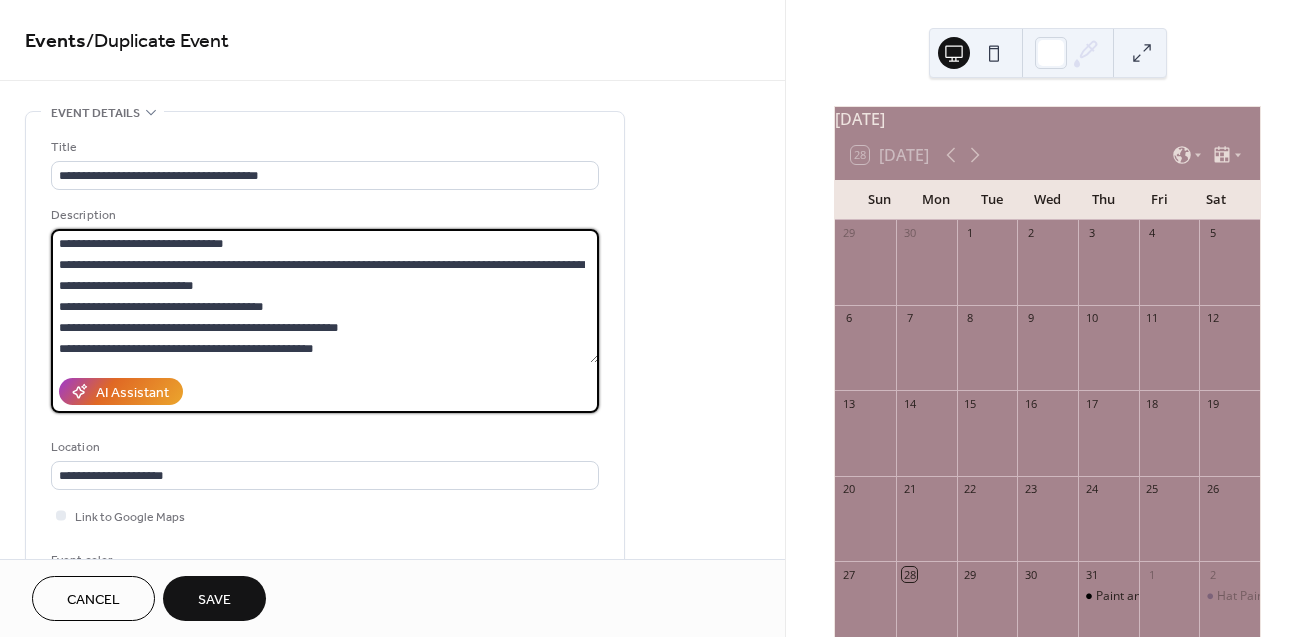click on "**********" at bounding box center (325, 296) 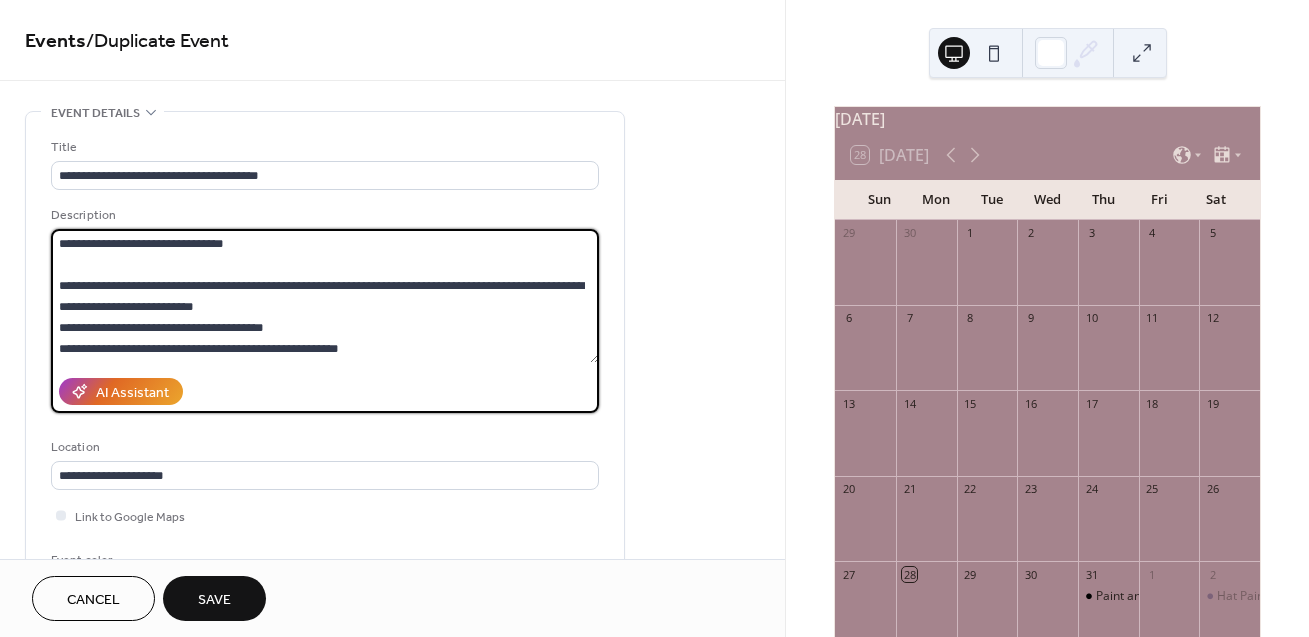 click on "**********" at bounding box center (325, 296) 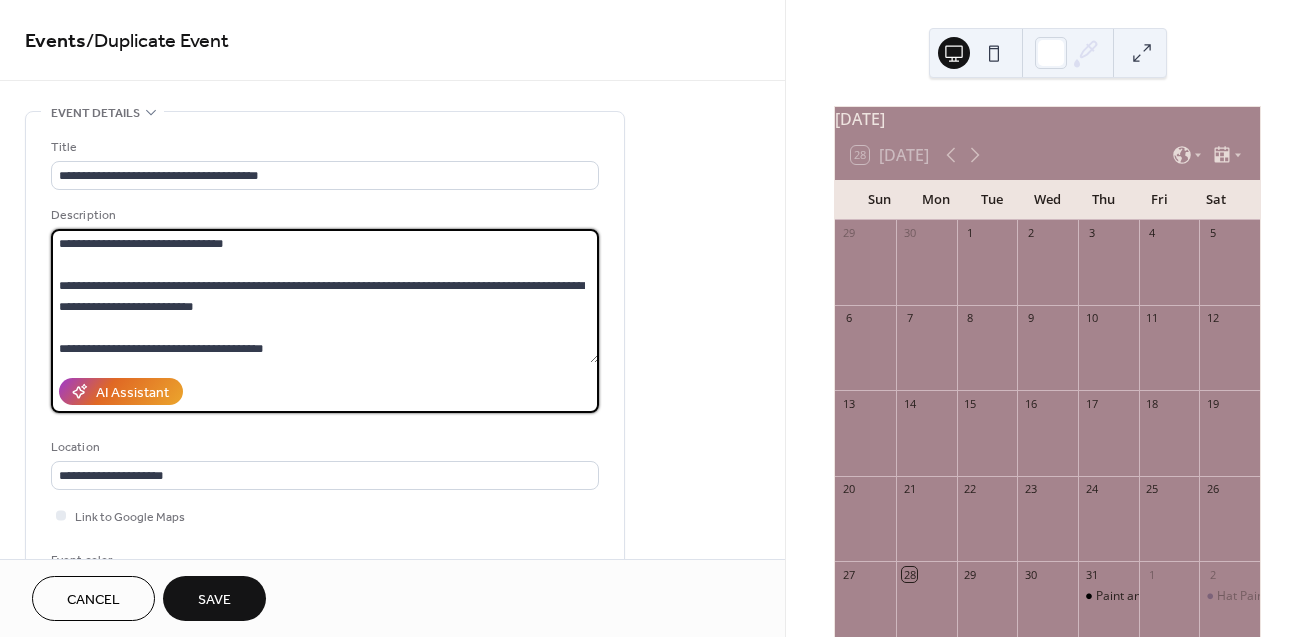 scroll, scrollTop: 42, scrollLeft: 0, axis: vertical 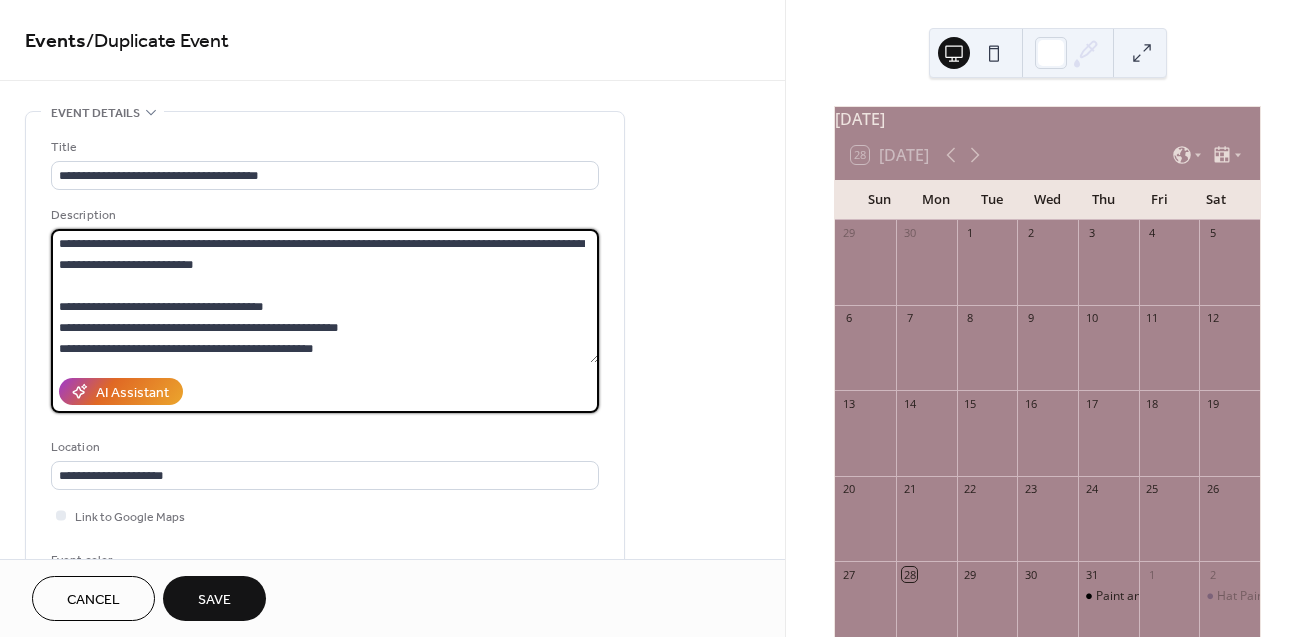 click on "**********" at bounding box center [325, 296] 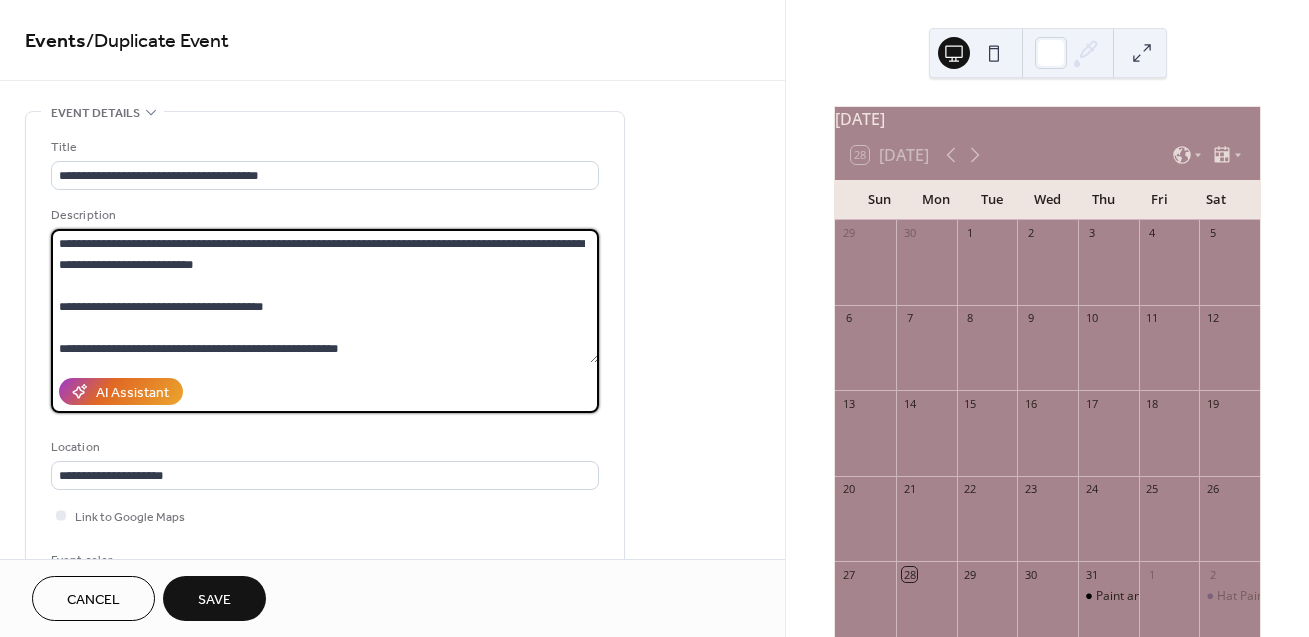 click on "**********" at bounding box center [325, 296] 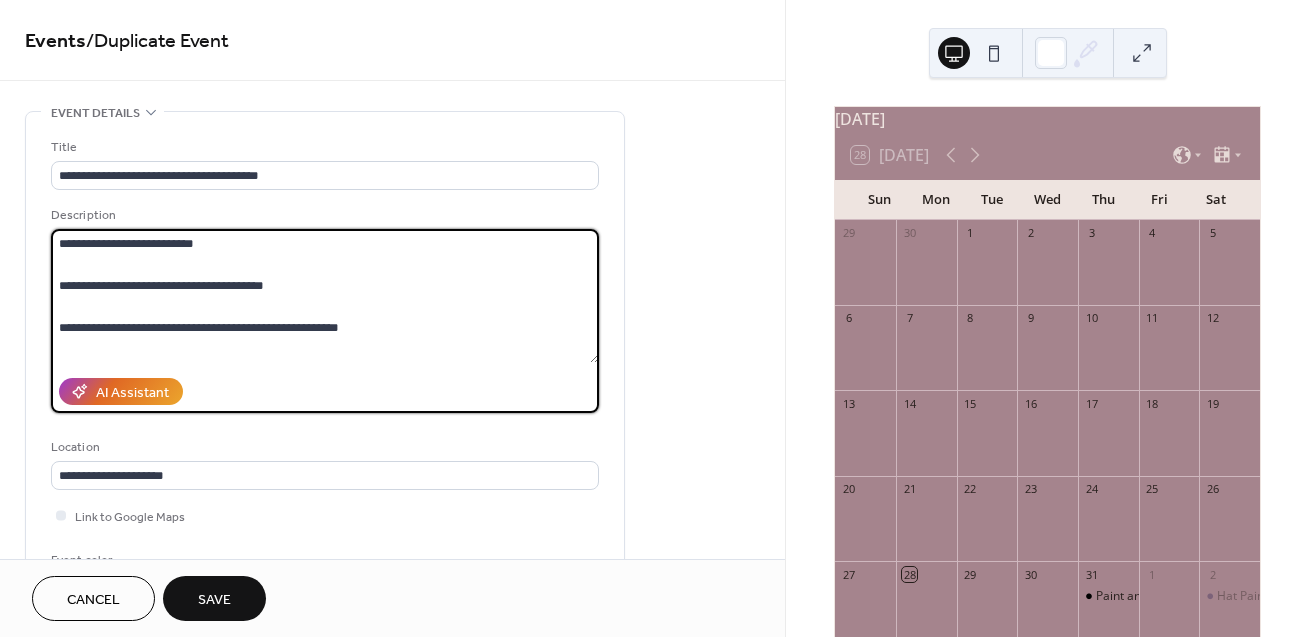 scroll, scrollTop: 84, scrollLeft: 0, axis: vertical 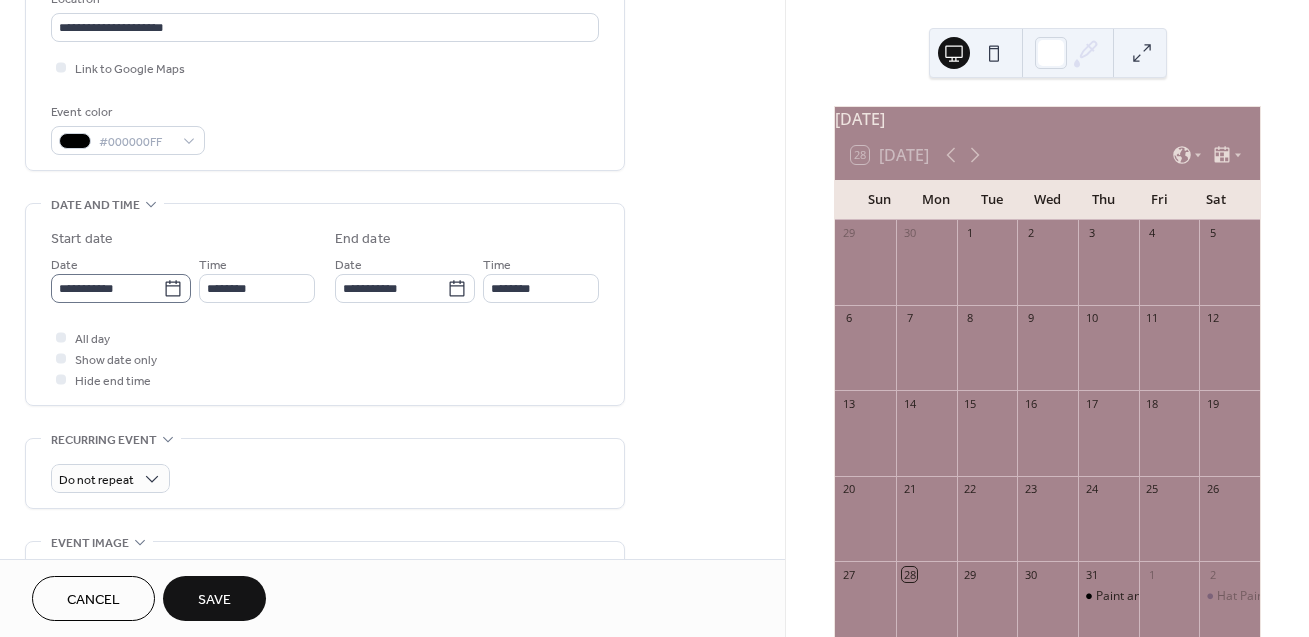 type on "**********" 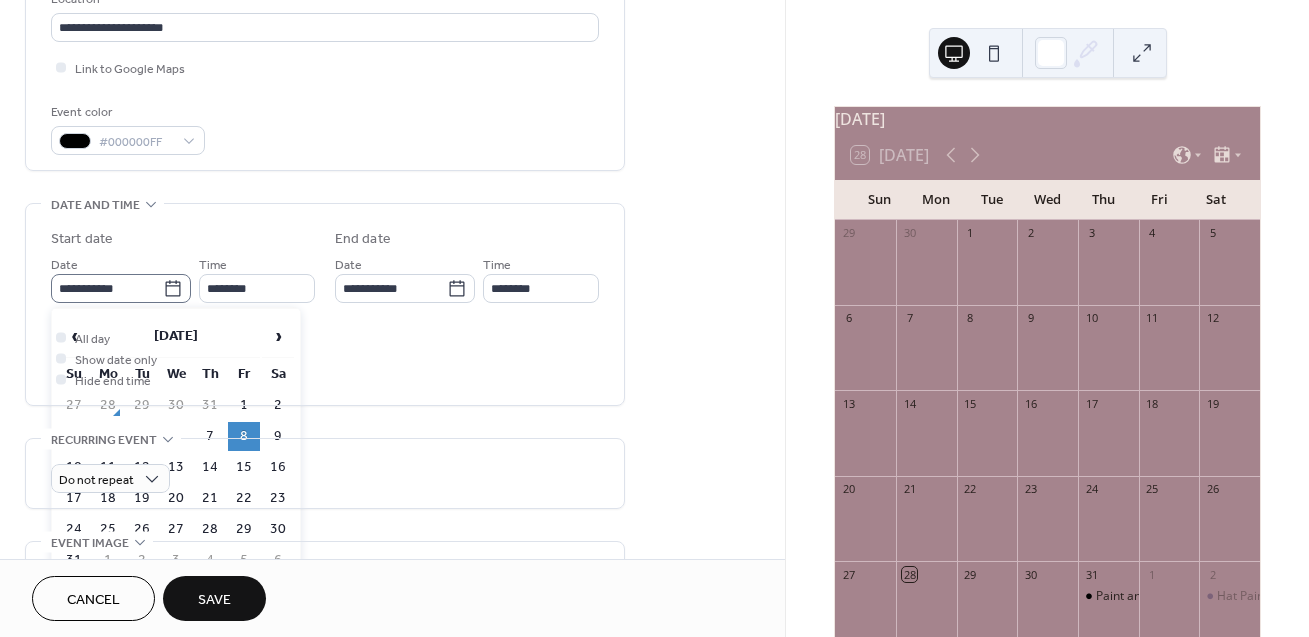 click 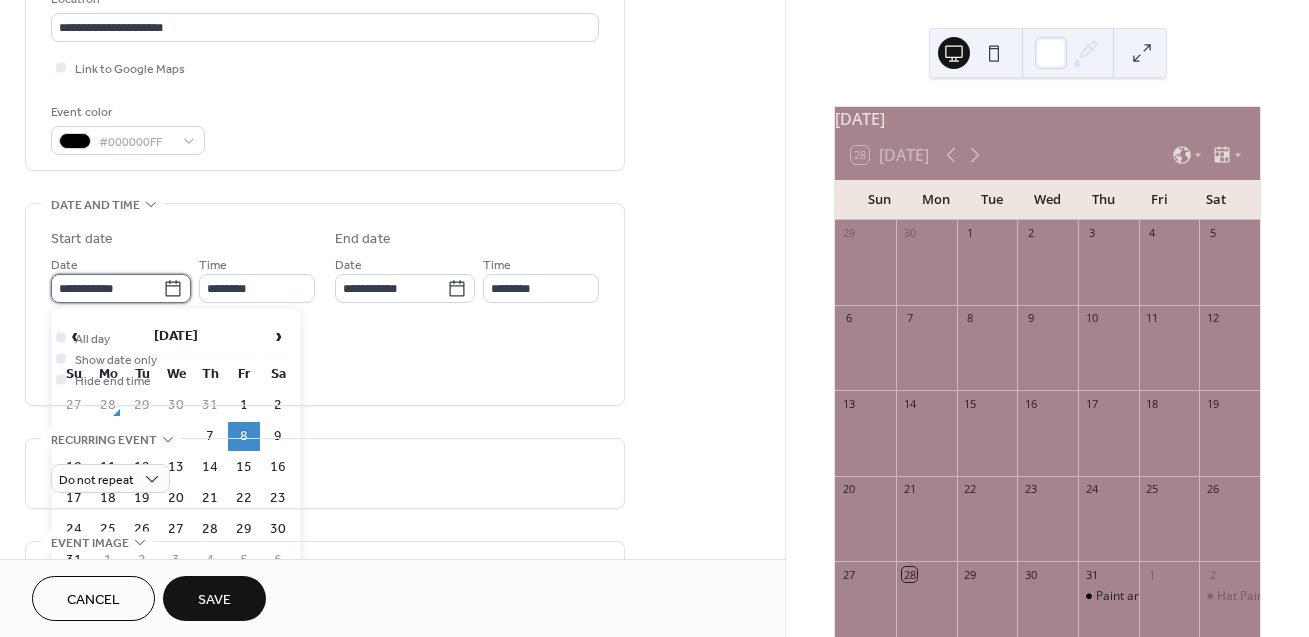 click on "**********" at bounding box center (107, 288) 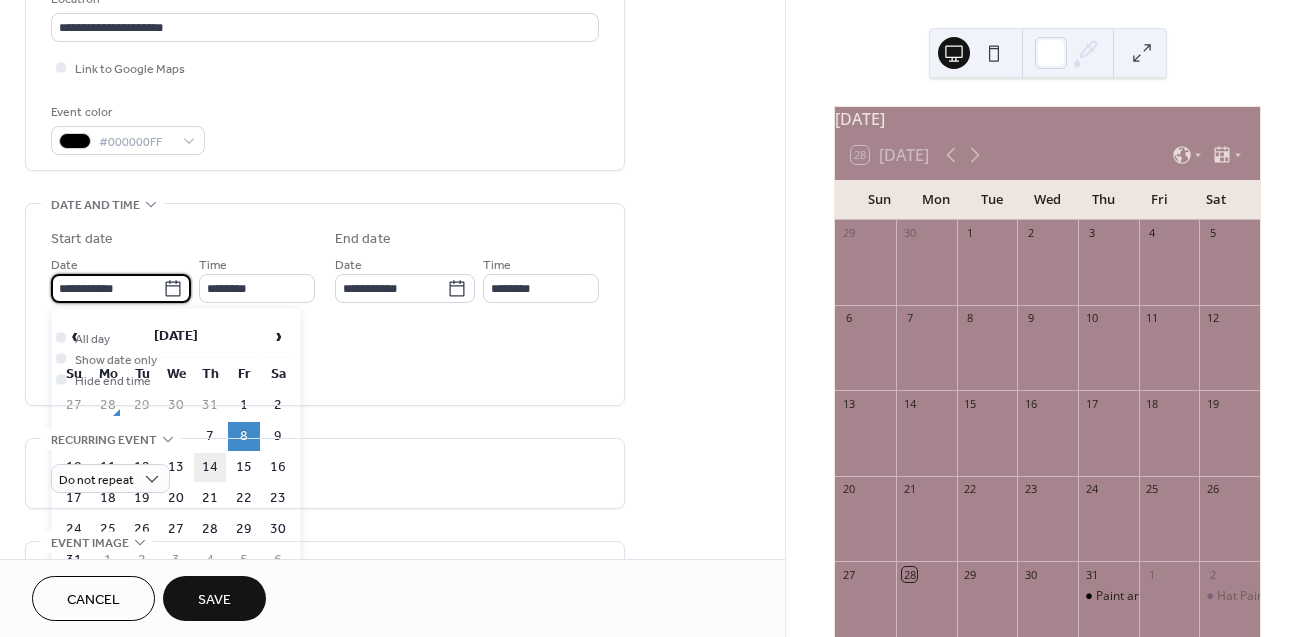 click on "14" at bounding box center (210, 467) 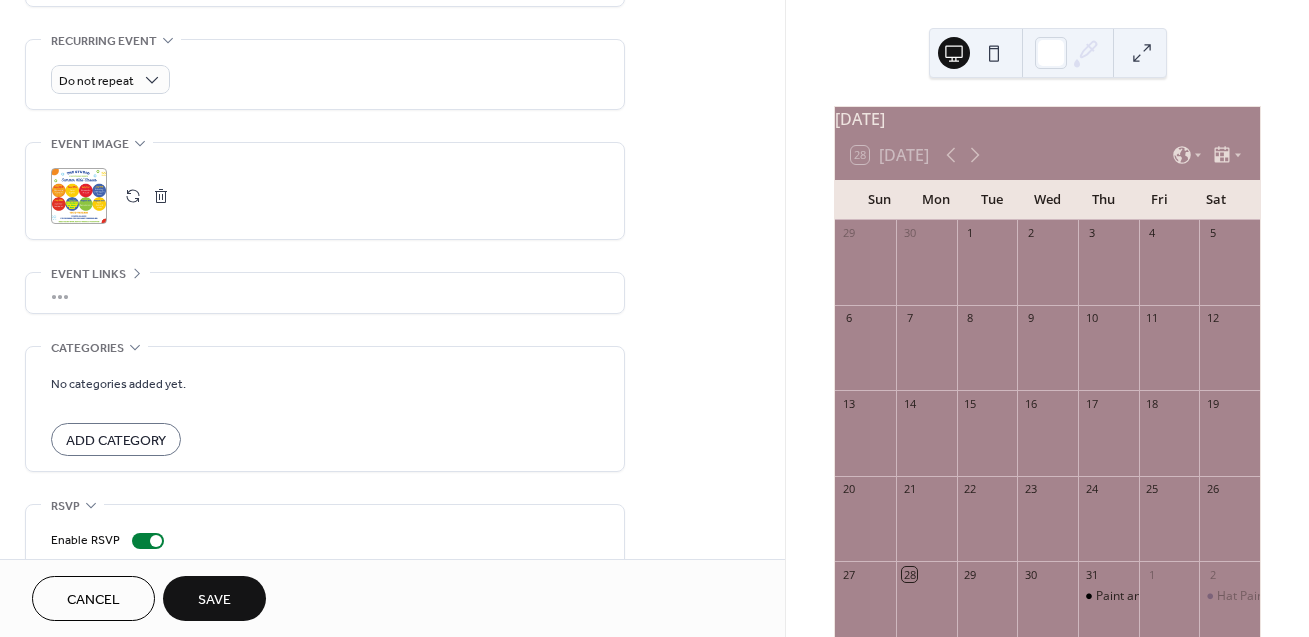 scroll, scrollTop: 944, scrollLeft: 0, axis: vertical 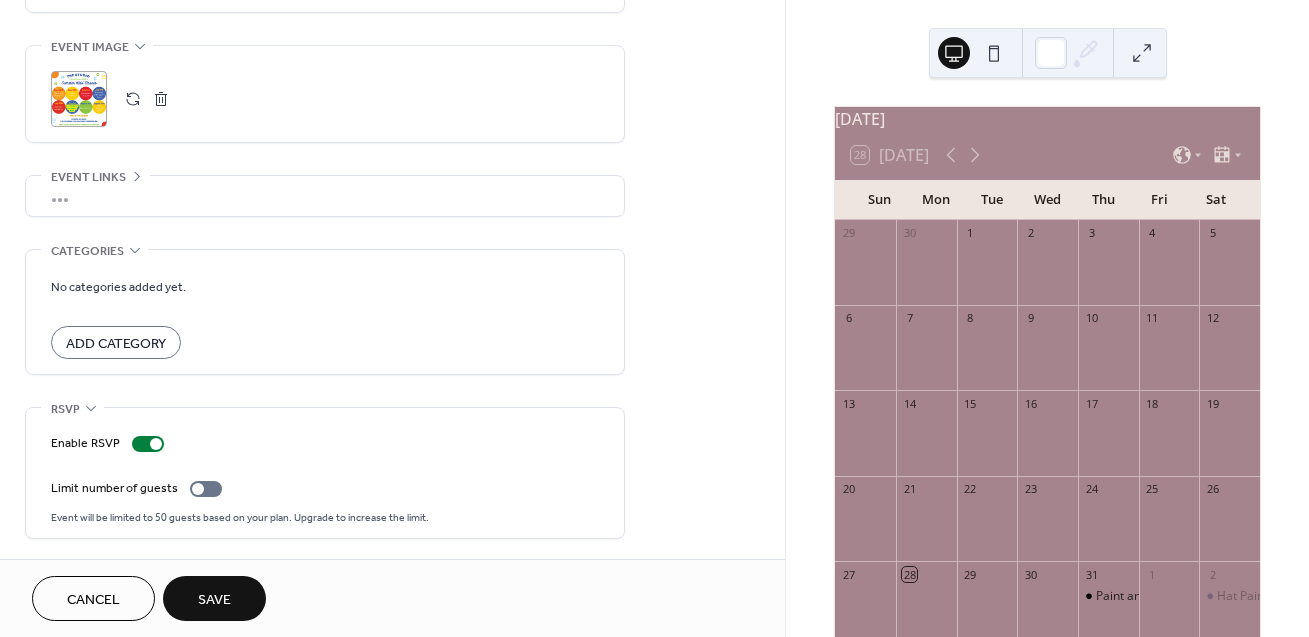 click on "Save" at bounding box center [214, 600] 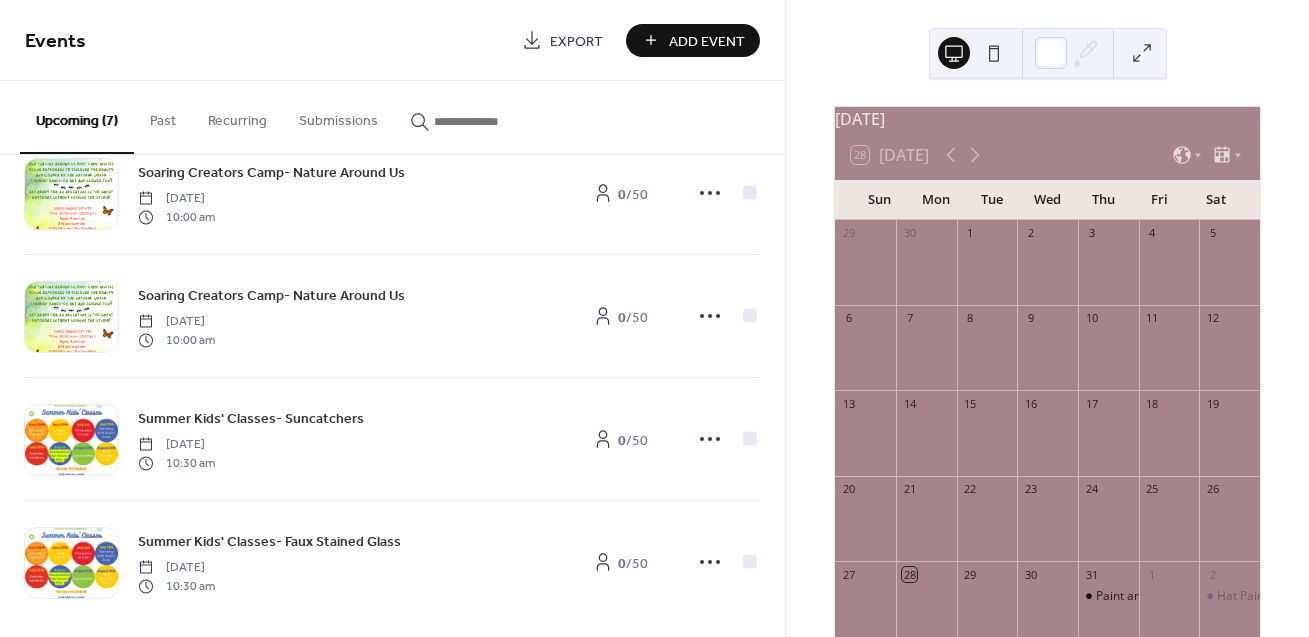 scroll, scrollTop: 438, scrollLeft: 0, axis: vertical 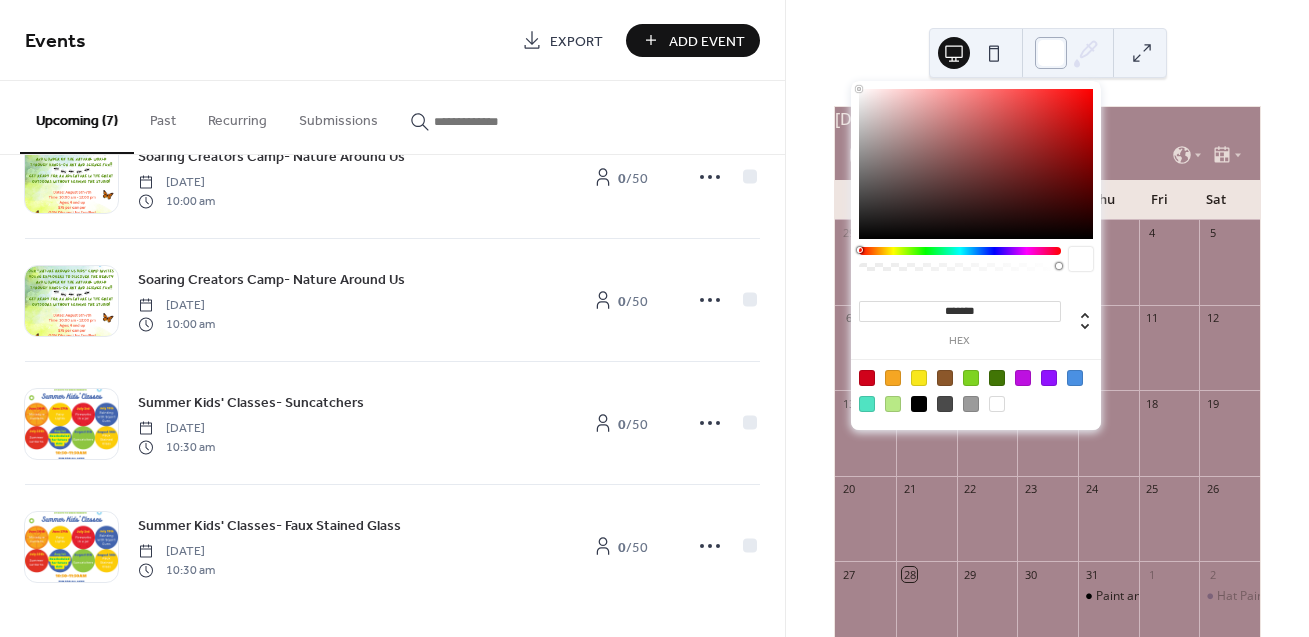 click at bounding box center [1051, 53] 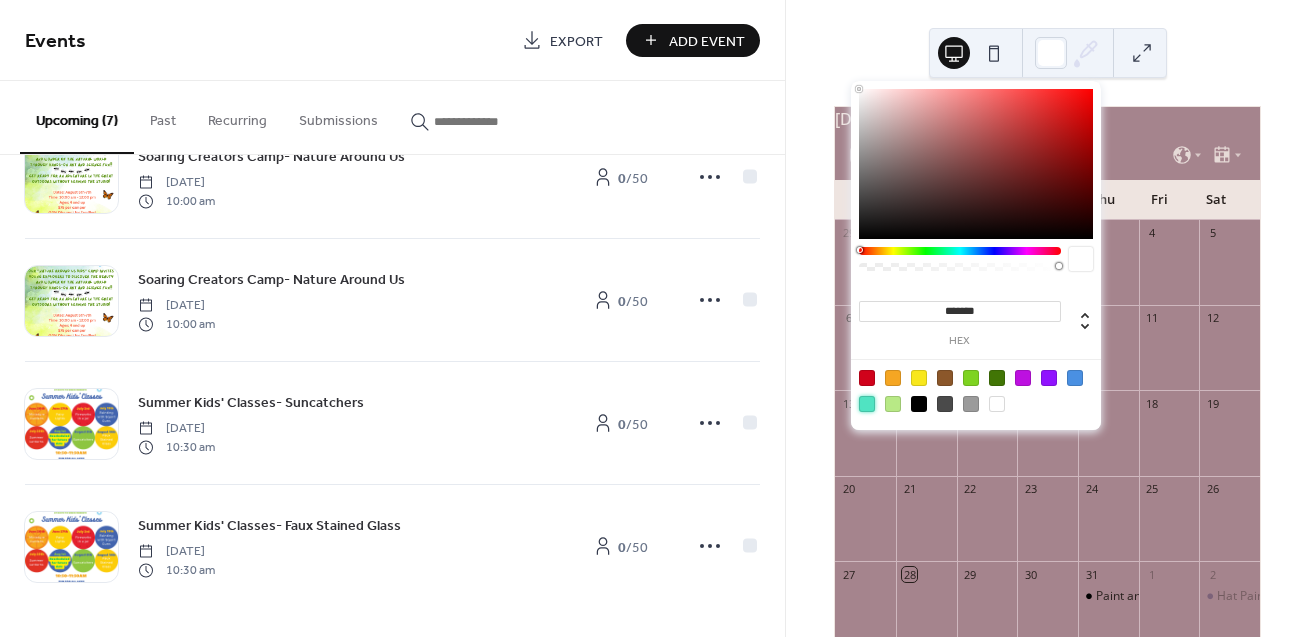 click at bounding box center (867, 404) 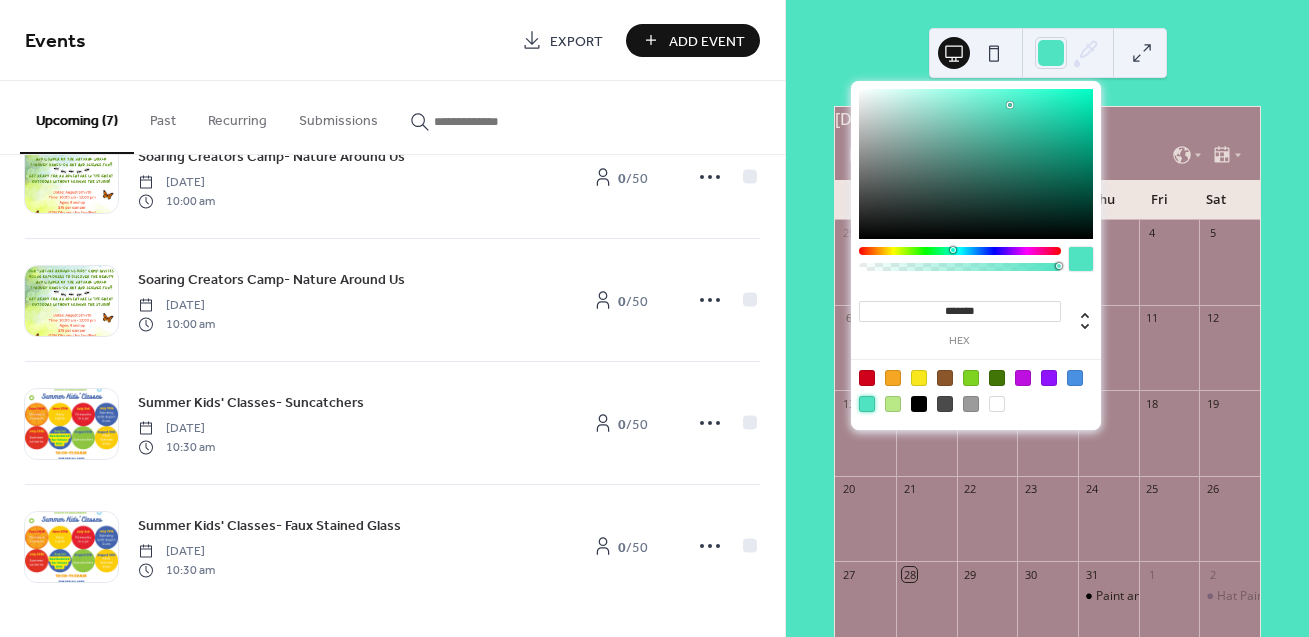 click at bounding box center (997, 404) 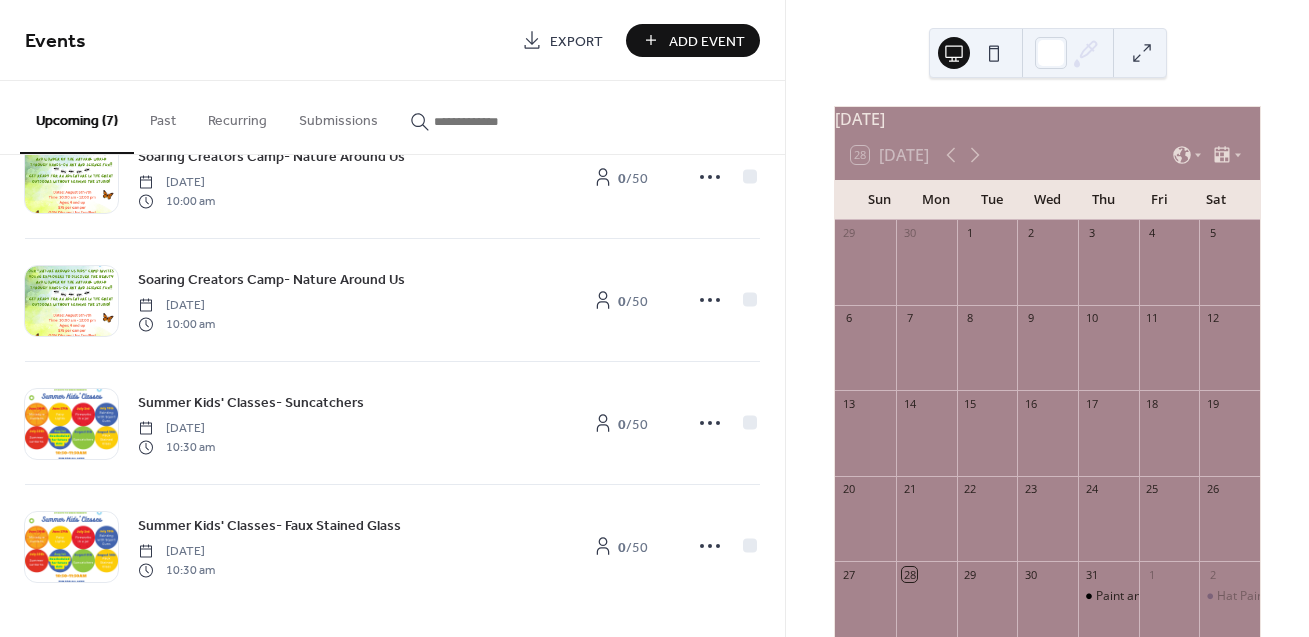 click on "[DATE] 28 [DATE] Sun Mon Tue Wed Thu Fri Sat 29 30 1 2 3 4 5 6 7 8 9 10 11 12 13 14 15 16 17 18 19 20 21 22 23 24 25 26 27 28 29 30 31 Paint an Axolotl with The Glazing Sun  1 2 Hat Painting Party with Alyiha  3 4 5 Soaring Creators Camp- Nature Around Us 6 Soaring Creators Camp- Nature Around Us 7 Soaring Creators Camp- Nature Around Us 8 Summer Kids' Classes- Suncatchers  9 Subscribe Powered by   [DOMAIN_NAME]" at bounding box center [1047, 318] 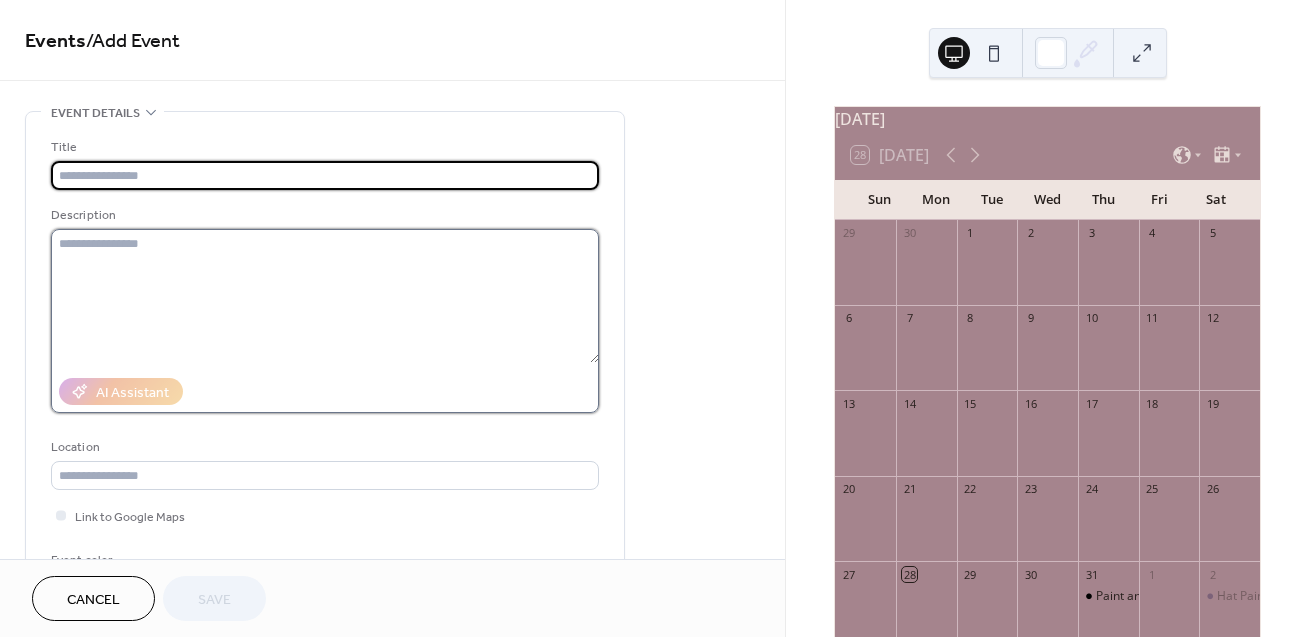click at bounding box center [325, 296] 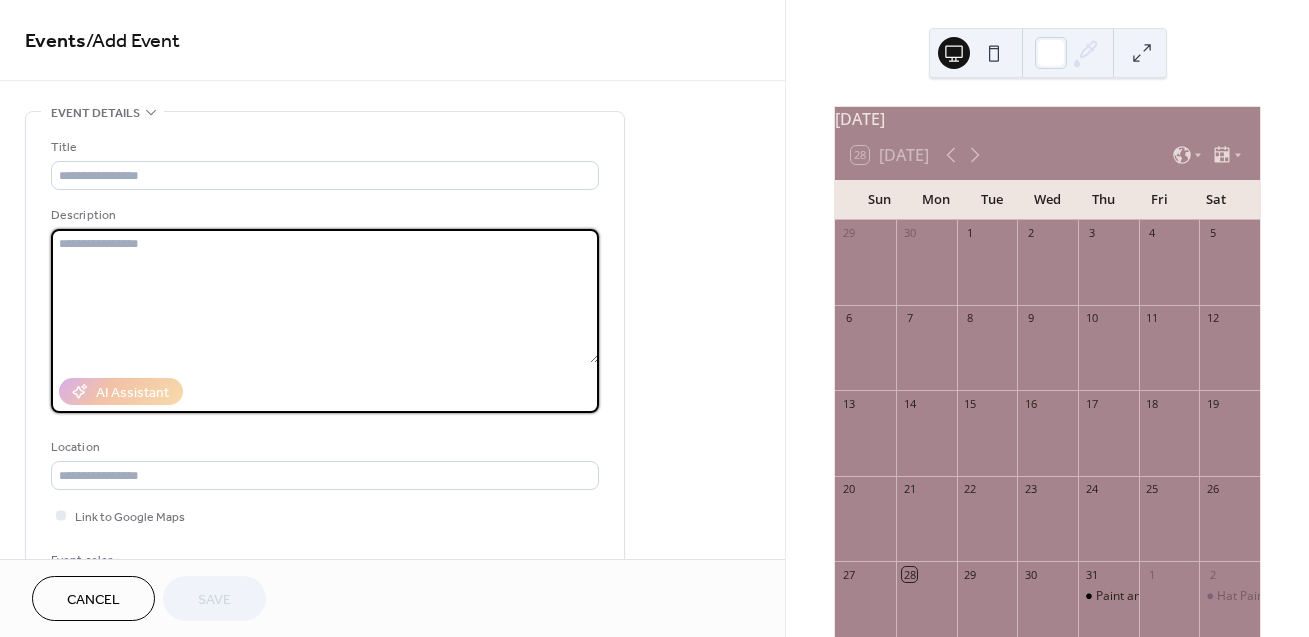 paste on "**********" 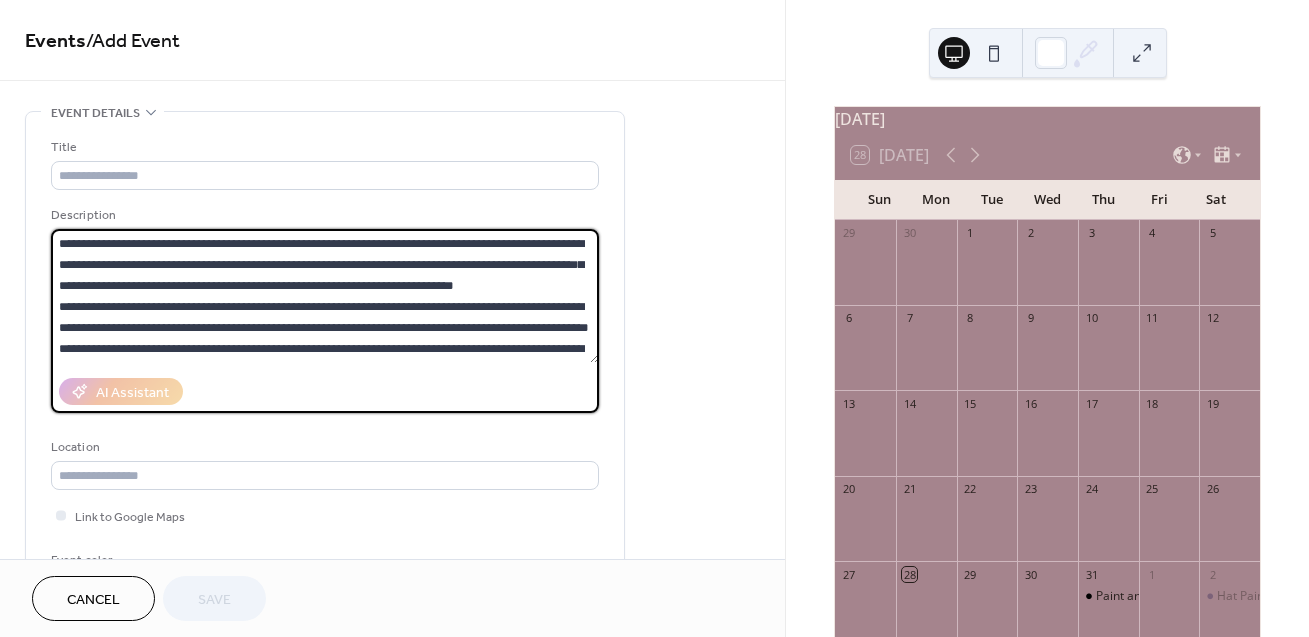 scroll, scrollTop: 123, scrollLeft: 0, axis: vertical 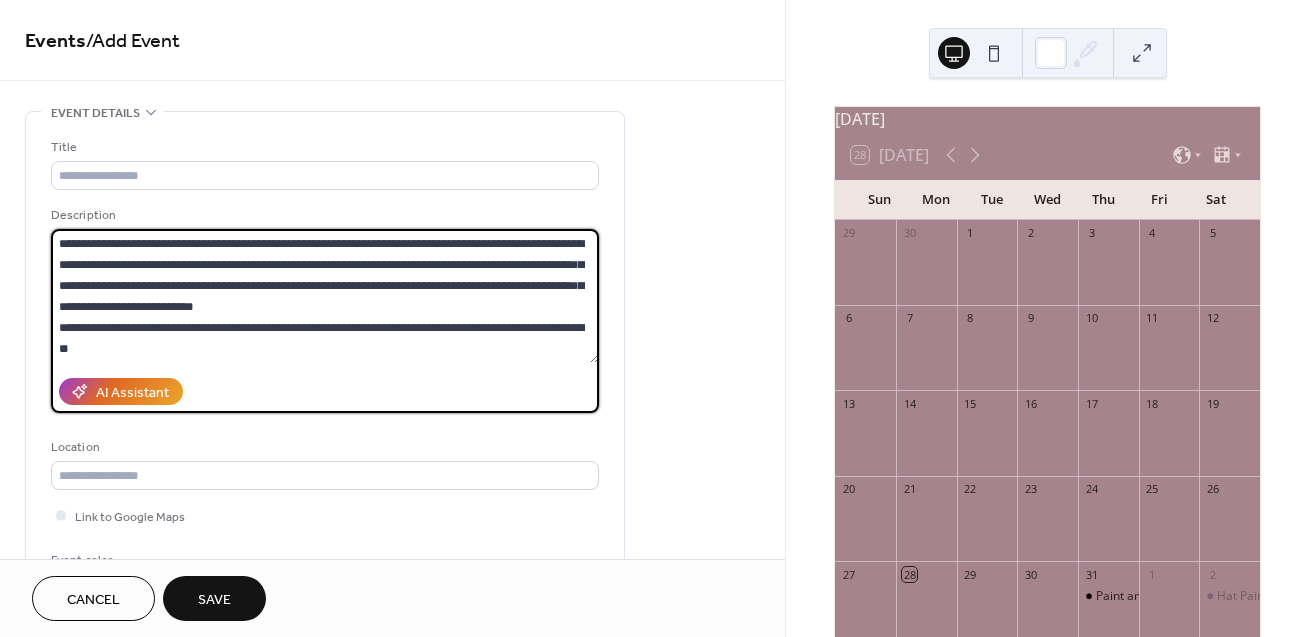click on "**********" at bounding box center (325, 296) 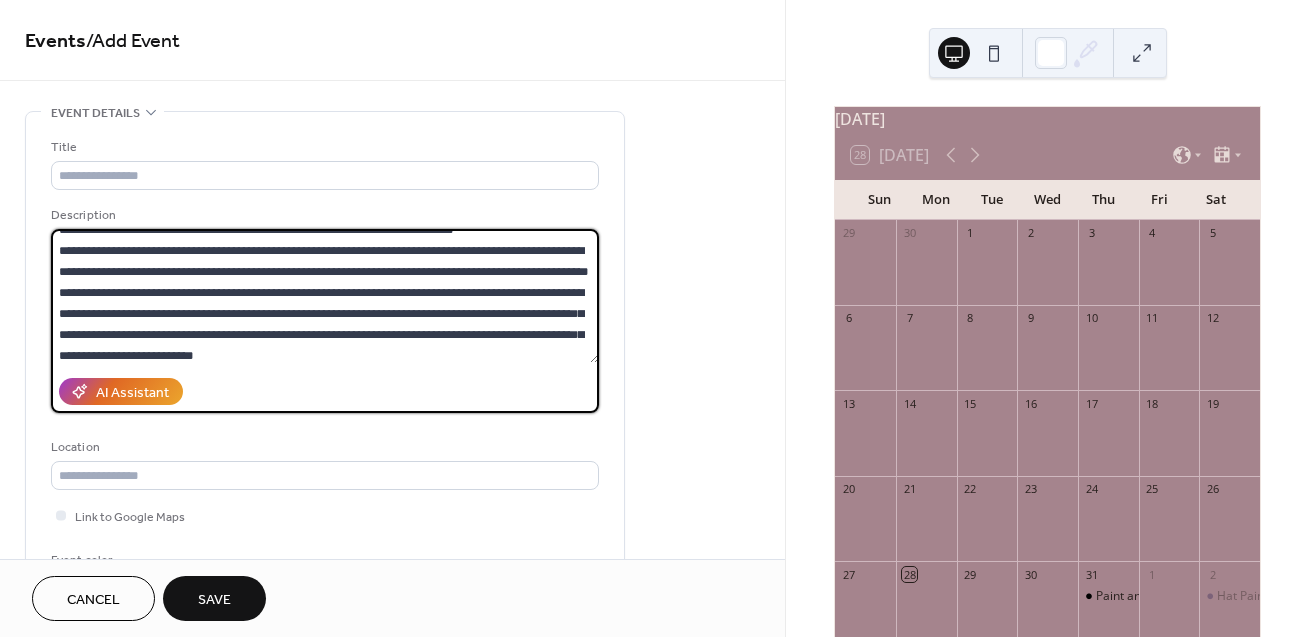 scroll, scrollTop: 47, scrollLeft: 0, axis: vertical 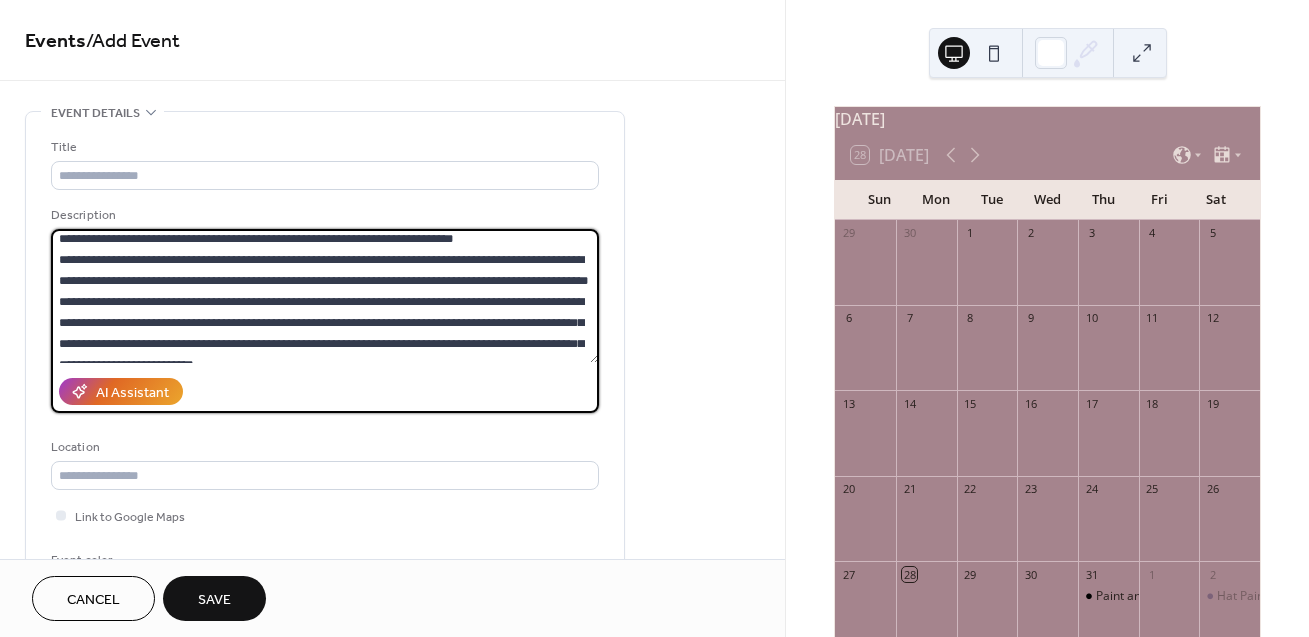 click on "**********" at bounding box center [325, 296] 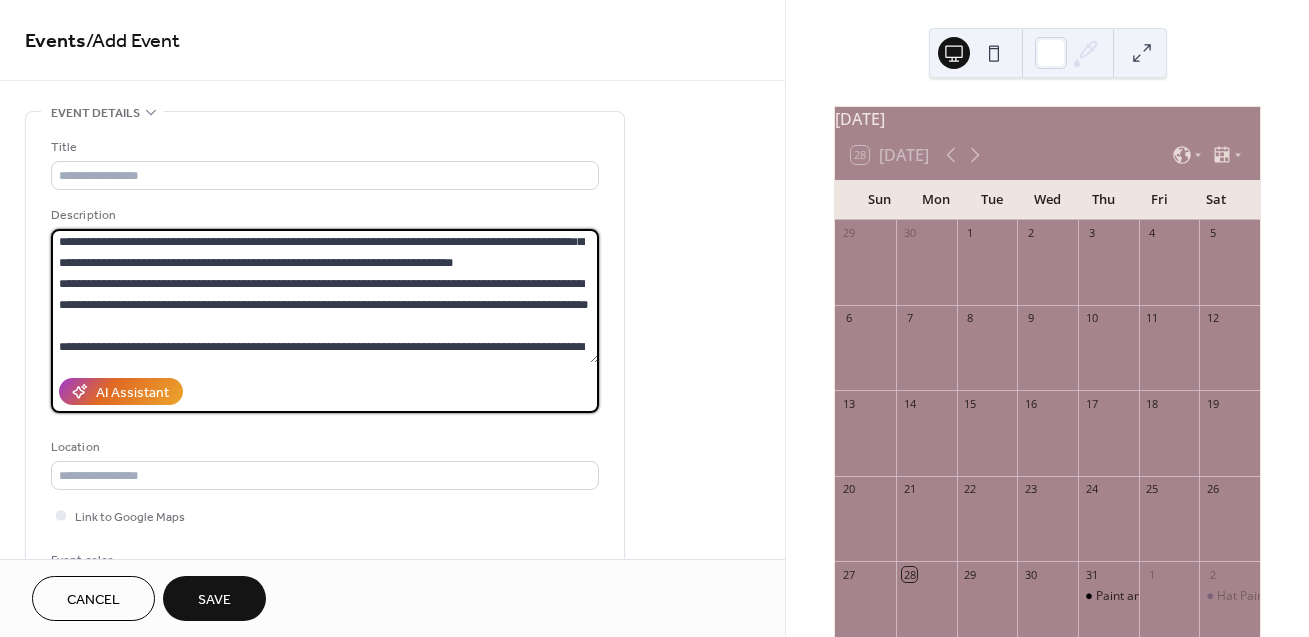 scroll, scrollTop: 0, scrollLeft: 0, axis: both 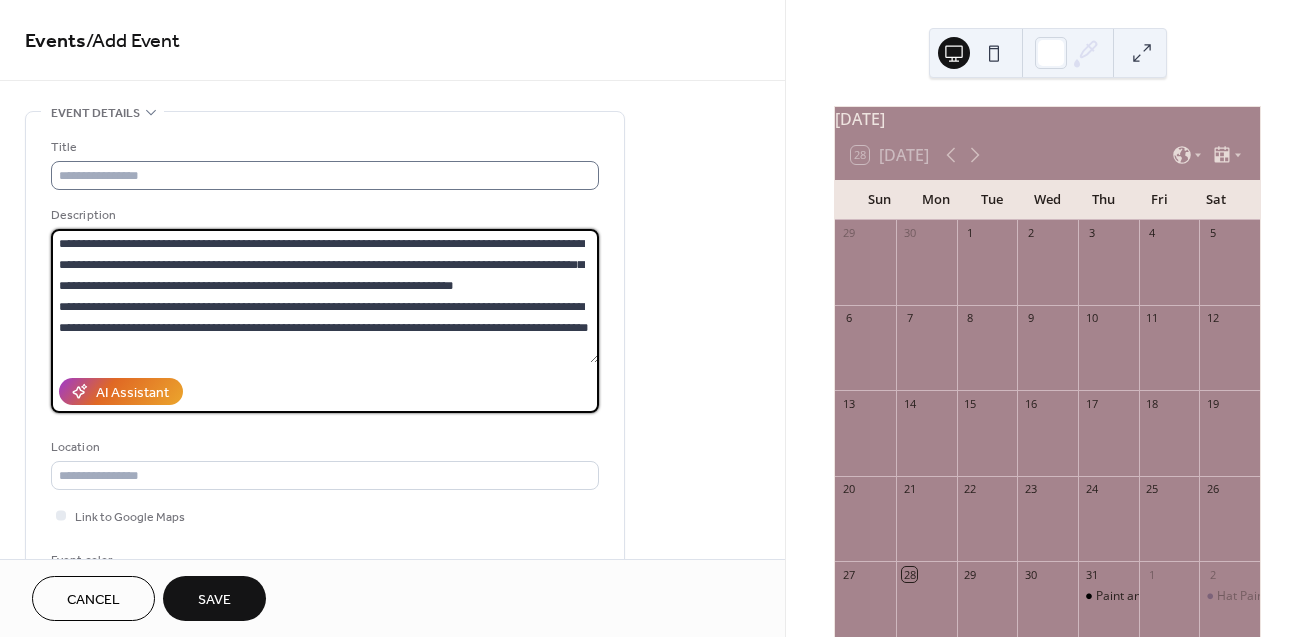 type on "**********" 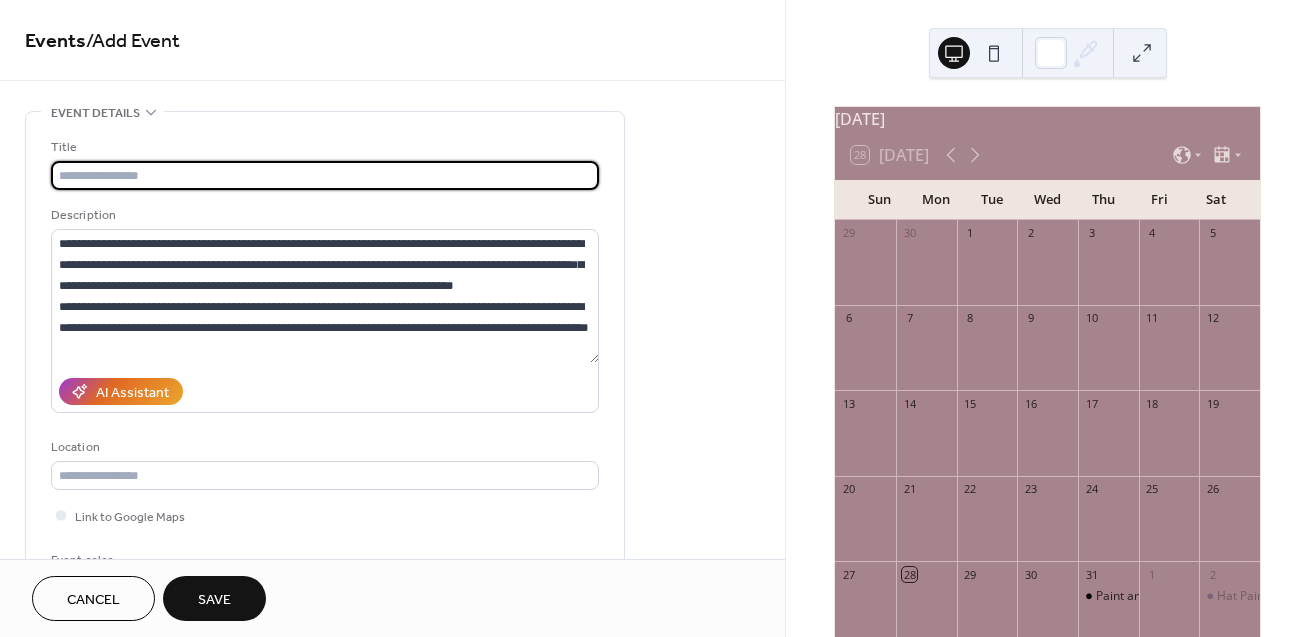 click at bounding box center (325, 175) 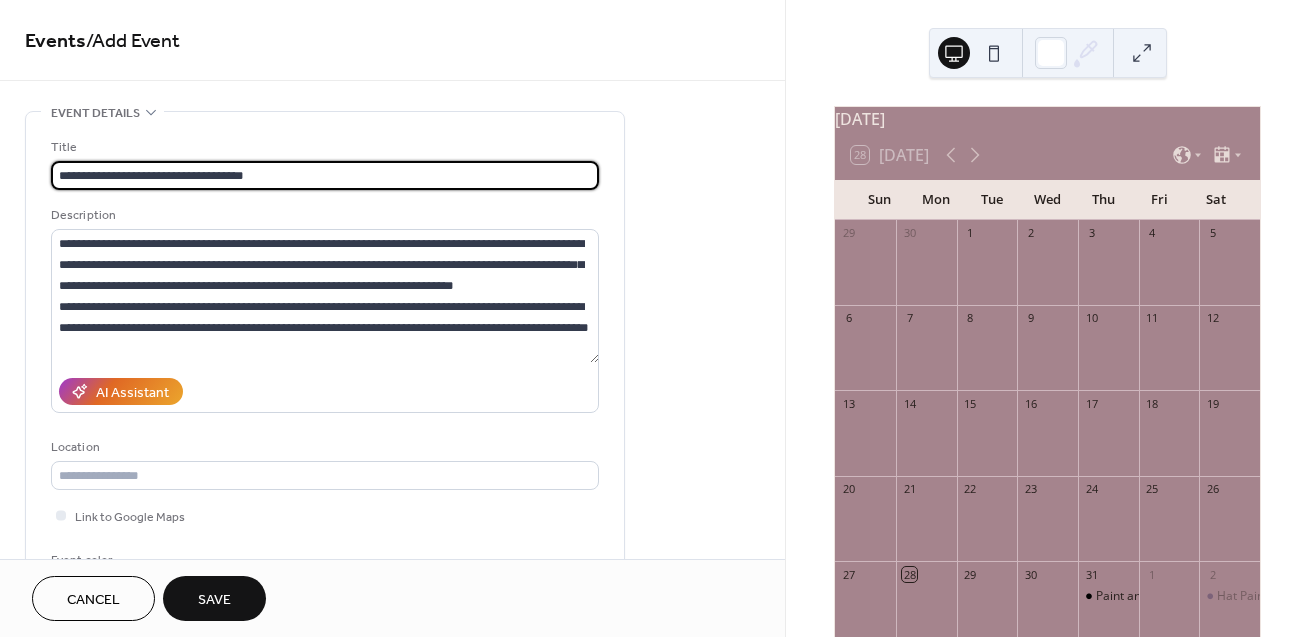 scroll, scrollTop: 1, scrollLeft: 0, axis: vertical 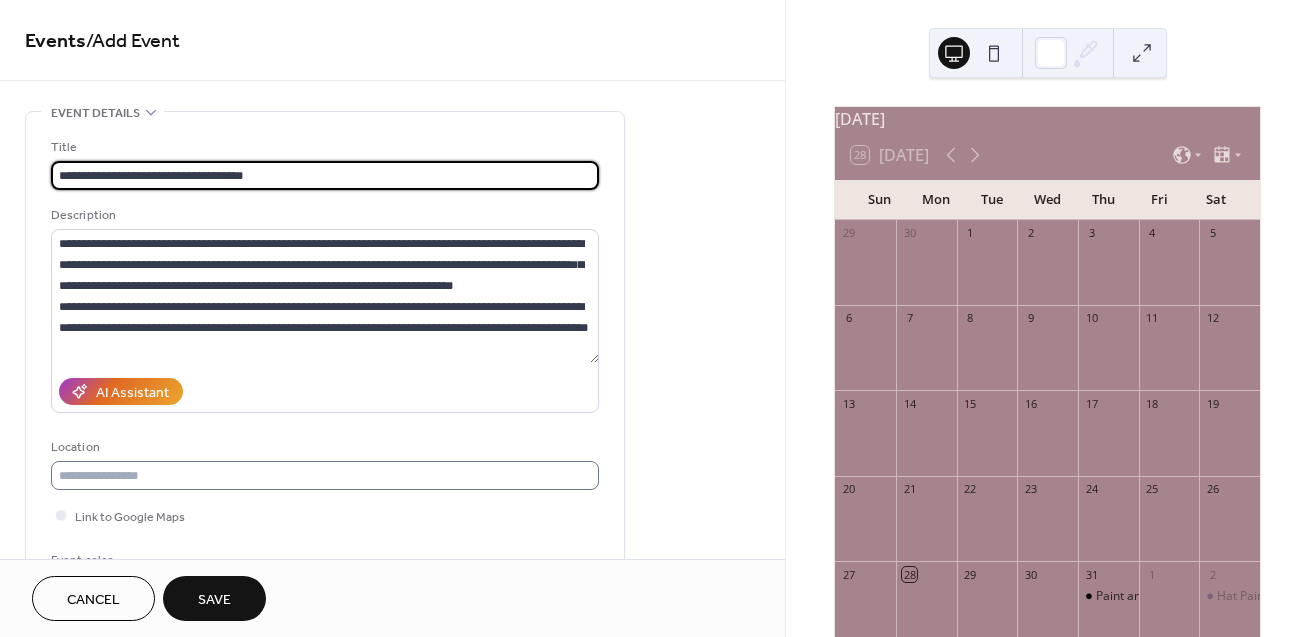 type on "**********" 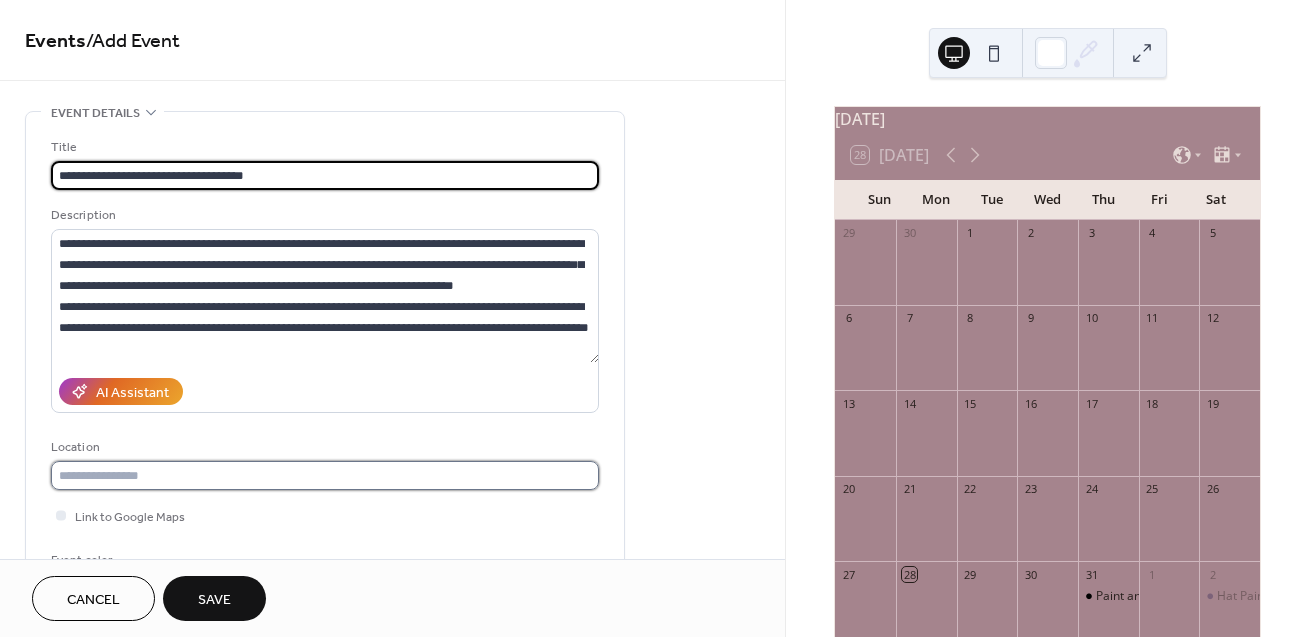 click at bounding box center (325, 475) 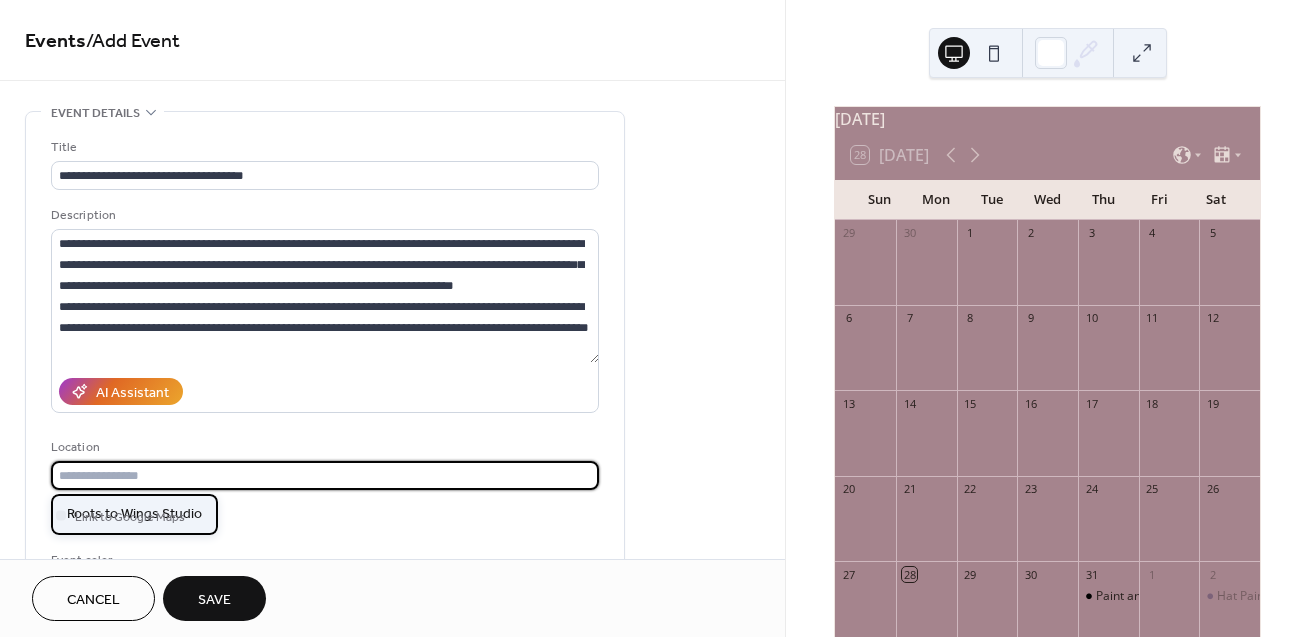 click on "Roots to Wings Studio" at bounding box center (134, 514) 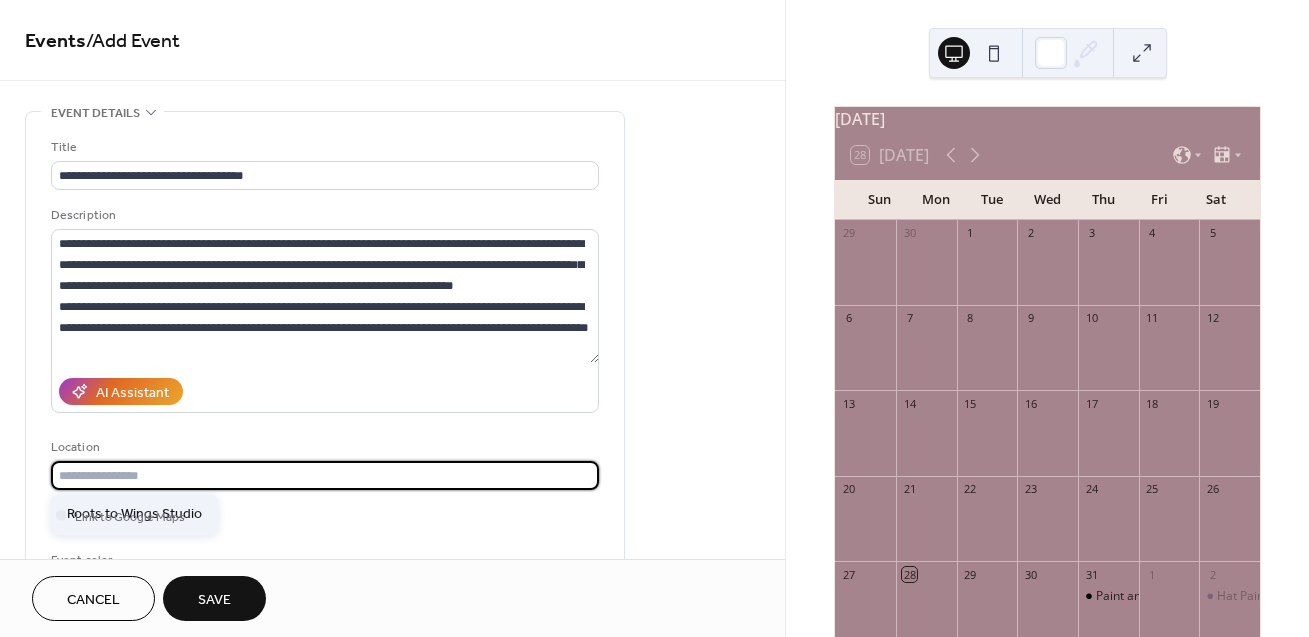 type on "**********" 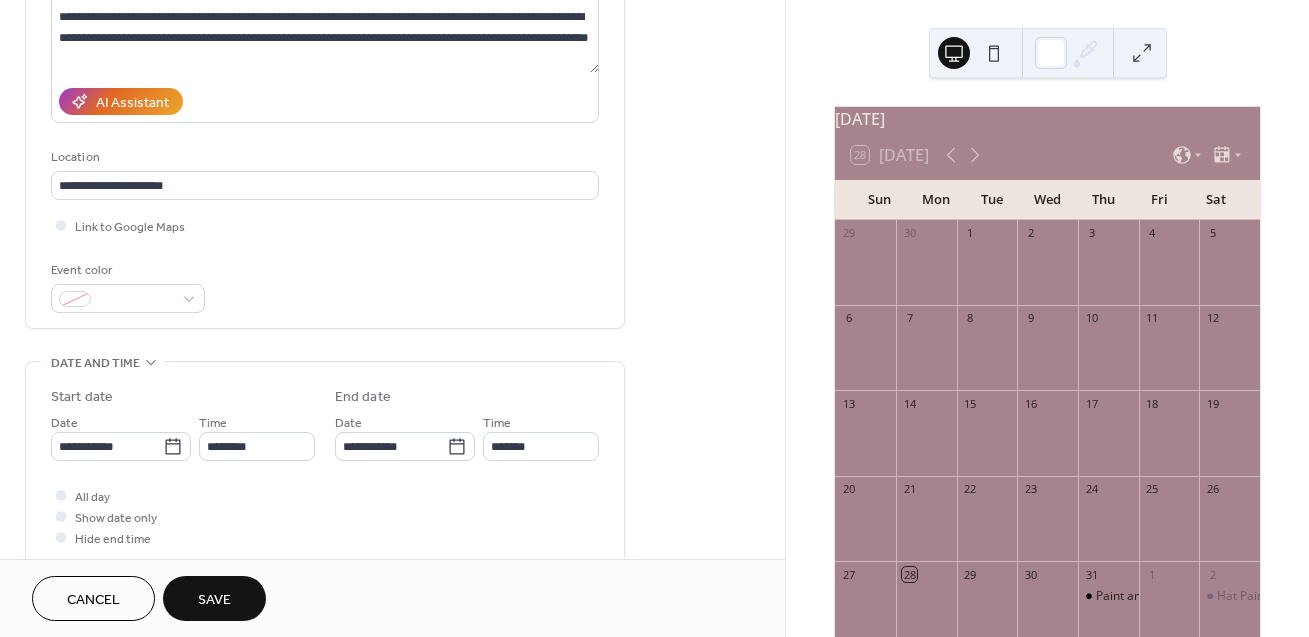 scroll, scrollTop: 297, scrollLeft: 0, axis: vertical 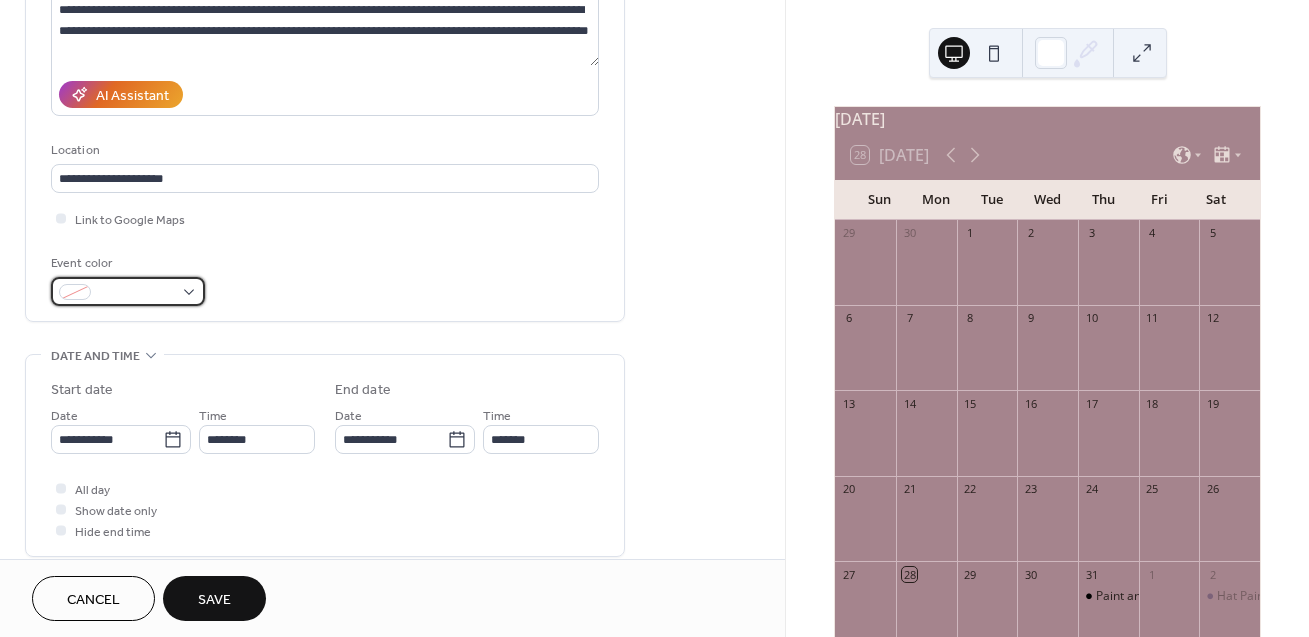 click at bounding box center [128, 291] 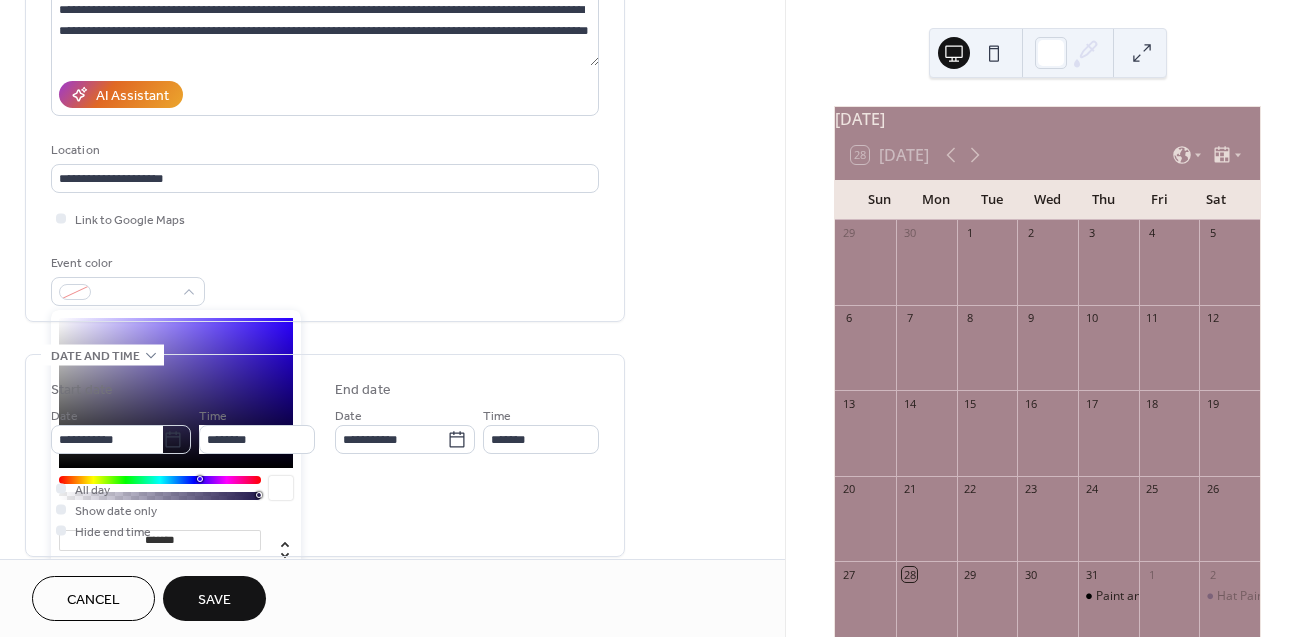 click at bounding box center (119, 633) 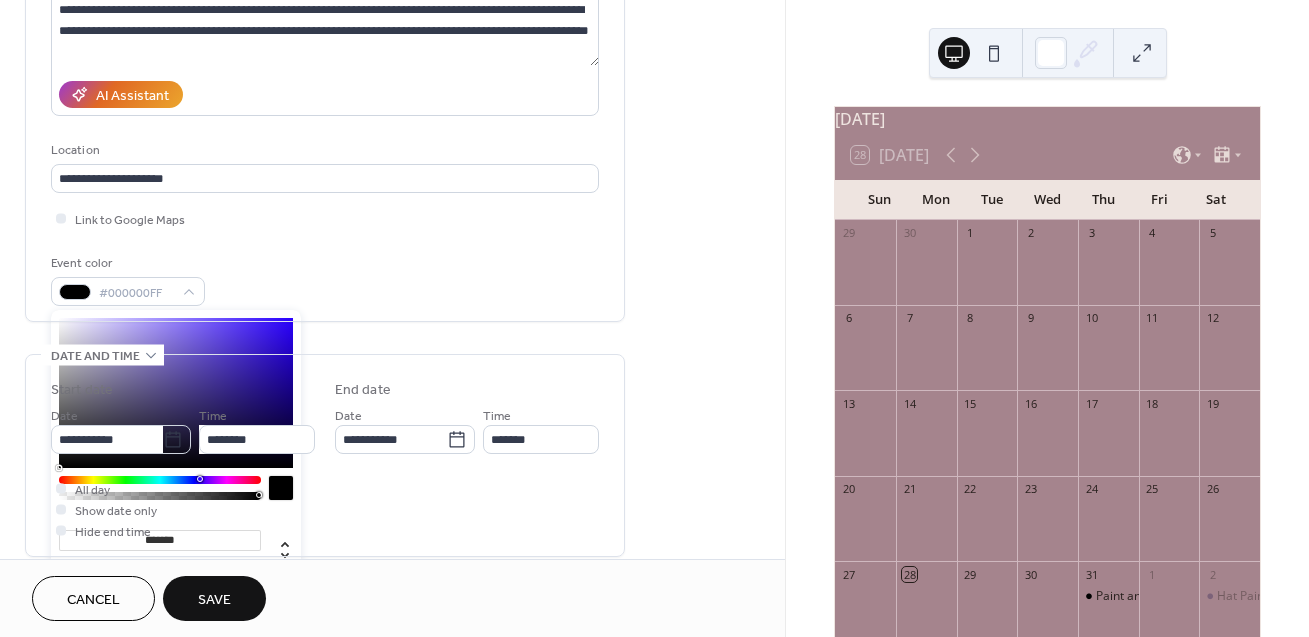click on "Event color #000000FF" at bounding box center [325, 279] 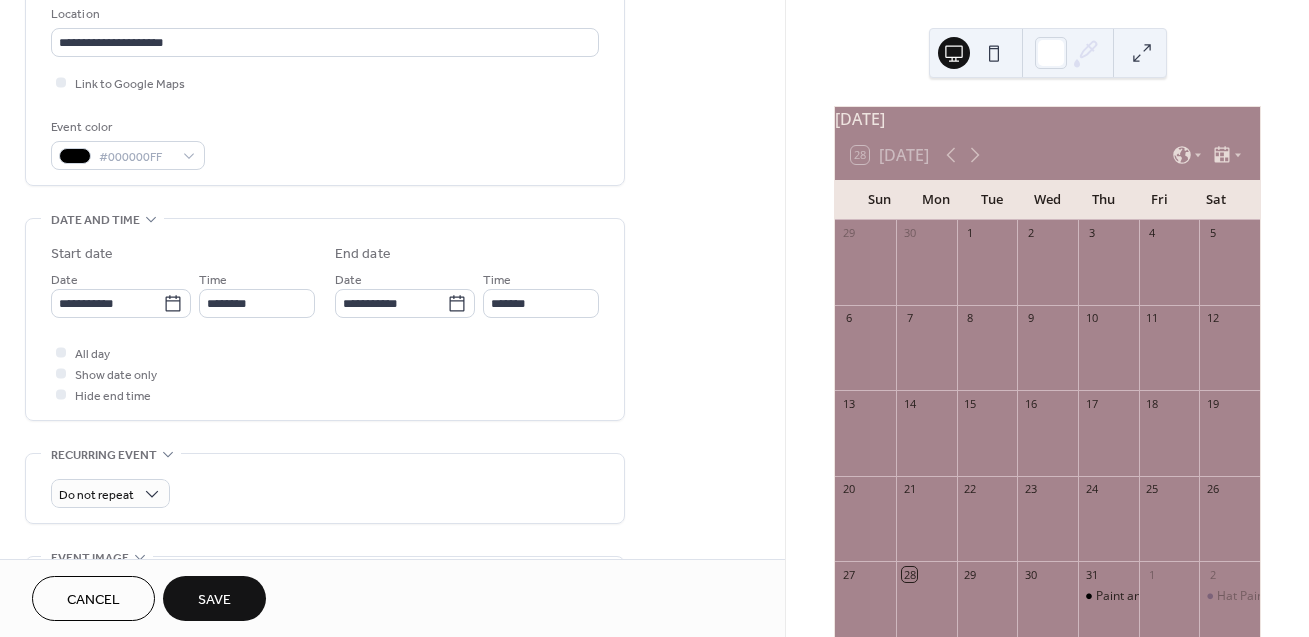 scroll, scrollTop: 489, scrollLeft: 0, axis: vertical 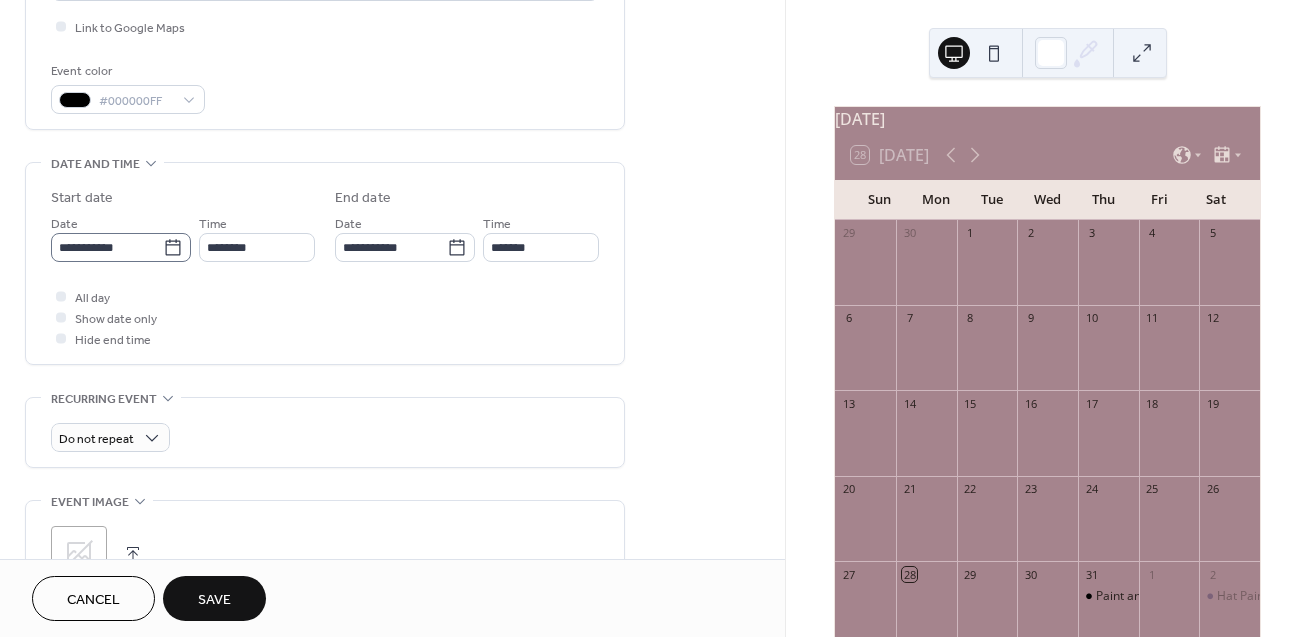 click 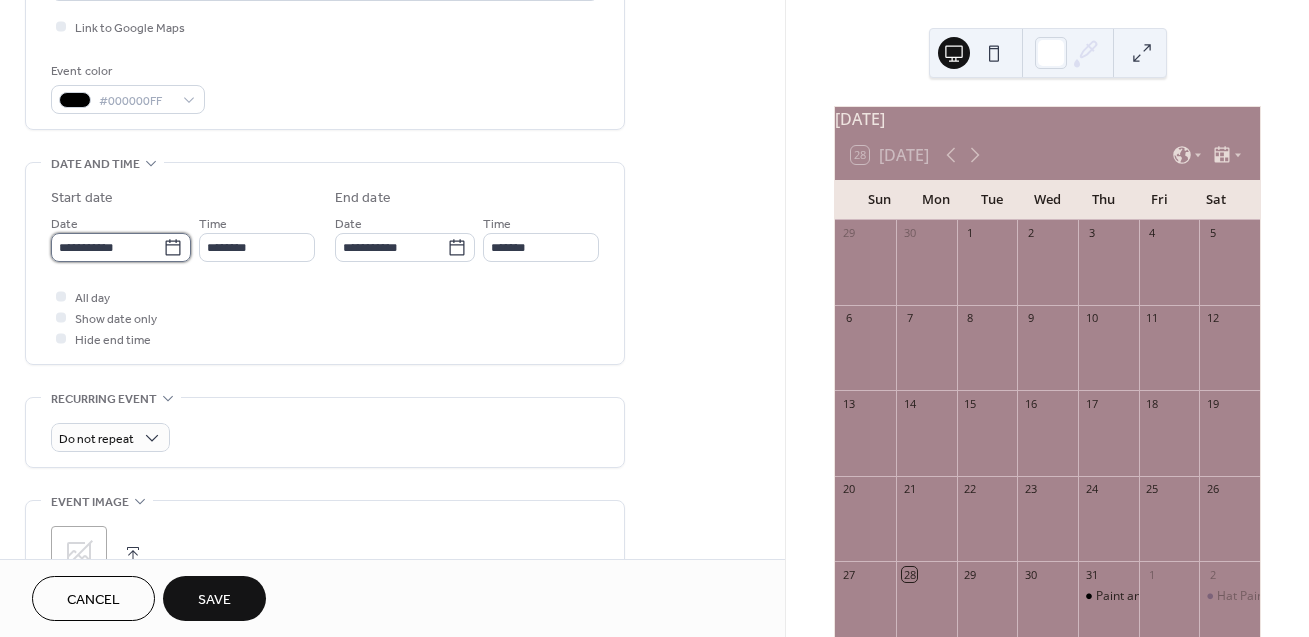 click on "**********" at bounding box center (107, 247) 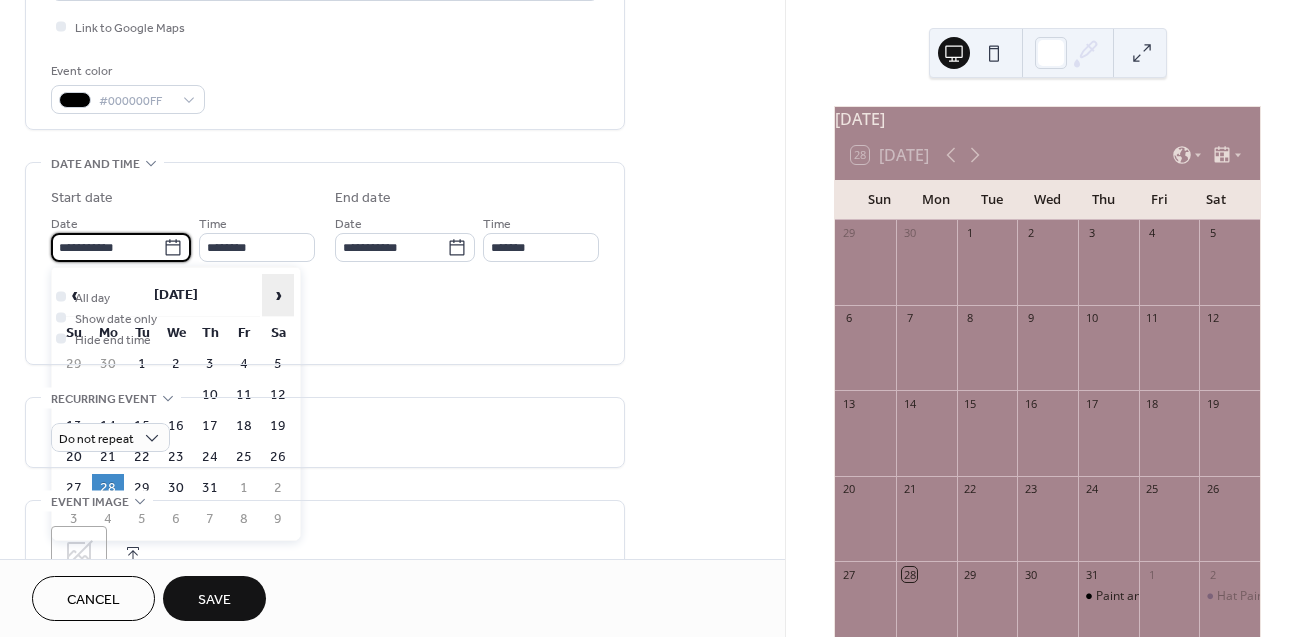 click on "›" at bounding box center (278, 295) 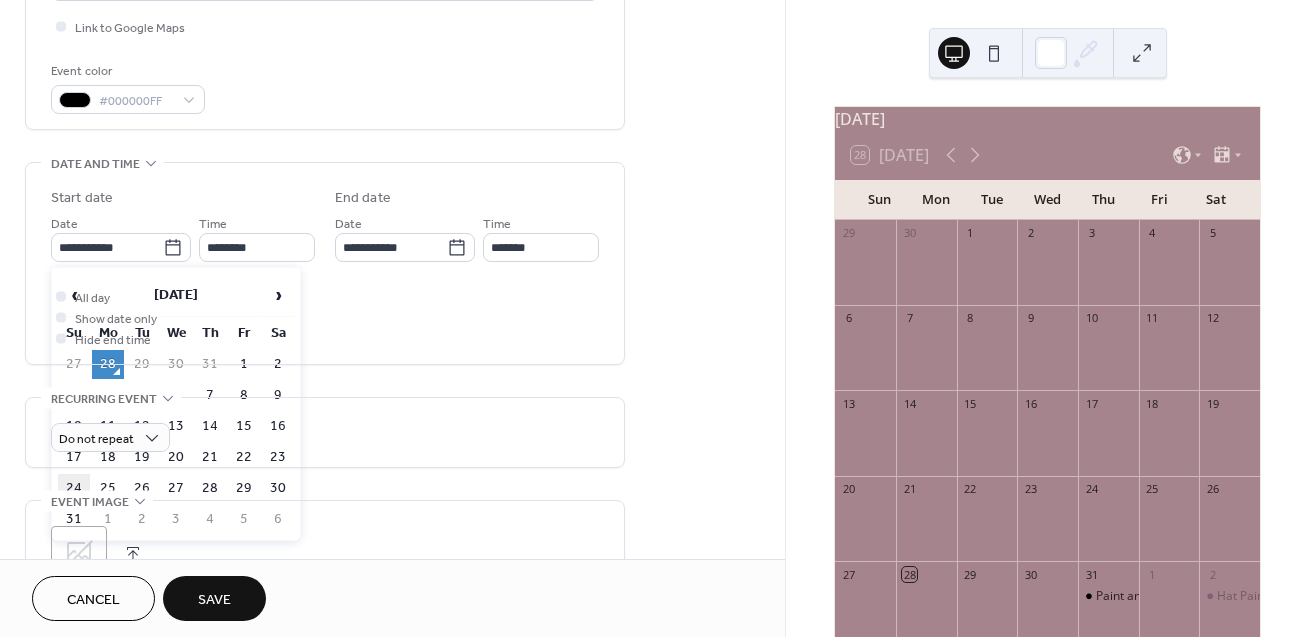 click on "24" at bounding box center [74, 488] 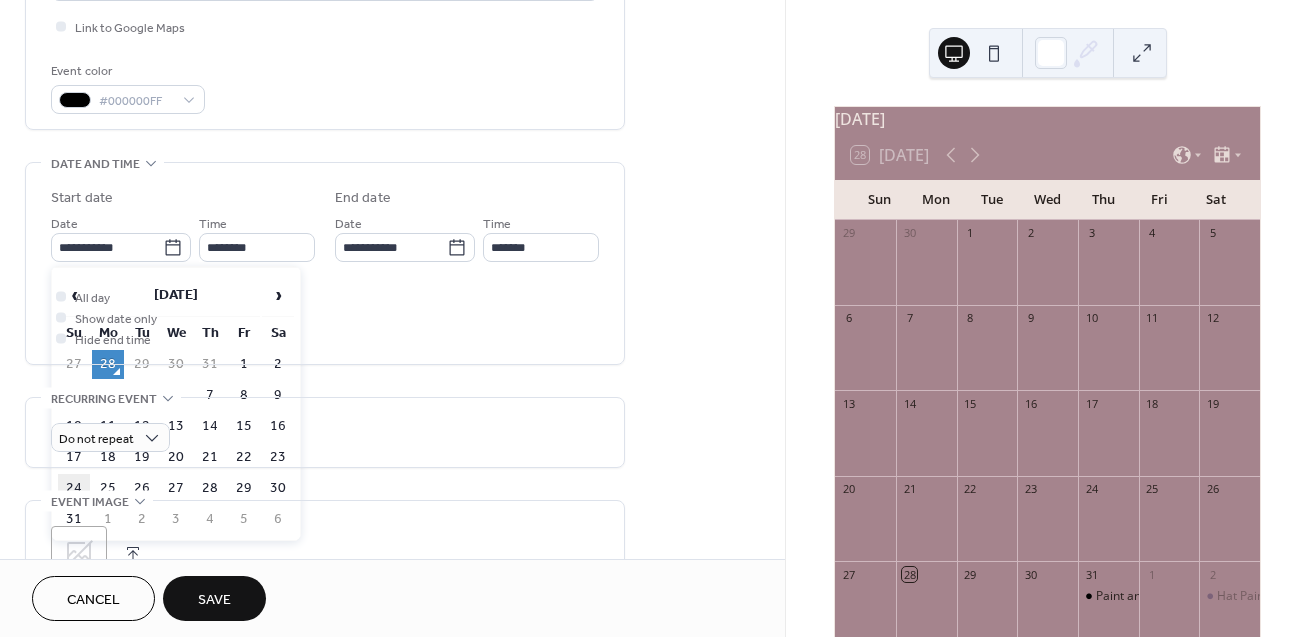 type on "**********" 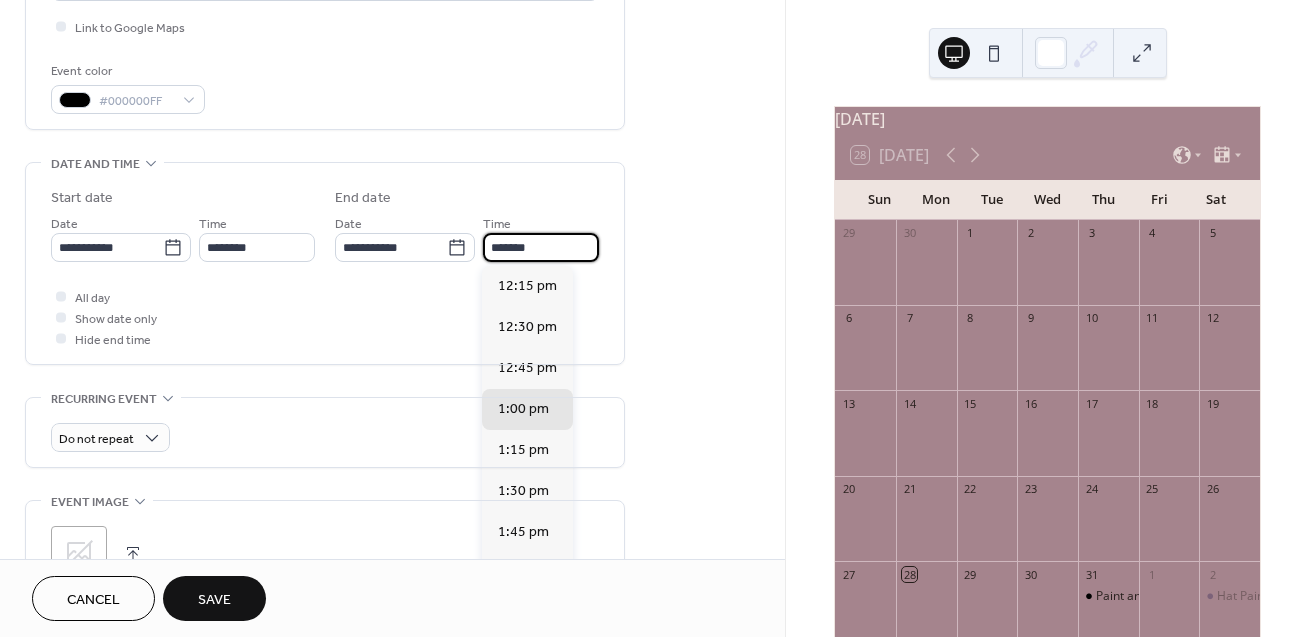 click on "*******" at bounding box center (541, 247) 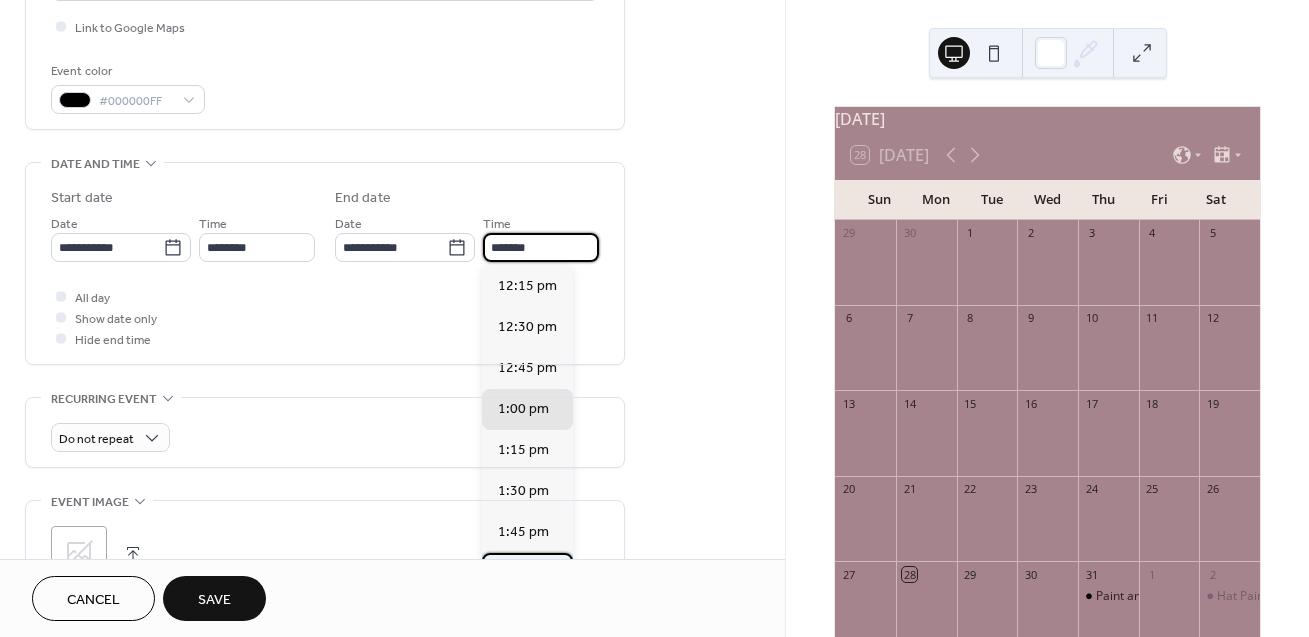 click on "2:00 pm" at bounding box center [523, 573] 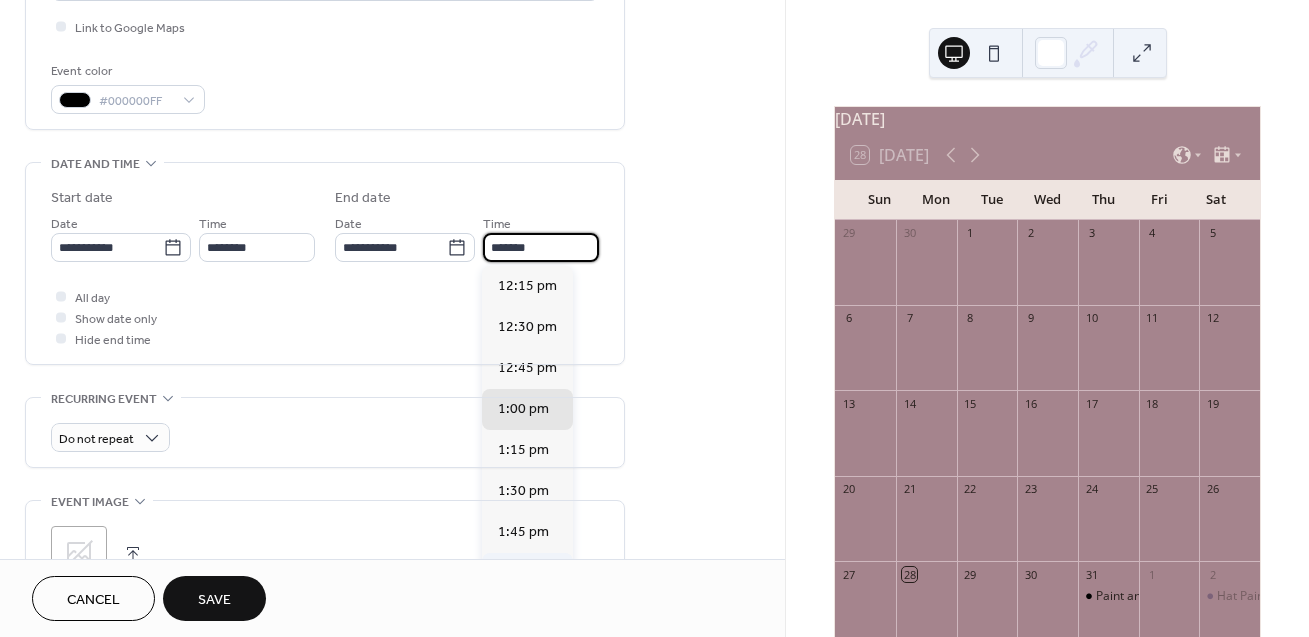 type on "*******" 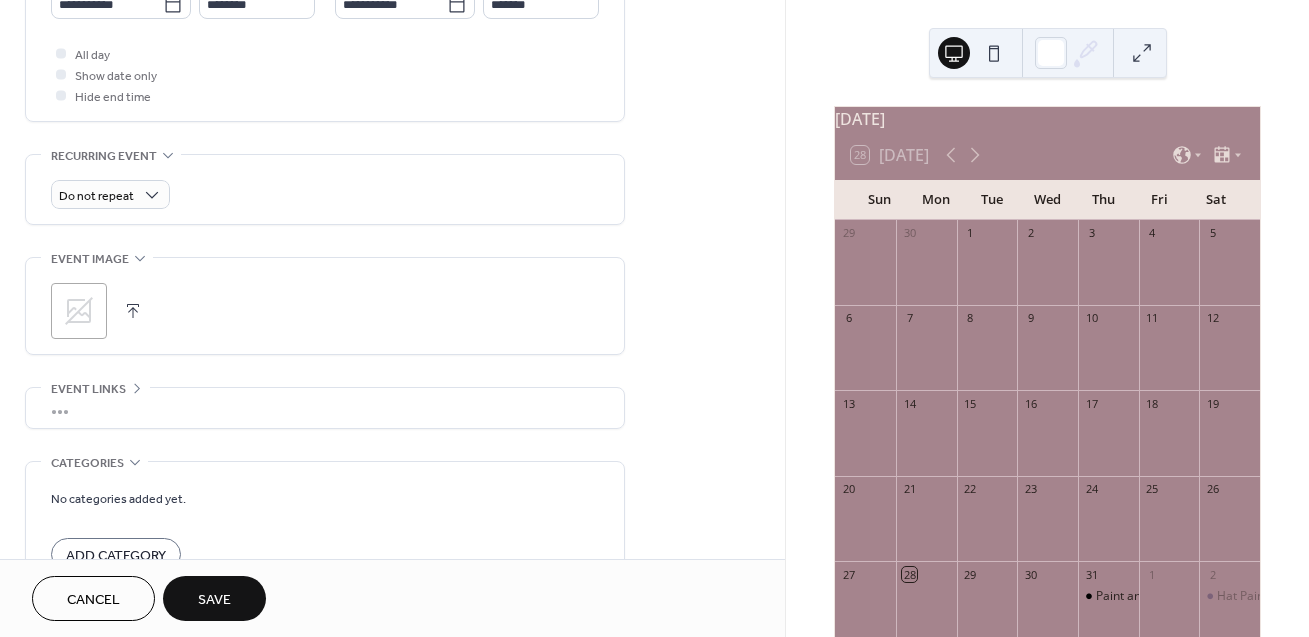 scroll, scrollTop: 734, scrollLeft: 0, axis: vertical 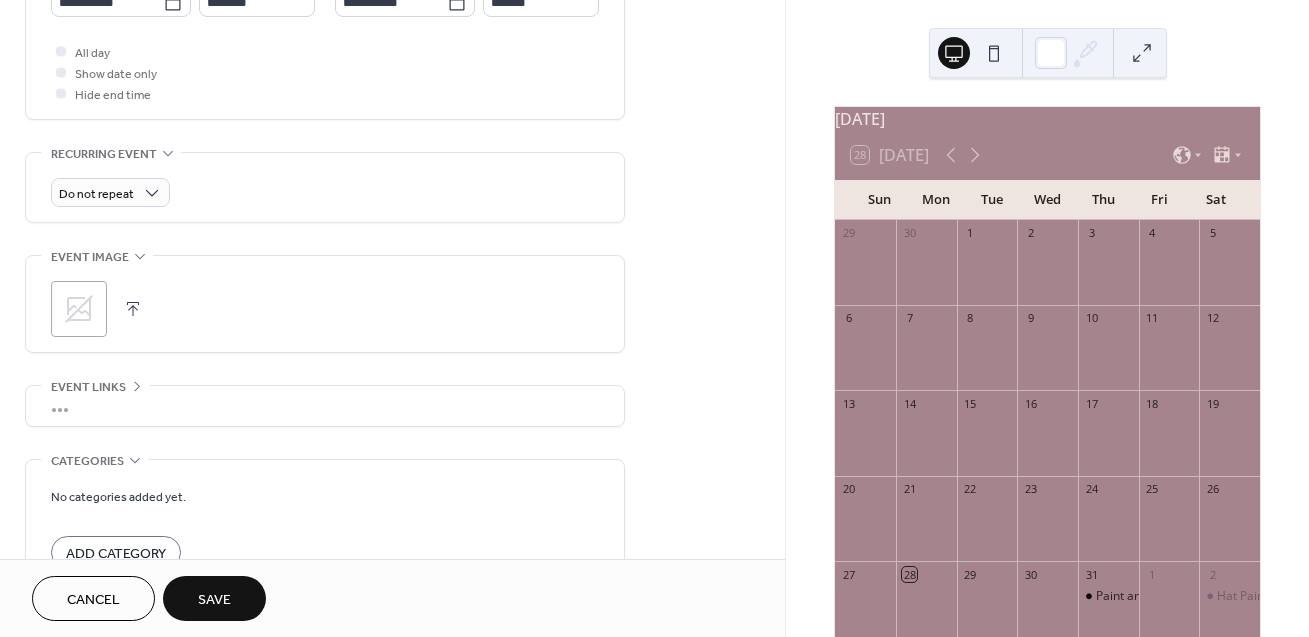 click 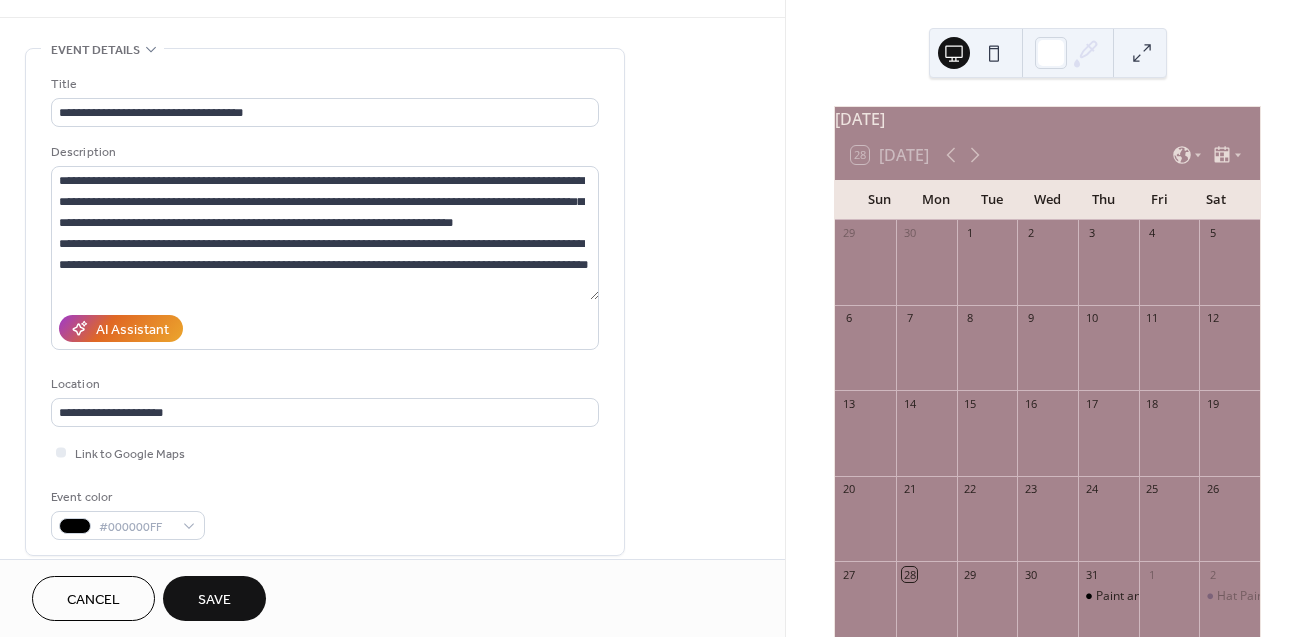 scroll, scrollTop: 38, scrollLeft: 0, axis: vertical 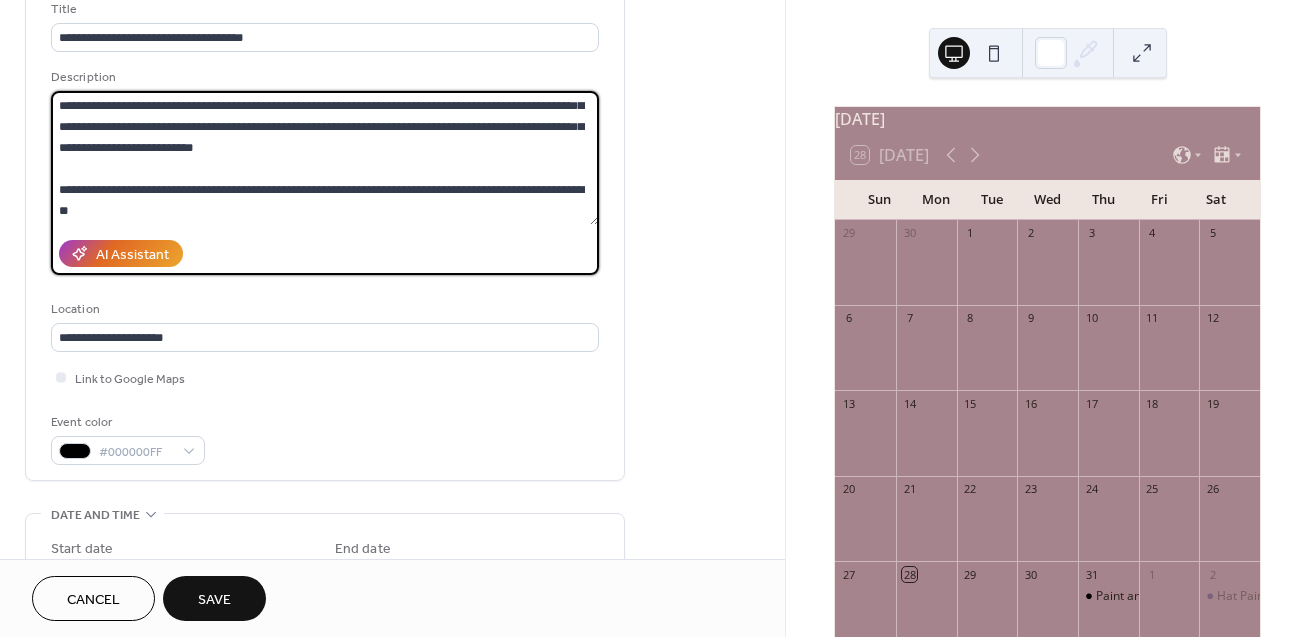 click on "**********" at bounding box center (325, 158) 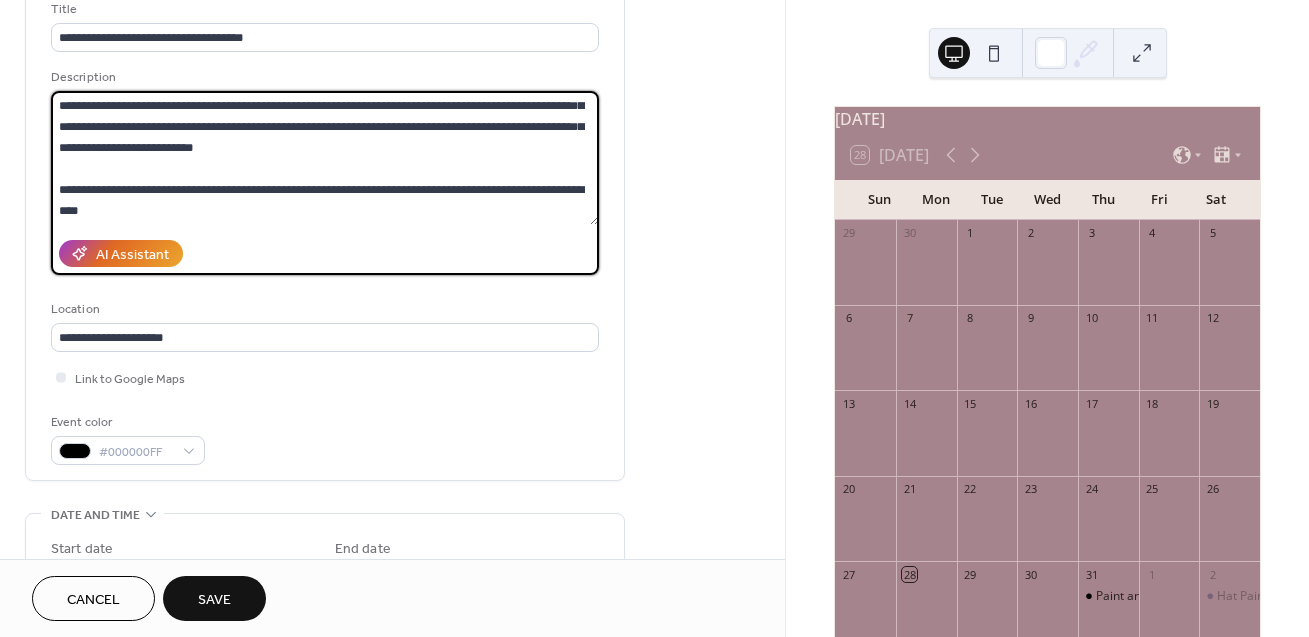 scroll, scrollTop: 207, scrollLeft: 0, axis: vertical 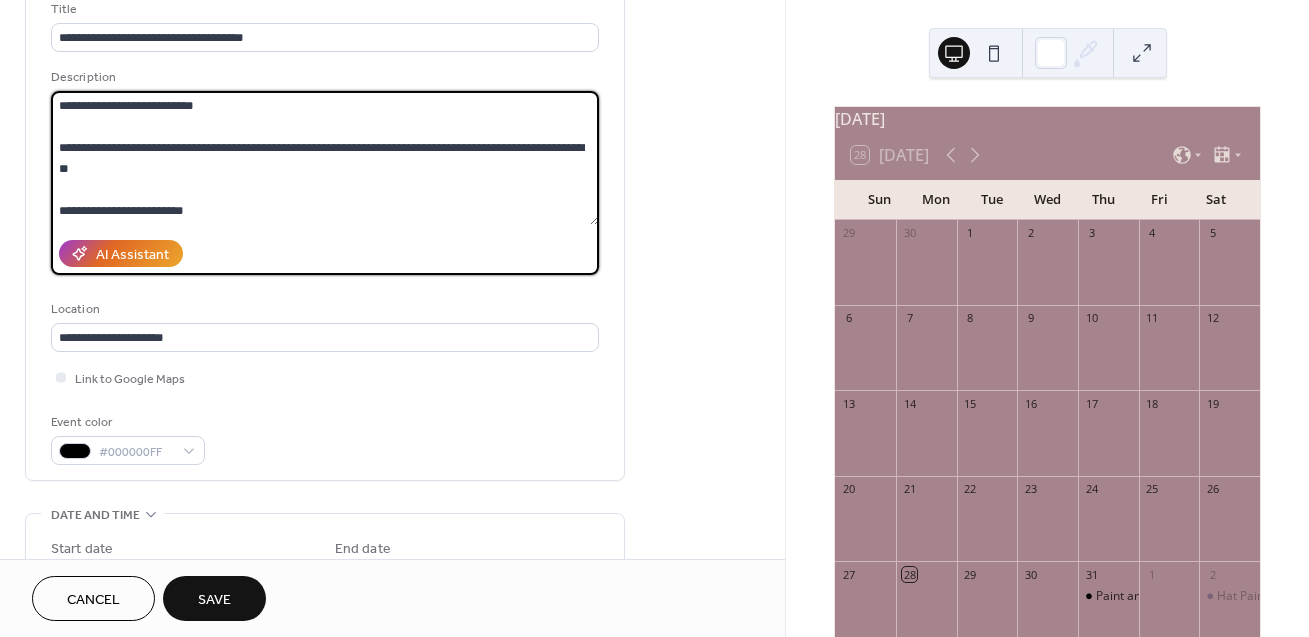 click on "**********" at bounding box center (325, 158) 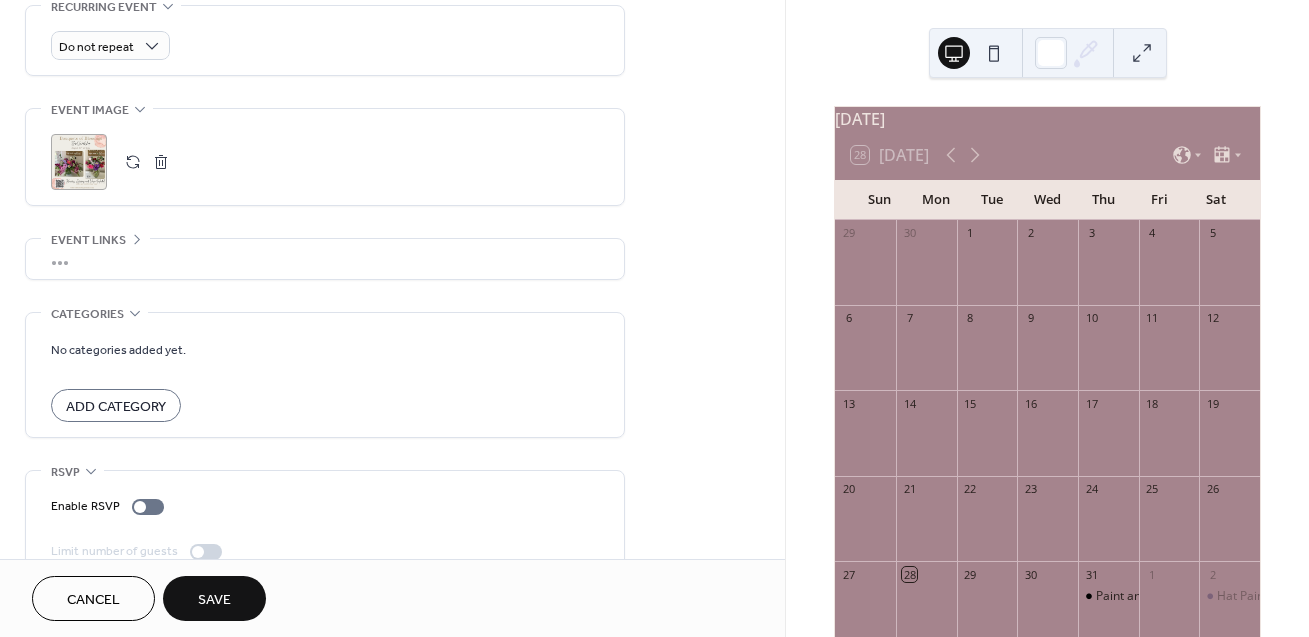 scroll, scrollTop: 920, scrollLeft: 0, axis: vertical 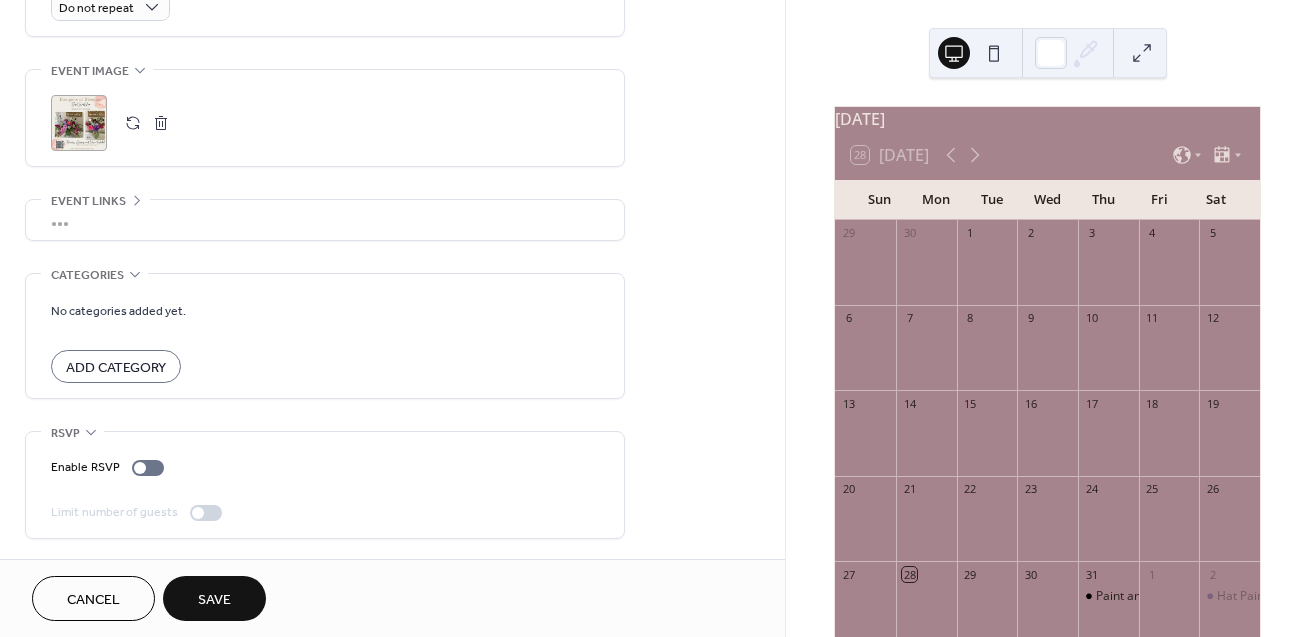 type on "**********" 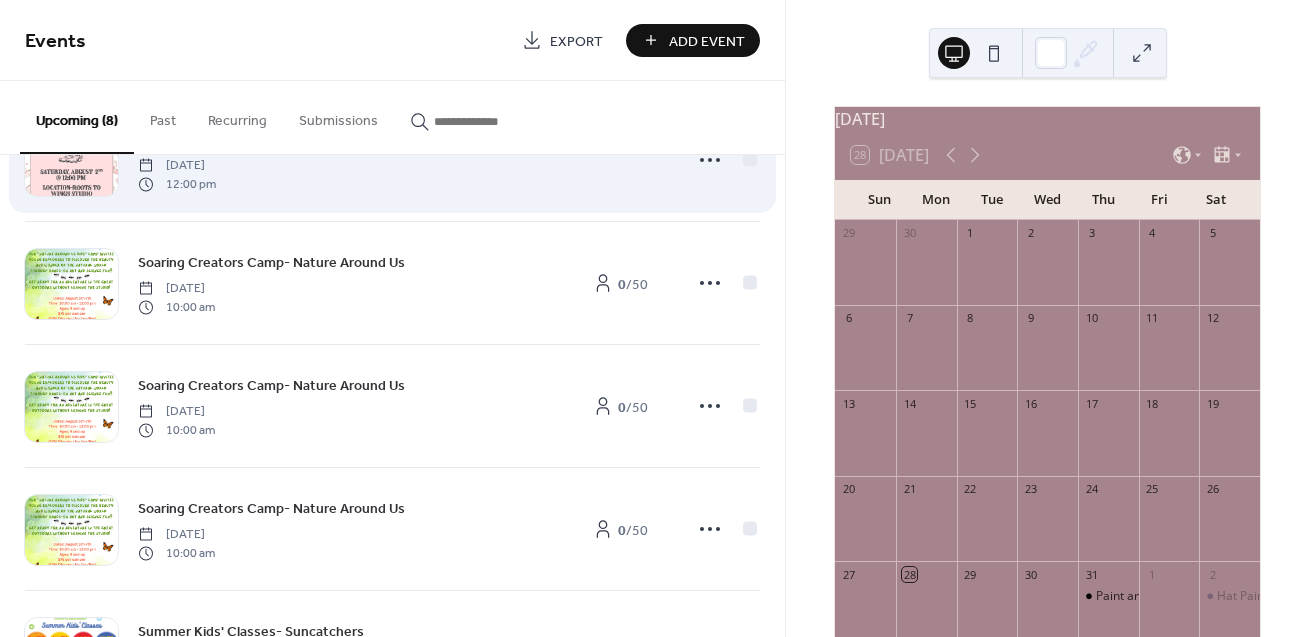 scroll, scrollTop: 220, scrollLeft: 0, axis: vertical 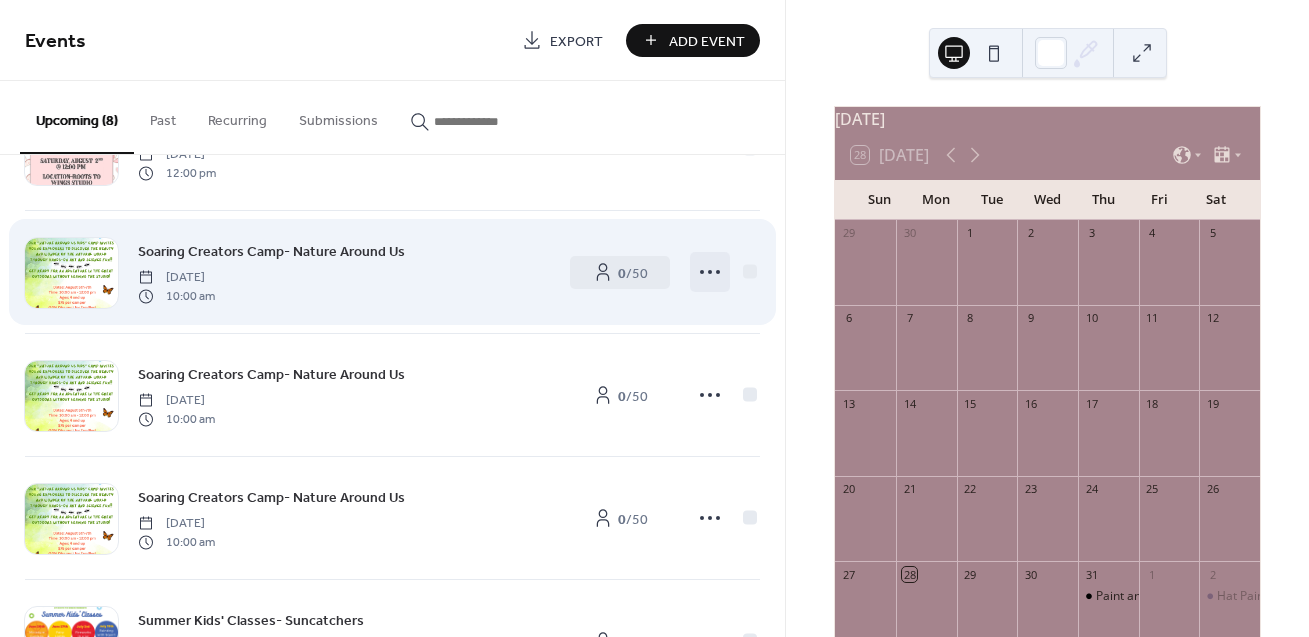 click 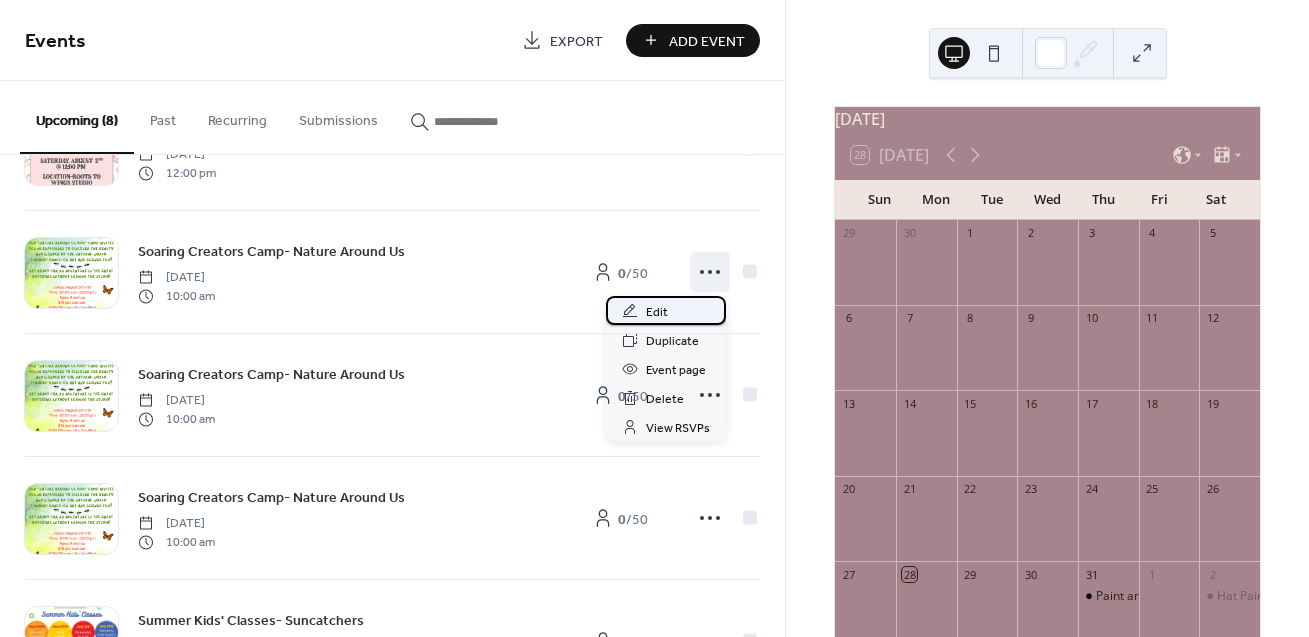 click on "Edit" at bounding box center (666, 310) 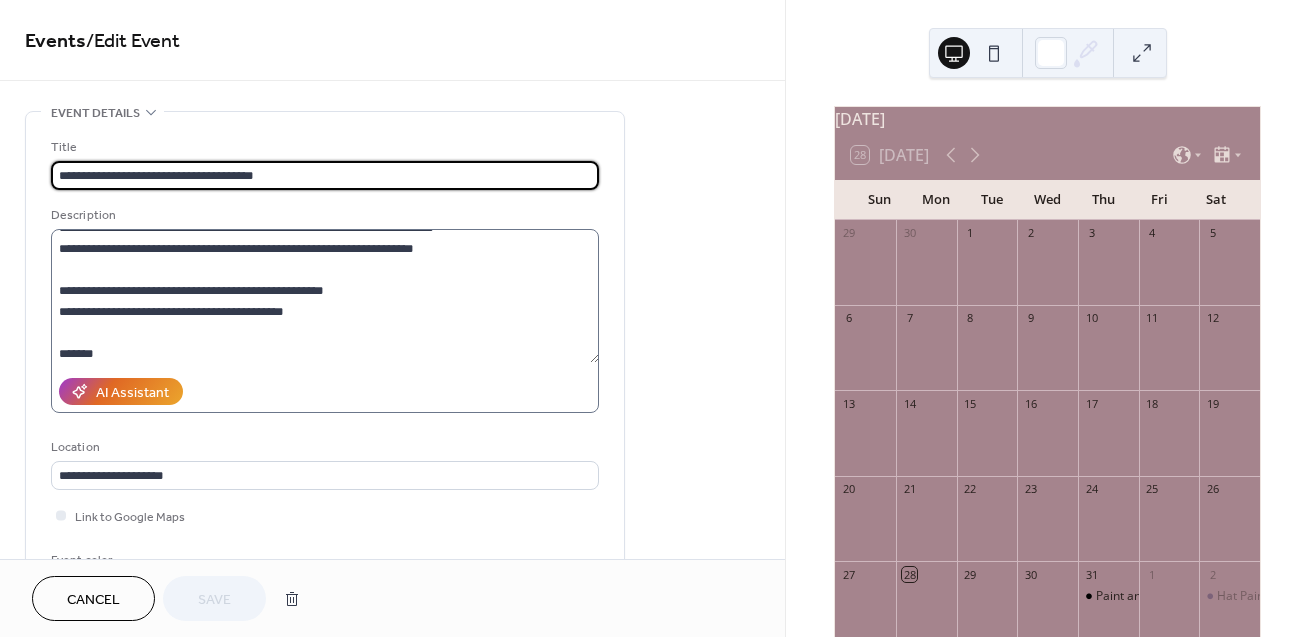scroll, scrollTop: 119, scrollLeft: 0, axis: vertical 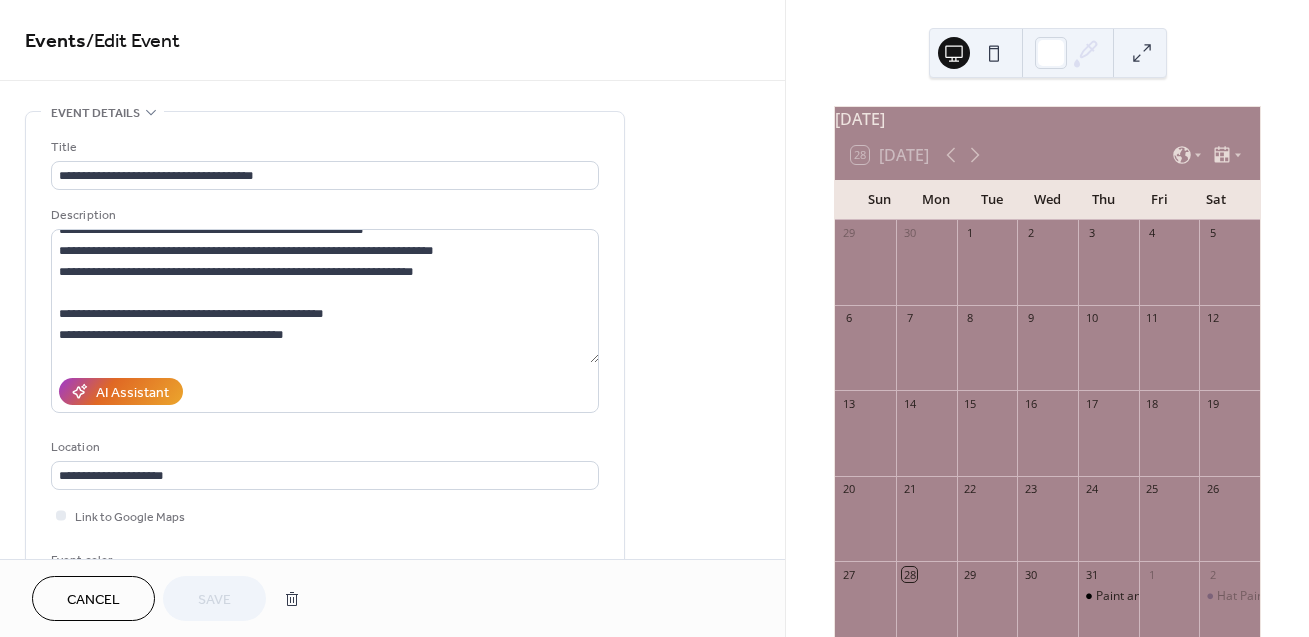 click on "Cancel" at bounding box center (93, 598) 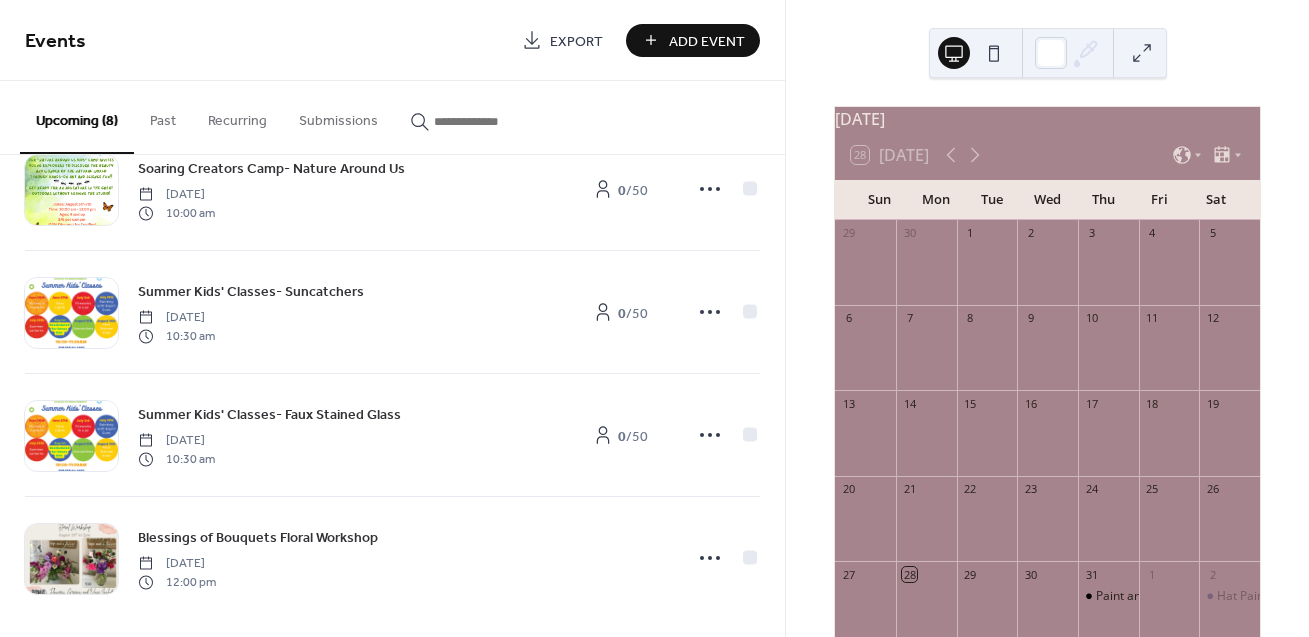 scroll, scrollTop: 561, scrollLeft: 0, axis: vertical 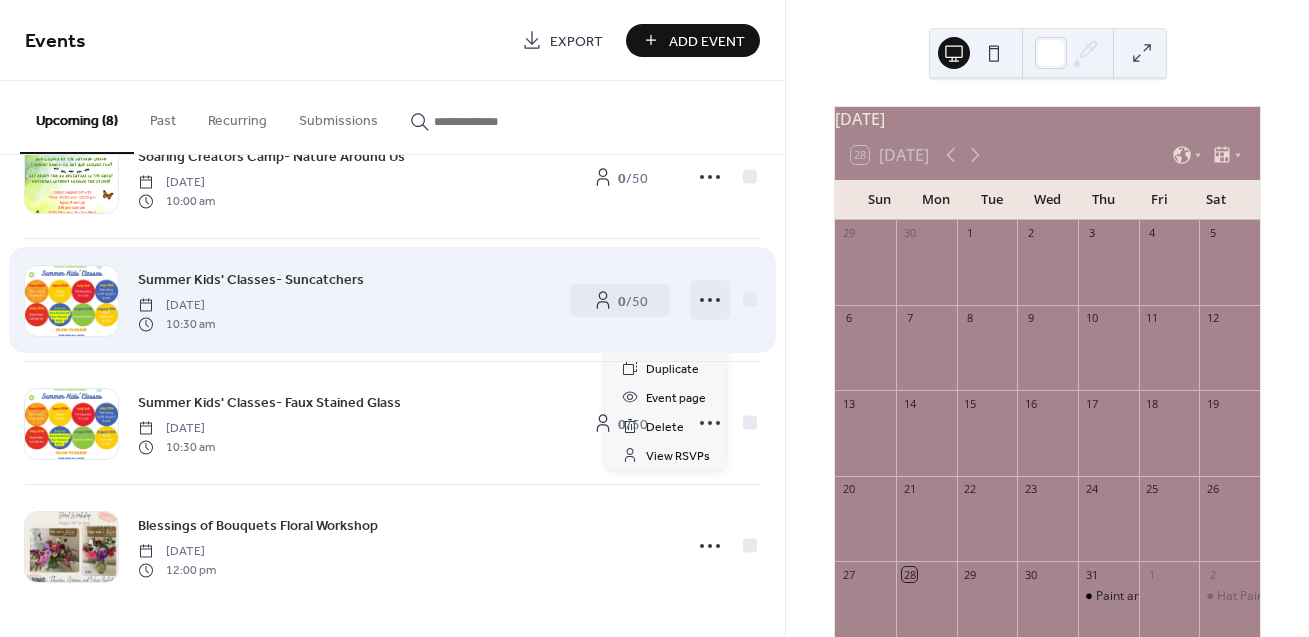 click 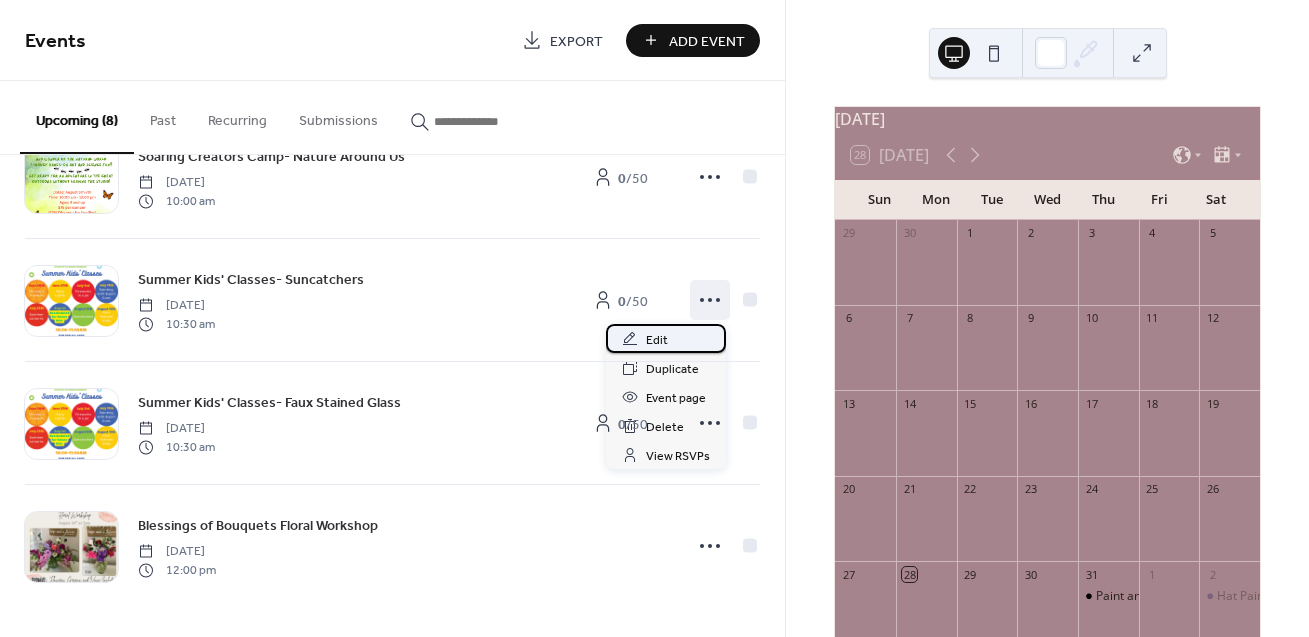 click on "Edit" at bounding box center [657, 340] 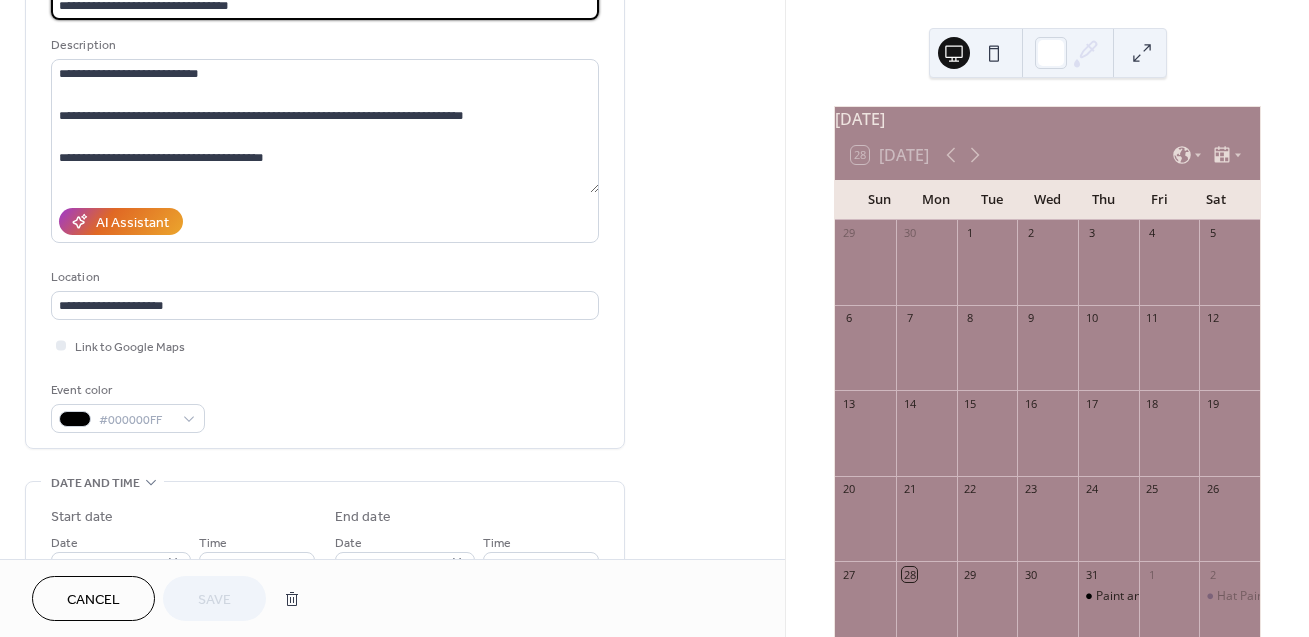 scroll, scrollTop: 0, scrollLeft: 0, axis: both 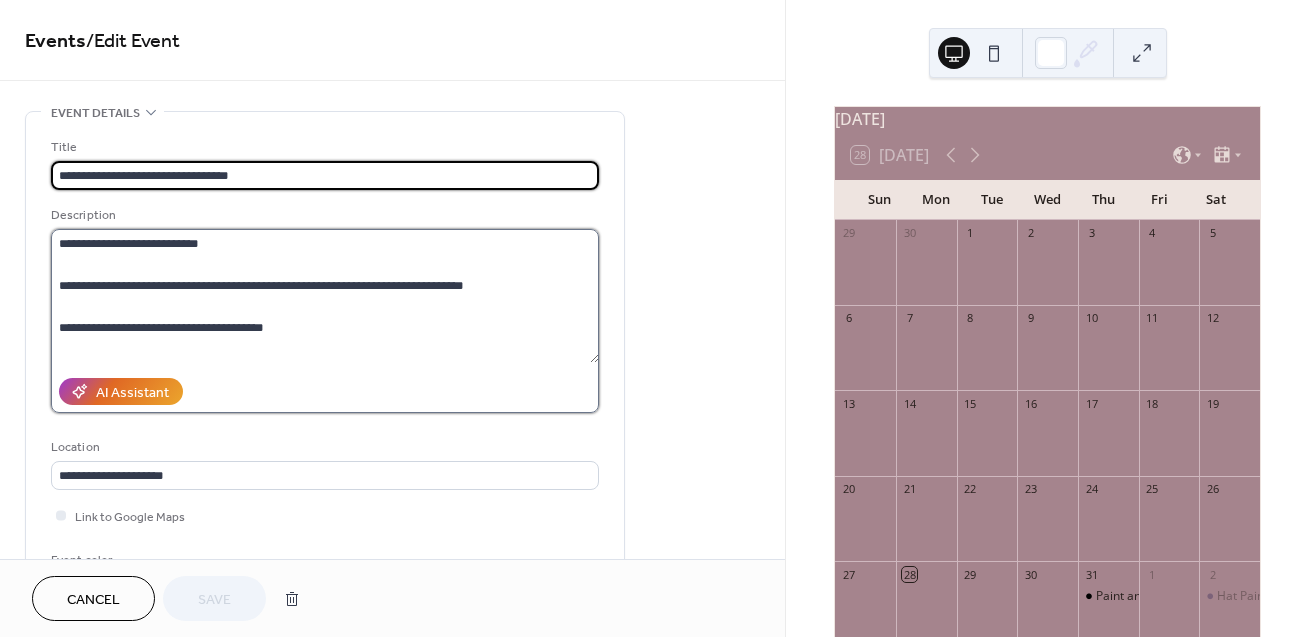 click on "**********" at bounding box center (325, 296) 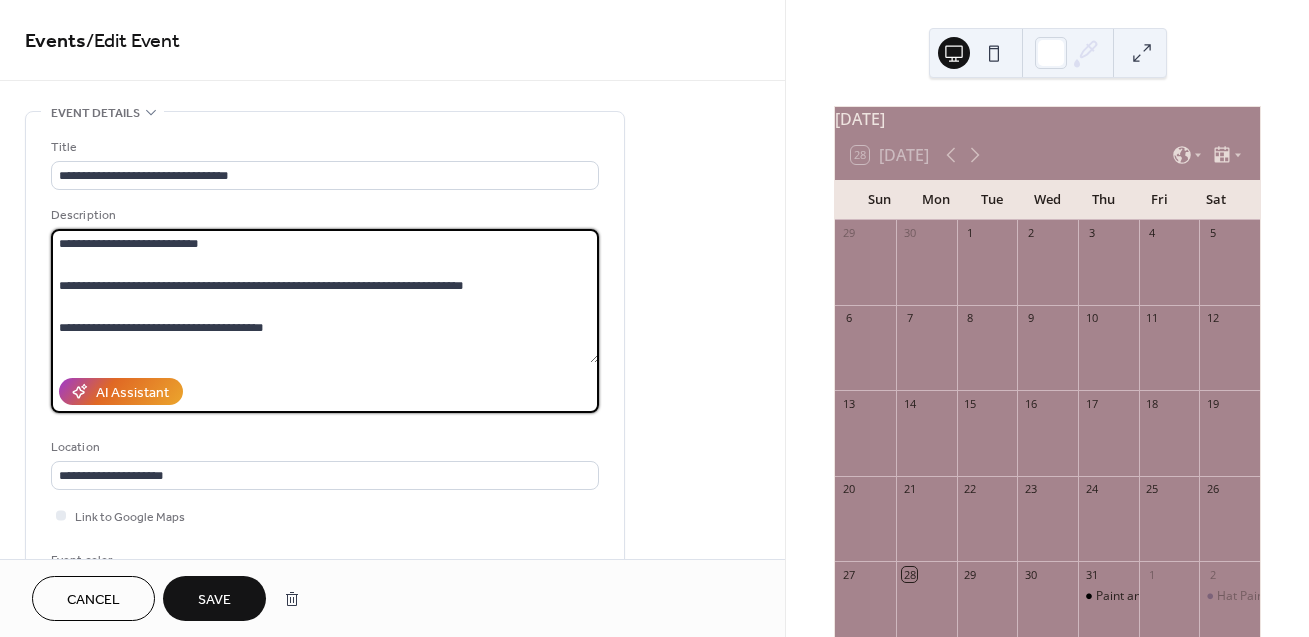 scroll, scrollTop: 18, scrollLeft: 0, axis: vertical 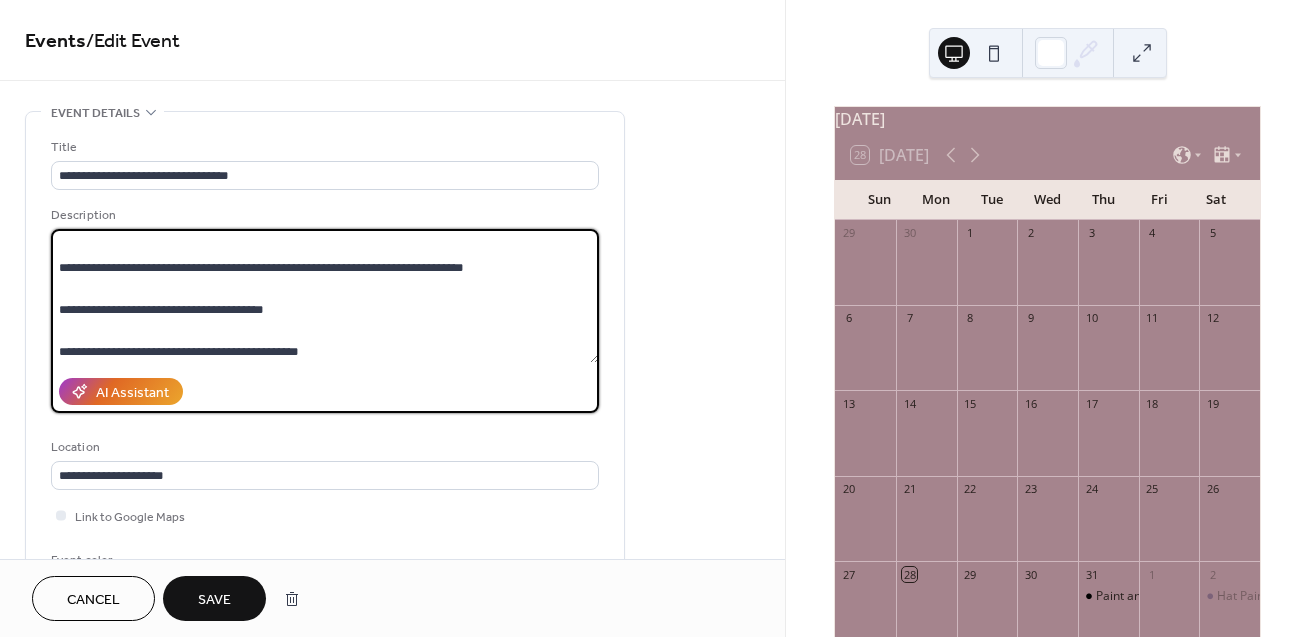 click on "**********" at bounding box center (325, 296) 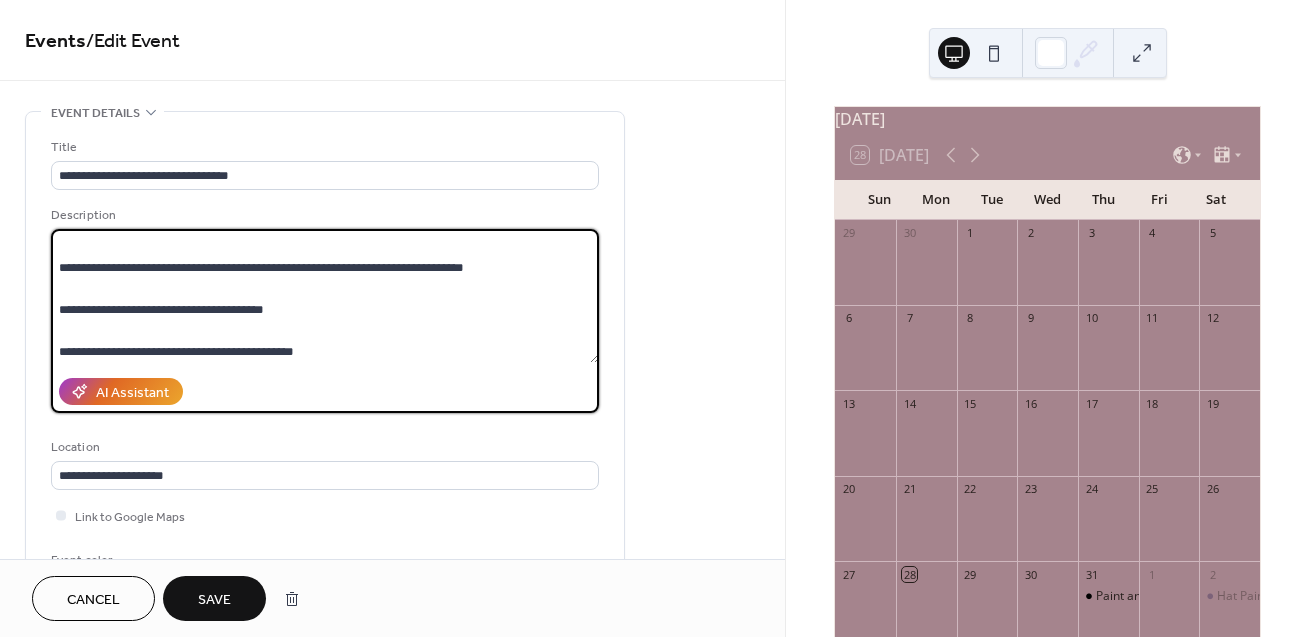 click on "**********" at bounding box center (325, 296) 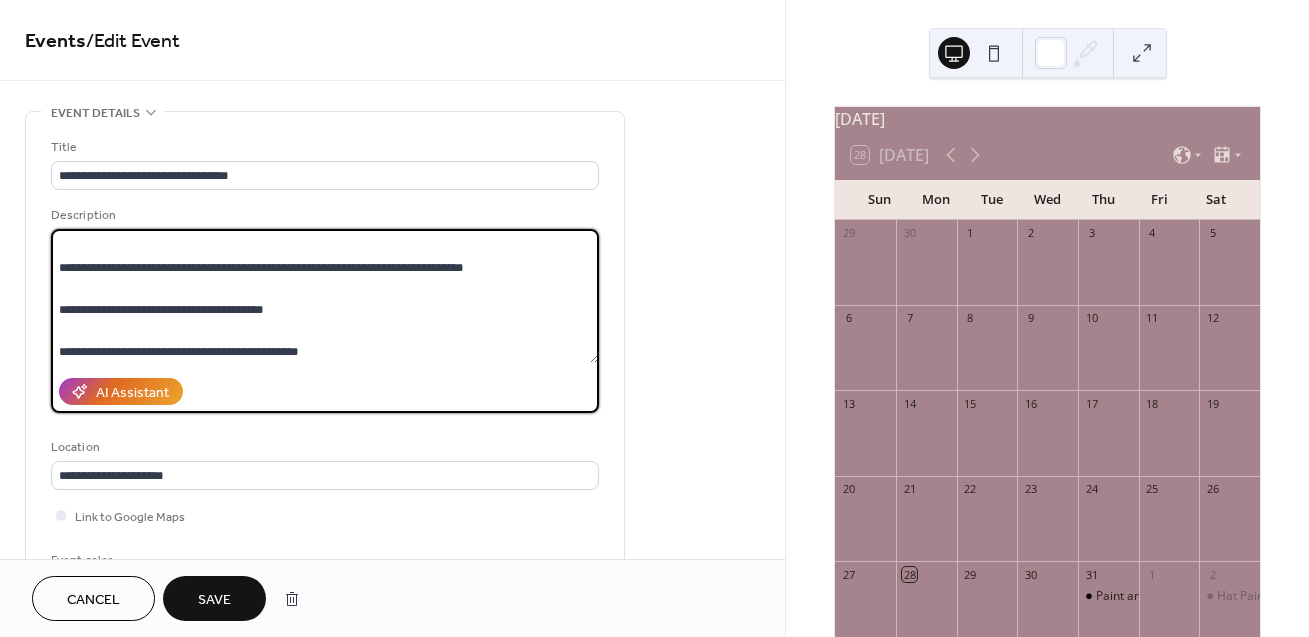 click on "**********" at bounding box center (325, 296) 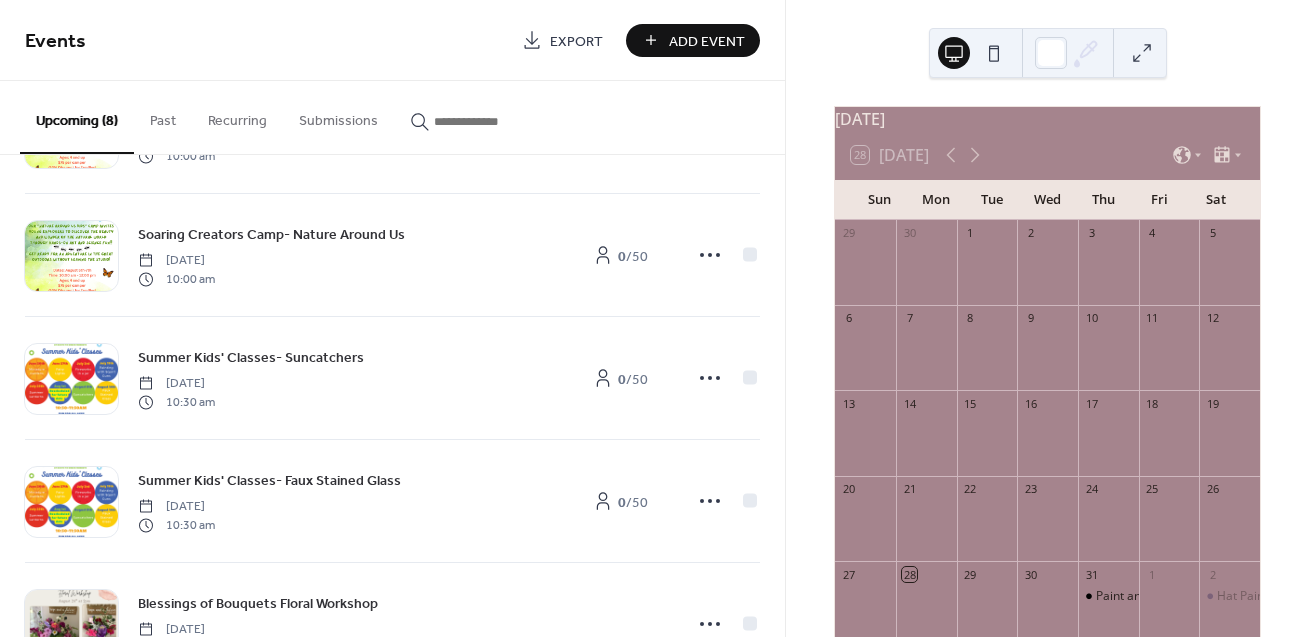 scroll, scrollTop: 561, scrollLeft: 0, axis: vertical 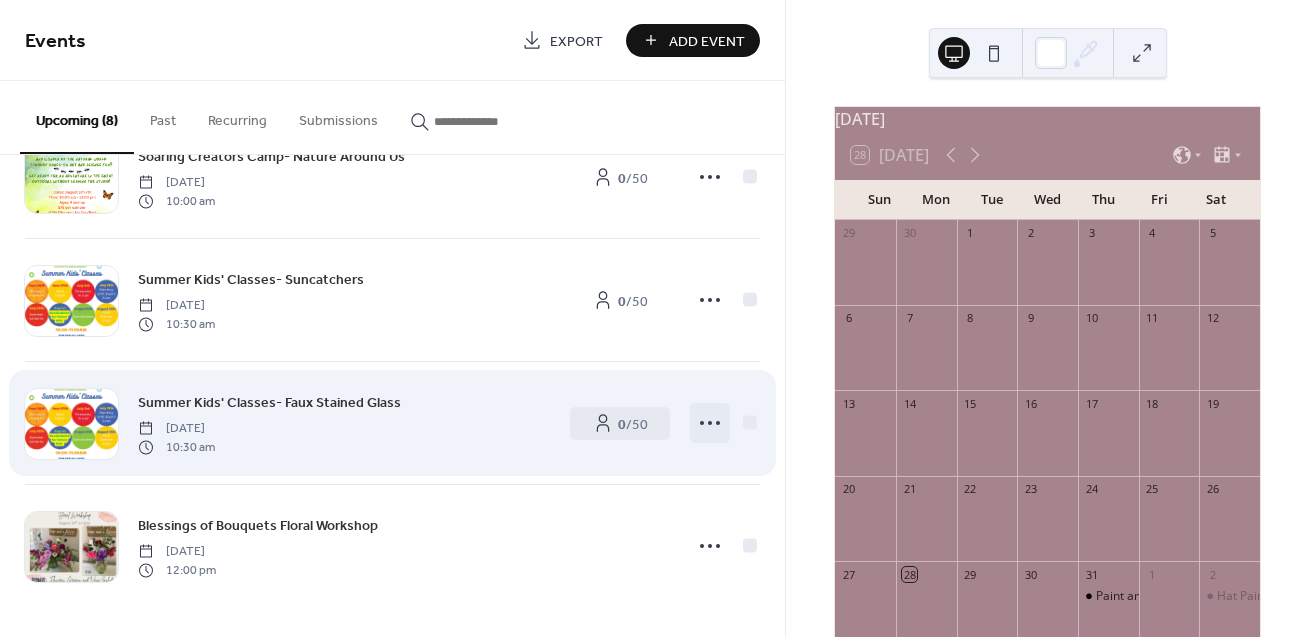 click 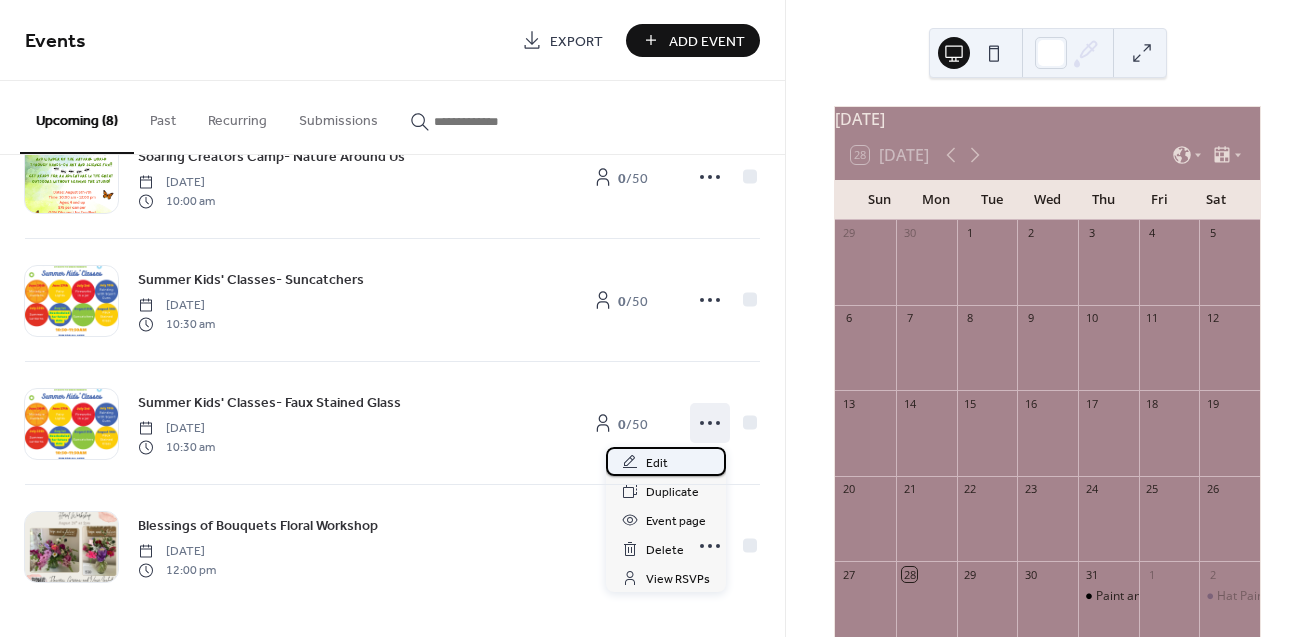 click on "Edit" at bounding box center (666, 461) 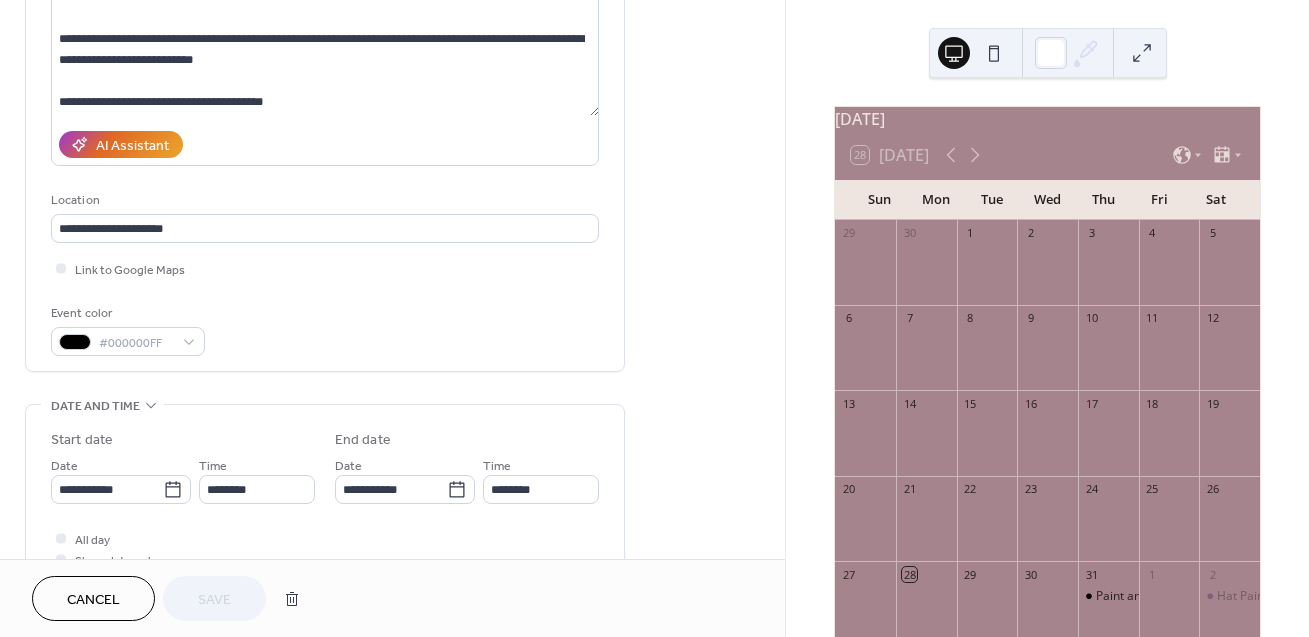 scroll, scrollTop: 0, scrollLeft: 0, axis: both 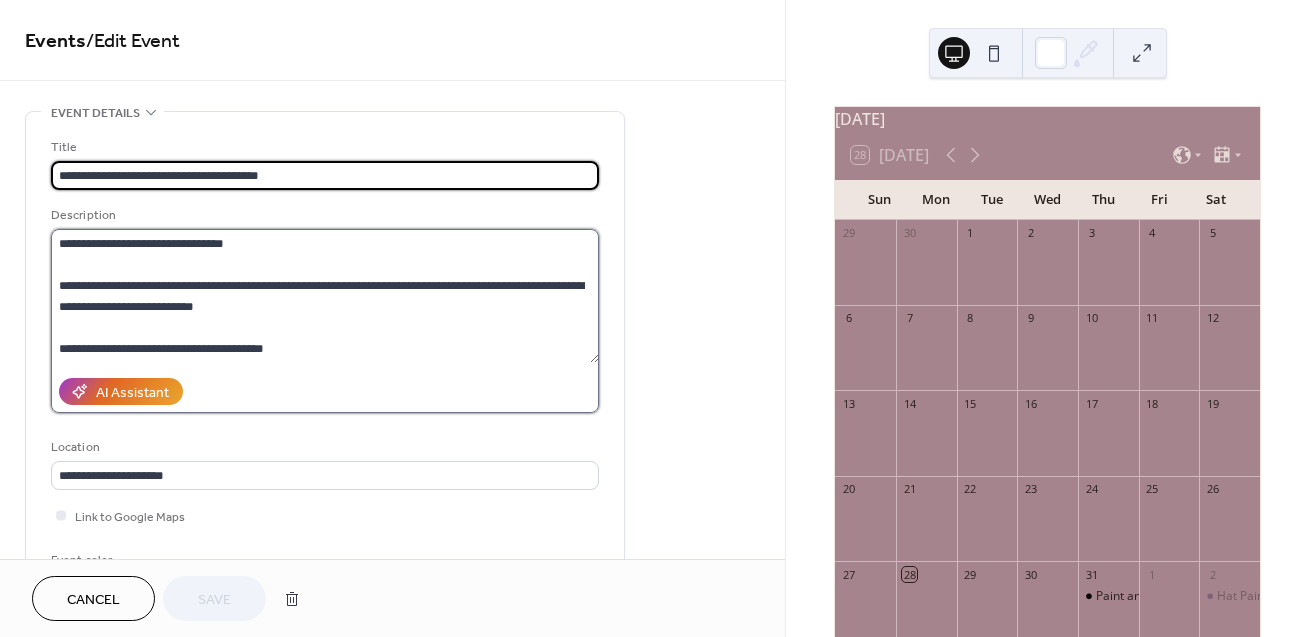 click on "**********" at bounding box center [325, 296] 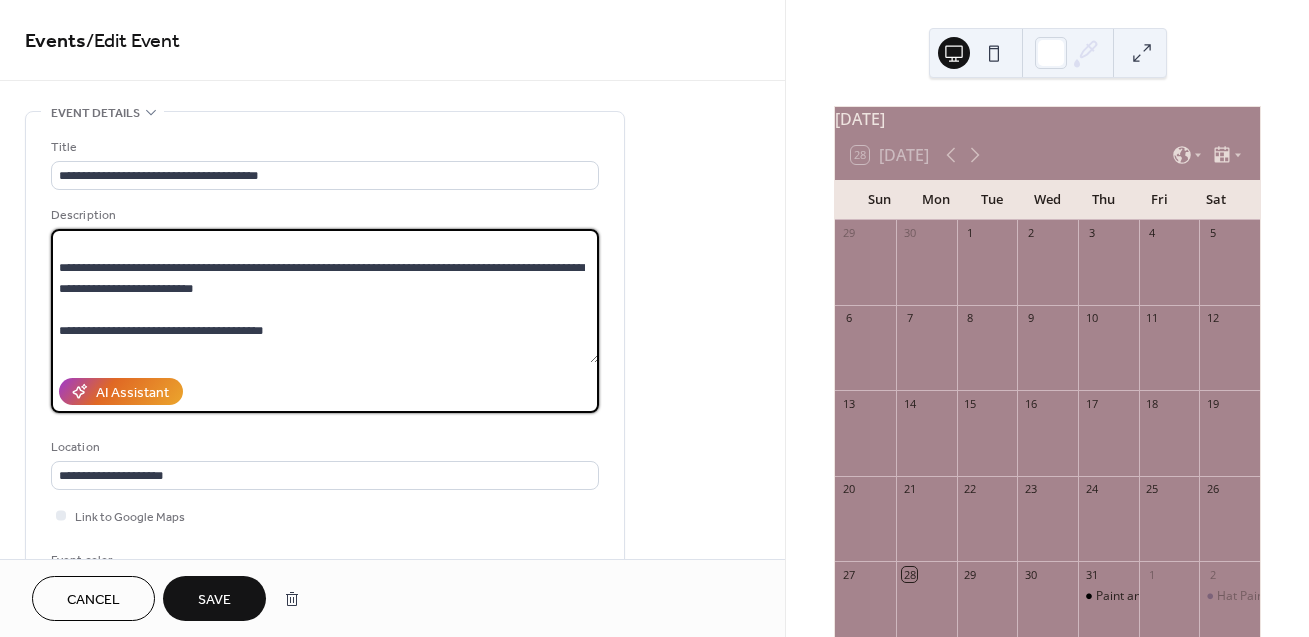 scroll, scrollTop: 39, scrollLeft: 0, axis: vertical 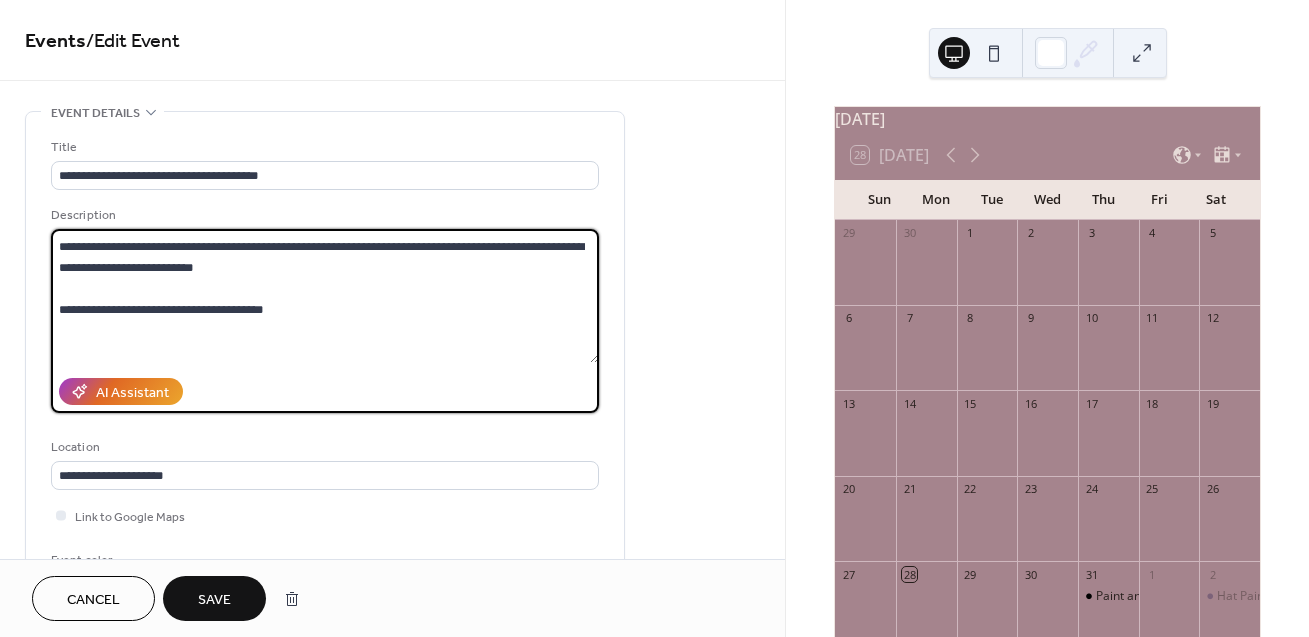 paste on "**********" 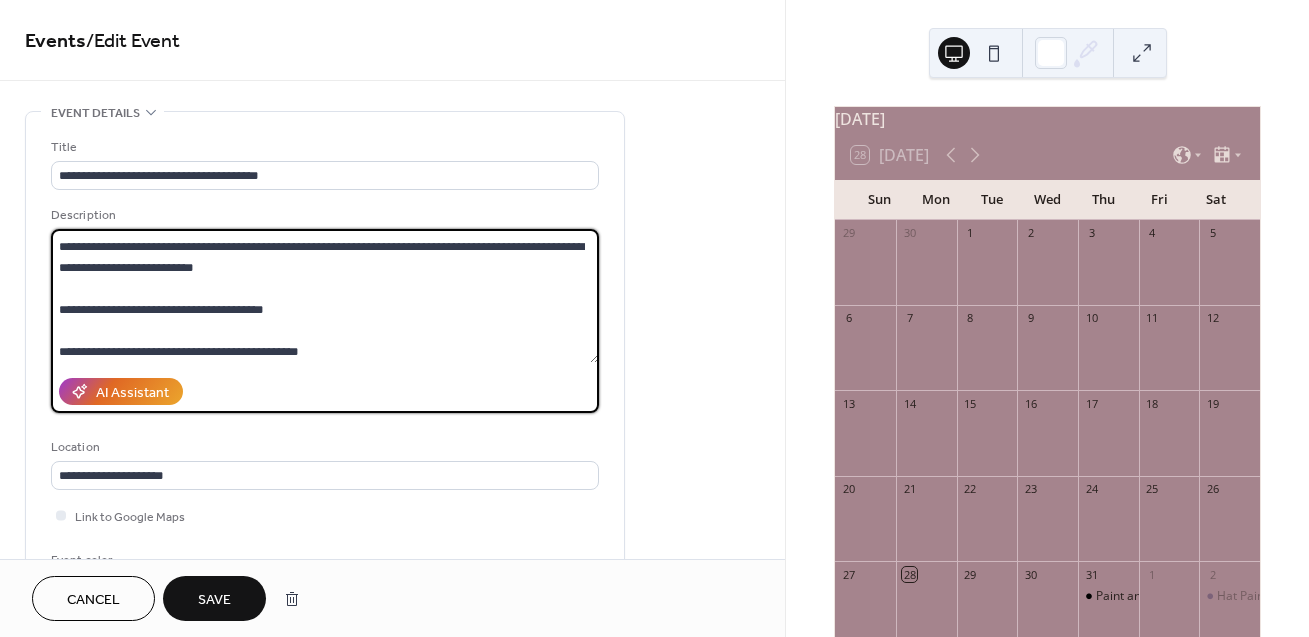 scroll, scrollTop: 126, scrollLeft: 0, axis: vertical 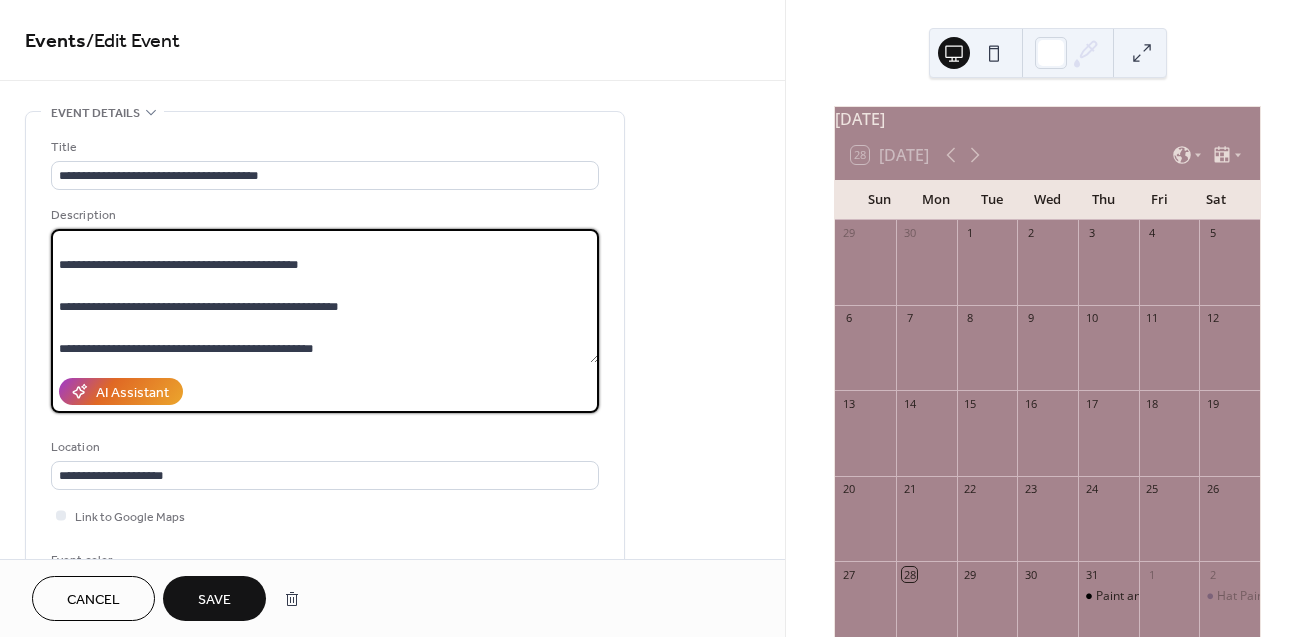 type on "**********" 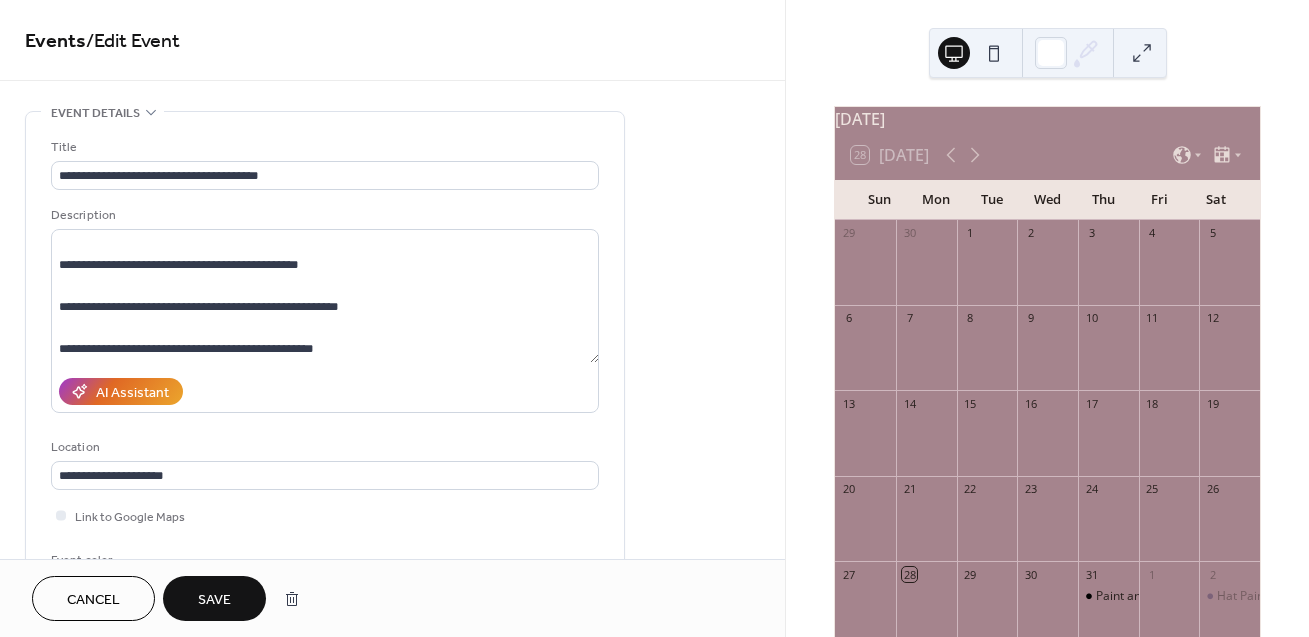 click on "Save" at bounding box center [214, 600] 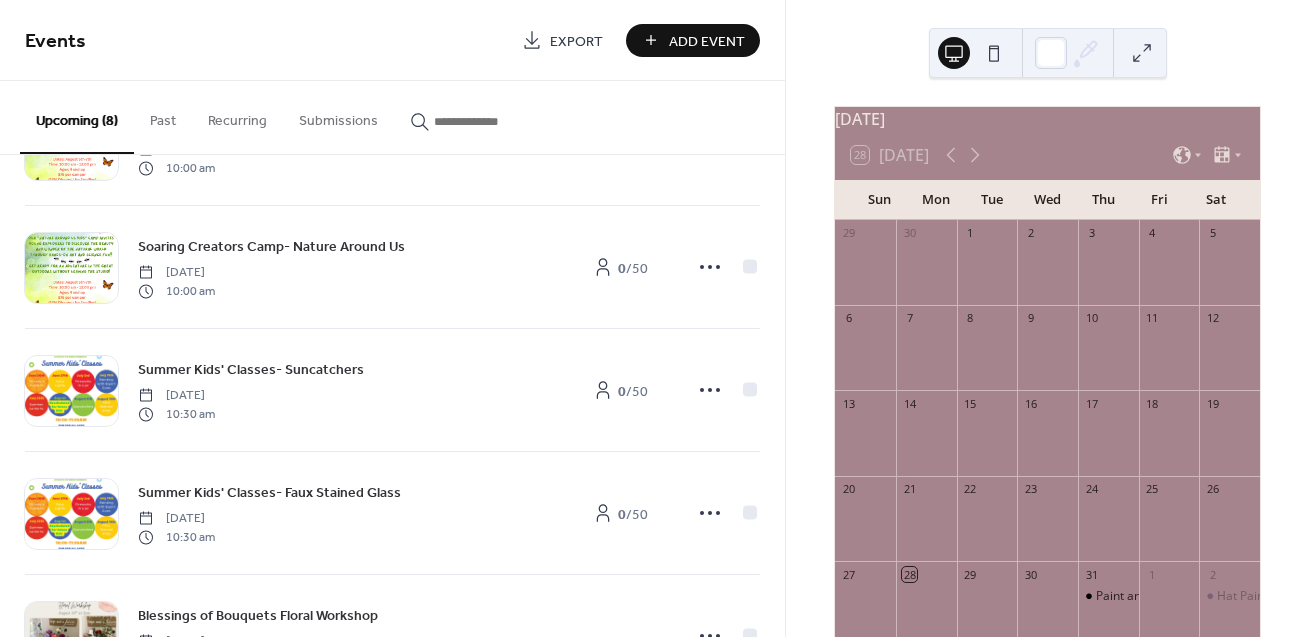 scroll, scrollTop: 561, scrollLeft: 0, axis: vertical 